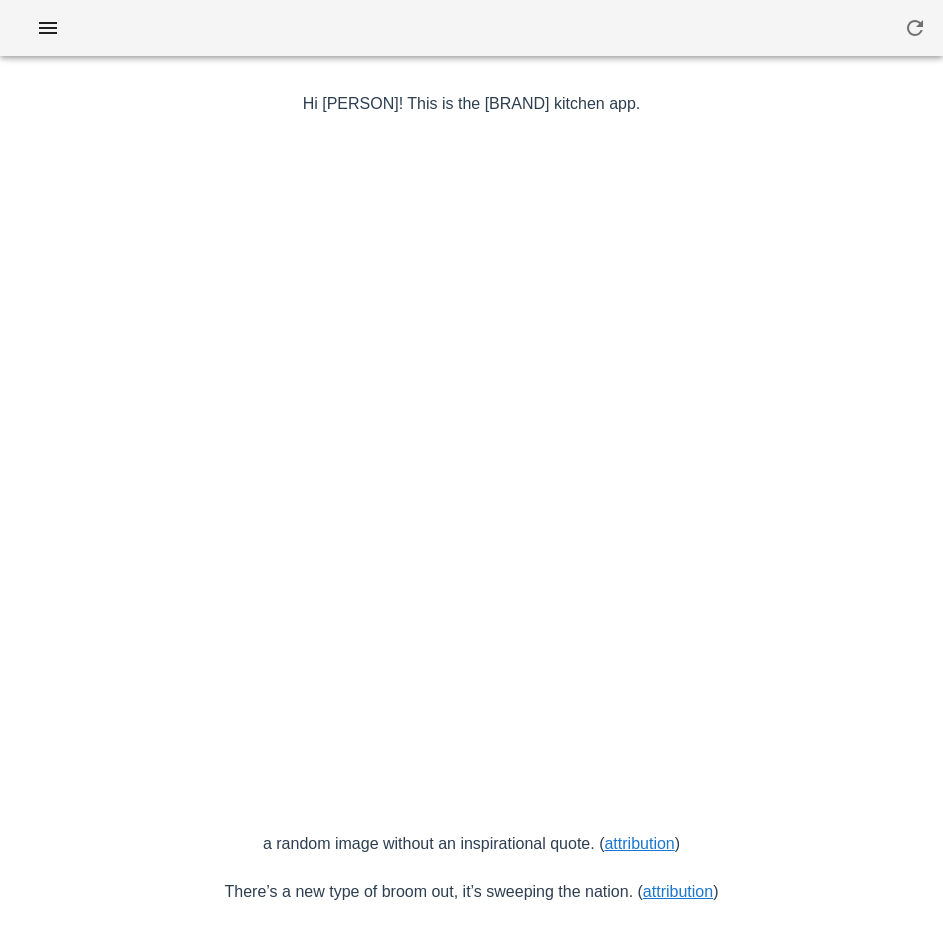 scroll, scrollTop: 0, scrollLeft: 0, axis: both 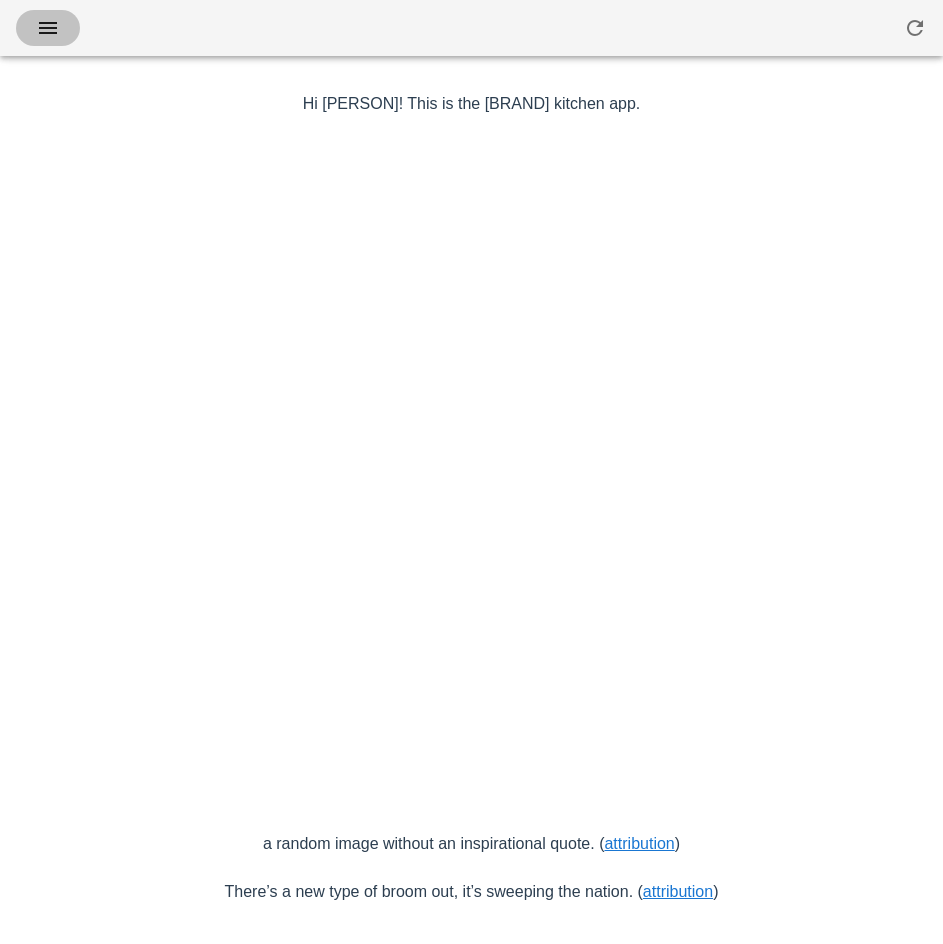 click at bounding box center [48, 28] 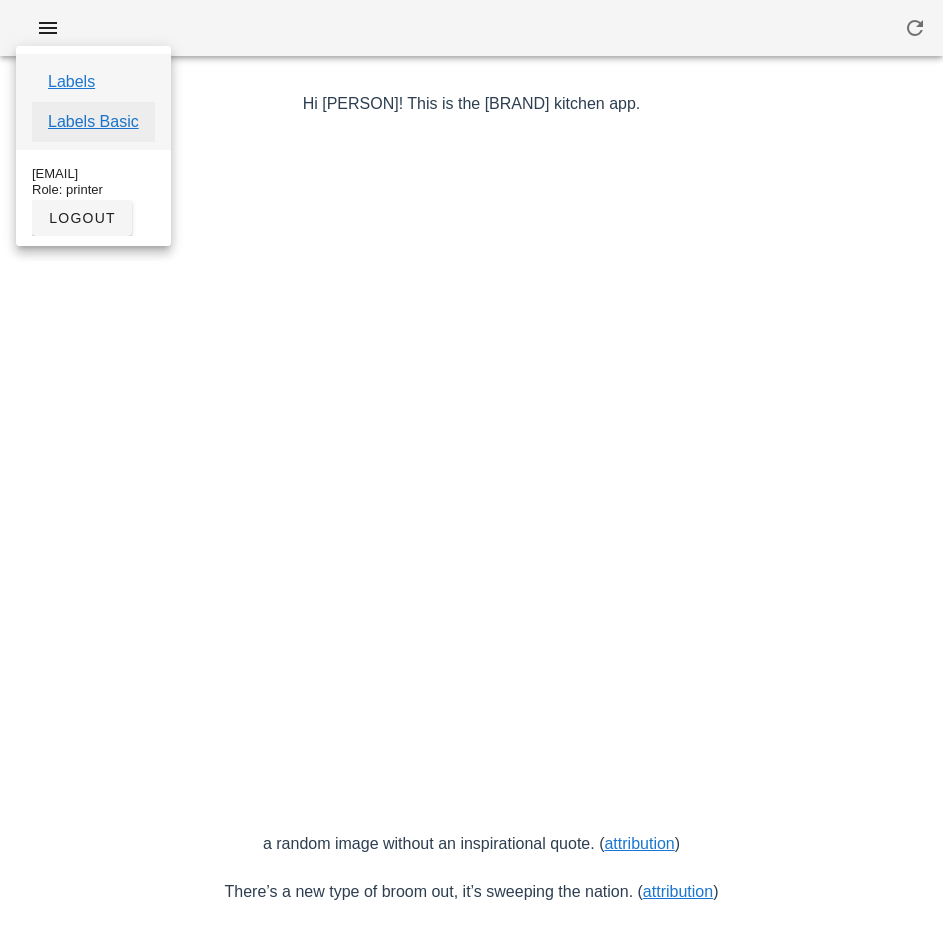 click on "Labels Basic" at bounding box center [93, 122] 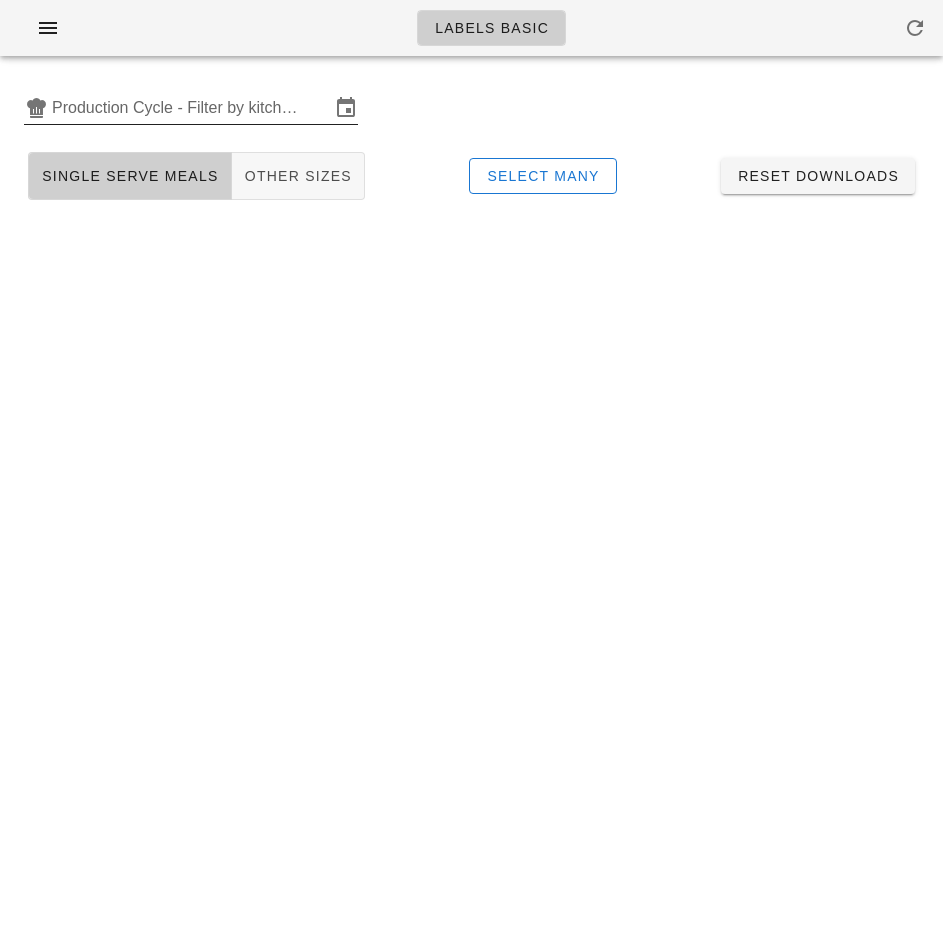 click on "Production Cycle - Filter by kitchen production schedules" at bounding box center [191, 108] 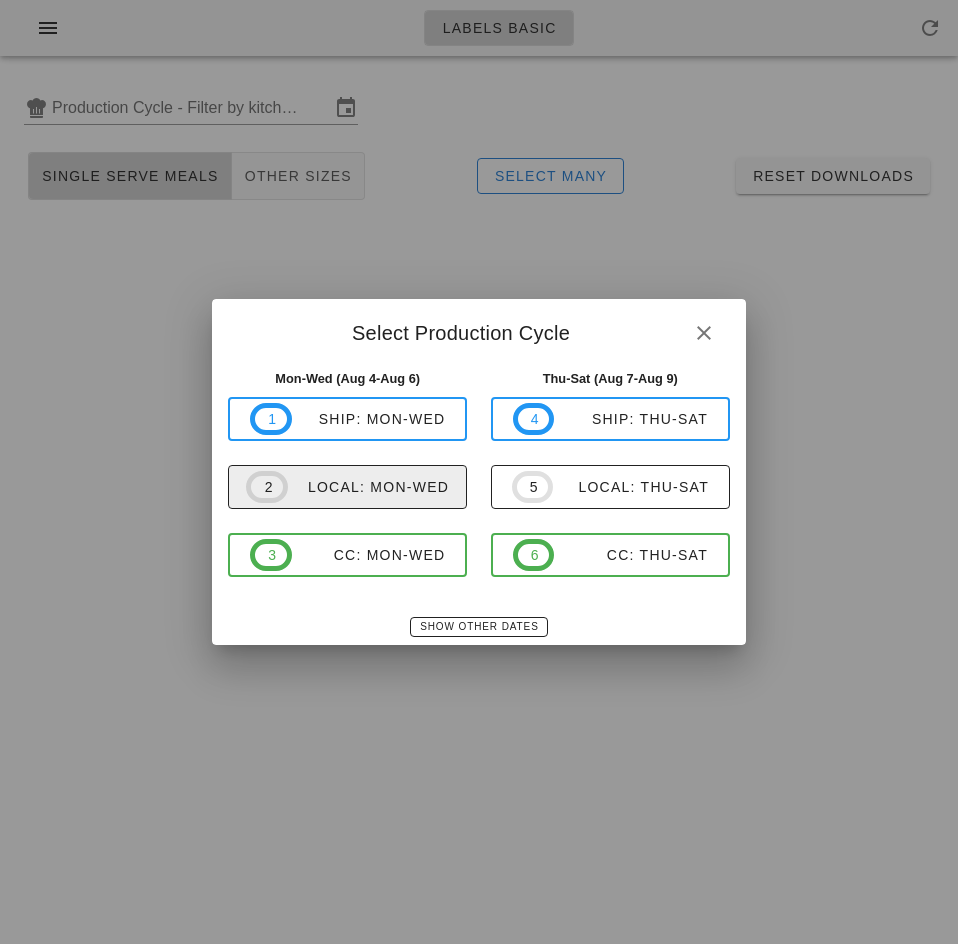 click on "local: Mon-Wed" at bounding box center [368, 487] 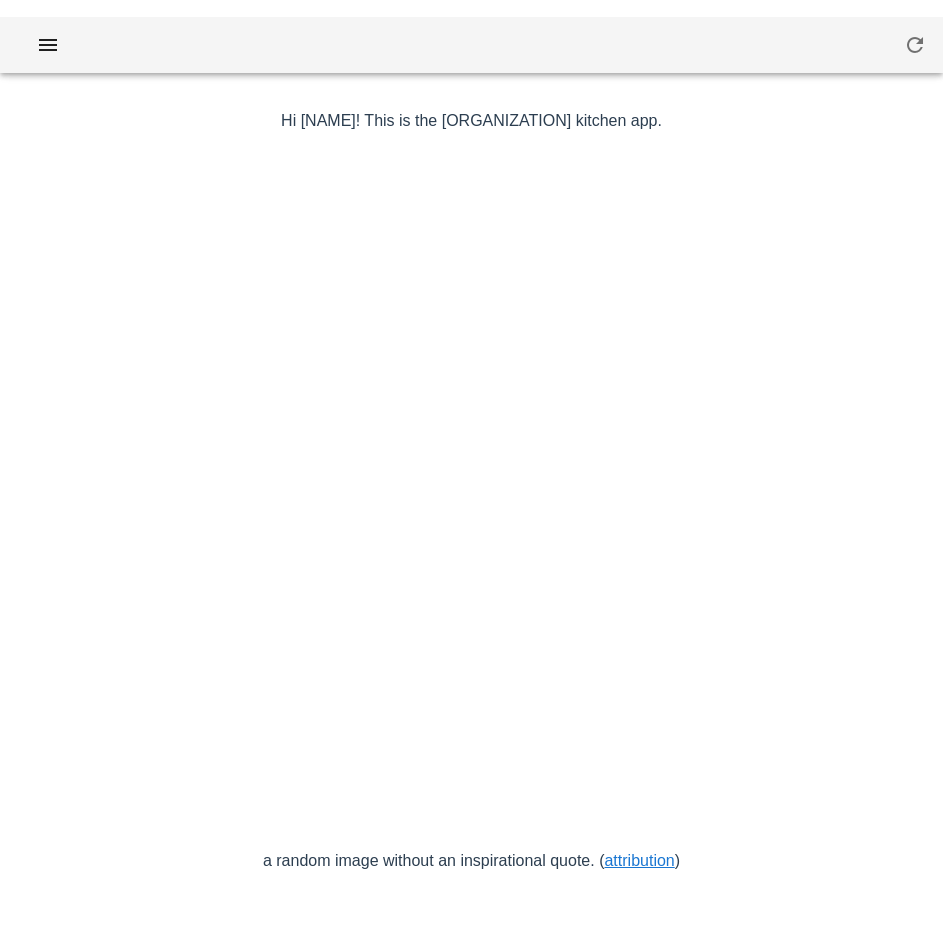 scroll, scrollTop: 0, scrollLeft: 0, axis: both 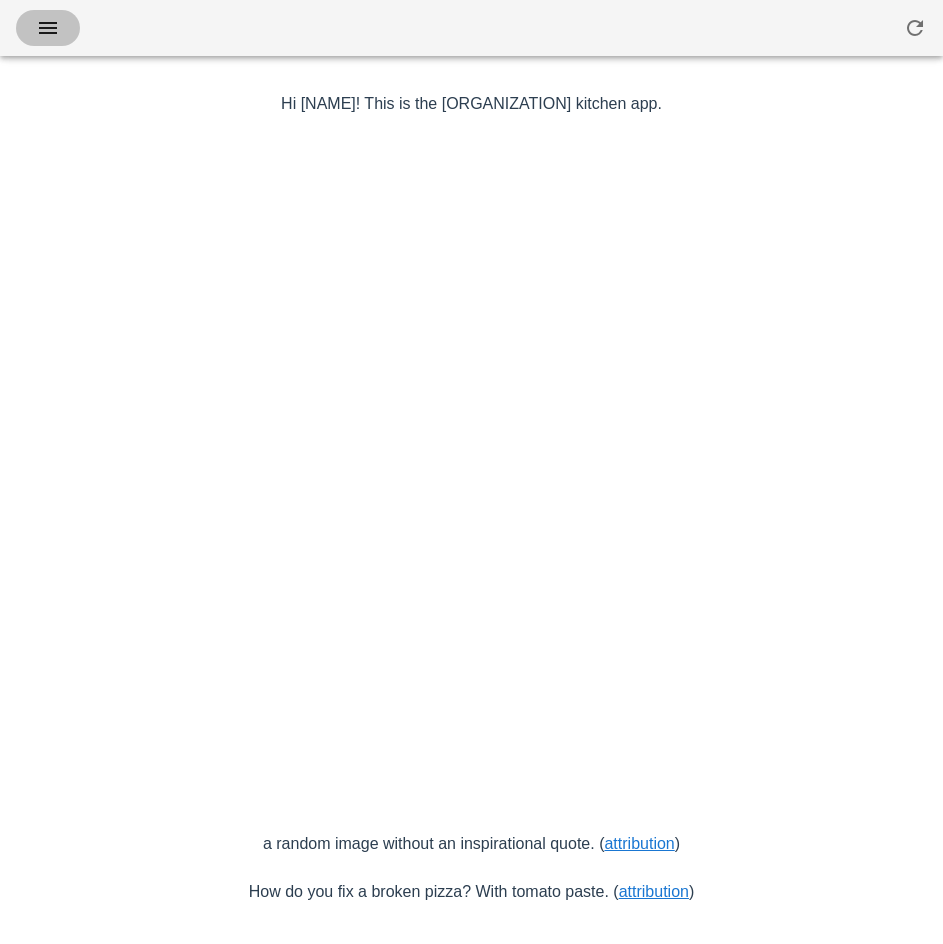 click at bounding box center [48, 28] 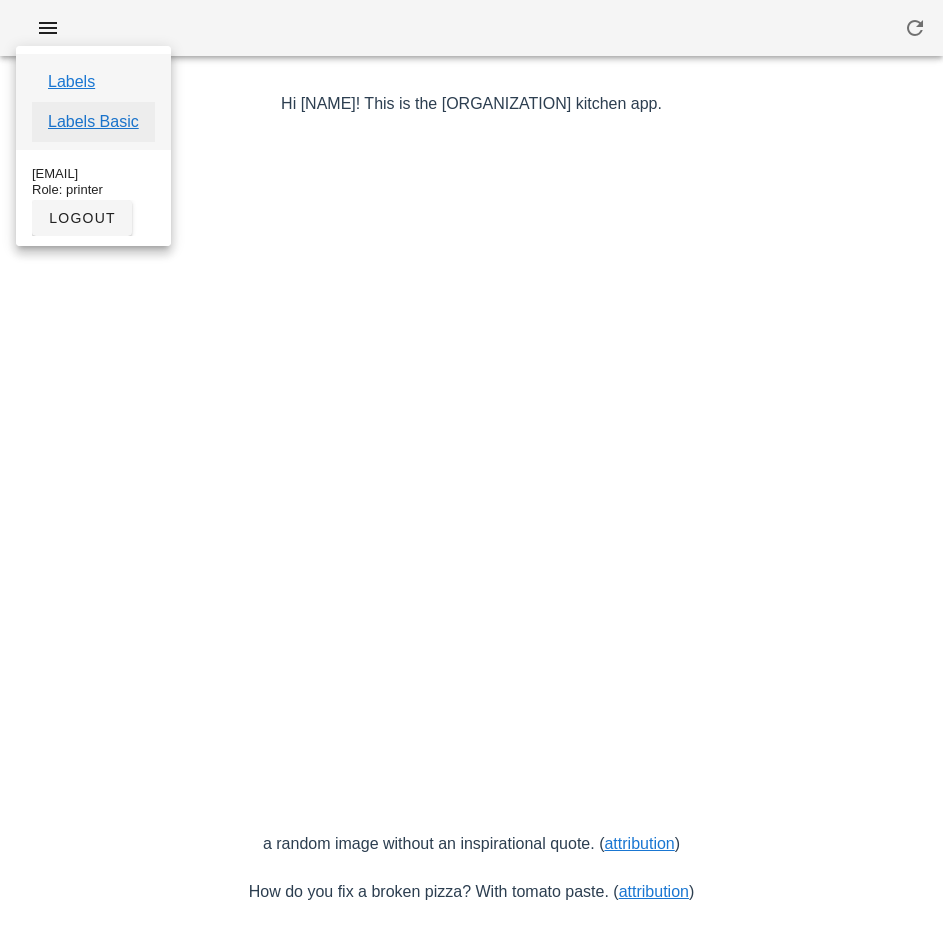 click on "Labels Basic" at bounding box center (93, 122) 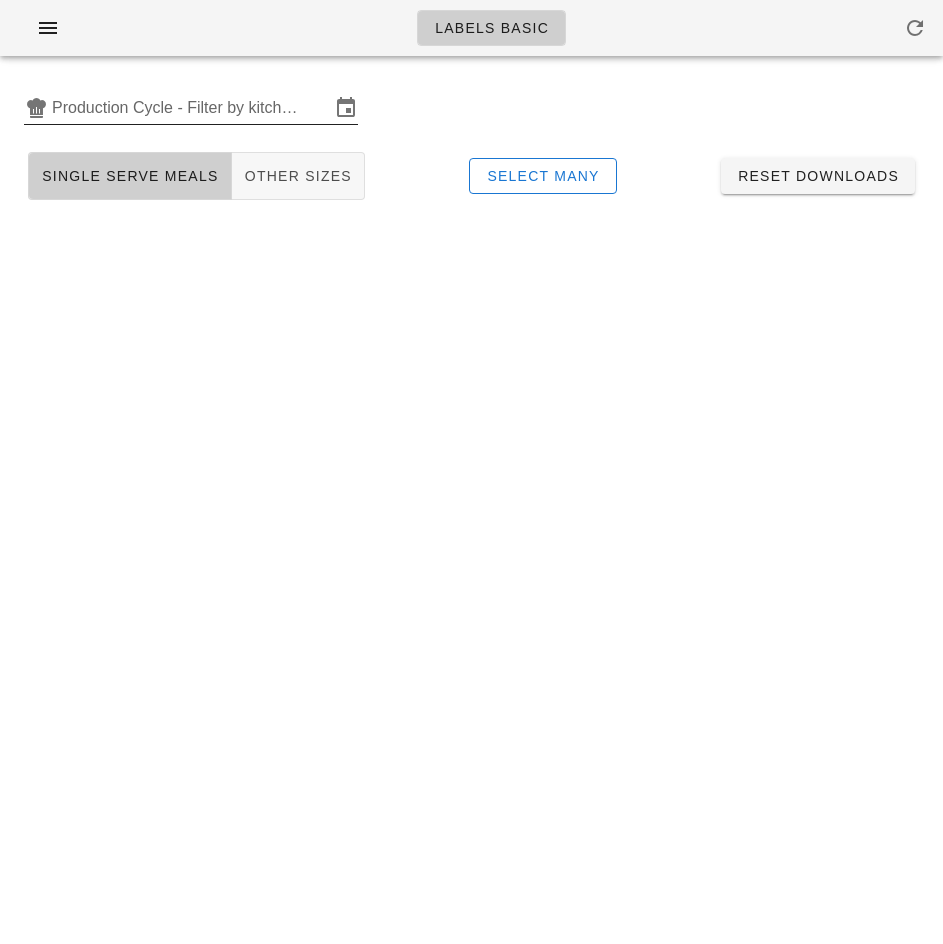 click on "Production Cycle - Filter by kitchen production schedules" at bounding box center (191, 108) 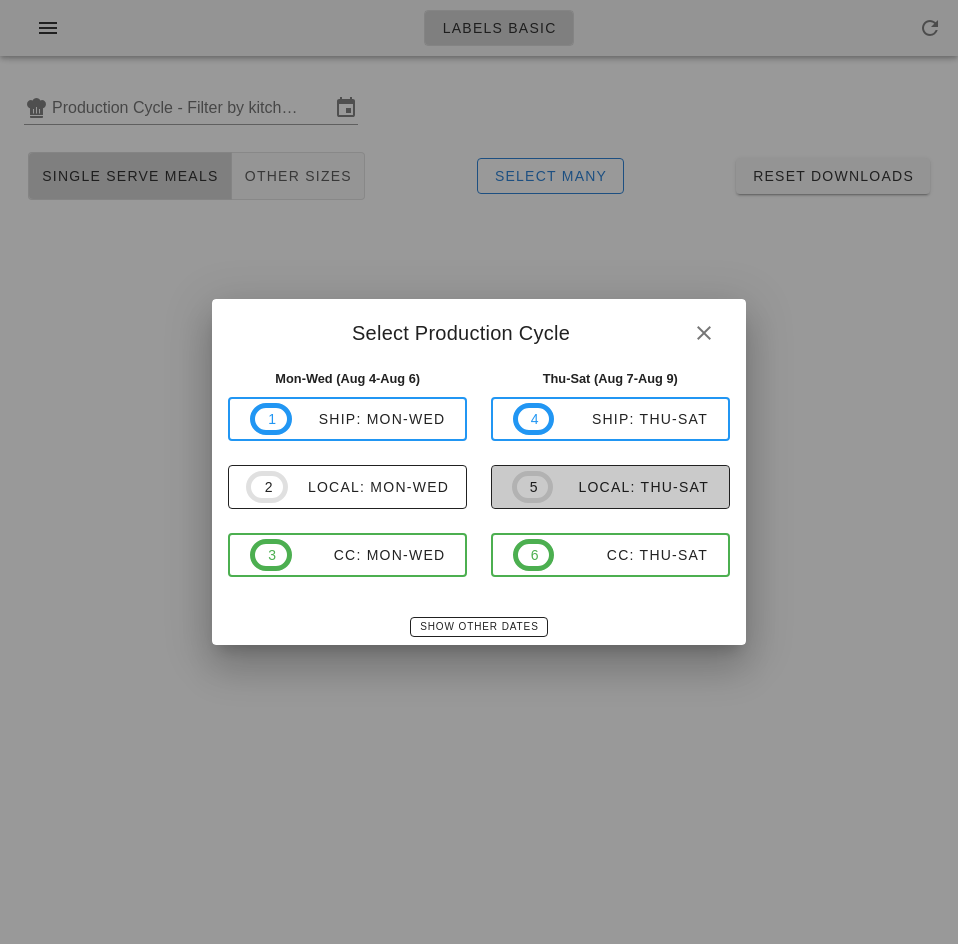 click on "local: Thu-Sat" at bounding box center [631, 487] 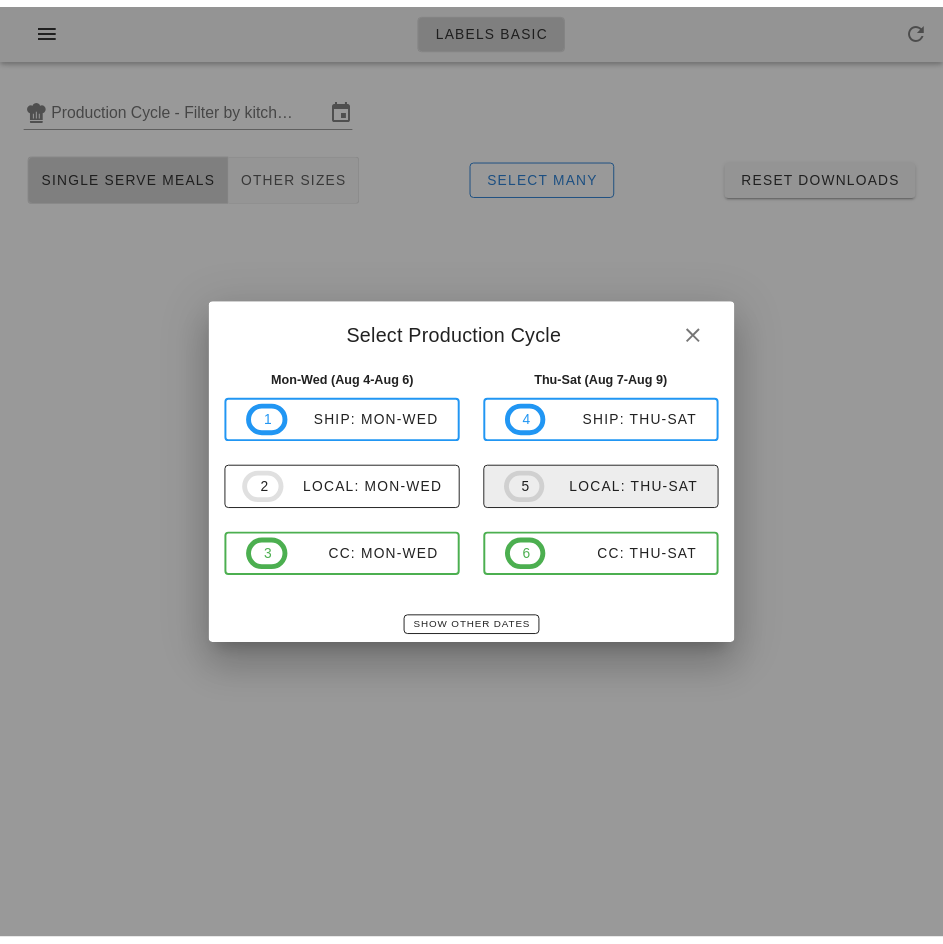 type on "local: Thu-Sat (Aug 7-Aug 9)" 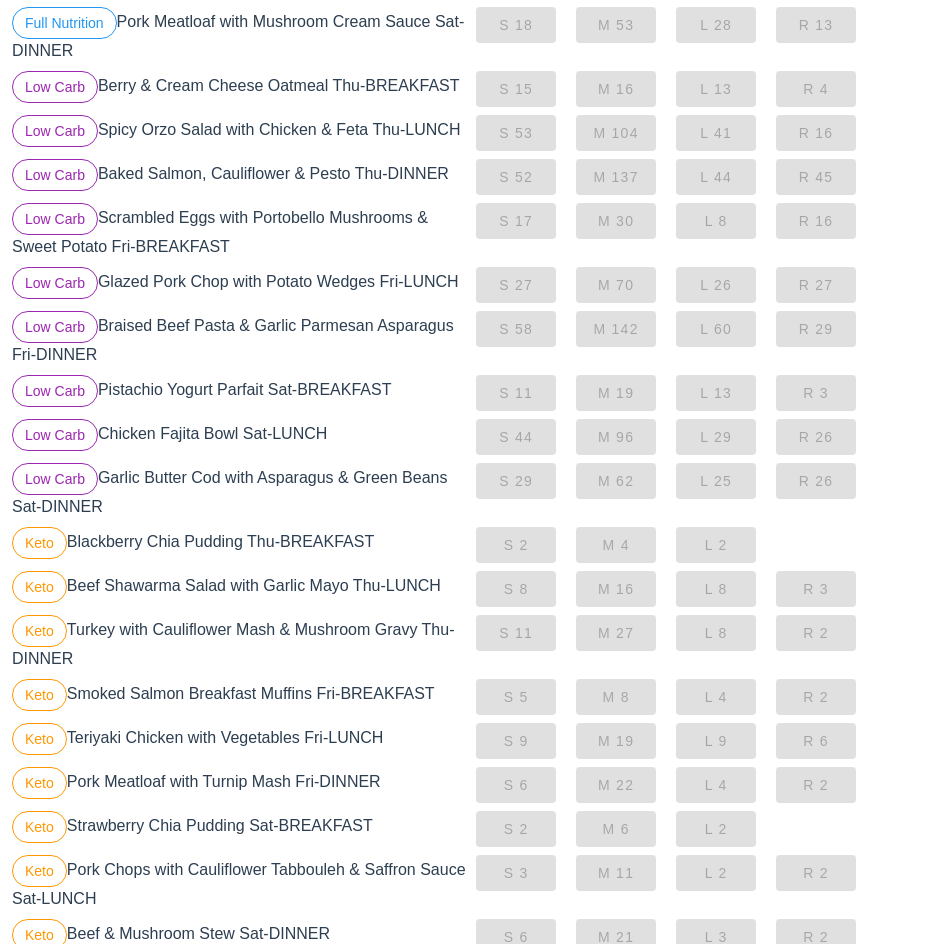 scroll, scrollTop: 826, scrollLeft: 0, axis: vertical 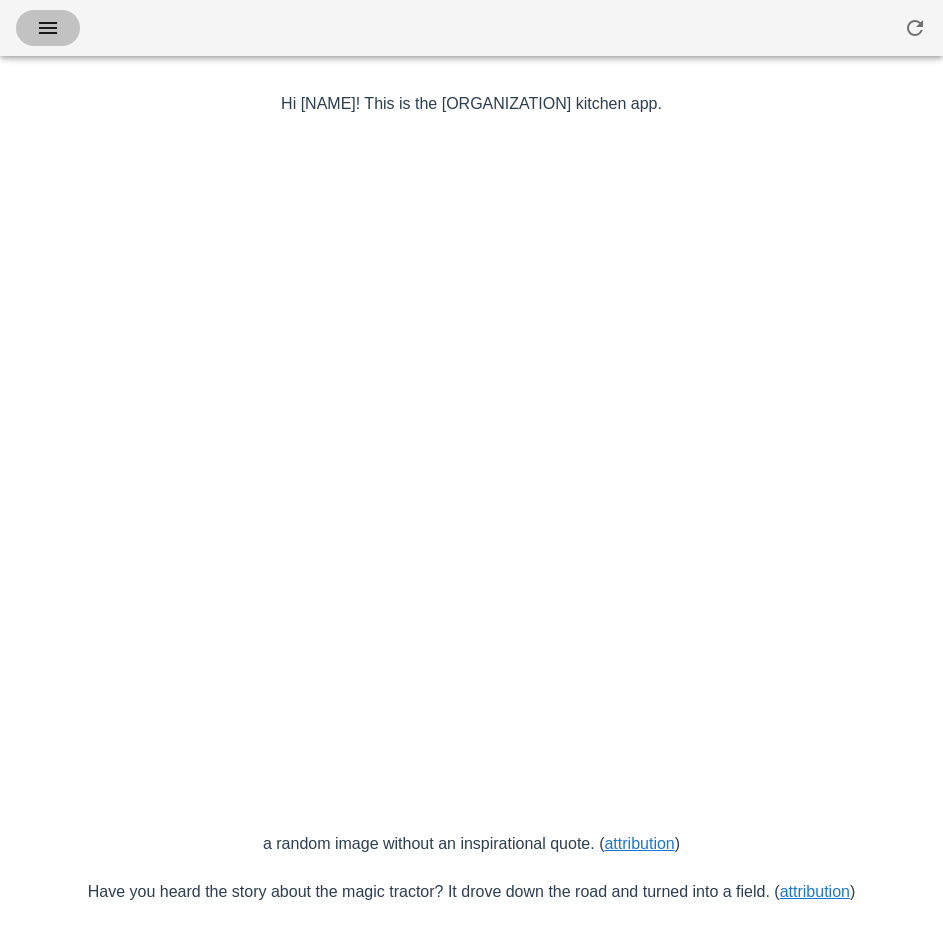 click at bounding box center (48, 28) 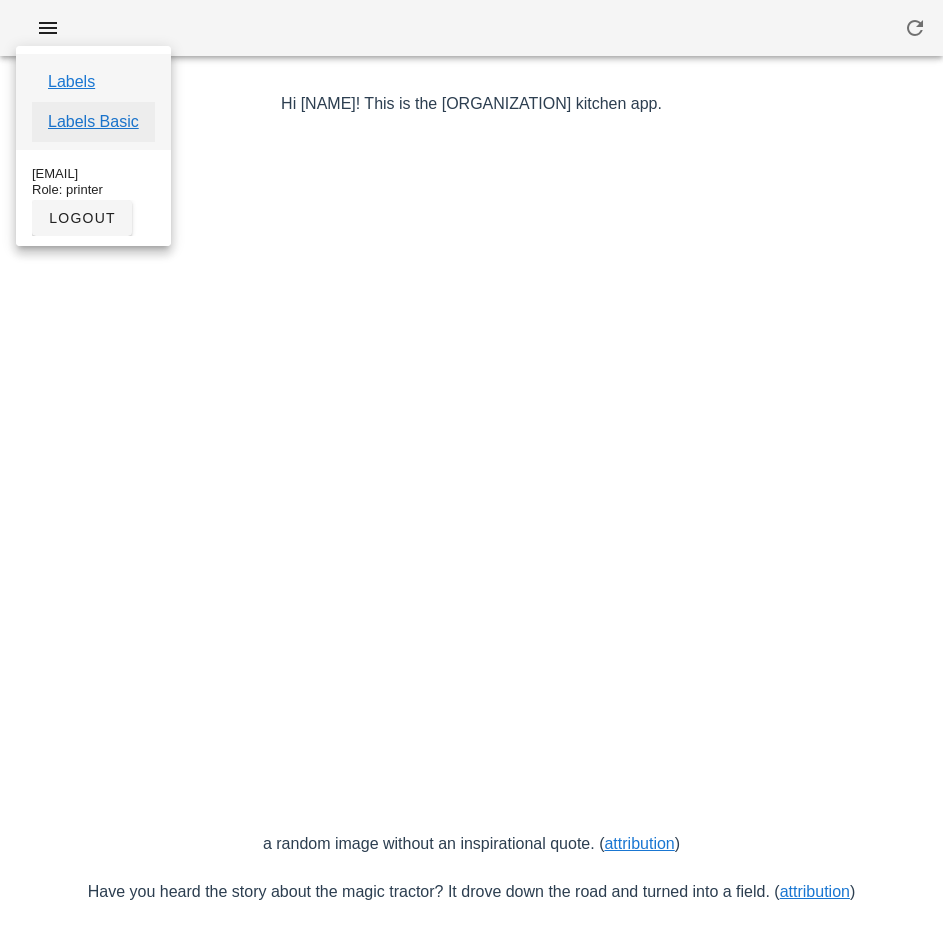 click on "Labels Basic" at bounding box center [93, 122] 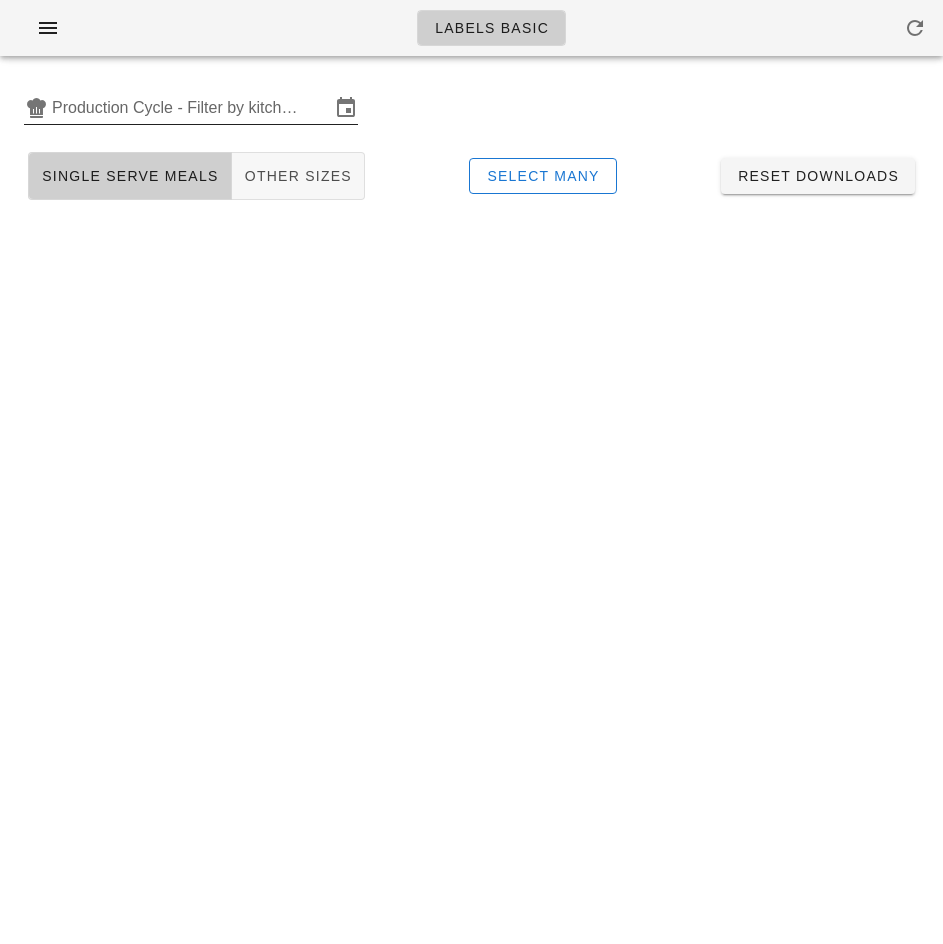 click on "Production Cycle - Filter by kitchen production schedules" at bounding box center (191, 108) 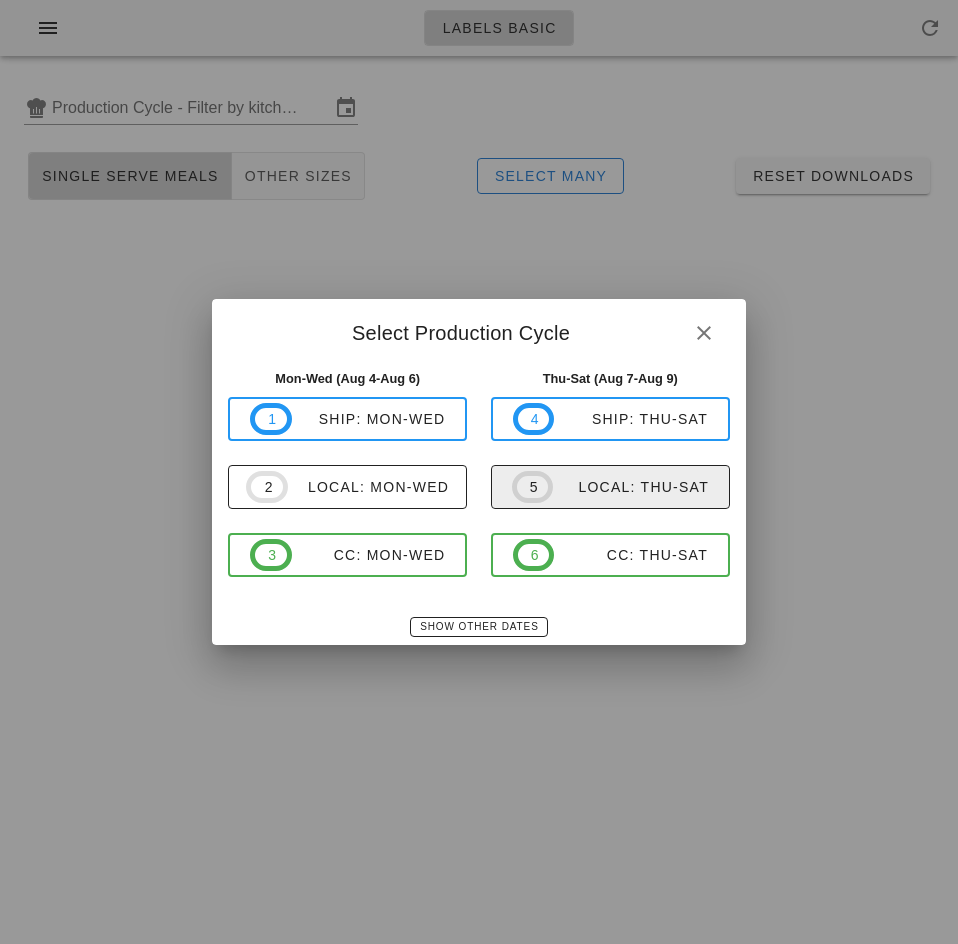 click on "local: Thu-Sat" at bounding box center (631, 487) 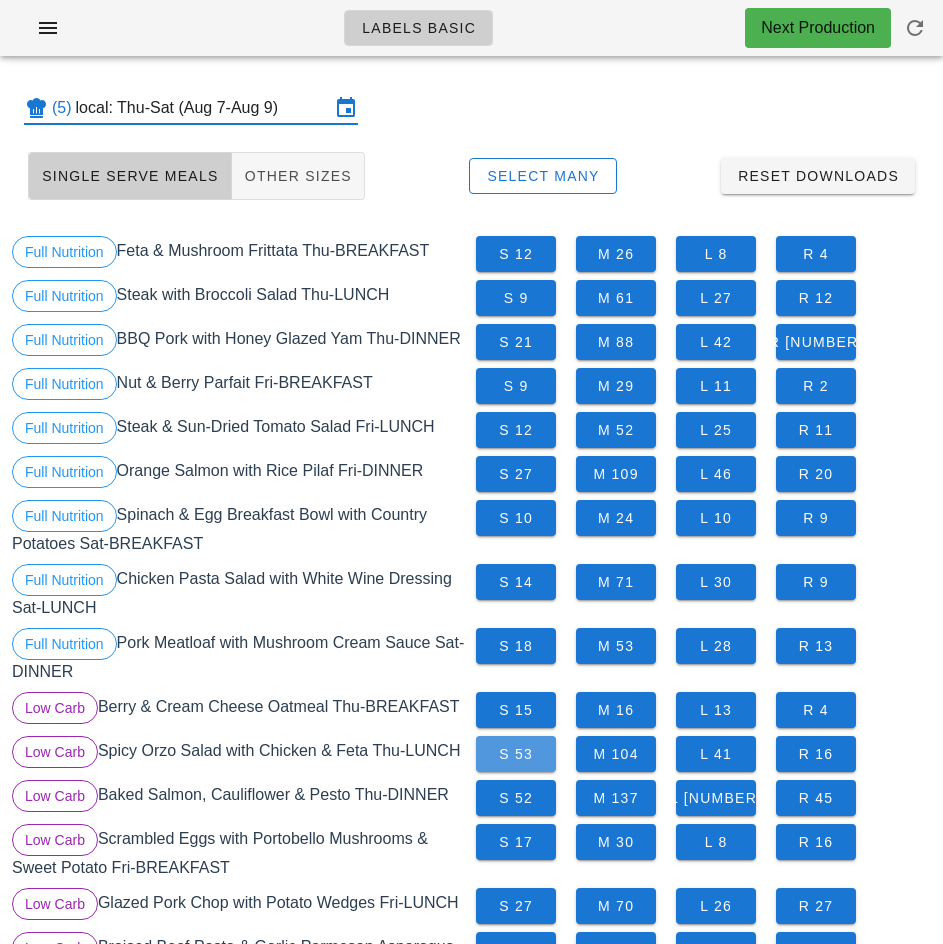 click on "S 53" at bounding box center [516, 754] 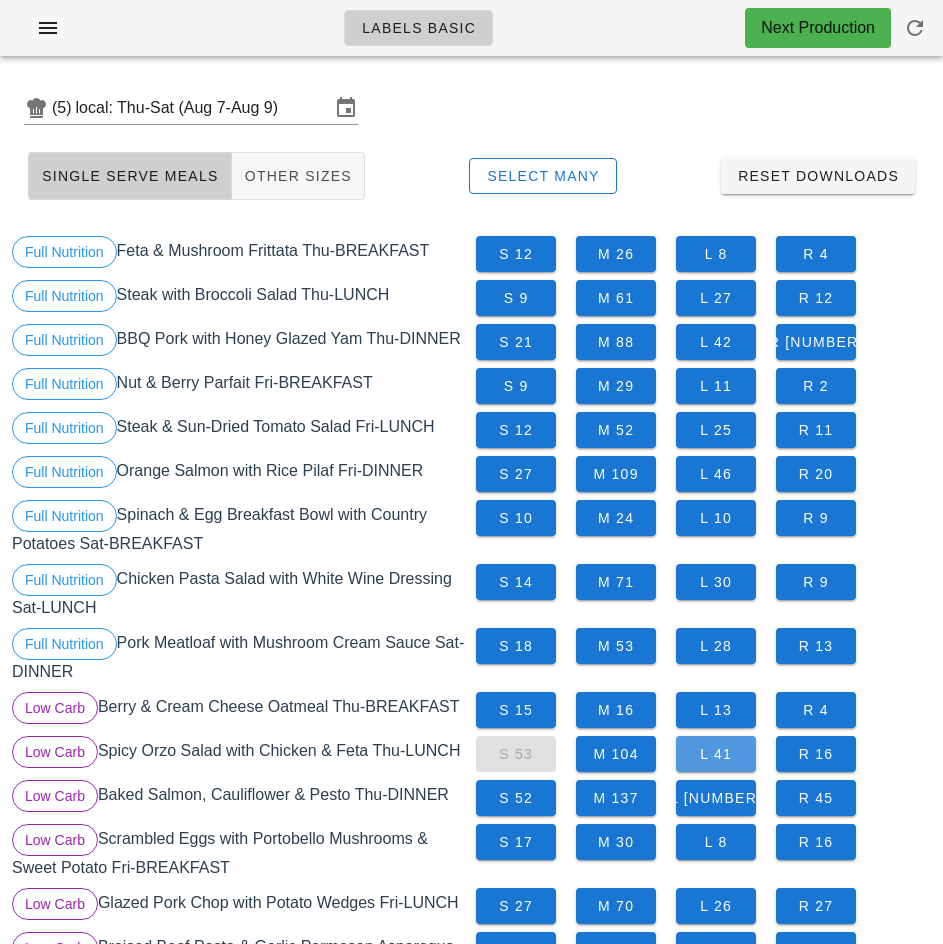 click on "L 41" at bounding box center (716, 754) 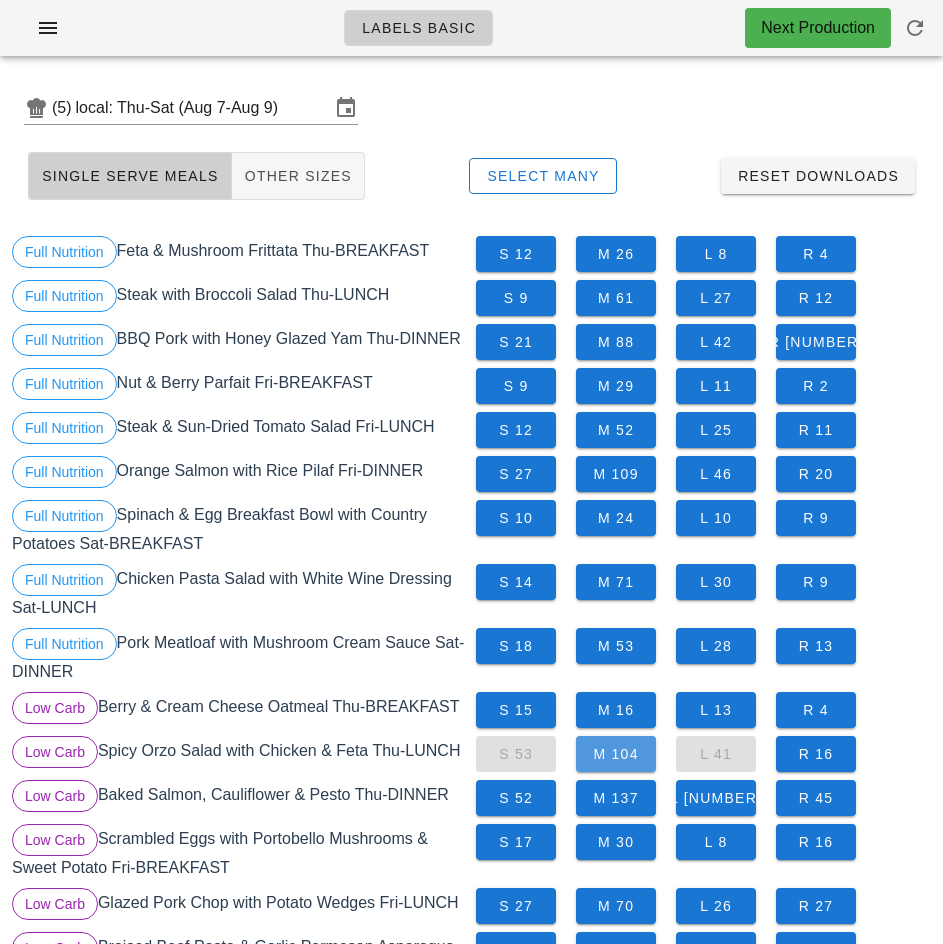 click on "M 104" at bounding box center [616, 754] 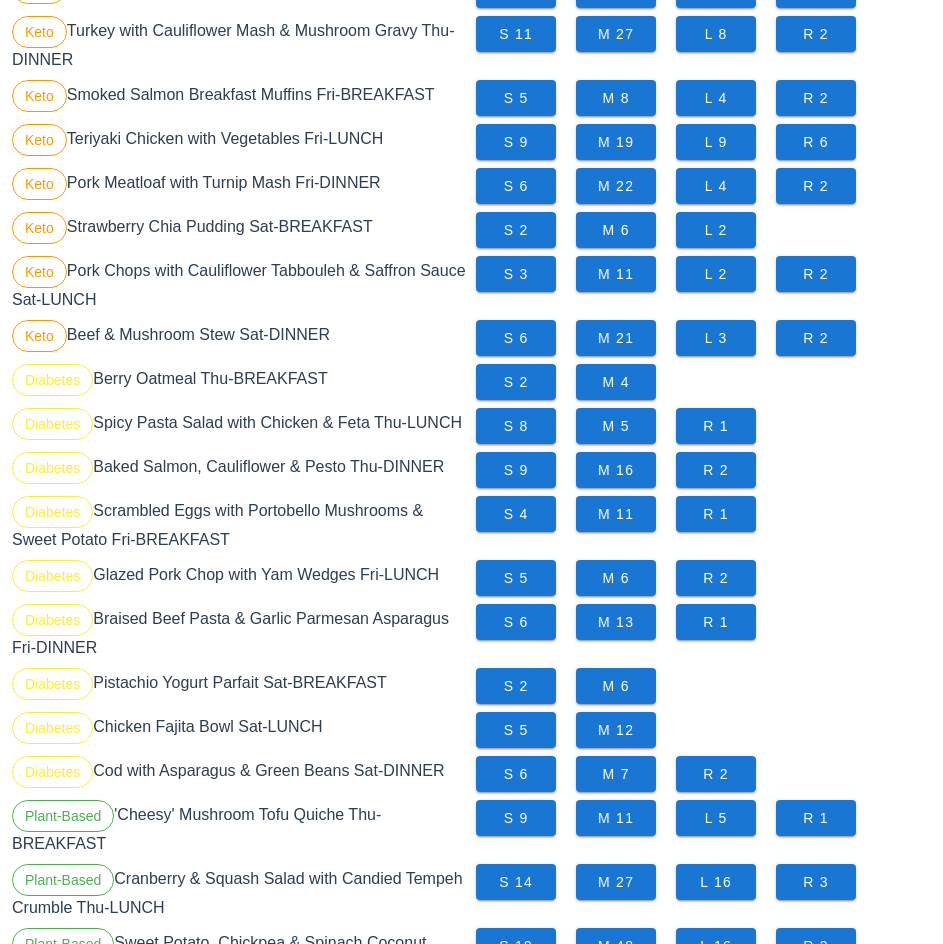 scroll, scrollTop: 1252, scrollLeft: 0, axis: vertical 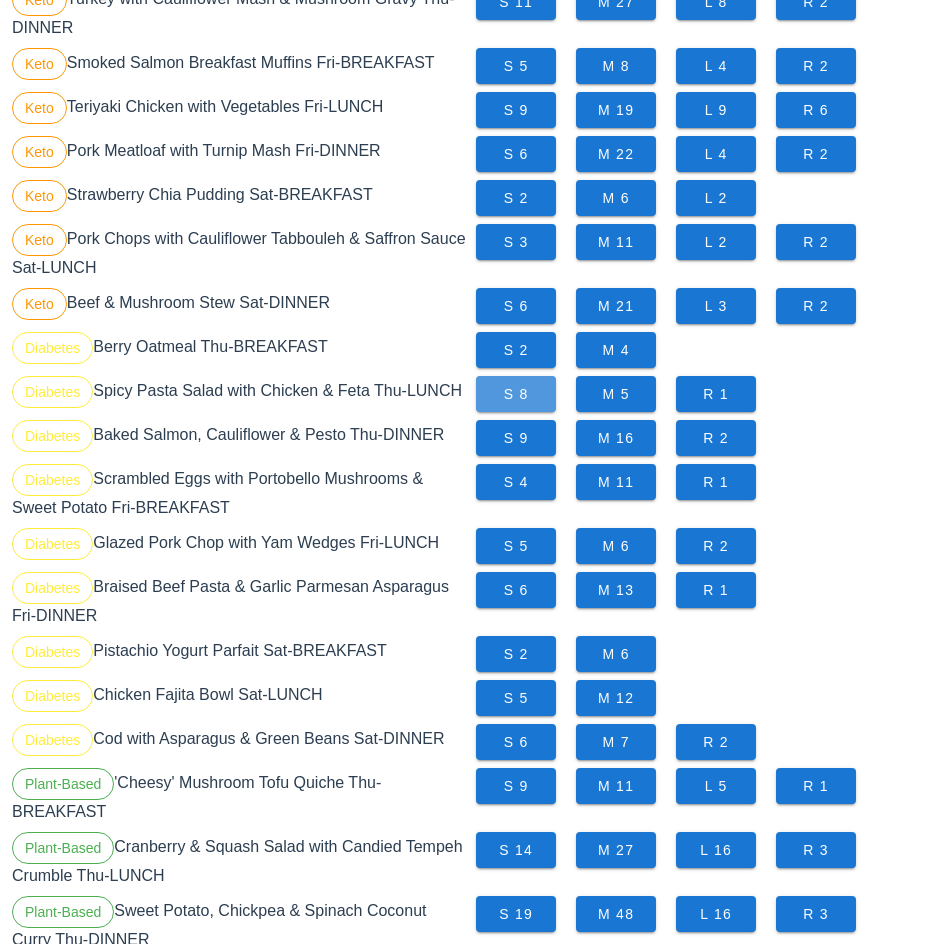 click on "S 8" at bounding box center (516, 394) 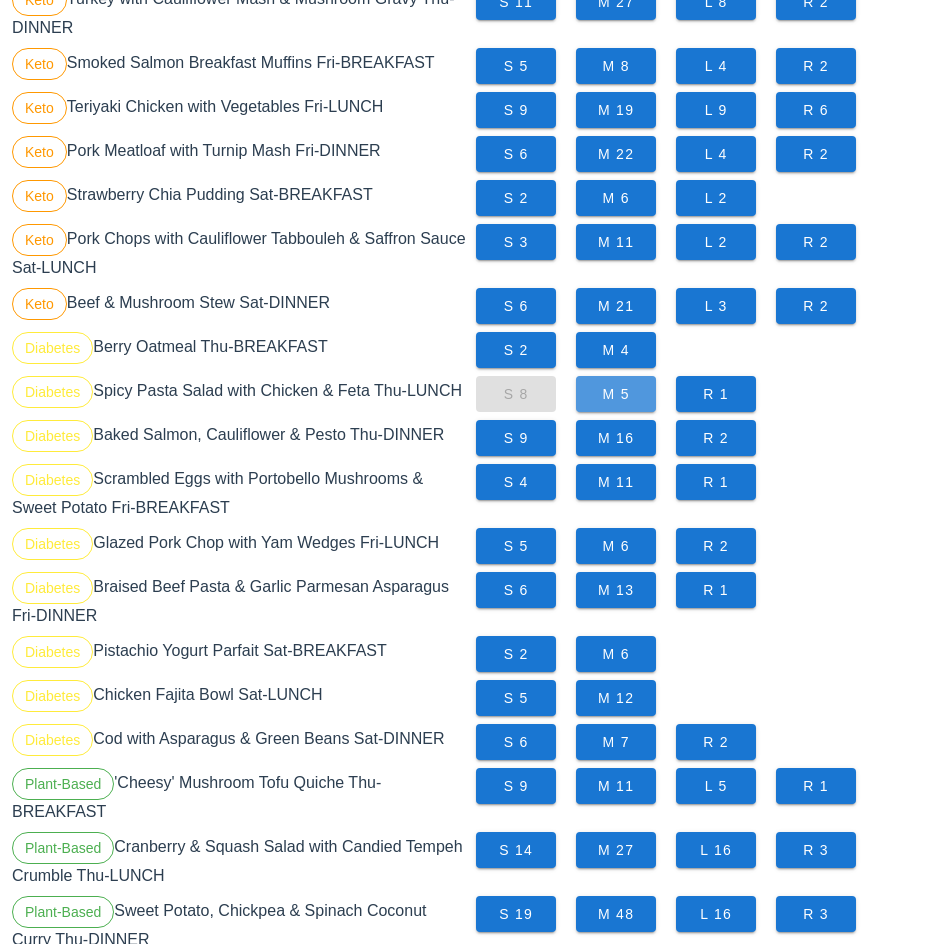 click on "M 5" at bounding box center [616, 394] 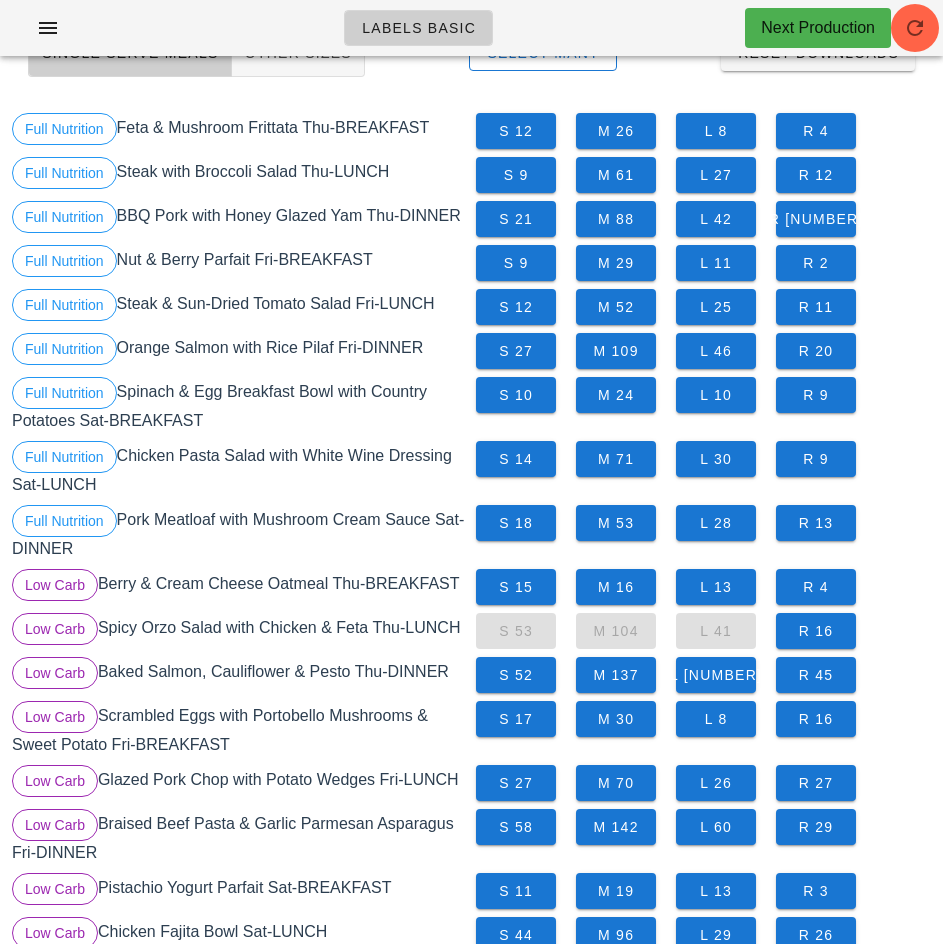 scroll, scrollTop: 0, scrollLeft: 0, axis: both 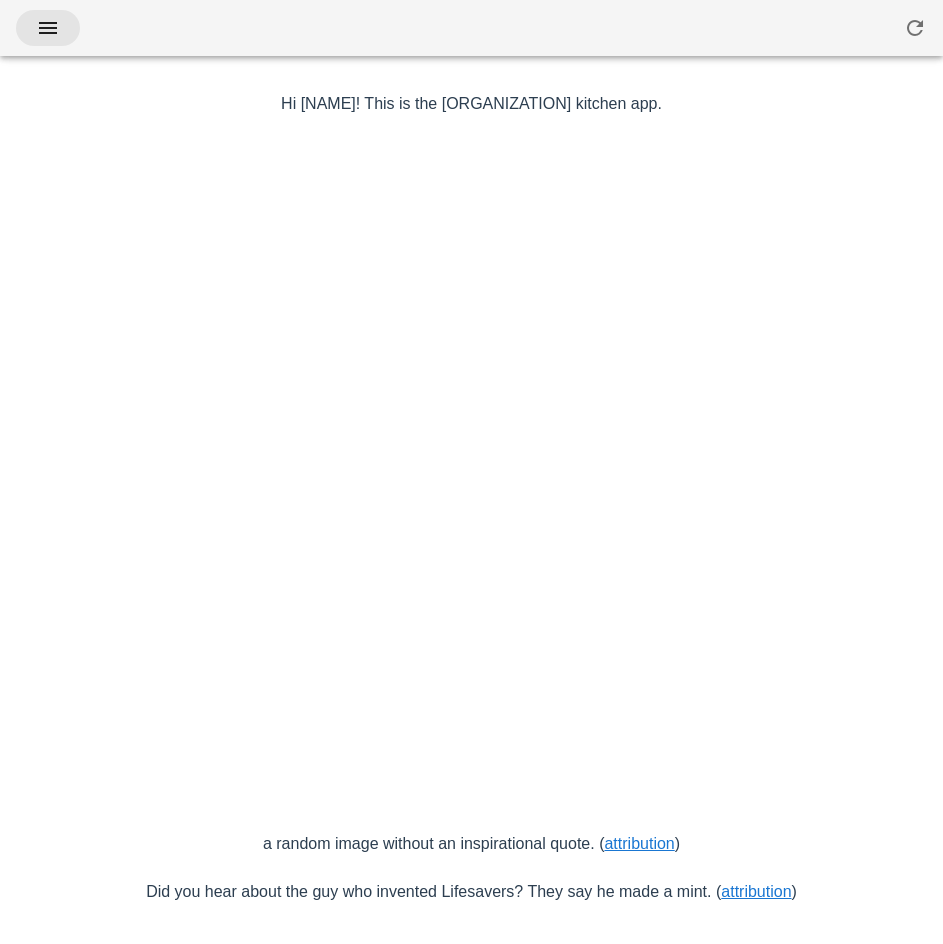 click at bounding box center [48, 28] 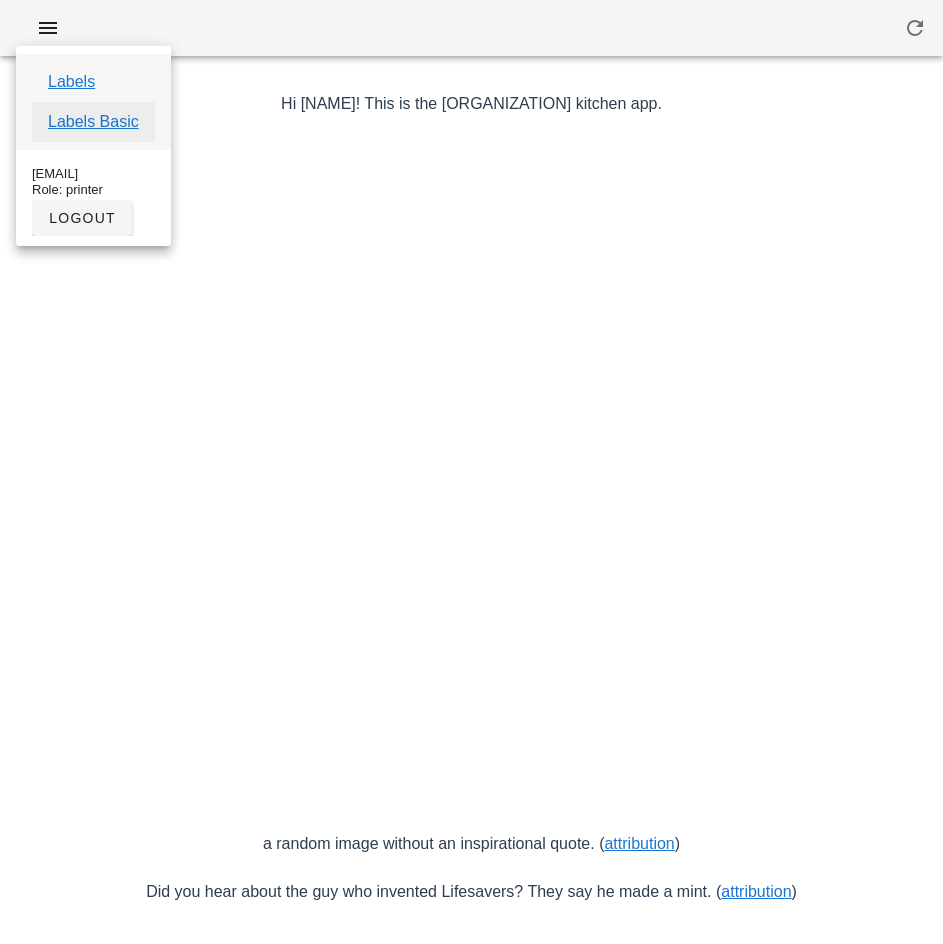 click on "Labels Basic" at bounding box center (93, 122) 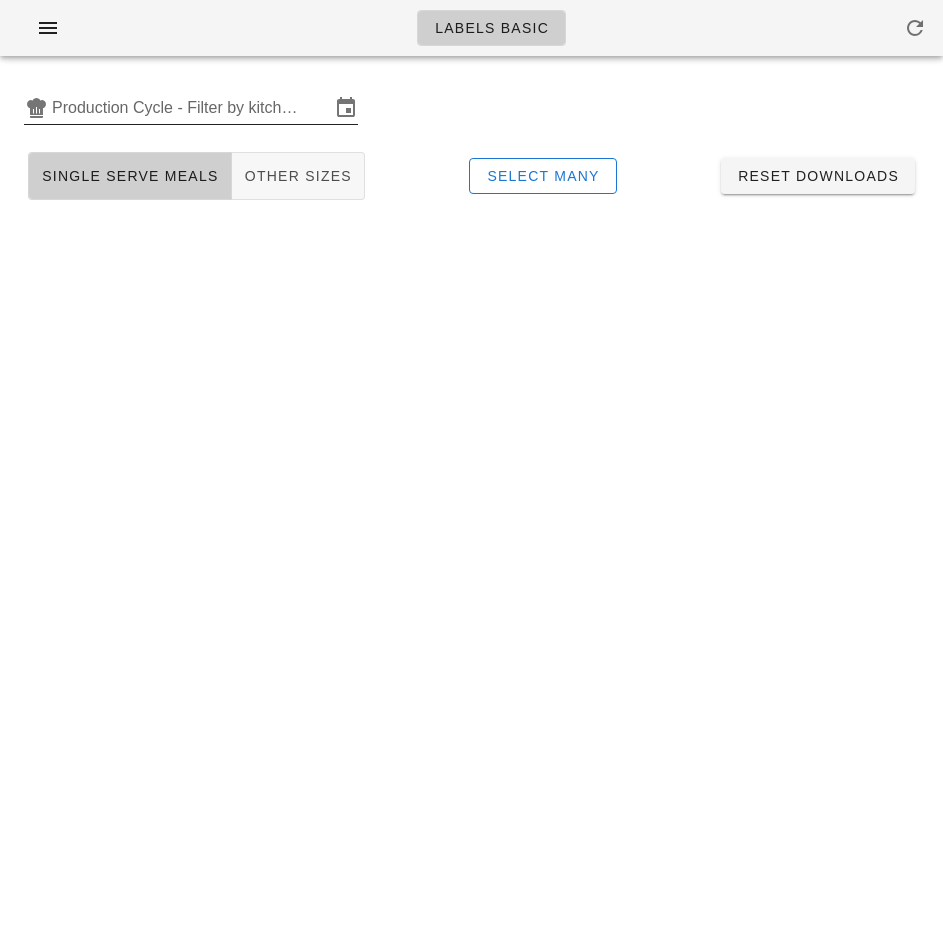 click on "Production Cycle - Filter by kitchen production schedules" at bounding box center [191, 108] 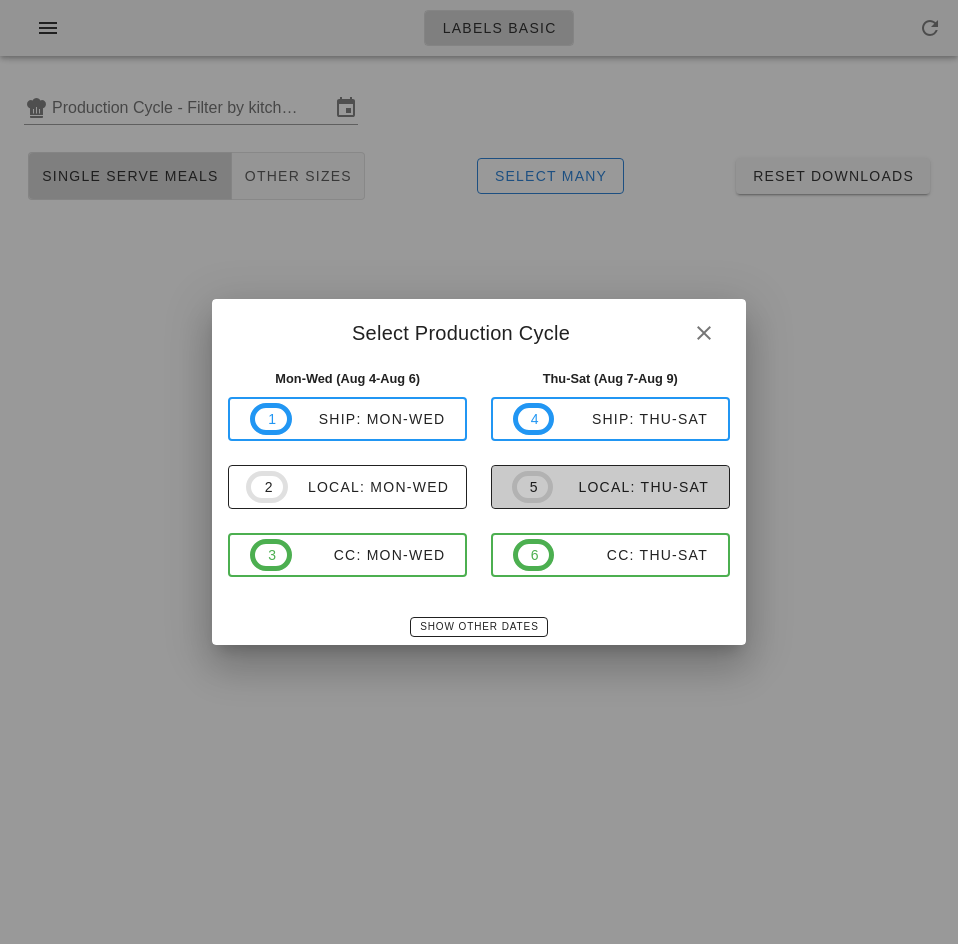 click on "5   local: Thu-Sat" at bounding box center [610, 487] 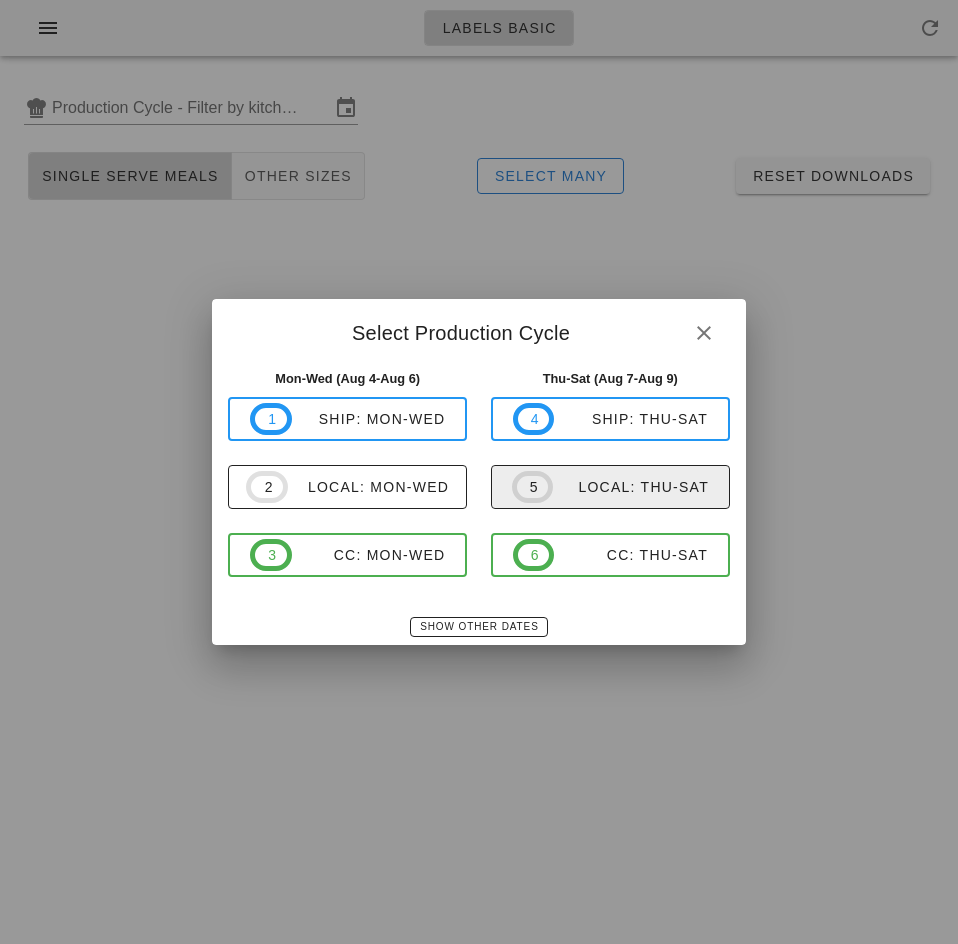 type on "local: Thu-Sat (Aug 7-Aug 9)" 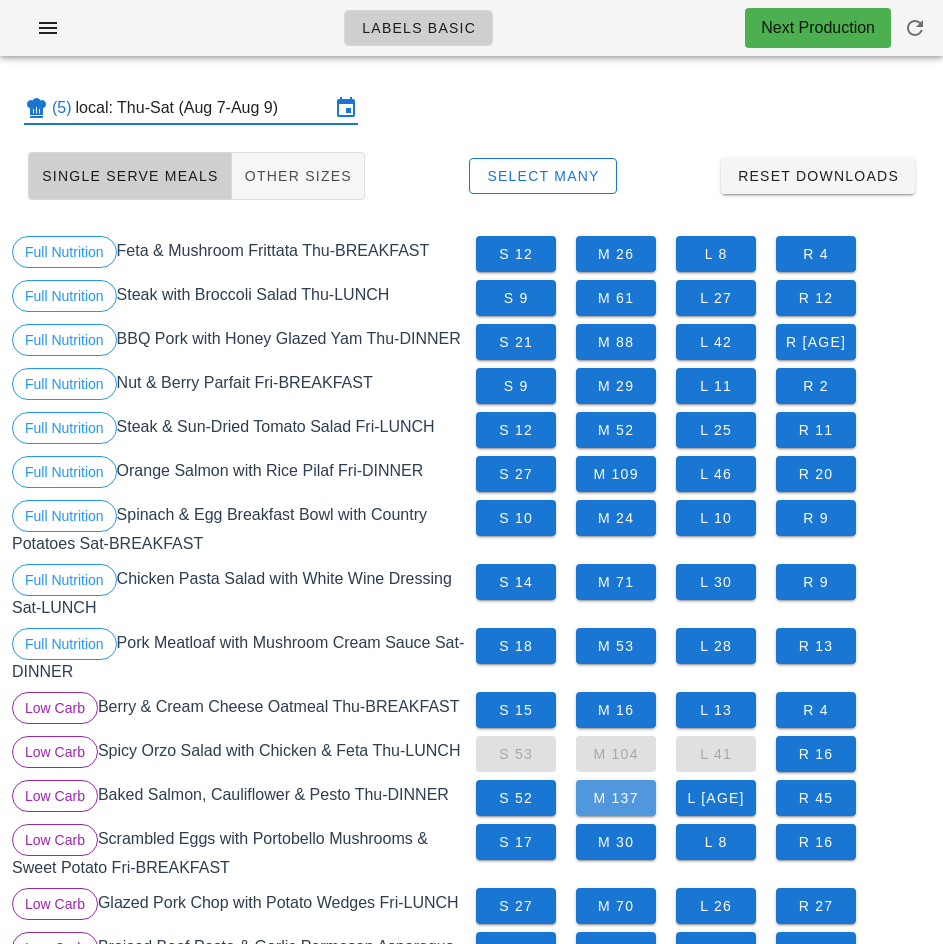 click on "M 137" at bounding box center [616, 798] 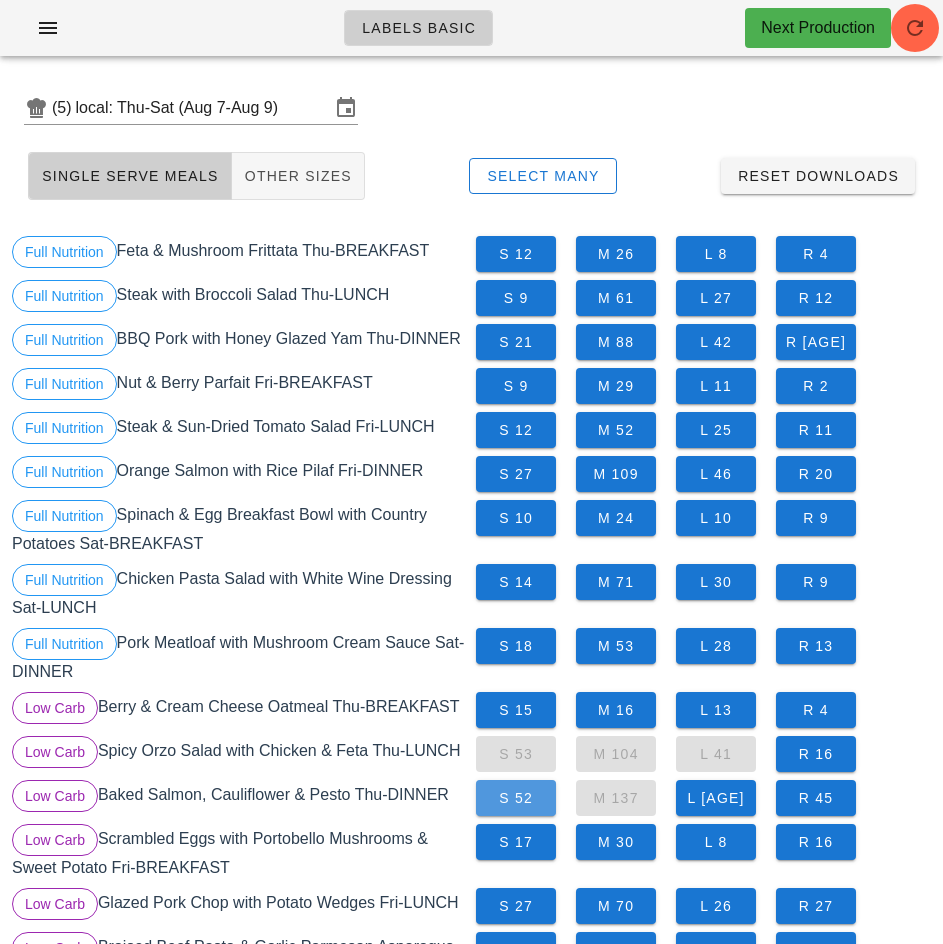 click on "S 52" at bounding box center (516, 798) 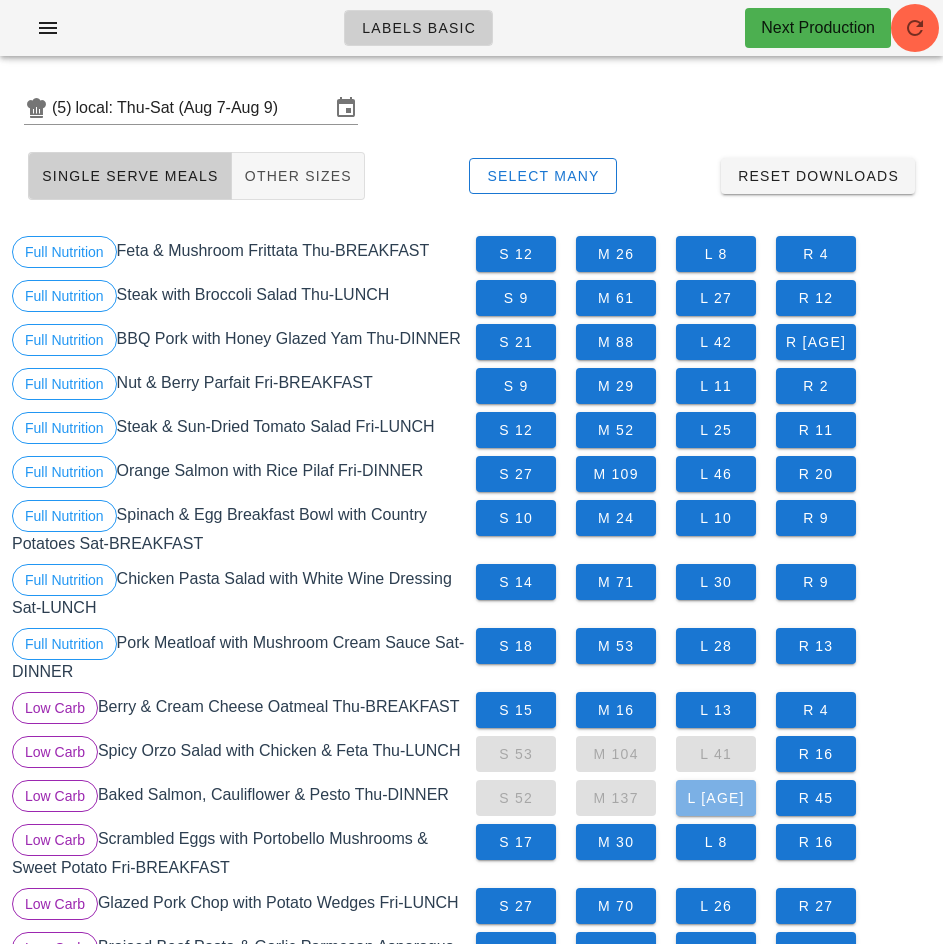 click on "L 44" at bounding box center [715, 798] 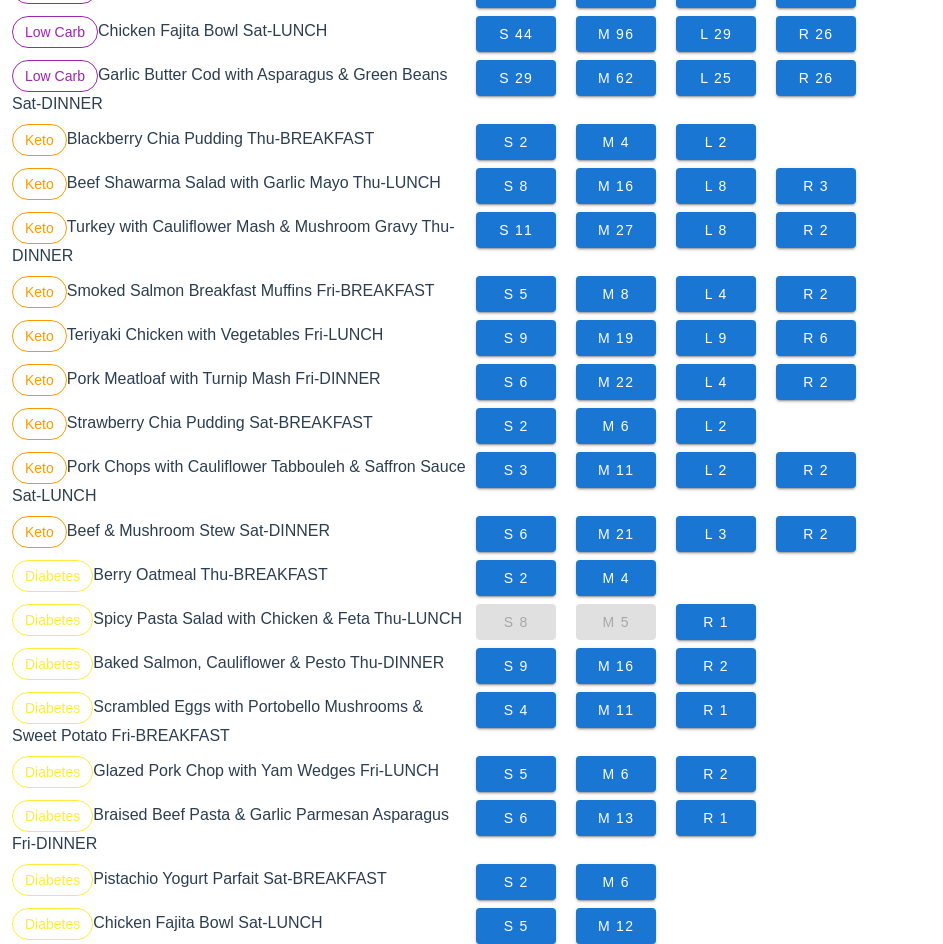 scroll, scrollTop: 1056, scrollLeft: 0, axis: vertical 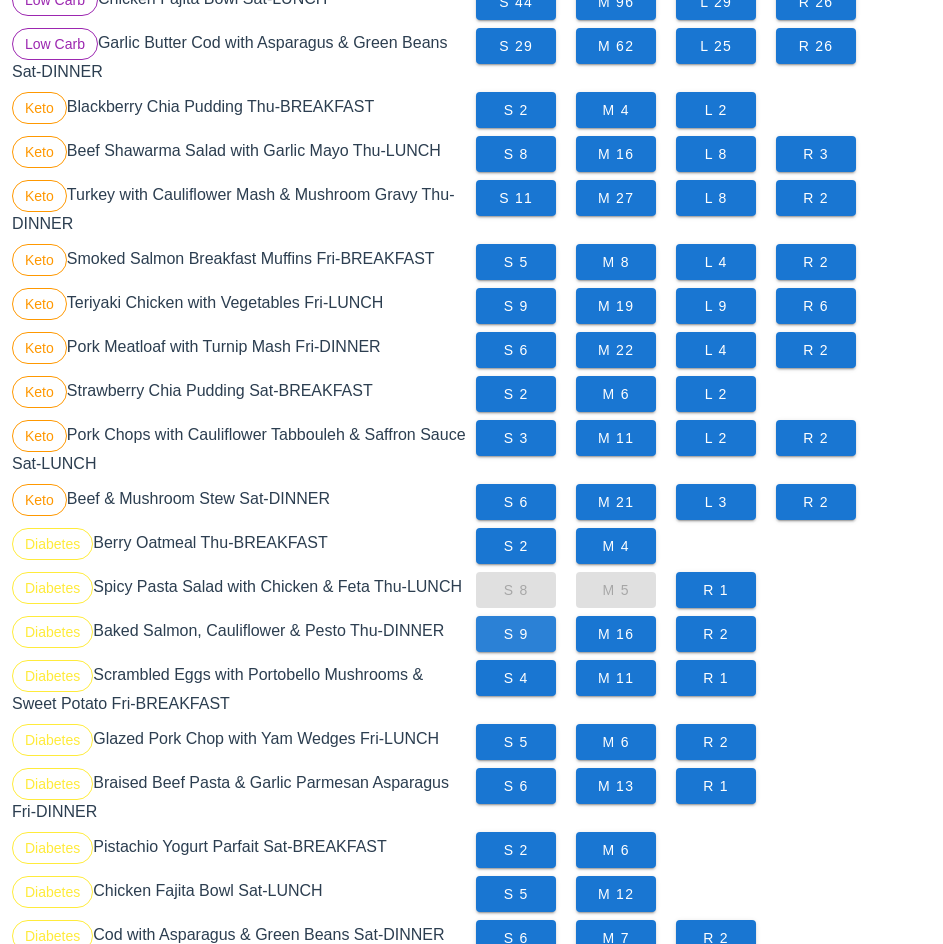click on "S 9" at bounding box center [516, 634] 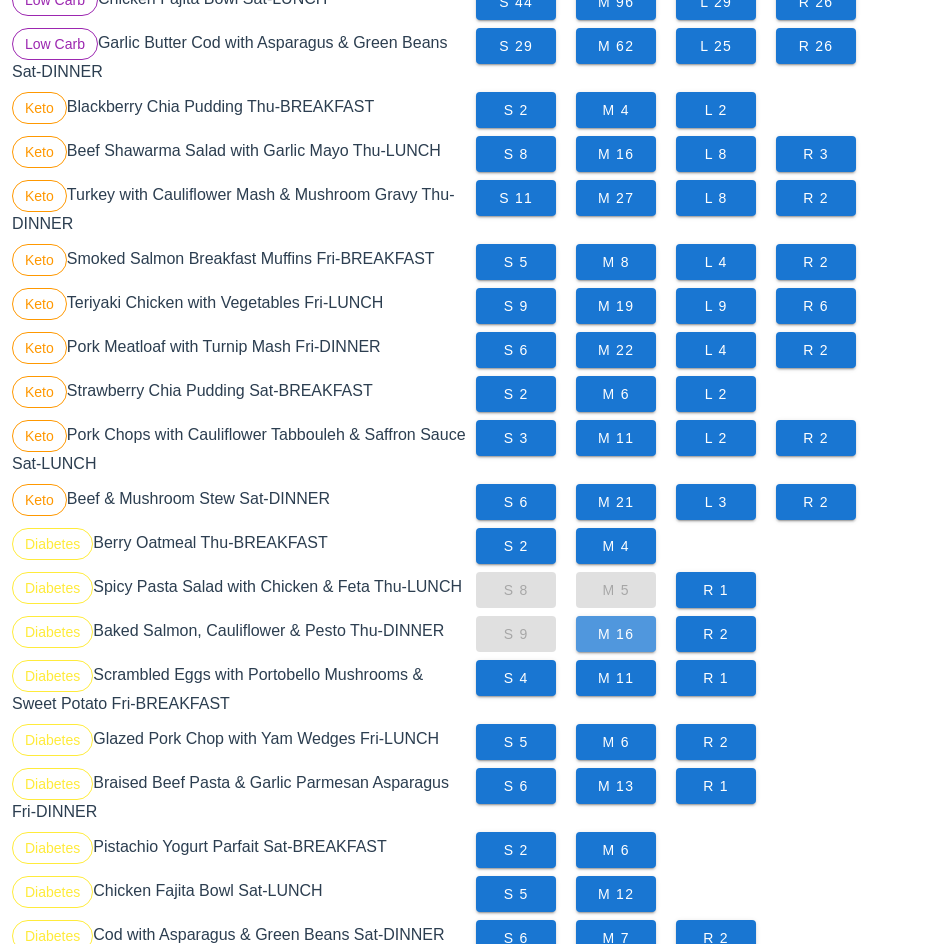 click on "M 16" at bounding box center [616, 634] 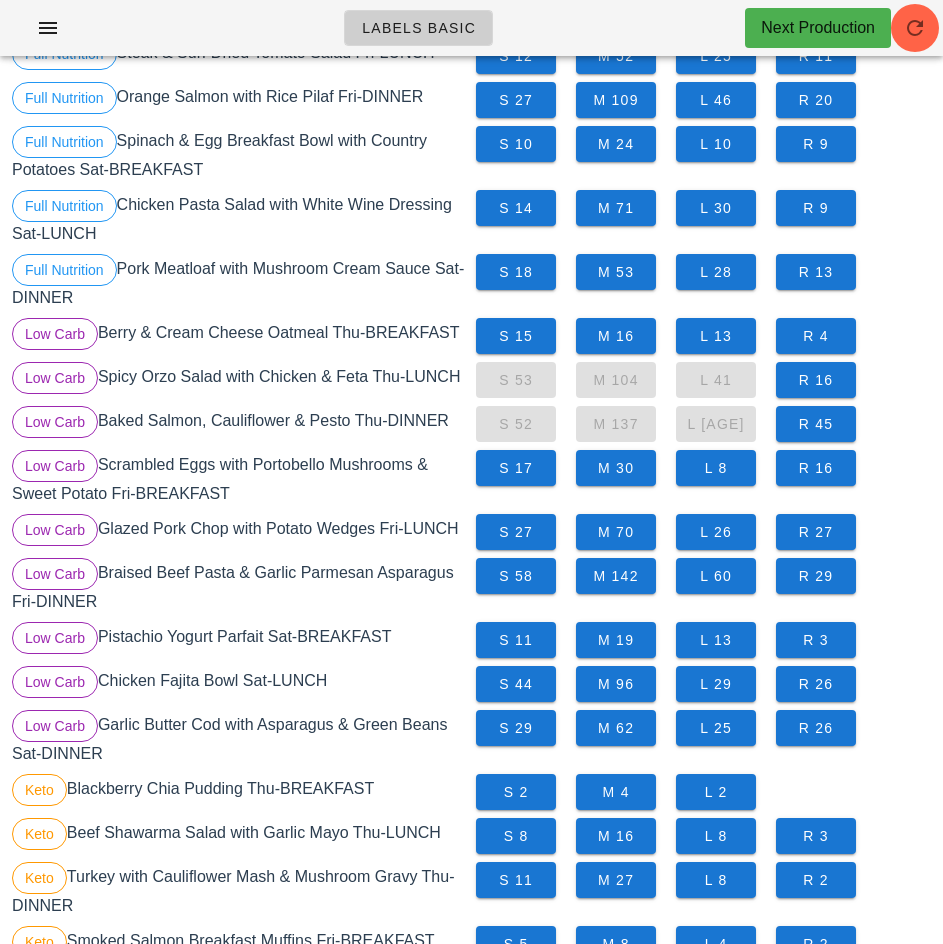 scroll, scrollTop: 353, scrollLeft: 0, axis: vertical 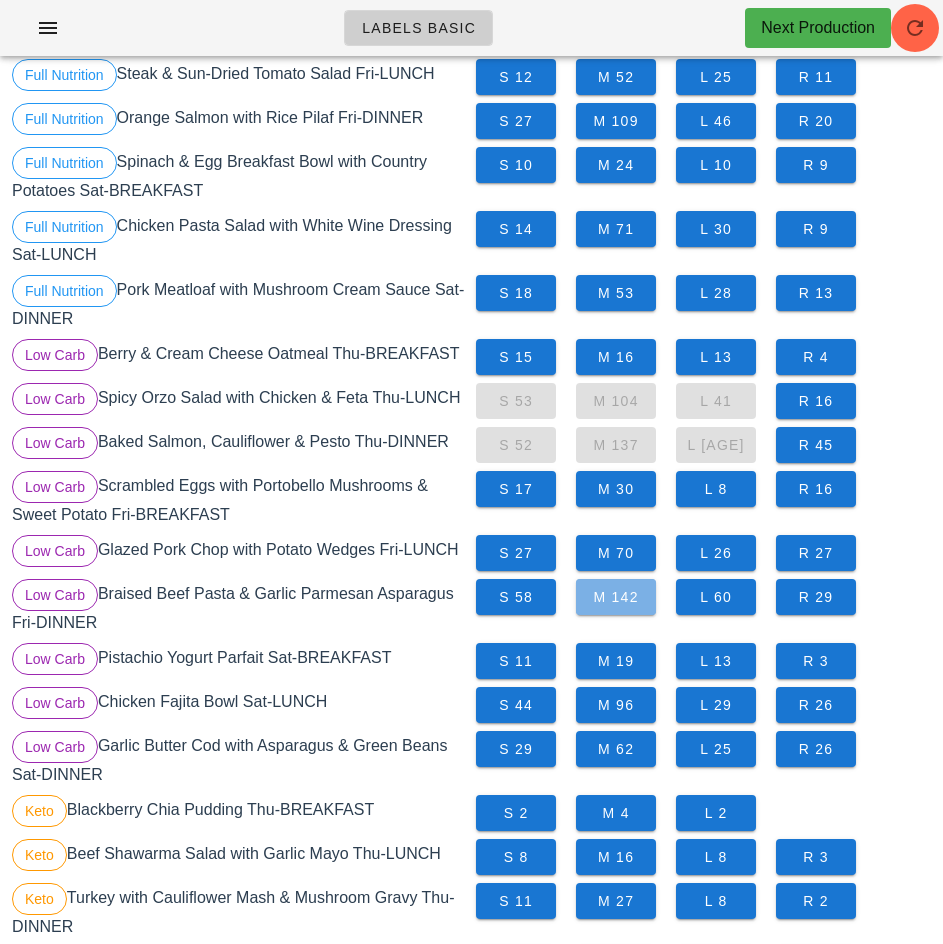 click on "M 142" at bounding box center (616, 597) 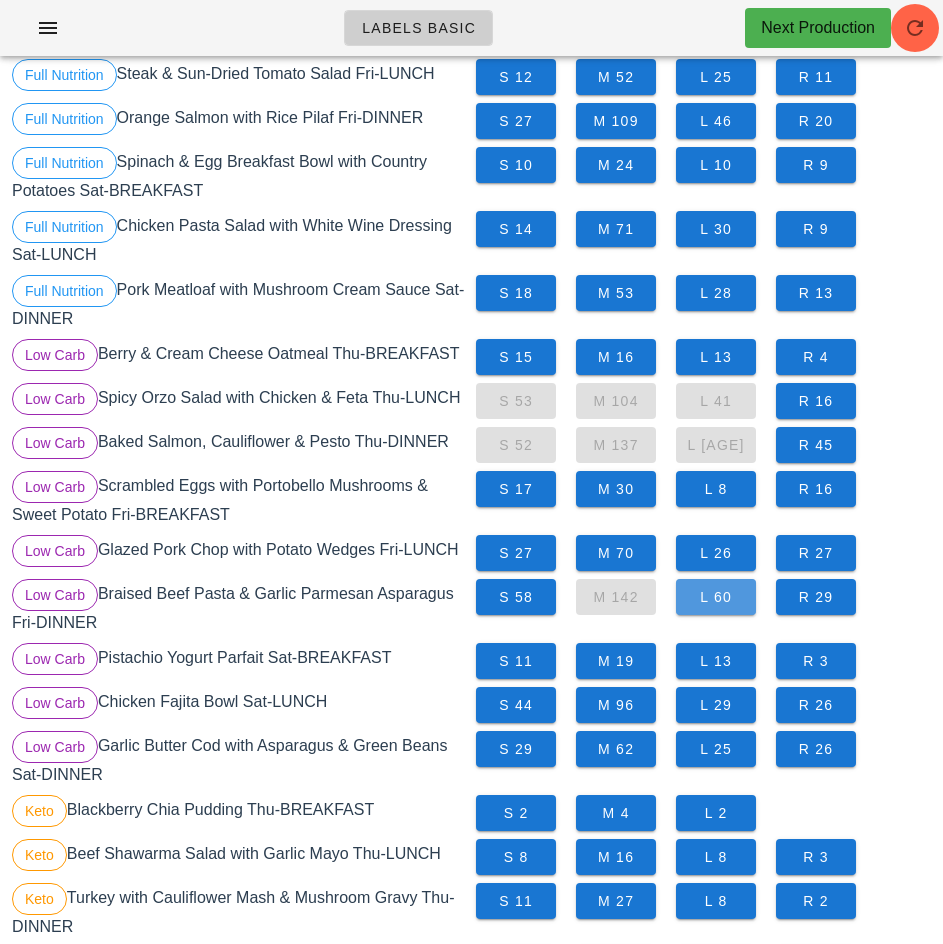click on "L 60" at bounding box center [716, 597] 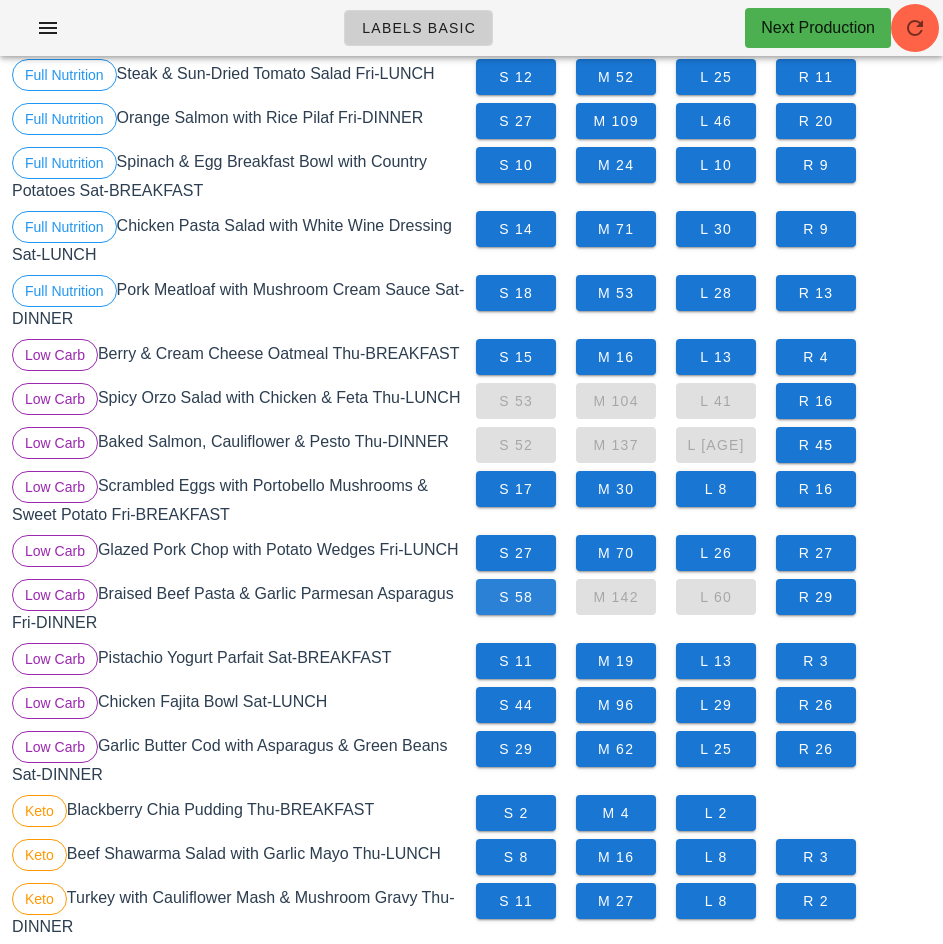 click on "S 58" at bounding box center [516, 597] 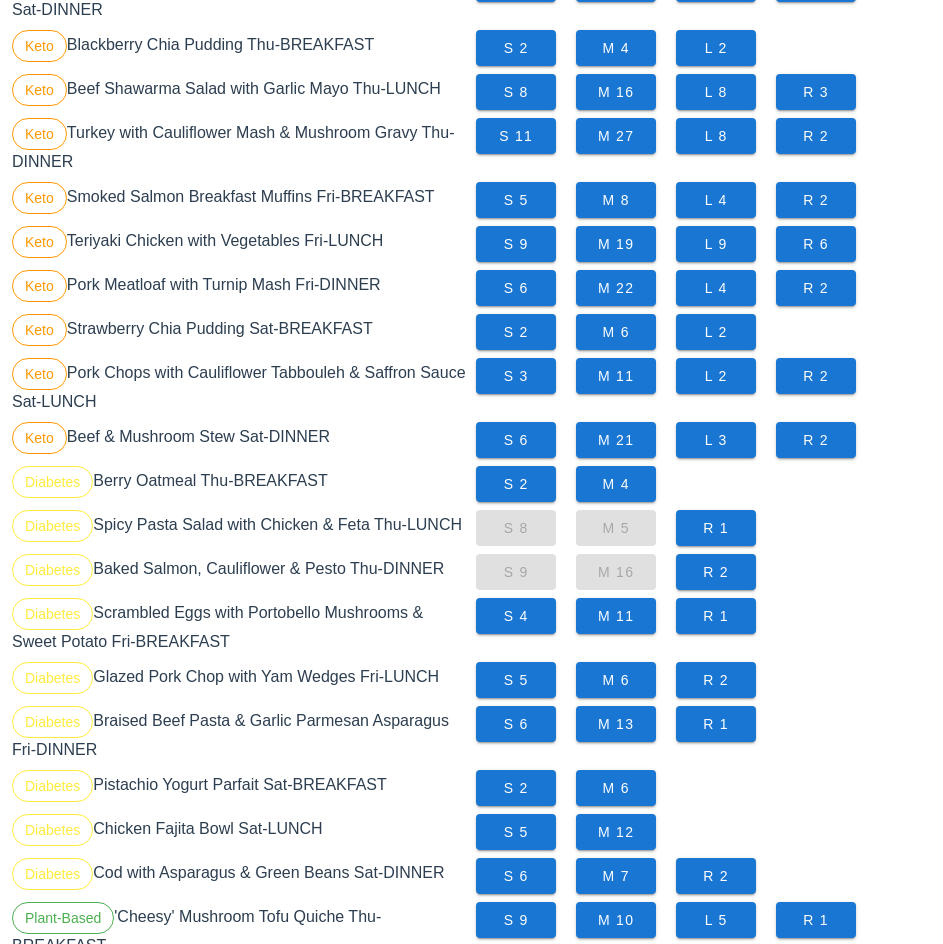 scroll, scrollTop: 1160, scrollLeft: 0, axis: vertical 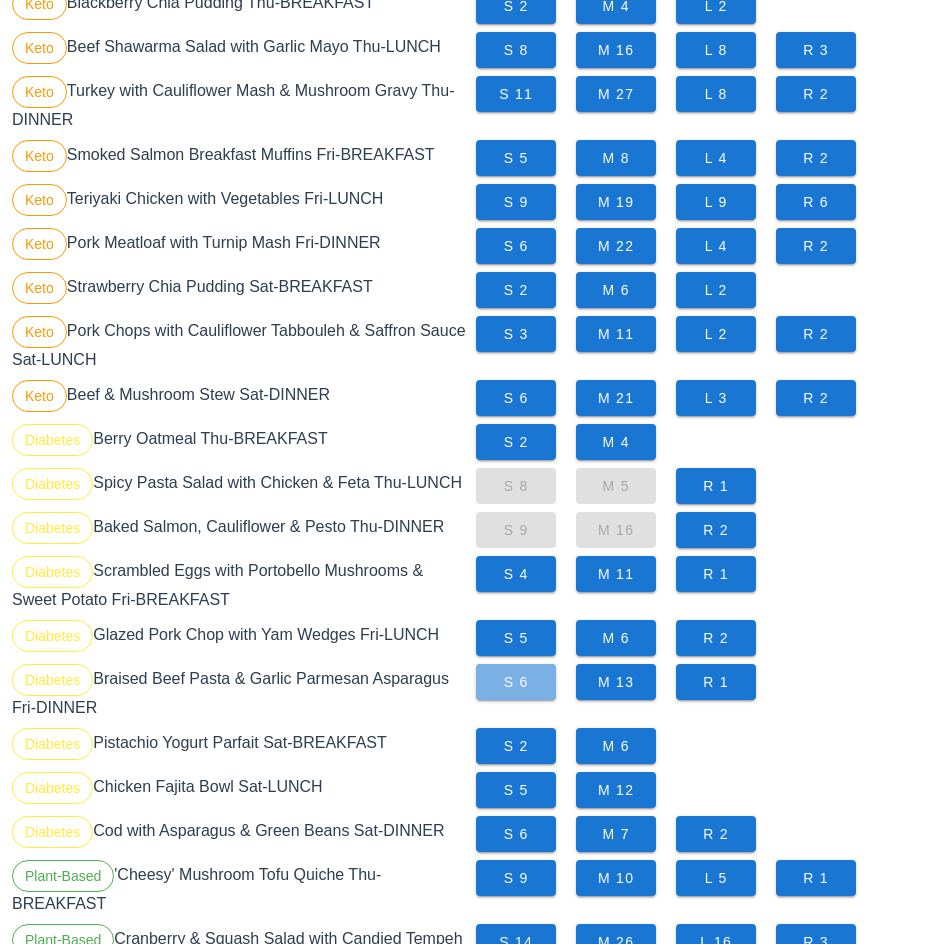 click on "S 6" at bounding box center [516, 682] 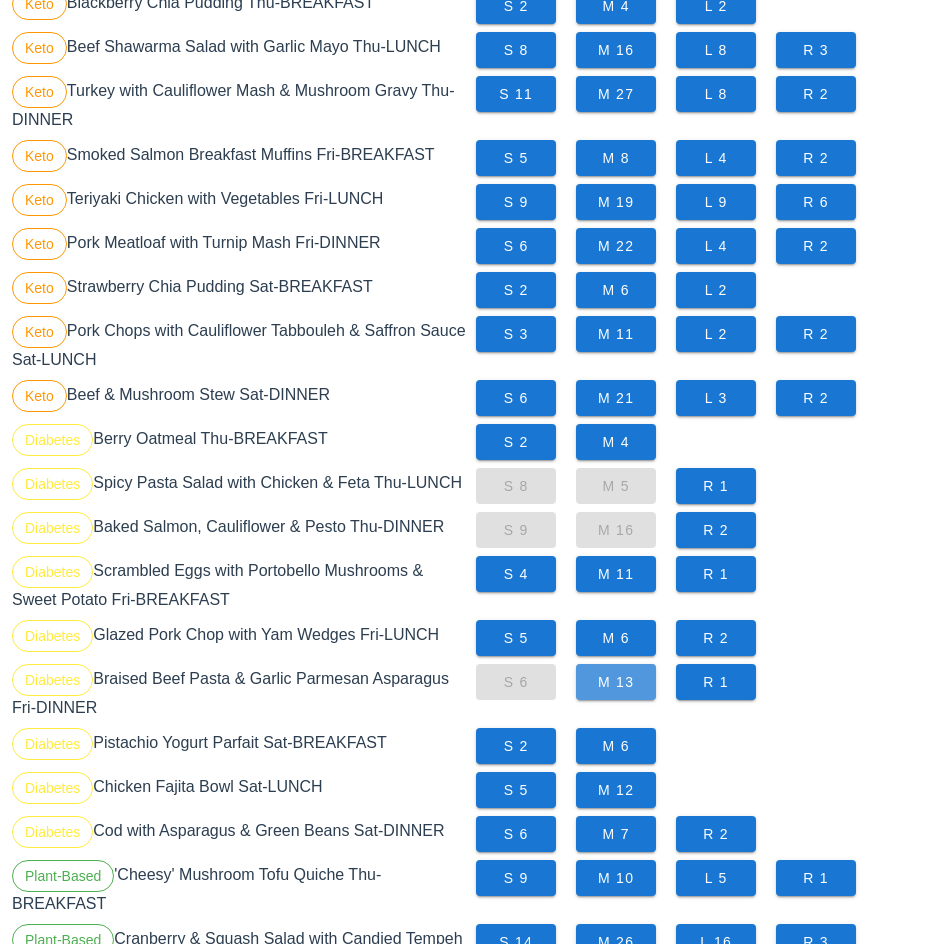 click on "M 13" at bounding box center [616, 682] 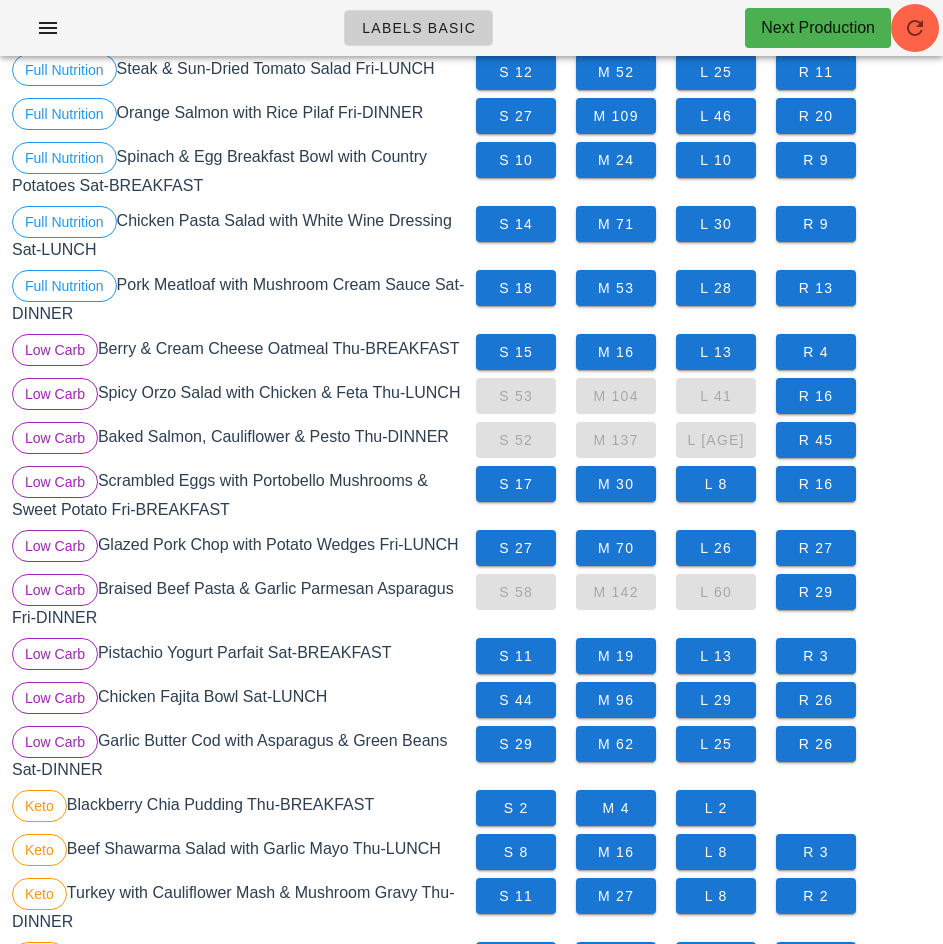 scroll, scrollTop: 357, scrollLeft: 0, axis: vertical 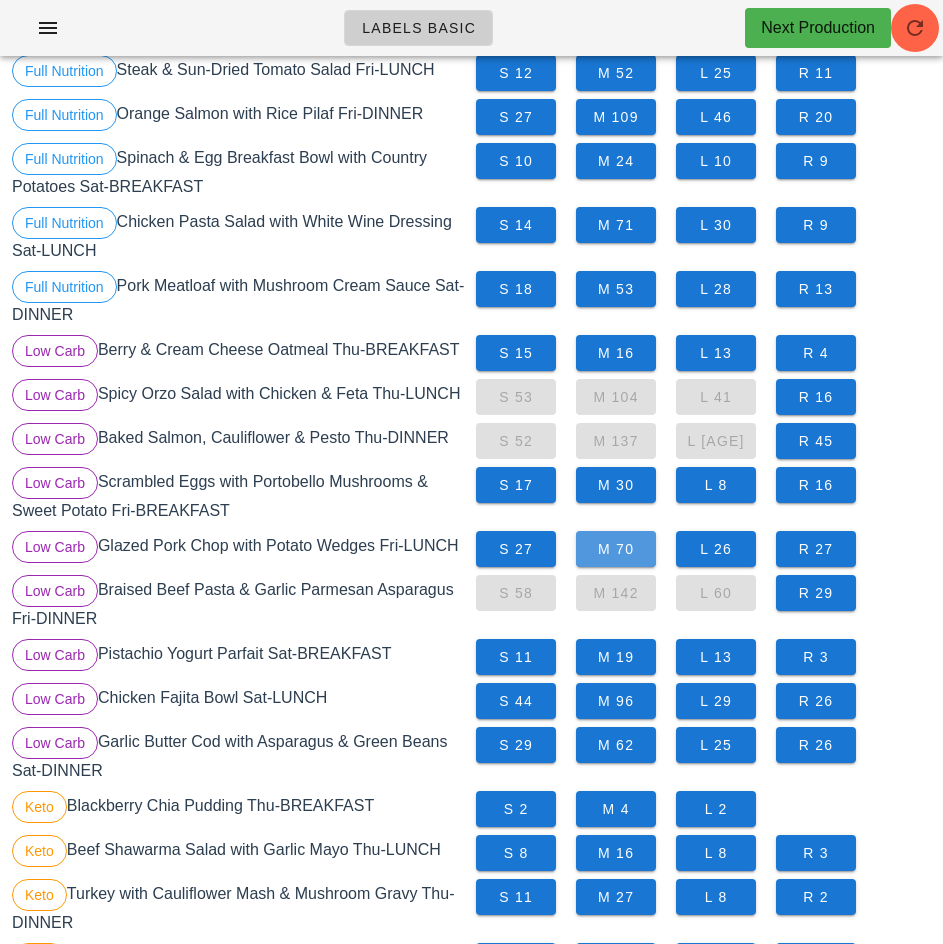 click on "M 70" at bounding box center [616, 549] 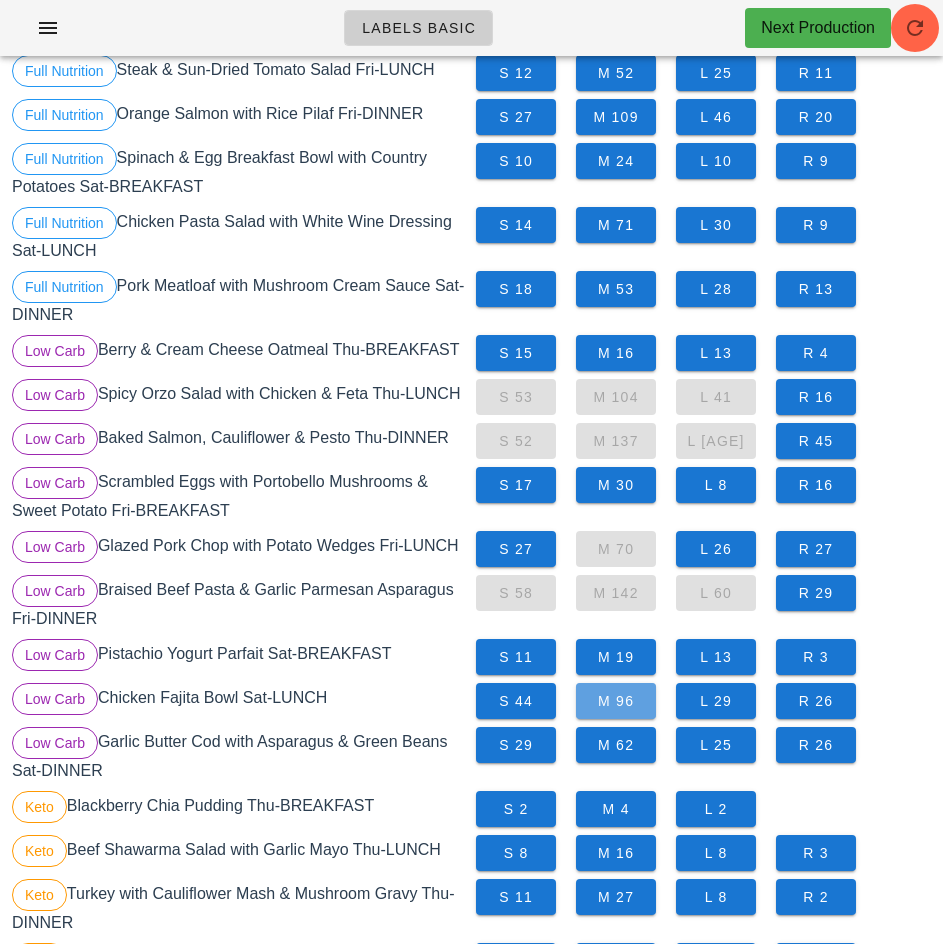 click on "M 96" at bounding box center (616, 701) 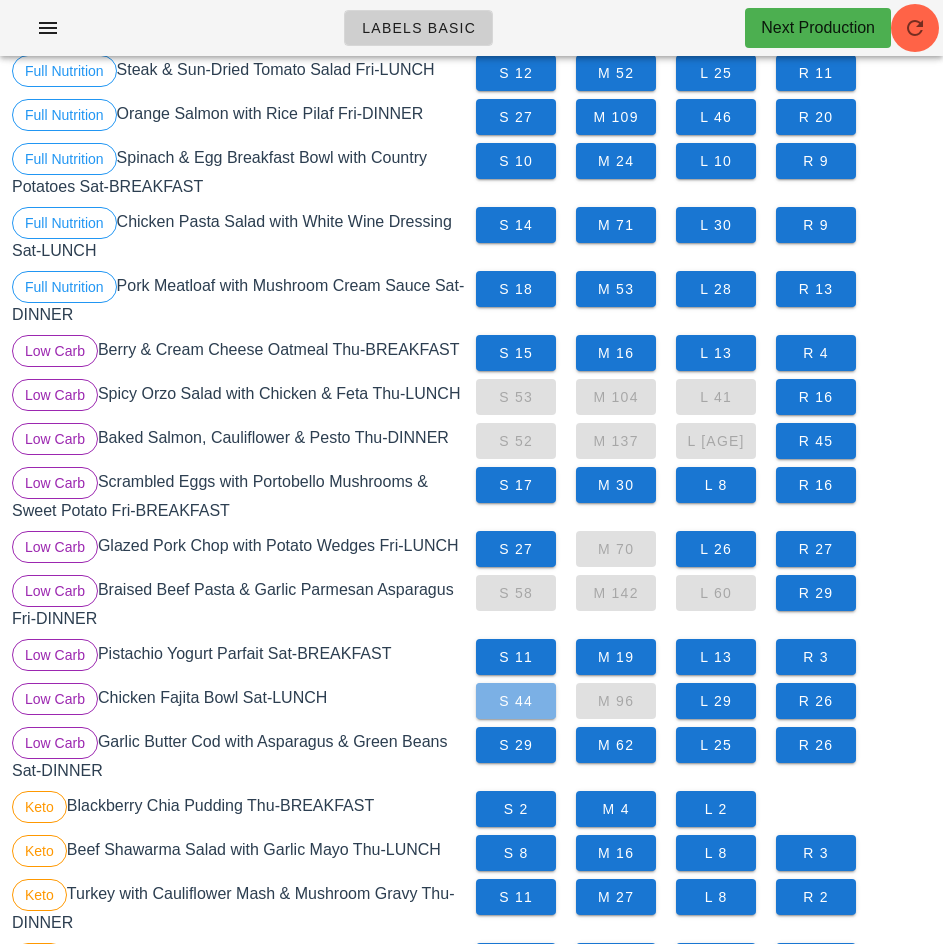 click on "S 44" at bounding box center (516, 701) 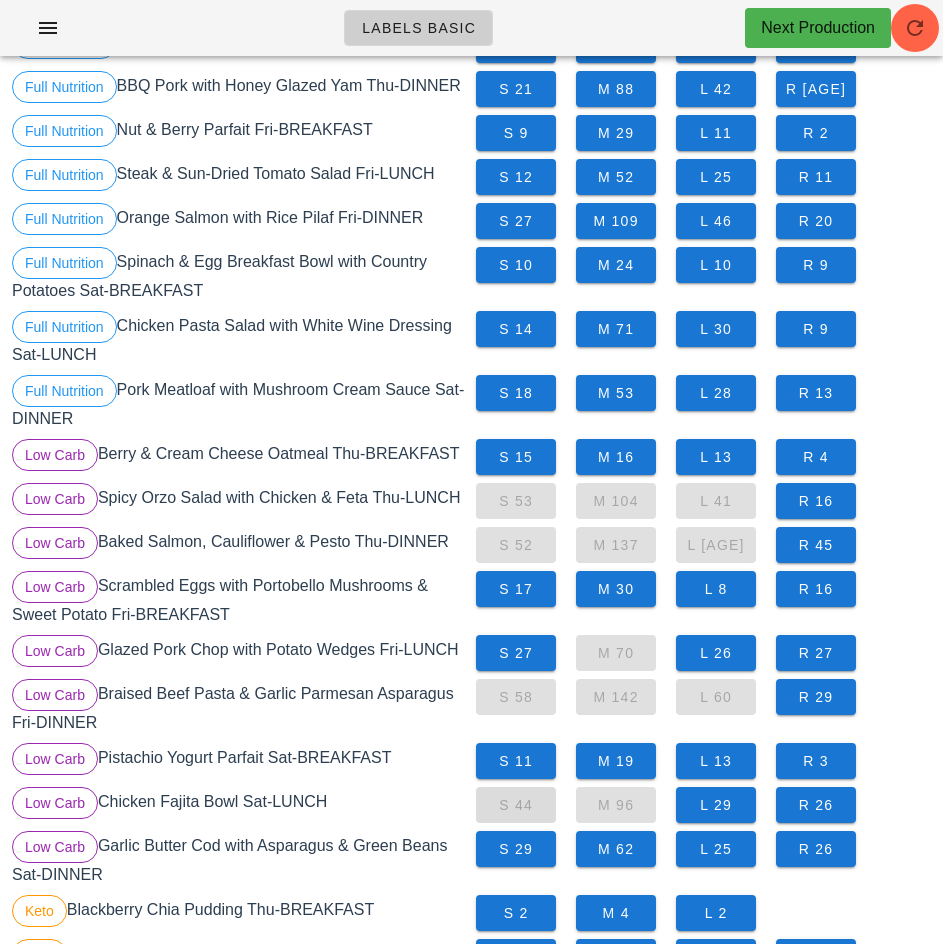 scroll, scrollTop: 0, scrollLeft: 0, axis: both 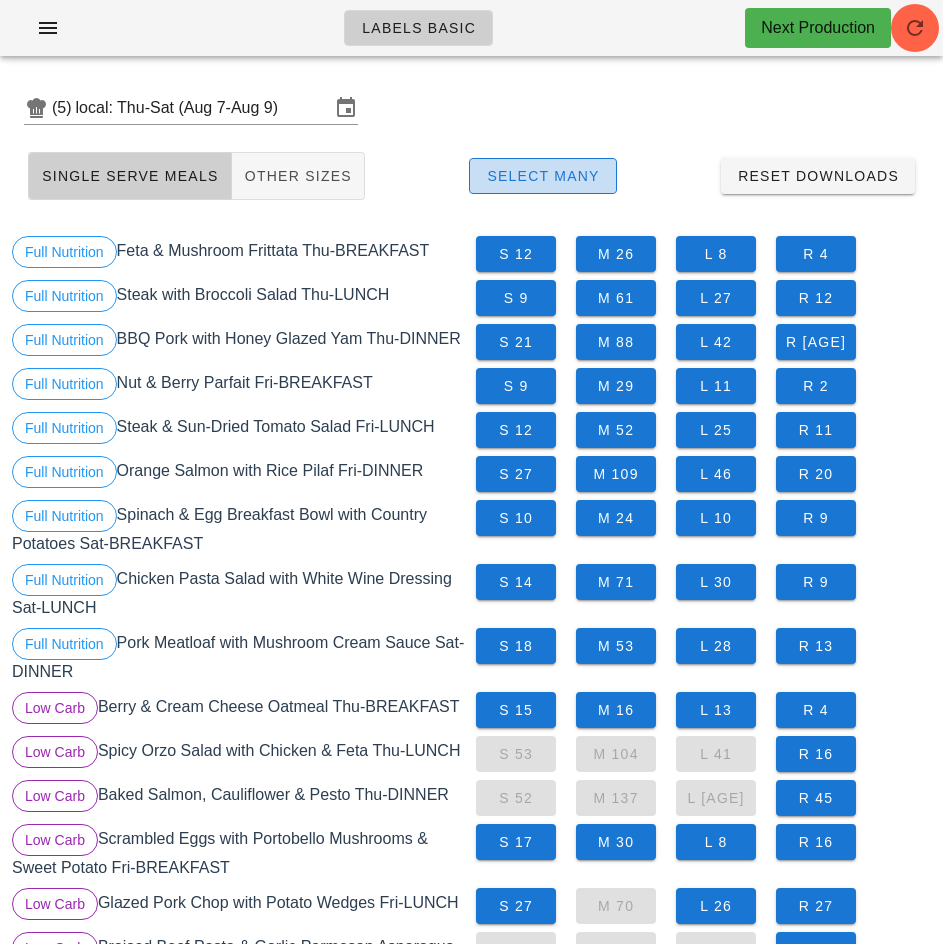 click on "Select Many" at bounding box center (543, 176) 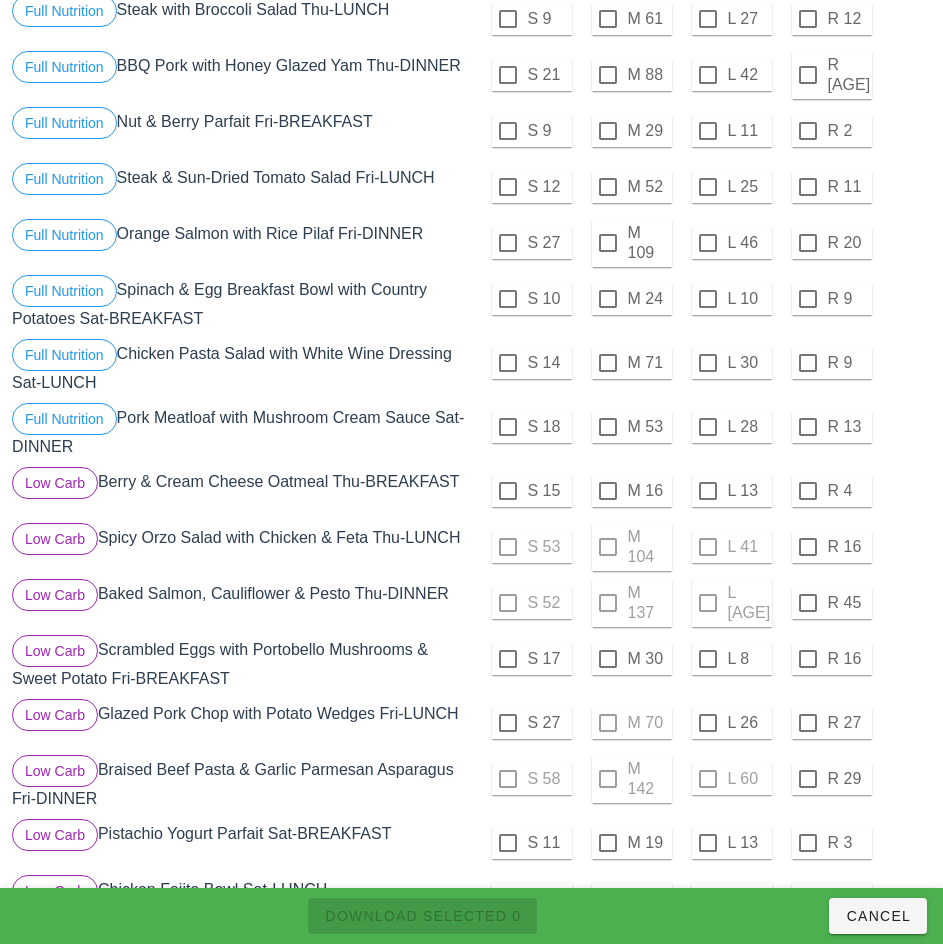 scroll, scrollTop: 298, scrollLeft: 0, axis: vertical 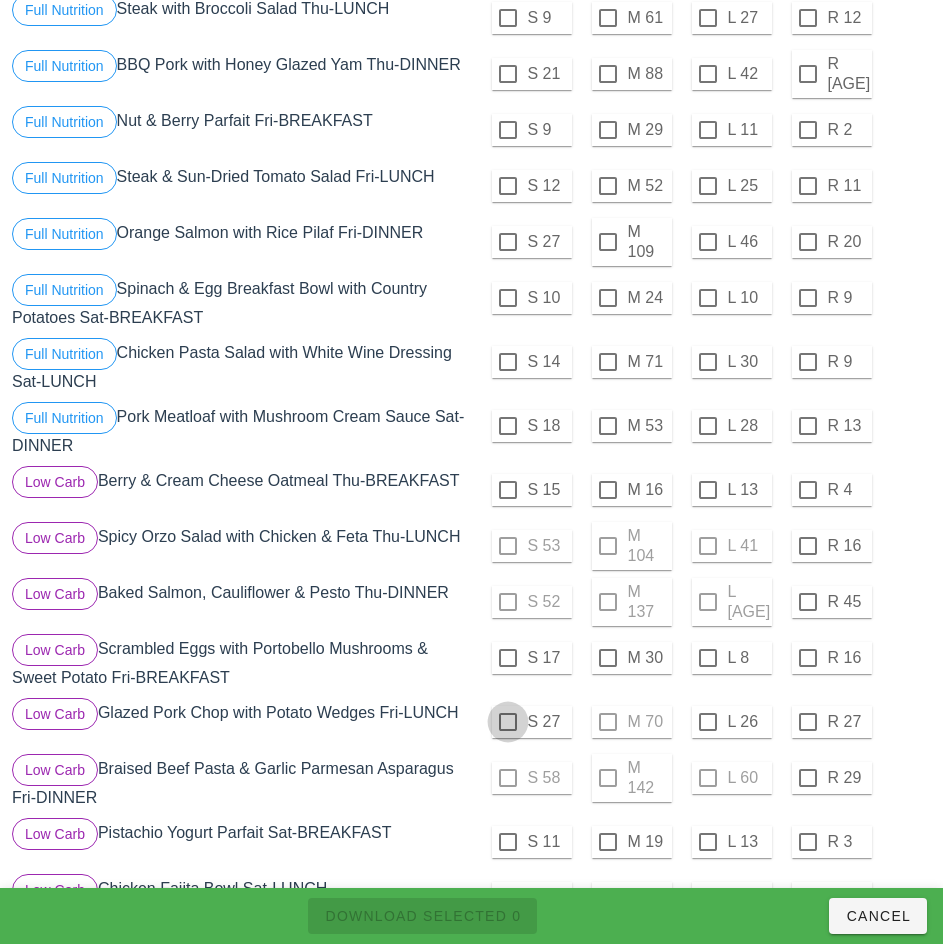 click at bounding box center (508, 722) 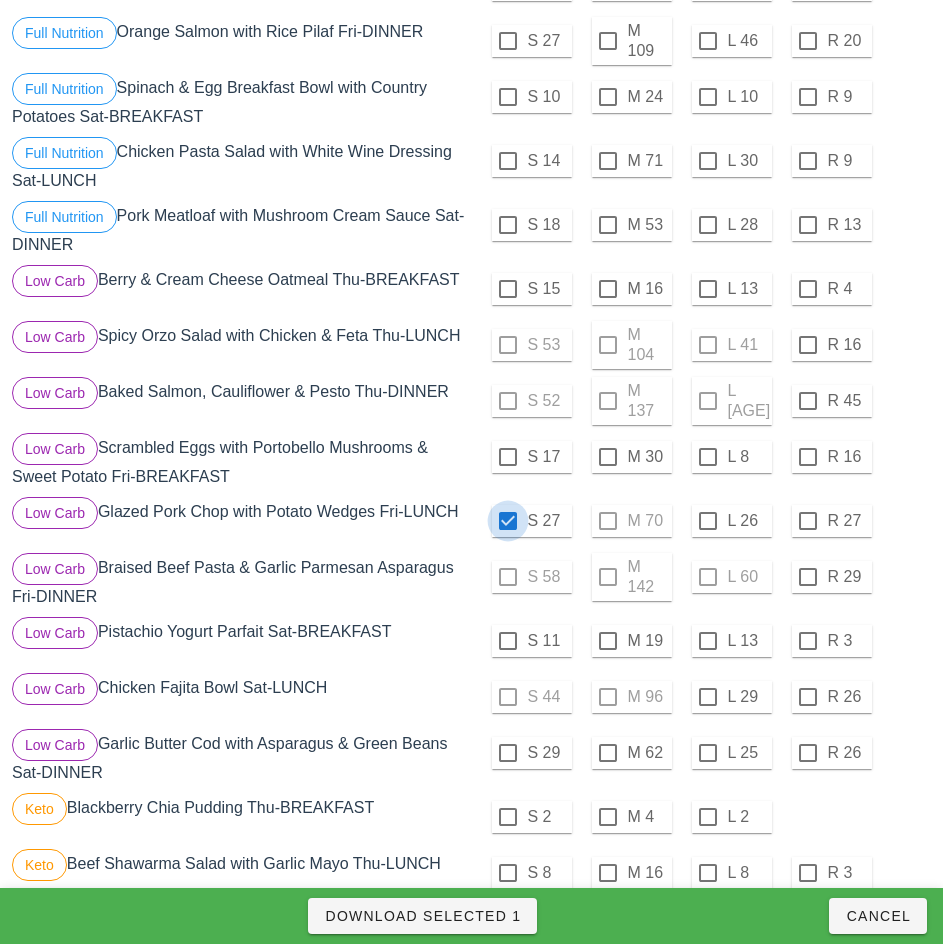 scroll, scrollTop: 501, scrollLeft: 0, axis: vertical 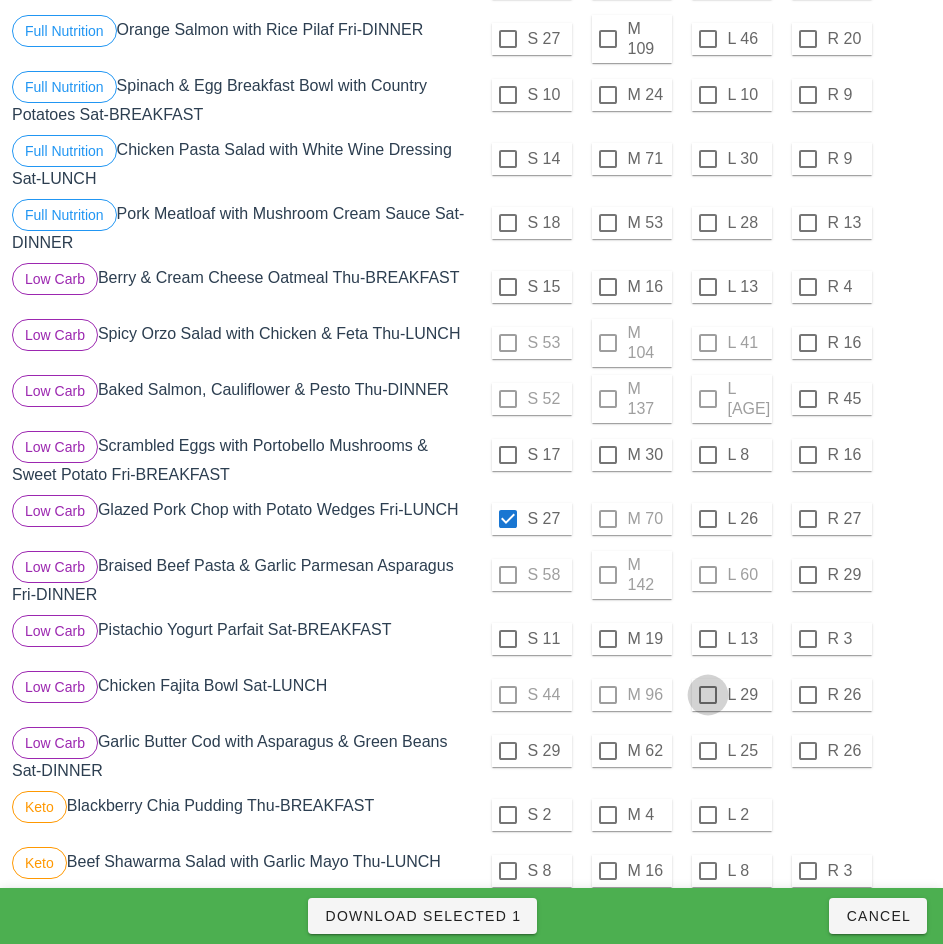 click at bounding box center (708, 695) 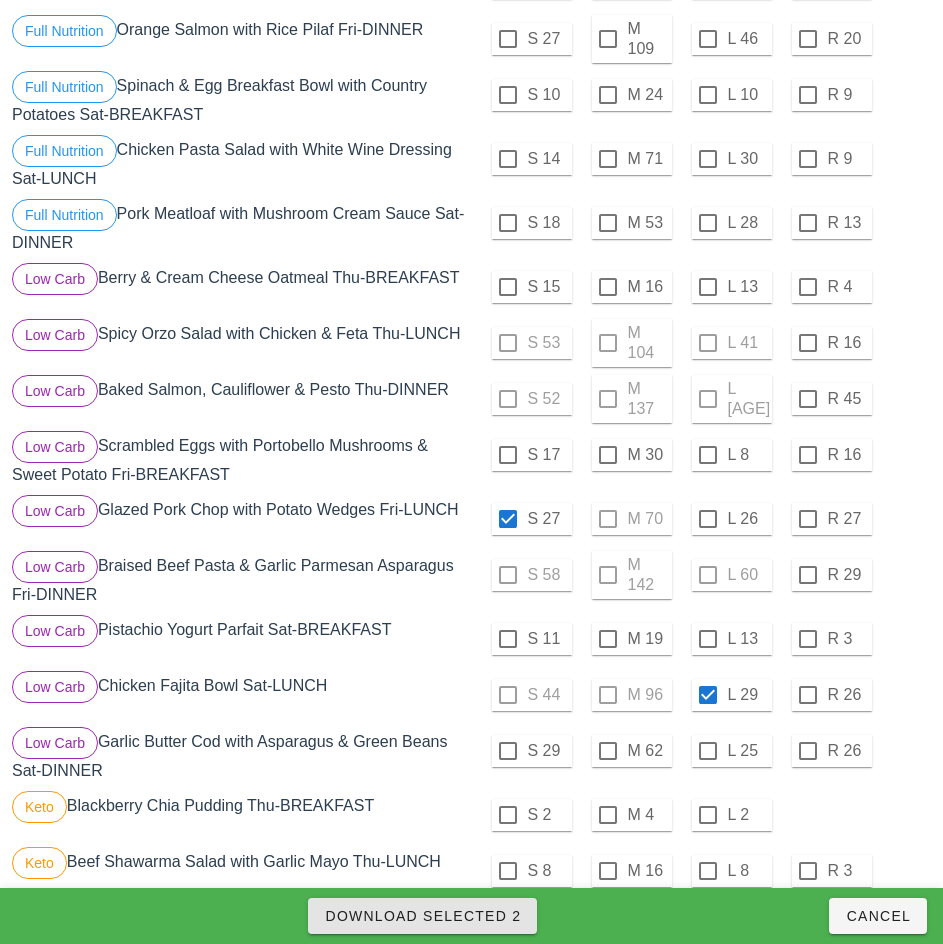 click on "Download Selected 2" at bounding box center [422, 916] 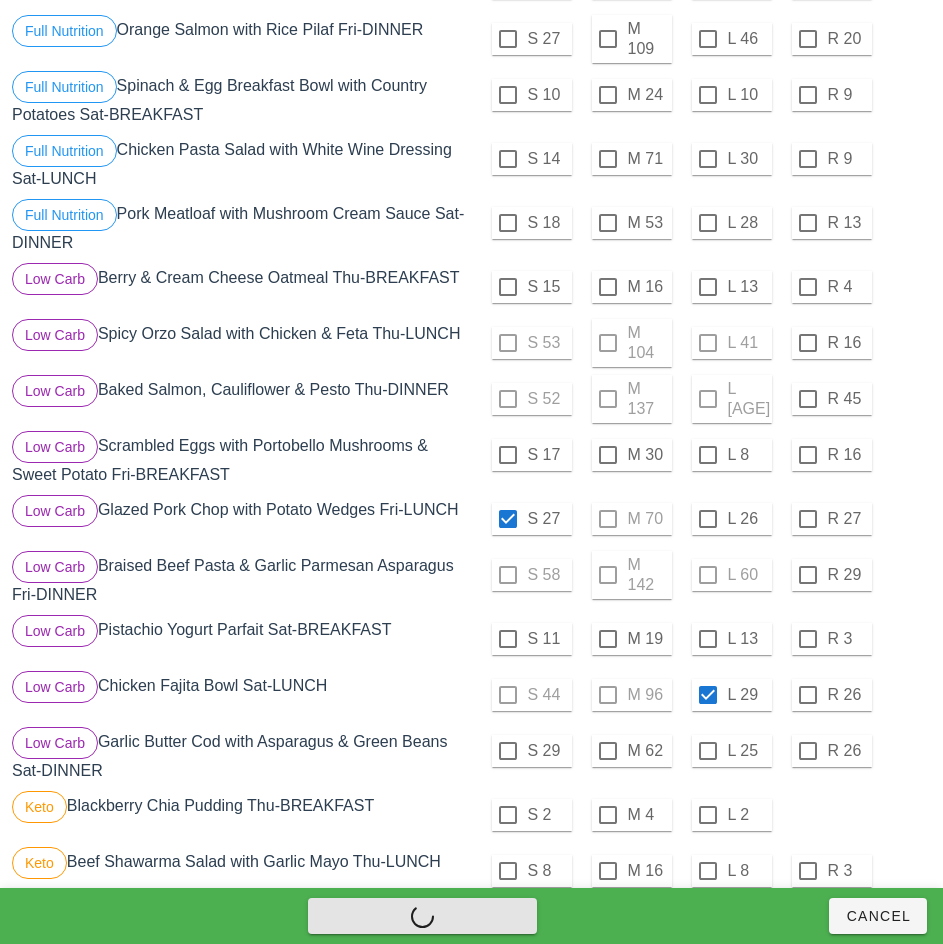 checkbox on "false" 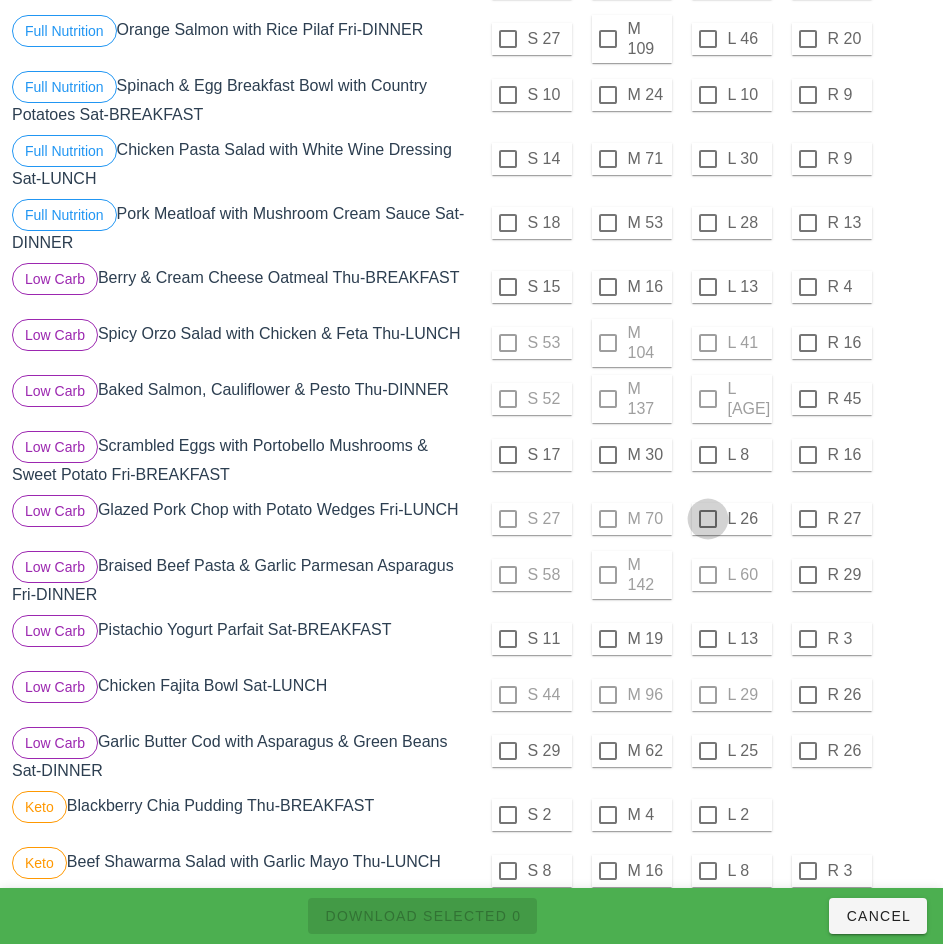 click at bounding box center (708, 519) 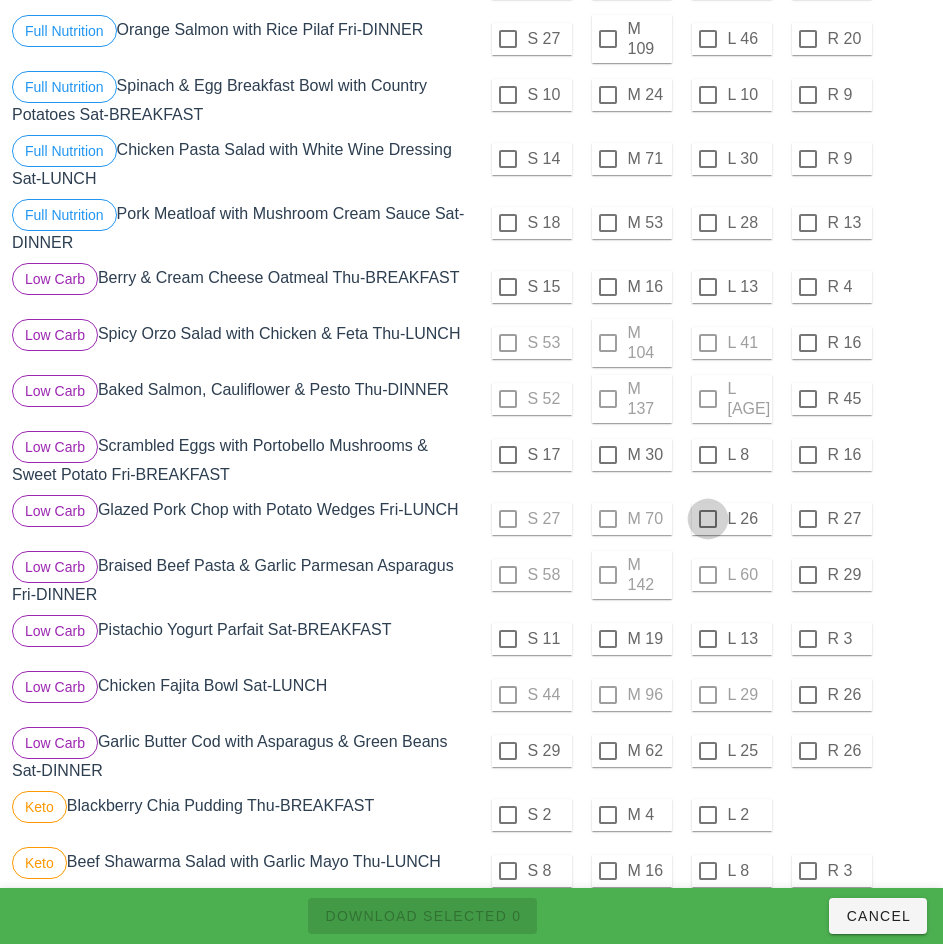checkbox on "true" 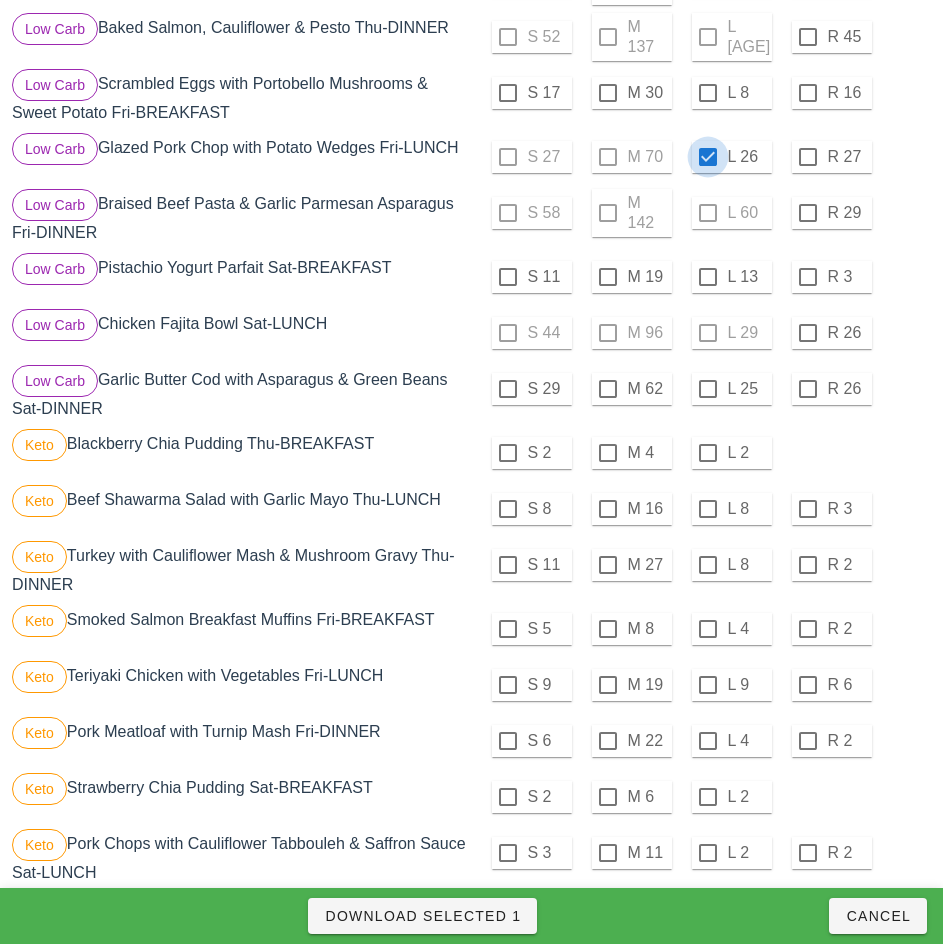 scroll, scrollTop: 862, scrollLeft: 0, axis: vertical 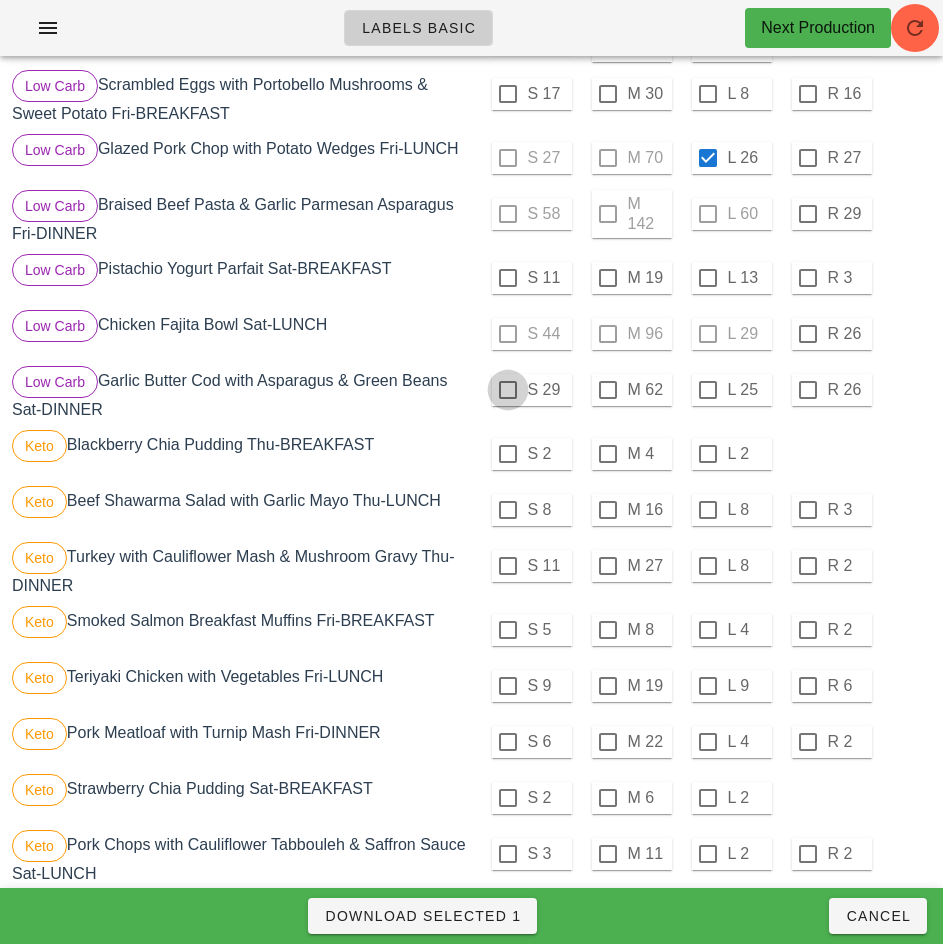 click at bounding box center [508, 390] 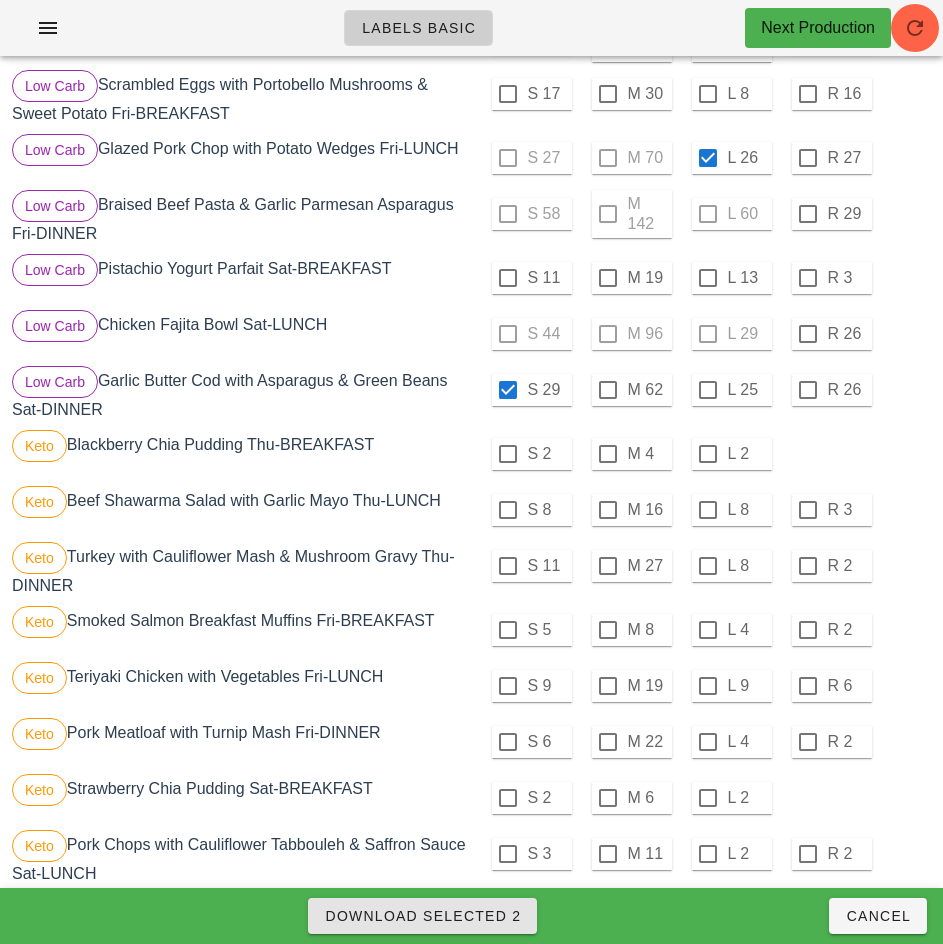 click on "Download Selected 2" at bounding box center (422, 916) 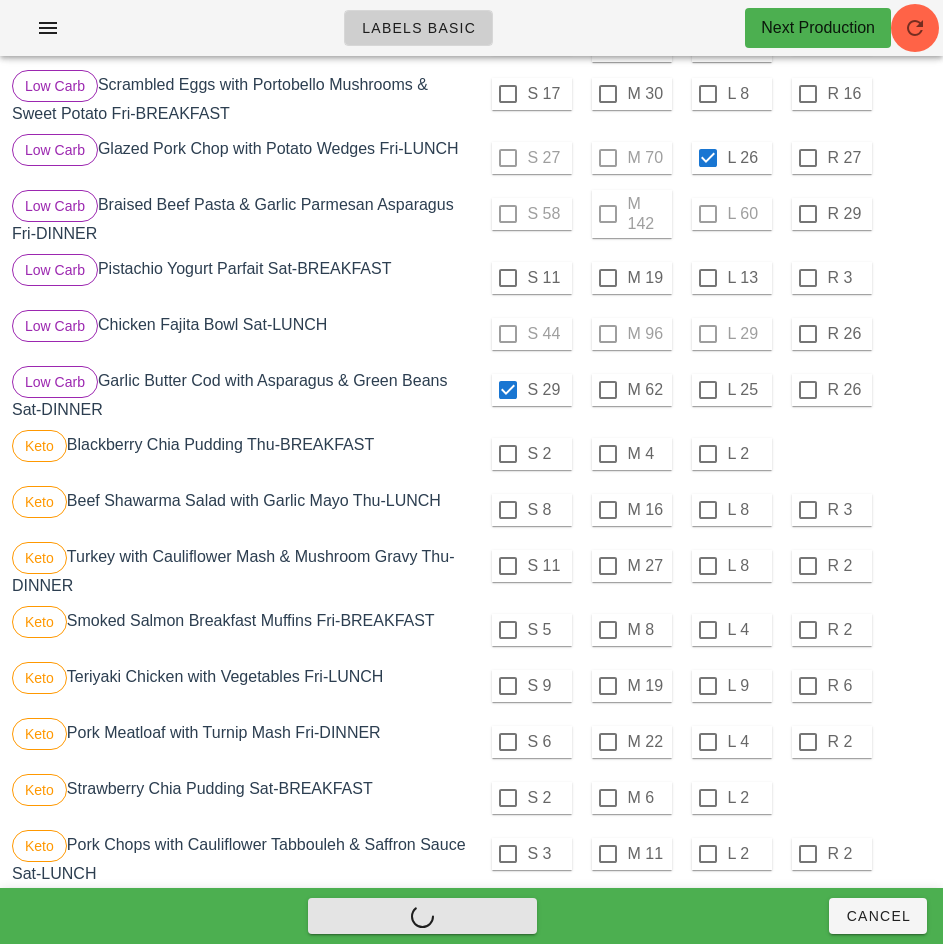 checkbox on "false" 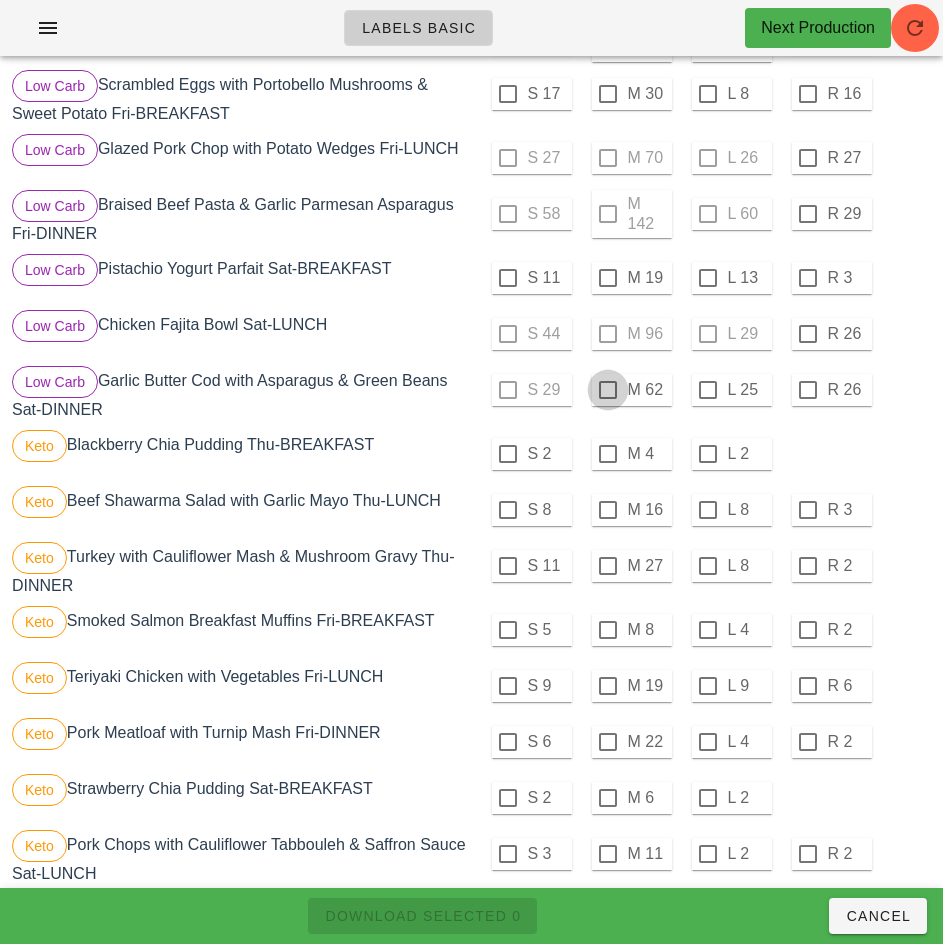 click at bounding box center [608, 390] 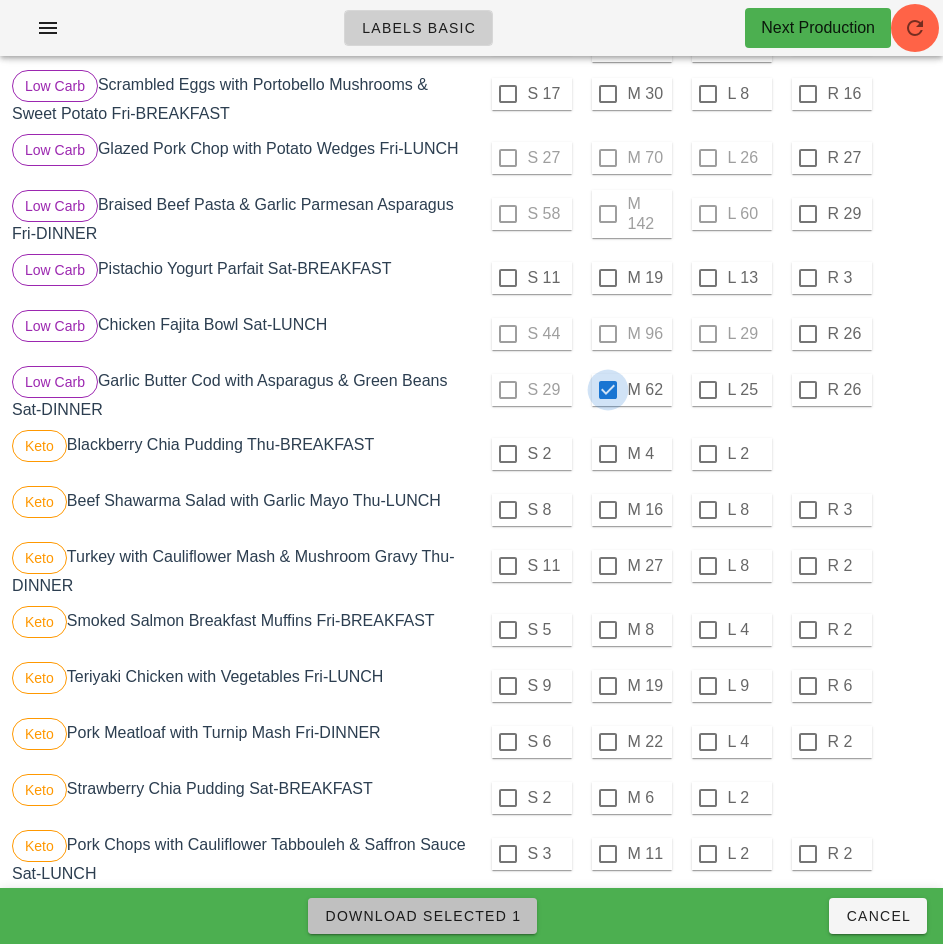 click on "Download Selected 1" at bounding box center (422, 916) 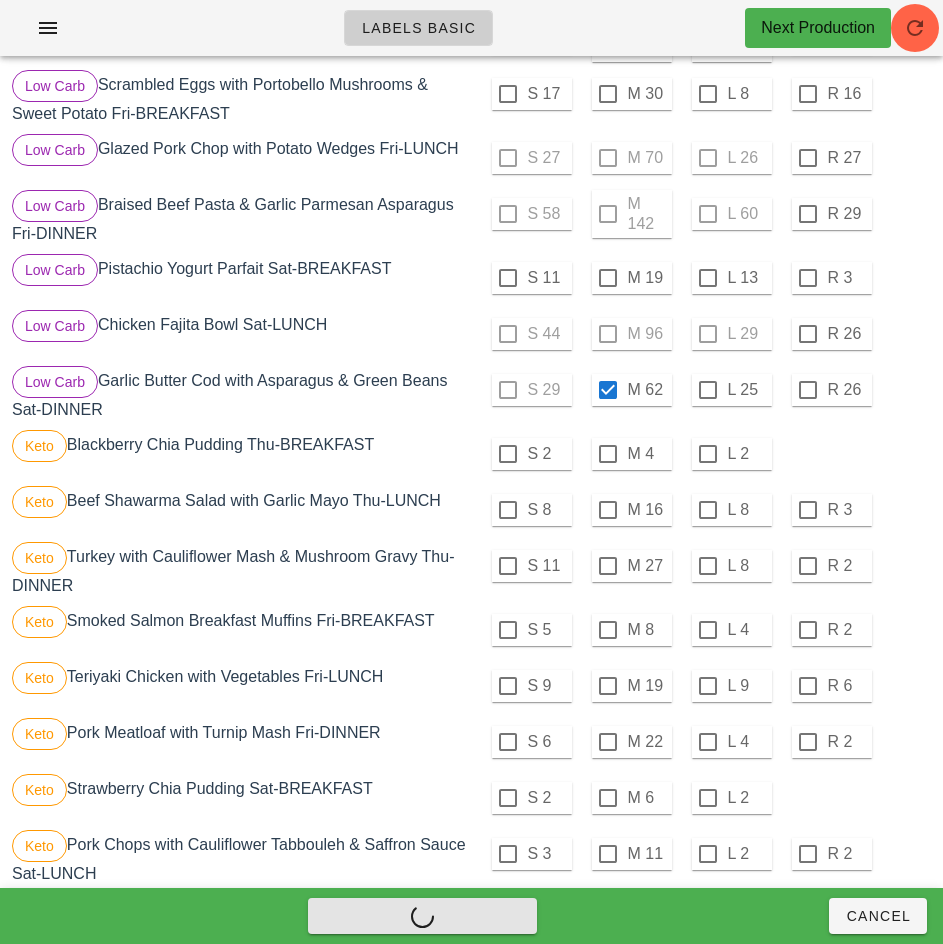 checkbox on "false" 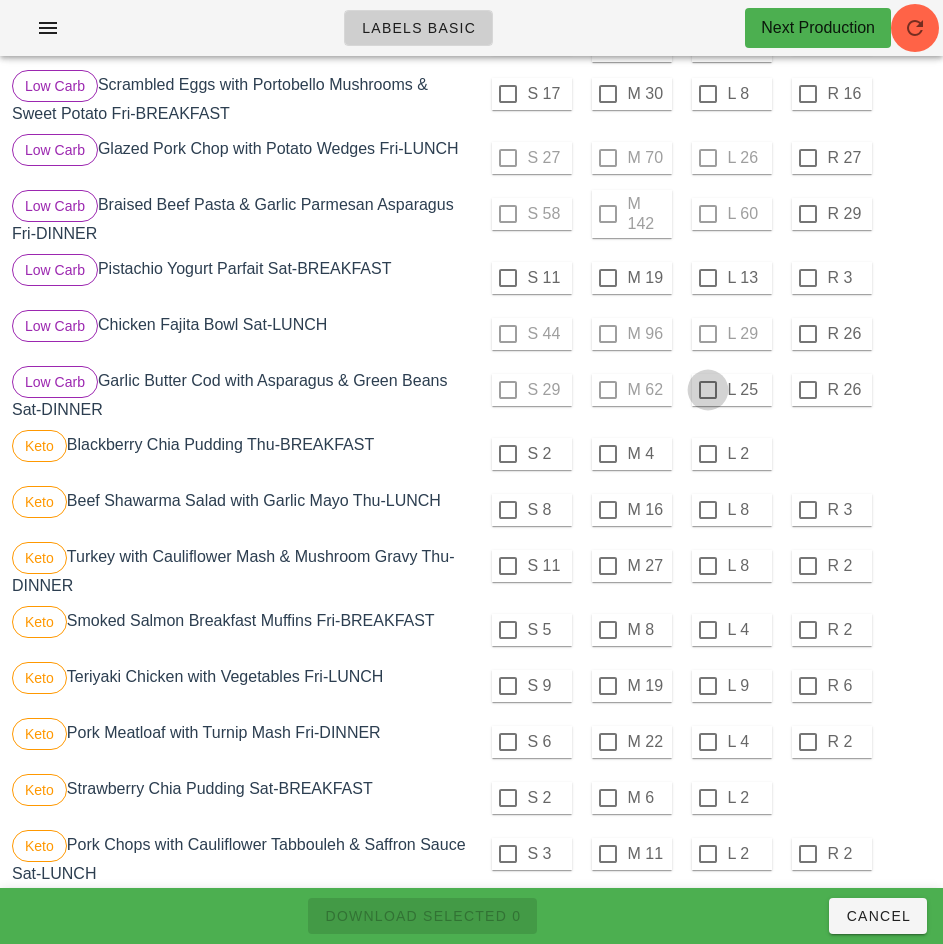 click at bounding box center (708, 390) 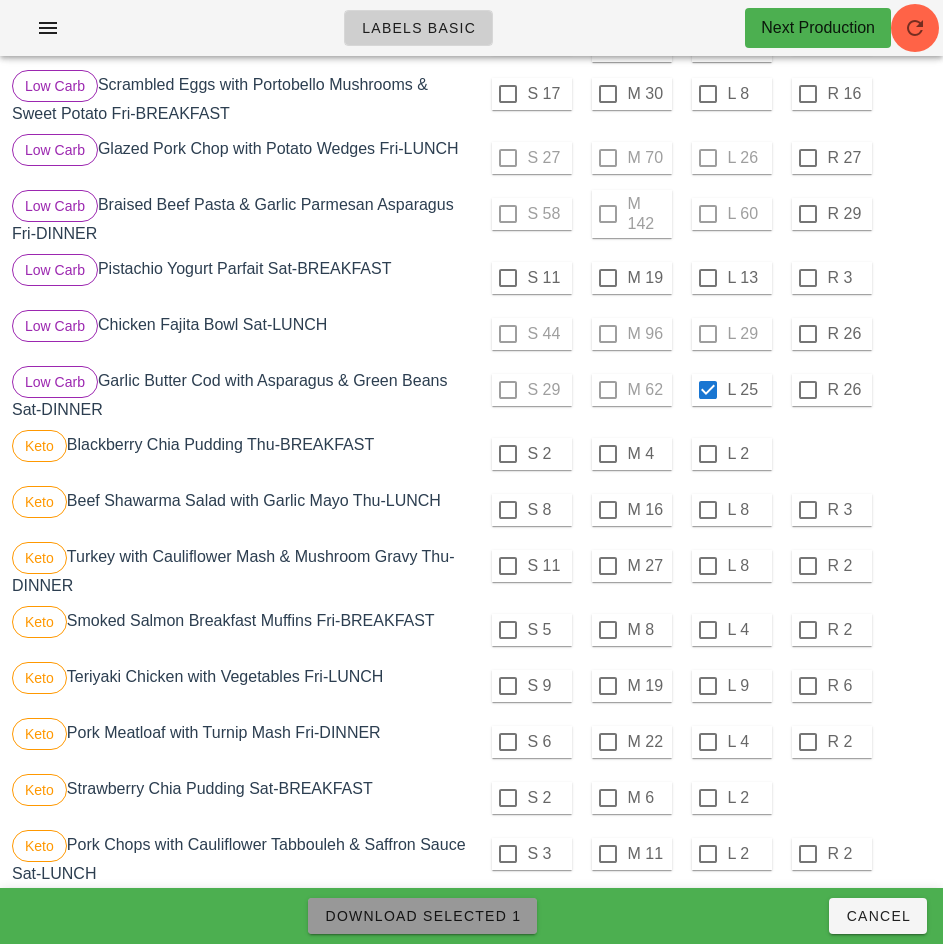 click on "Download Selected 1" at bounding box center (422, 916) 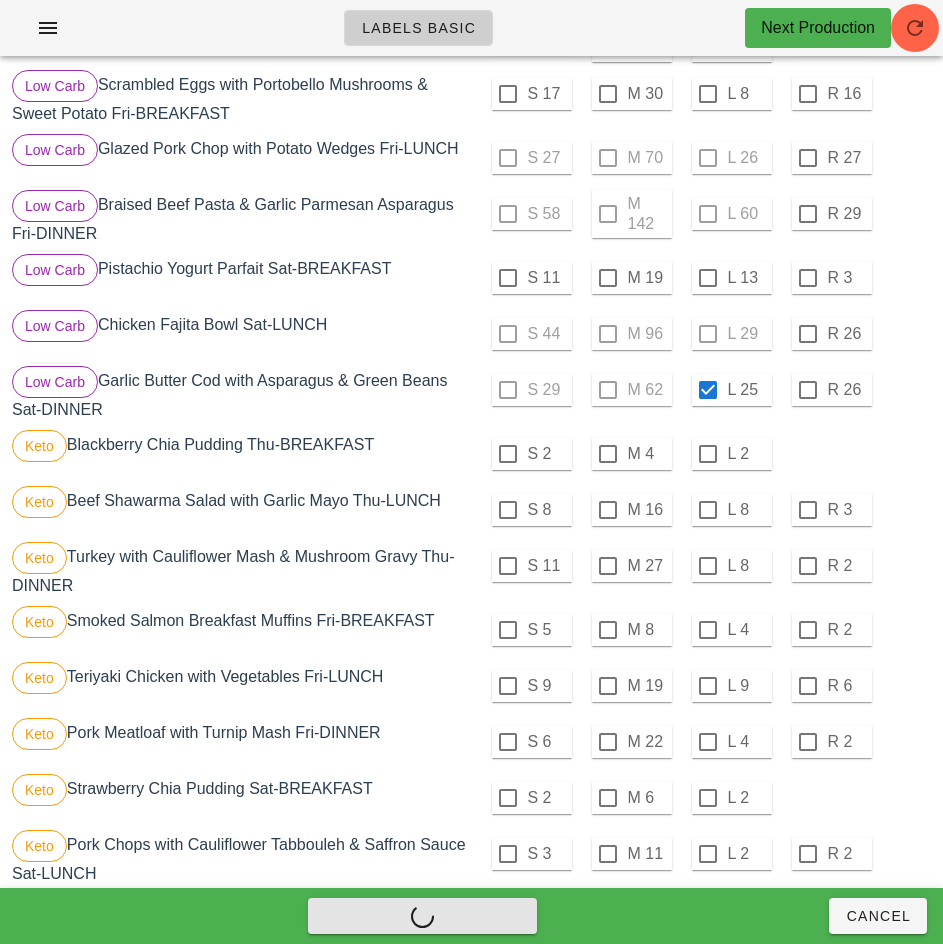 checkbox on "false" 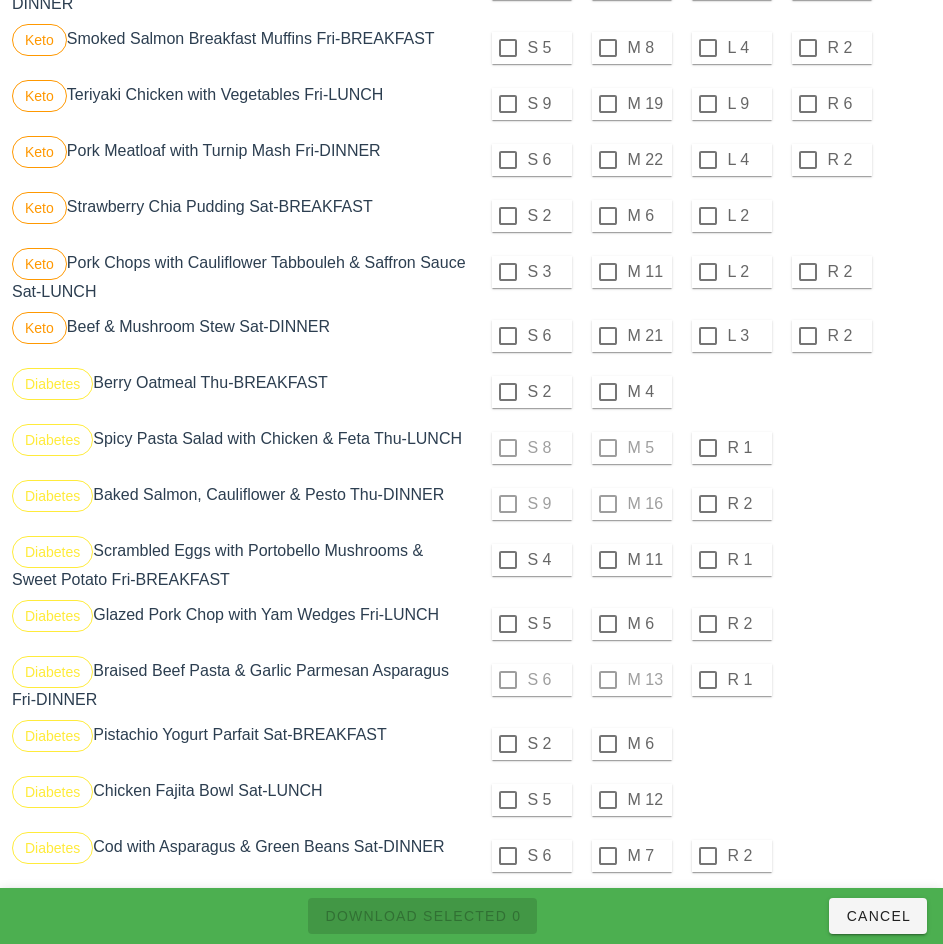 scroll, scrollTop: 1458, scrollLeft: 0, axis: vertical 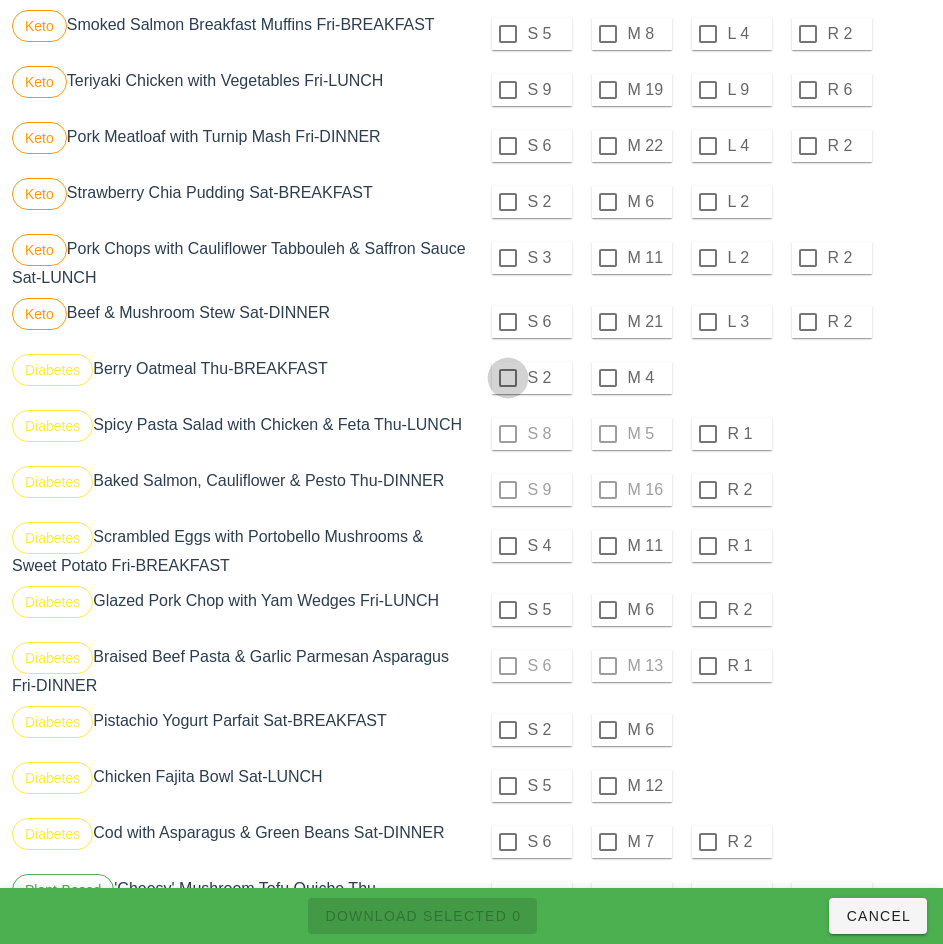 click at bounding box center [508, 378] 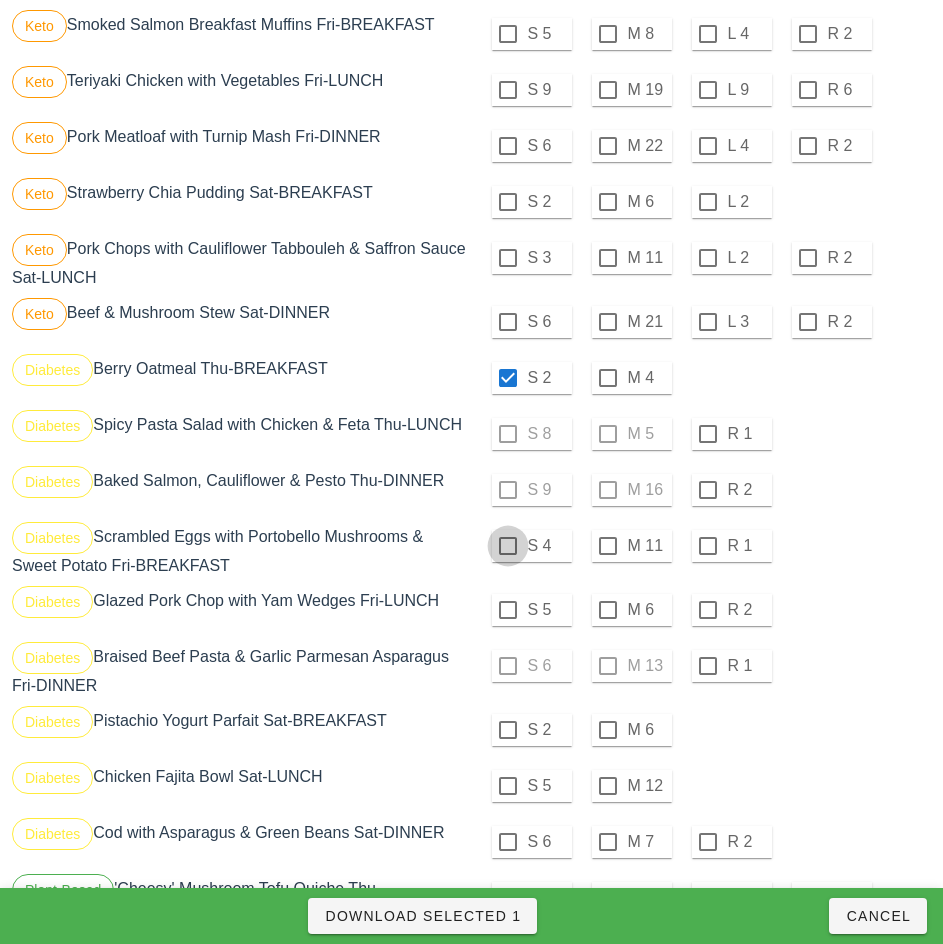 click at bounding box center (508, 546) 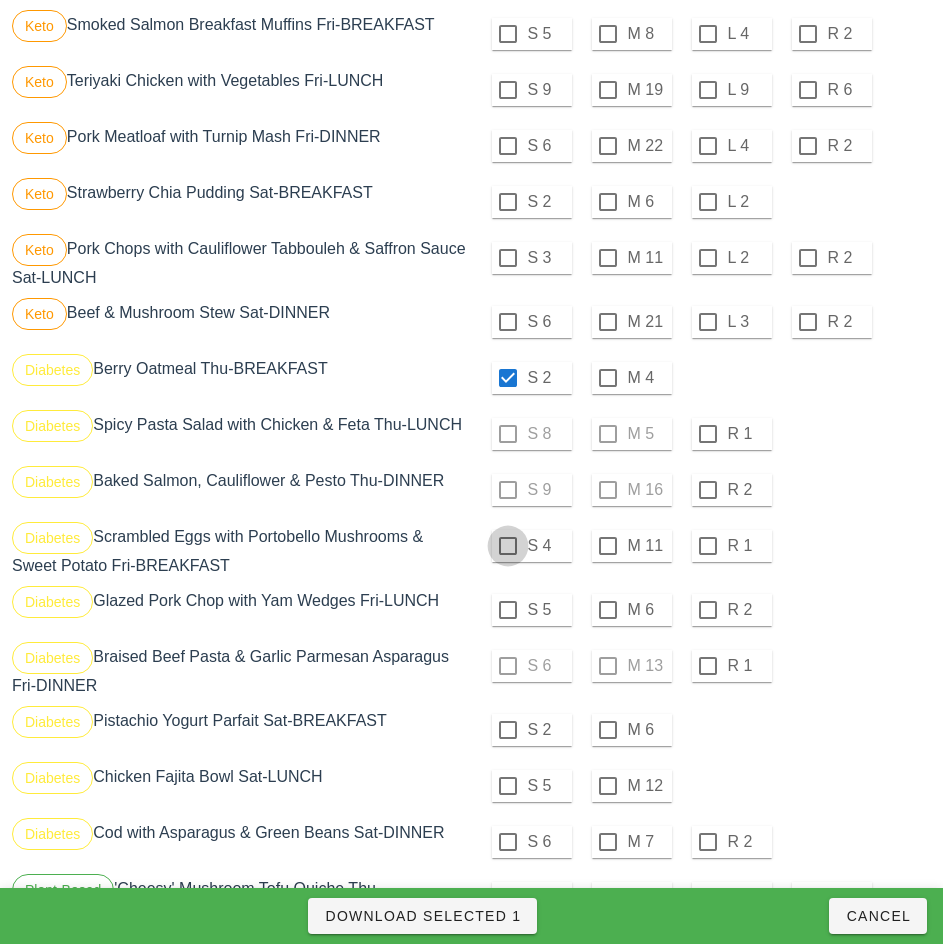 checkbox on "true" 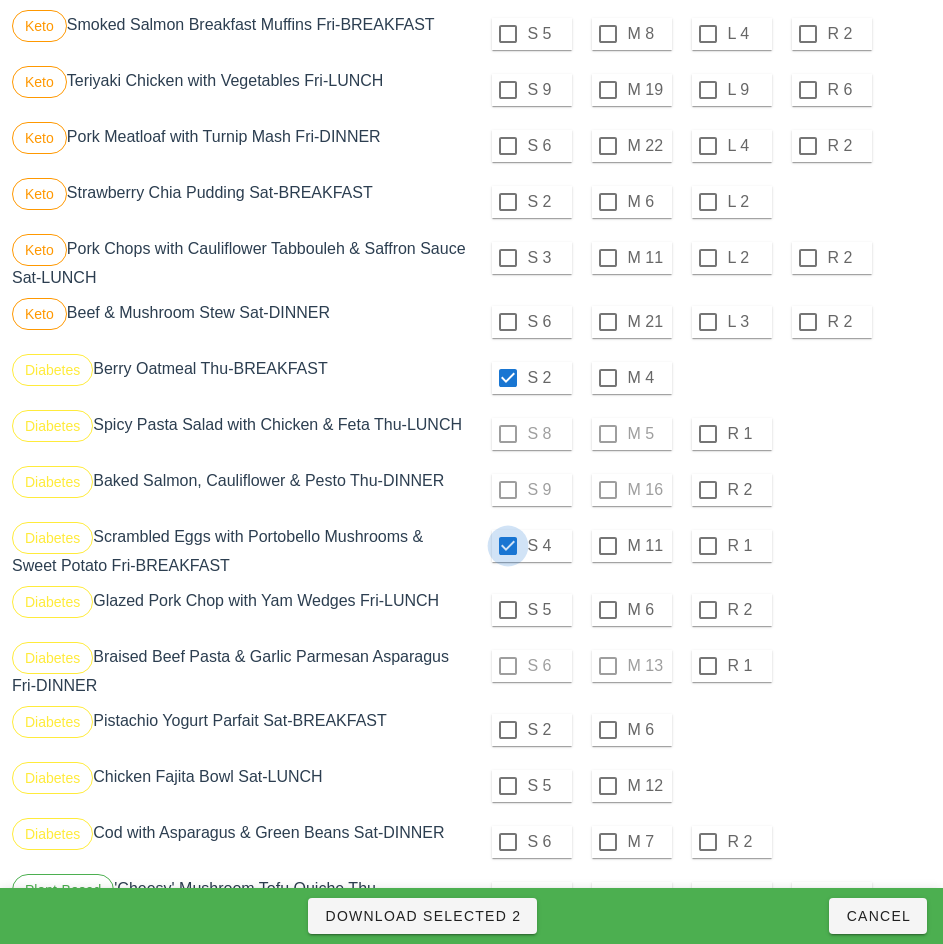 click at bounding box center [508, 610] 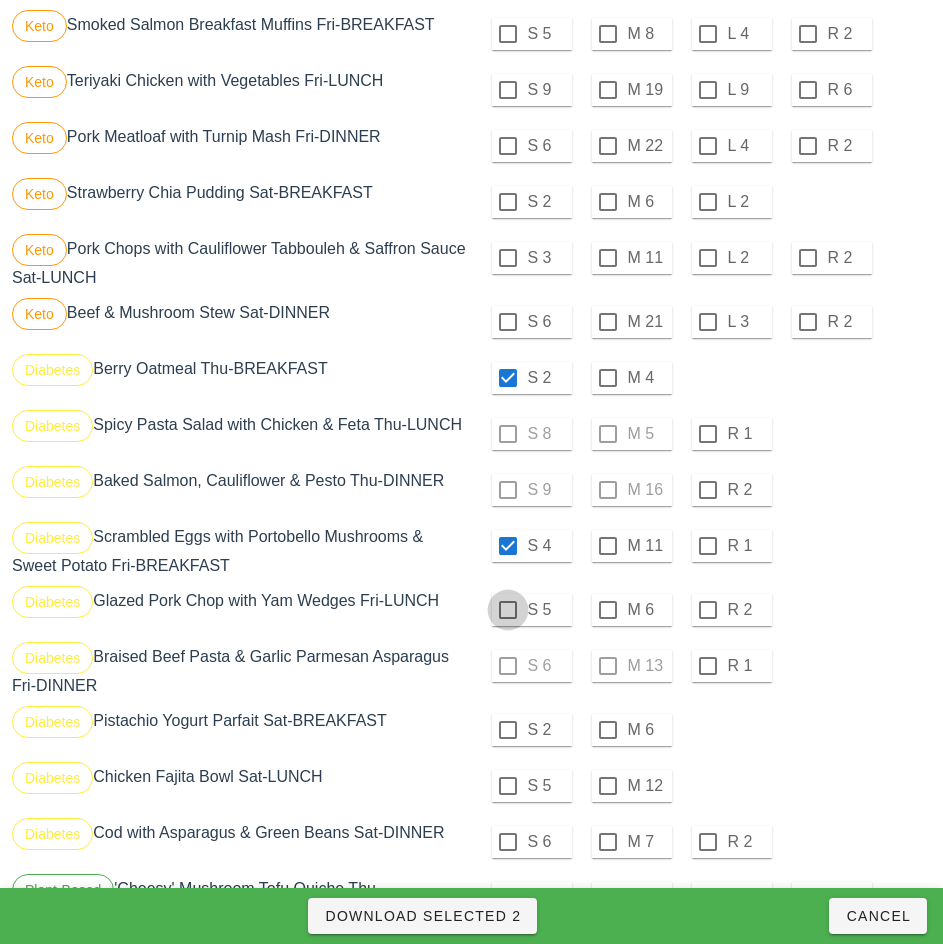 checkbox on "true" 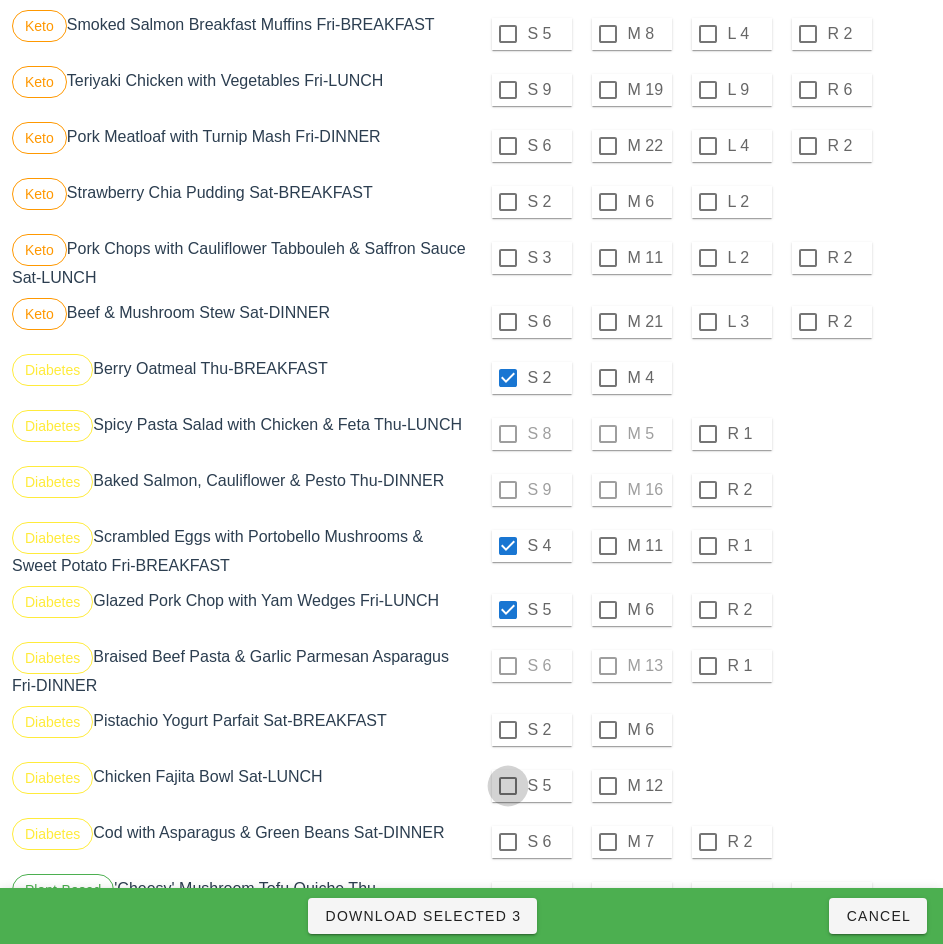 click at bounding box center (508, 730) 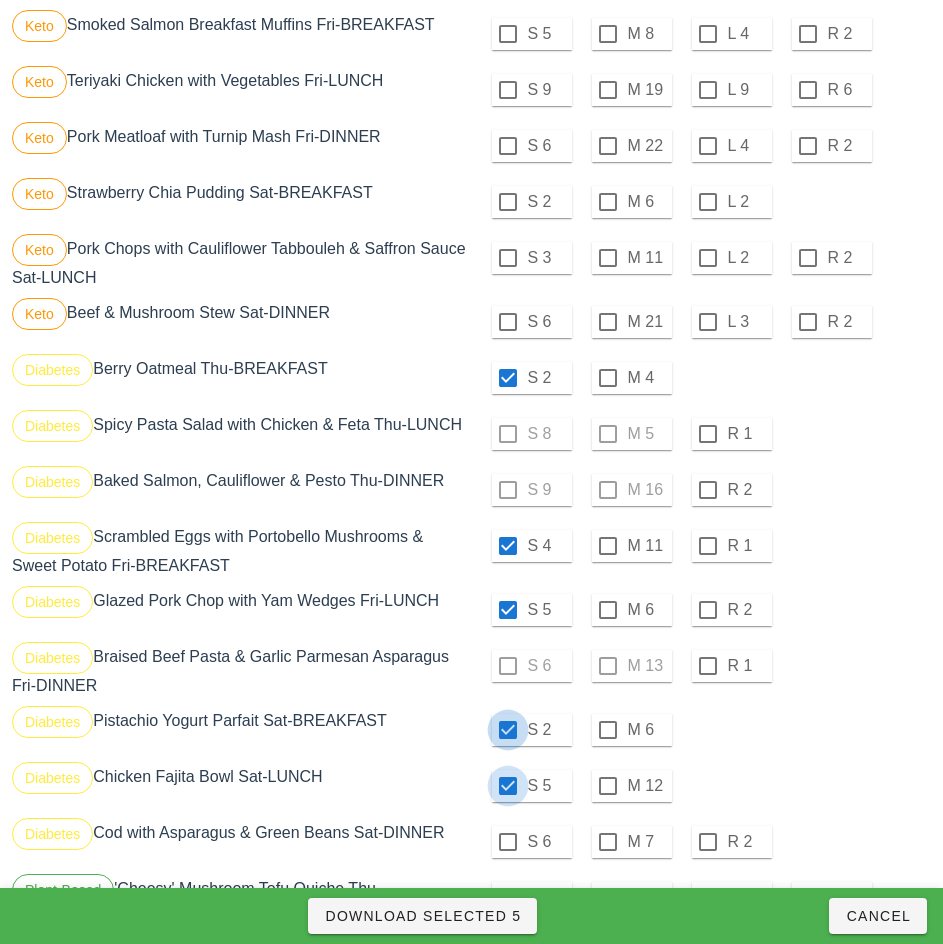 checkbox on "true" 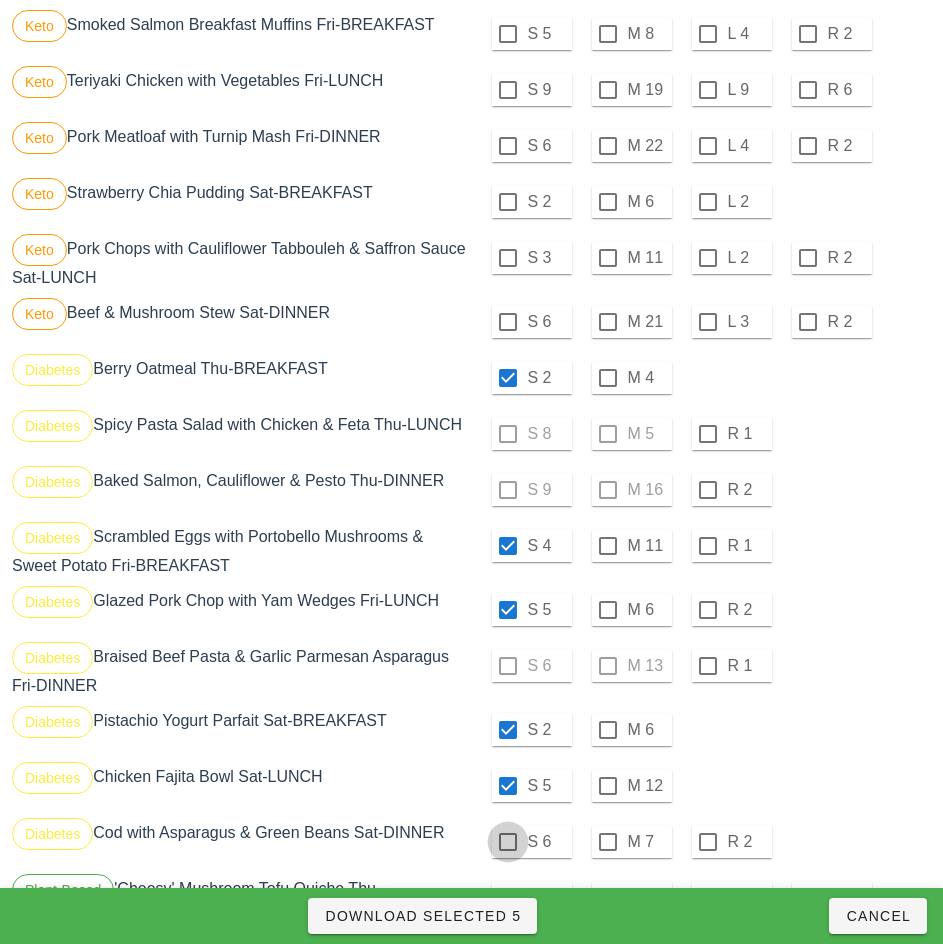 click at bounding box center (508, 842) 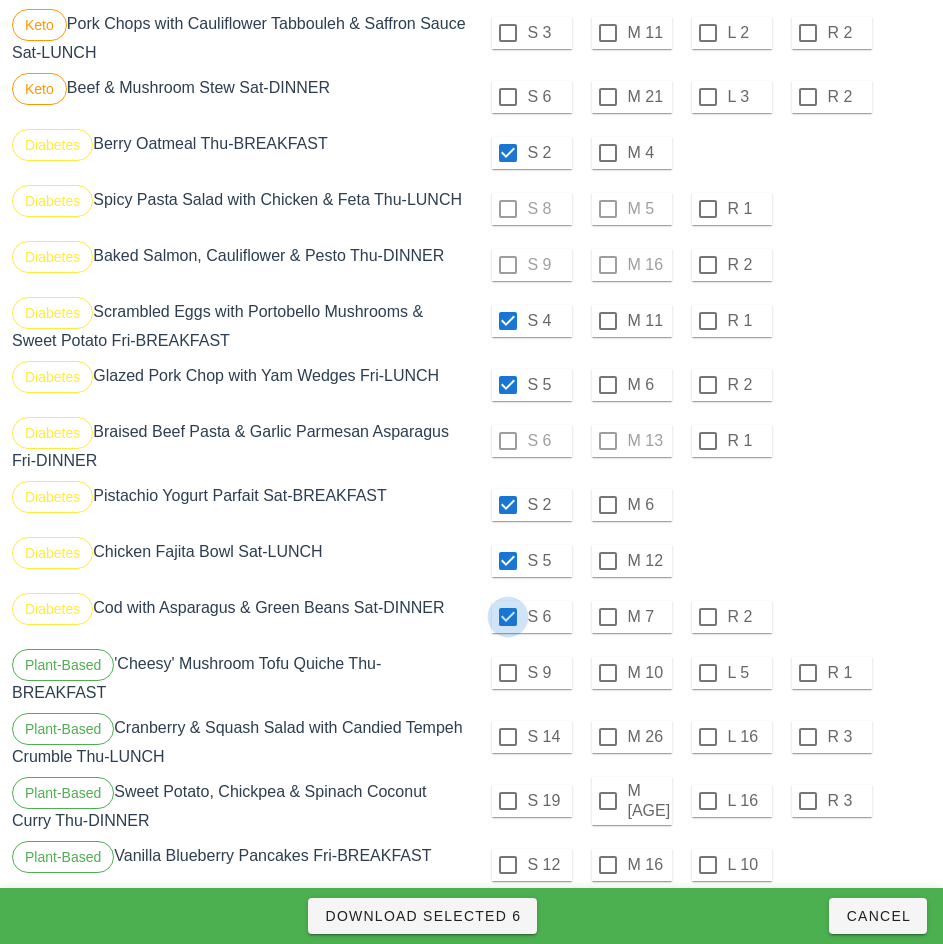 scroll, scrollTop: 1688, scrollLeft: 0, axis: vertical 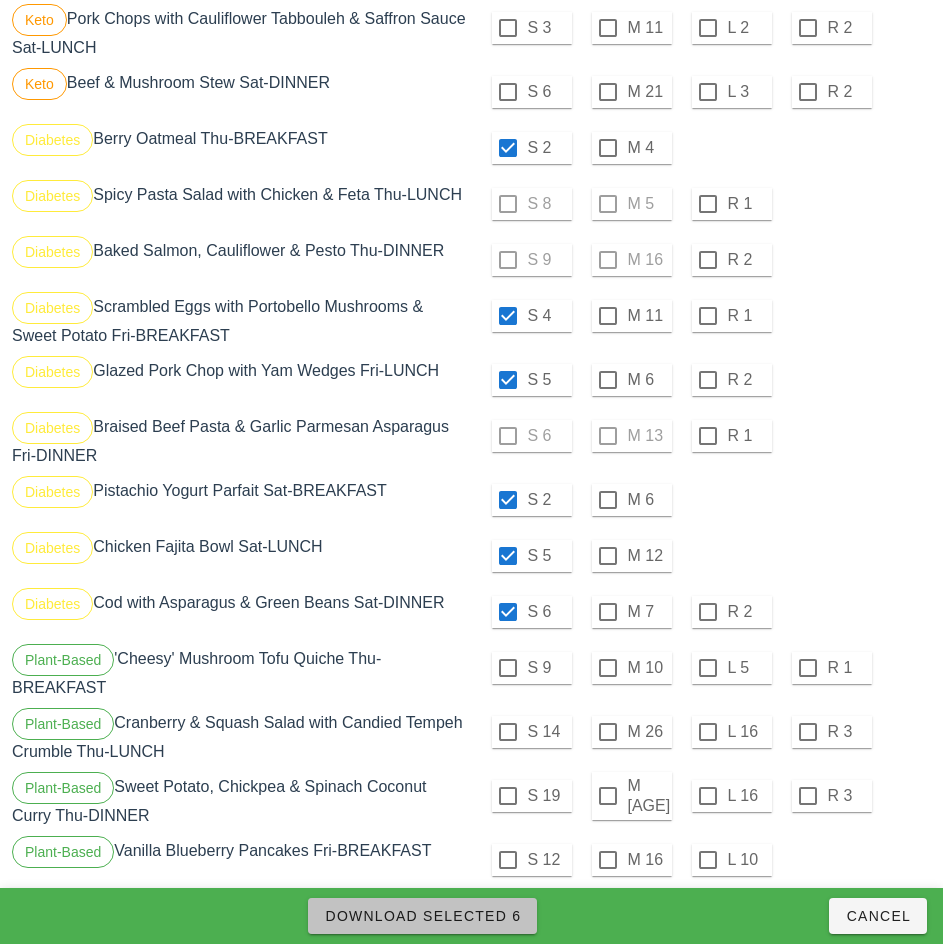 click on "Download Selected 6" at bounding box center [422, 916] 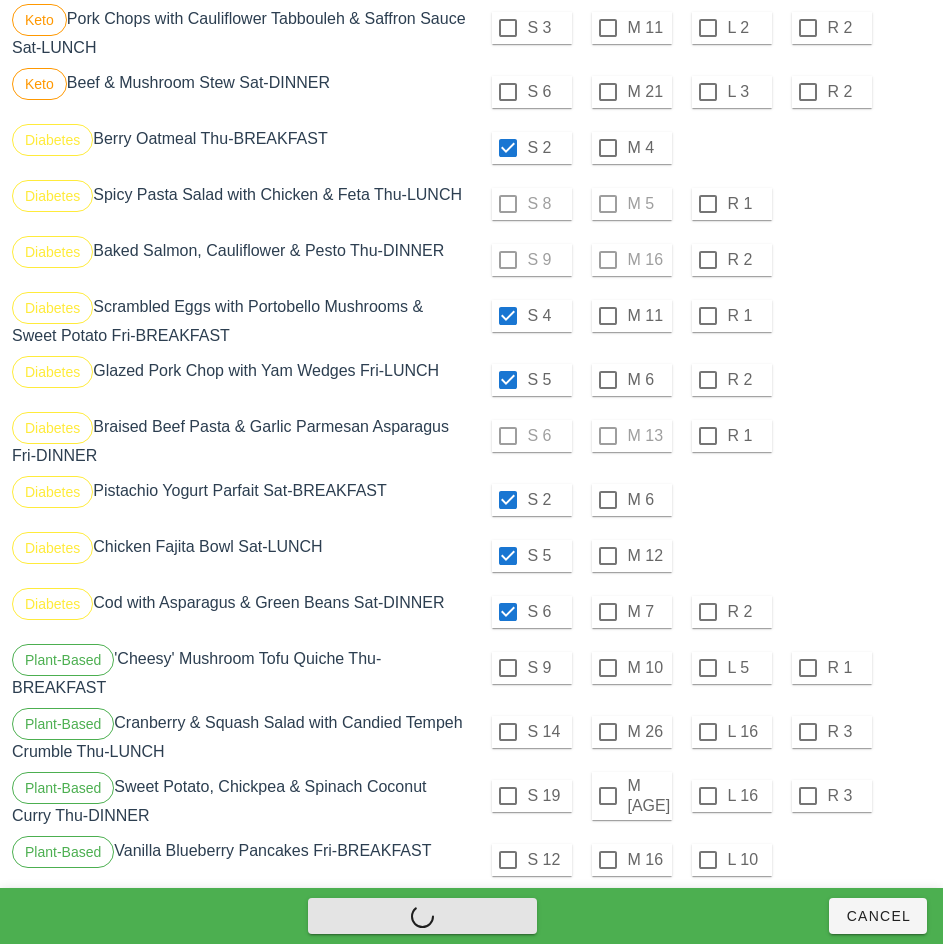 checkbox on "false" 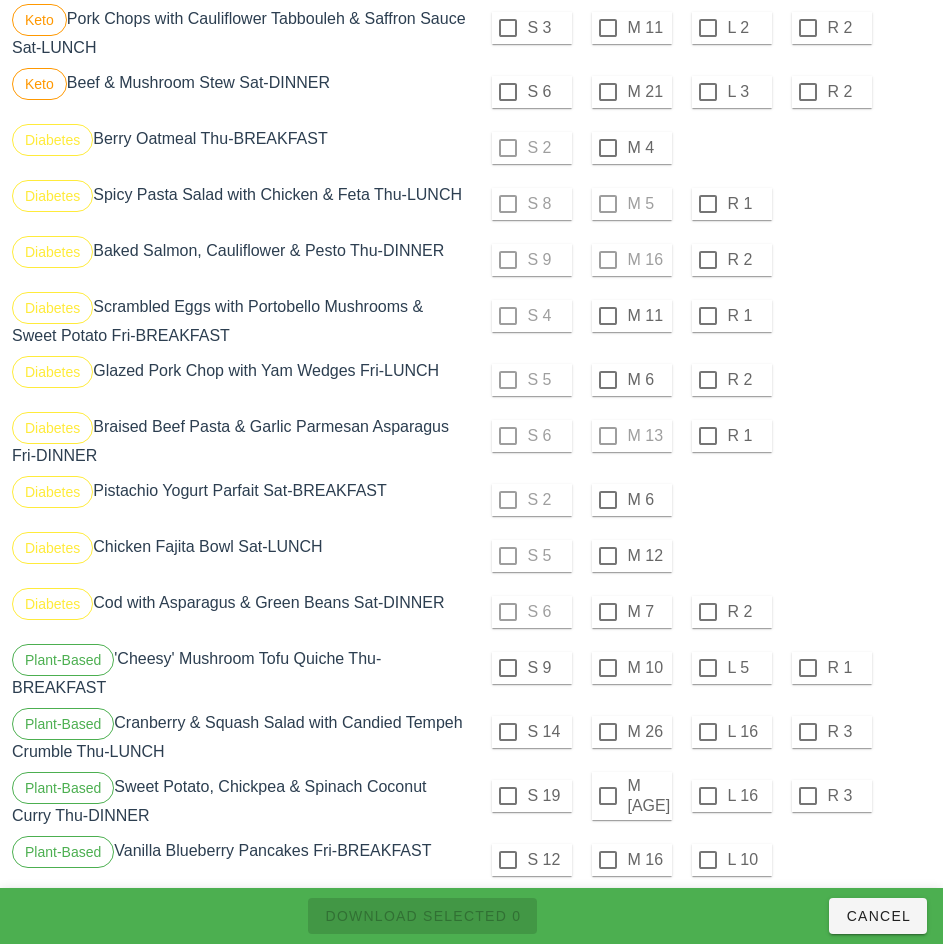 click at bounding box center (608, 148) 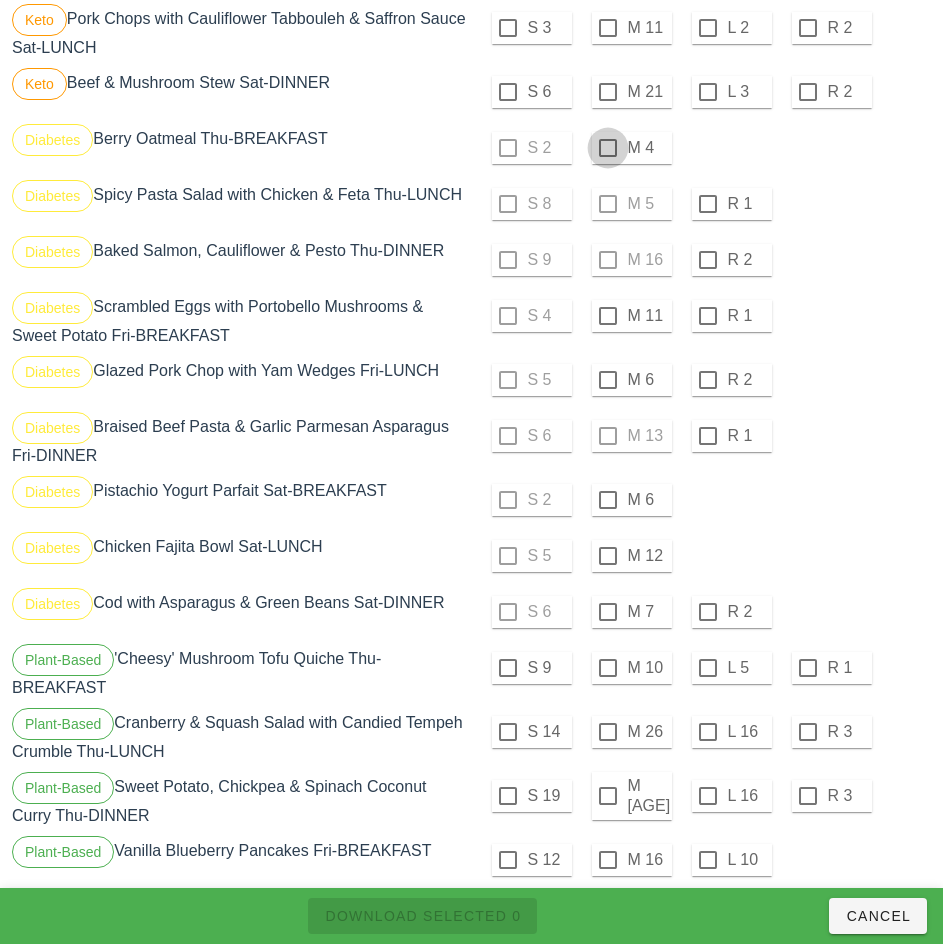 checkbox on "true" 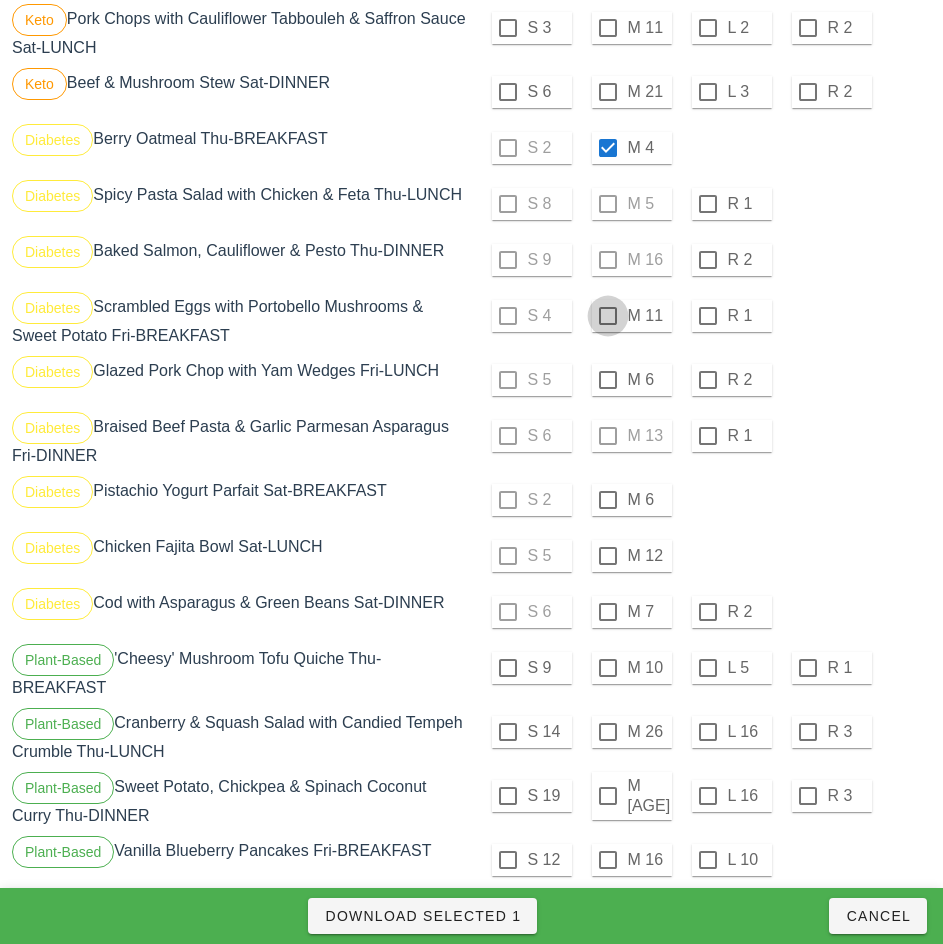 click at bounding box center (608, 316) 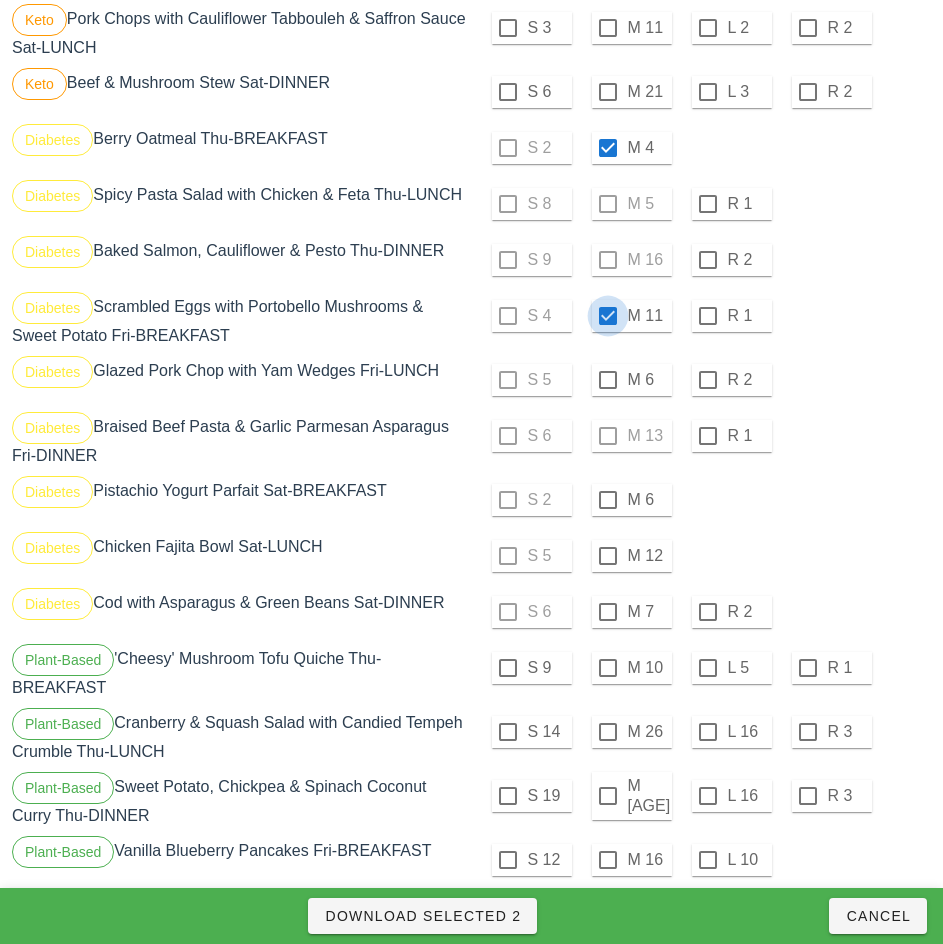 click at bounding box center (608, 380) 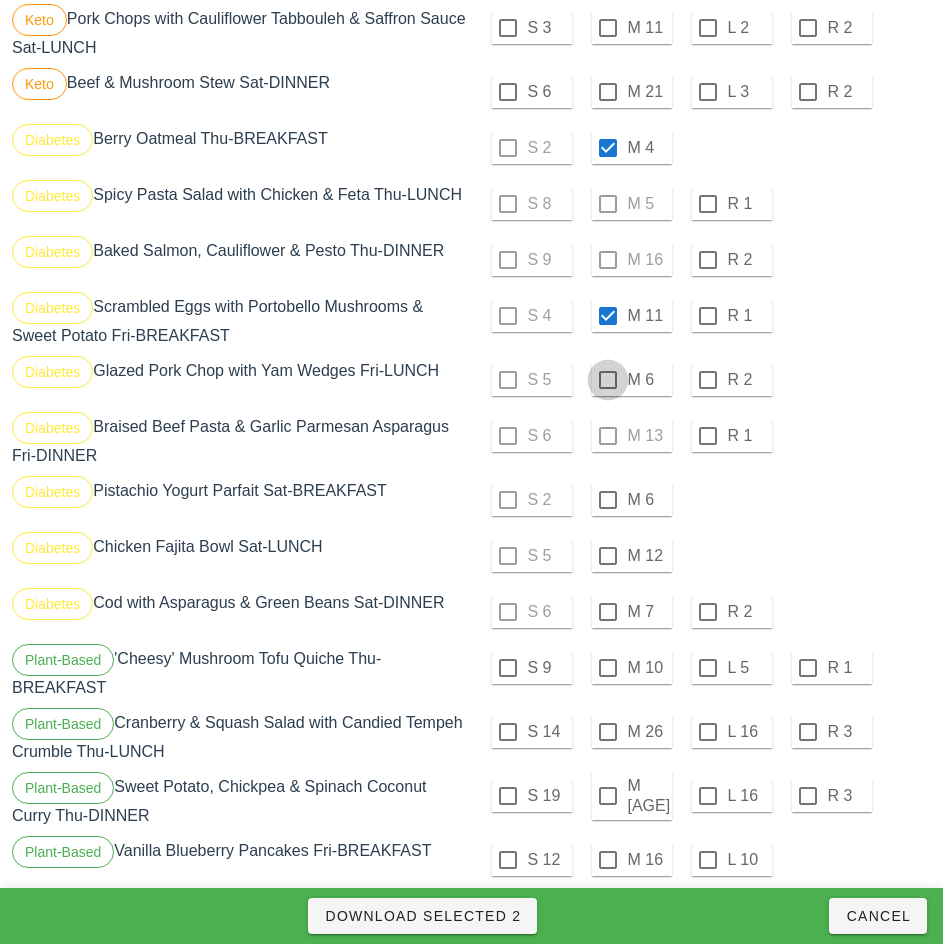 checkbox on "true" 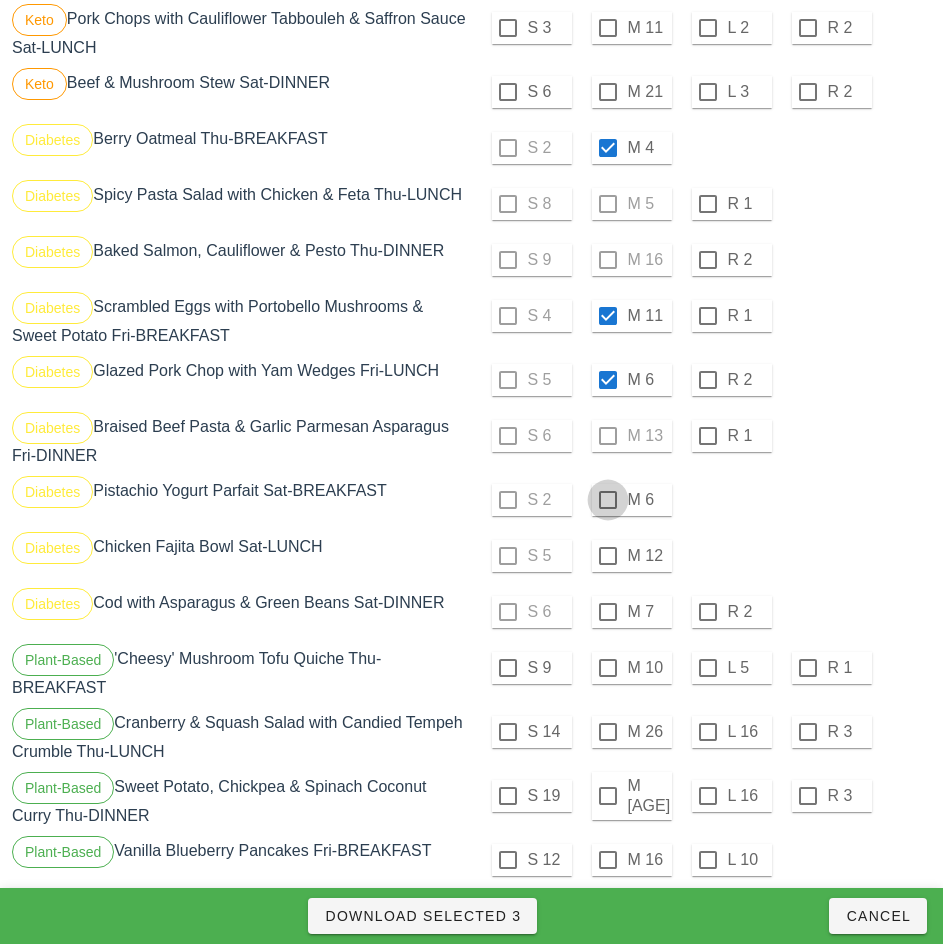 click at bounding box center (608, 500) 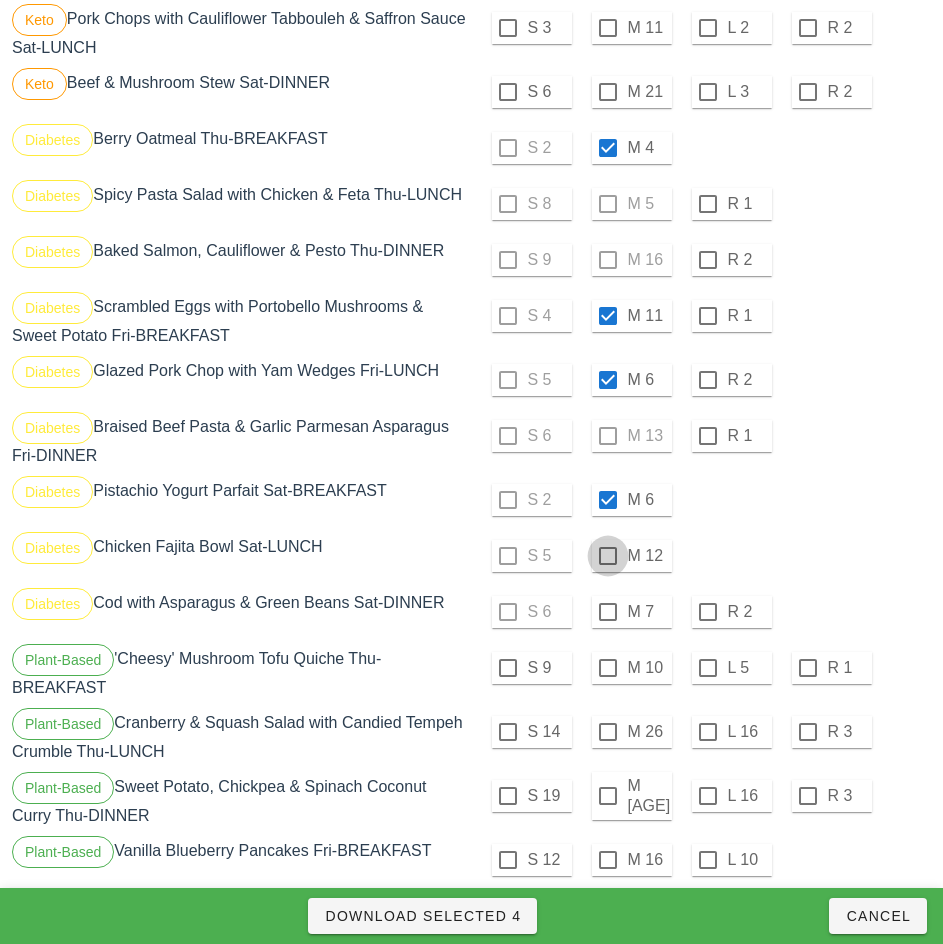 click at bounding box center [608, 556] 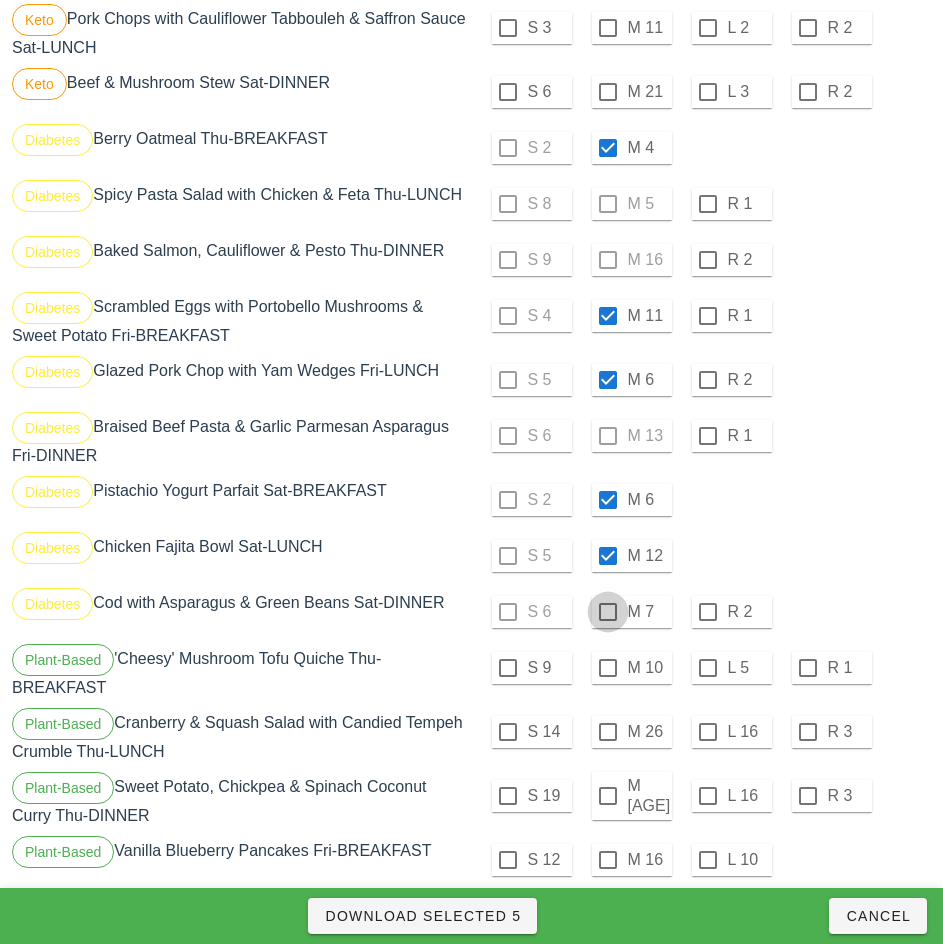 click at bounding box center [608, 612] 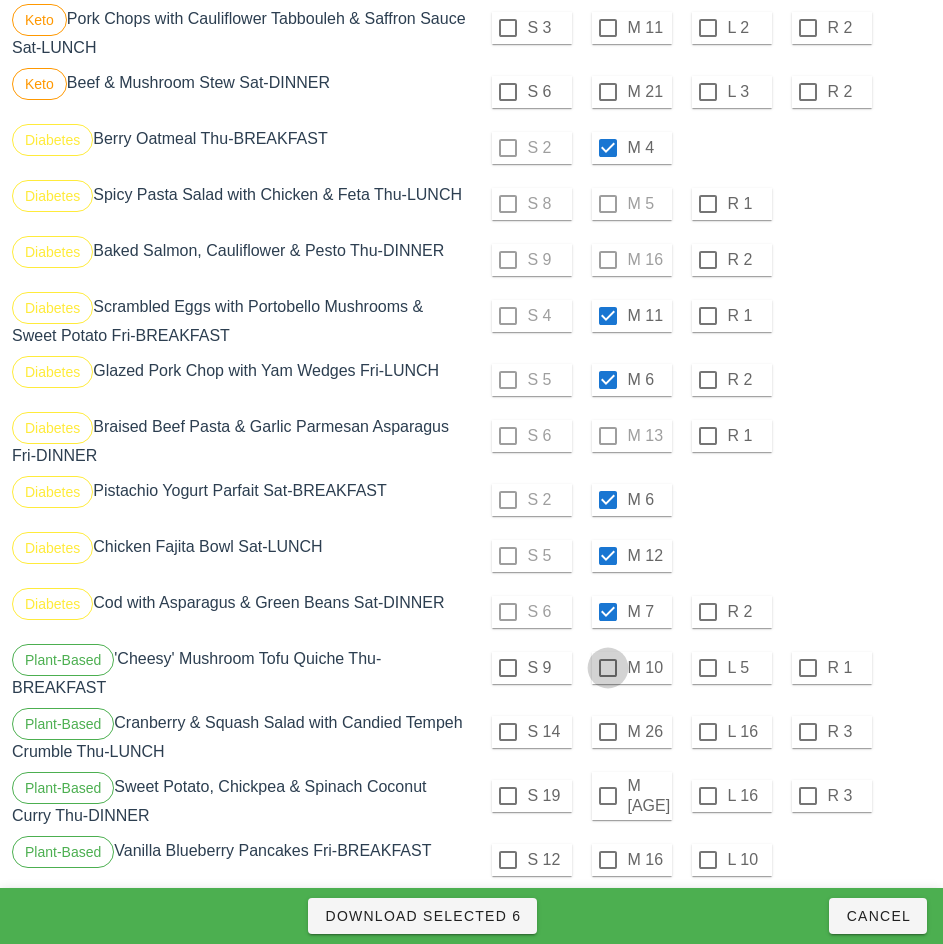 click at bounding box center [608, 668] 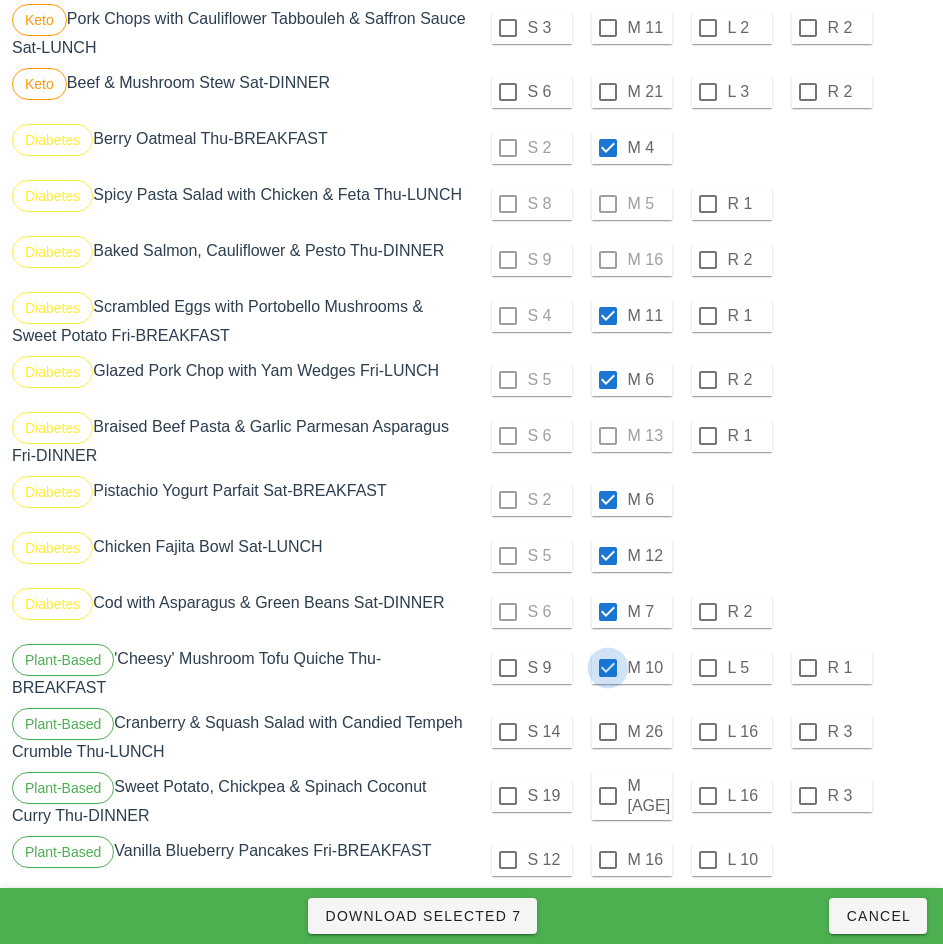 click at bounding box center (608, 668) 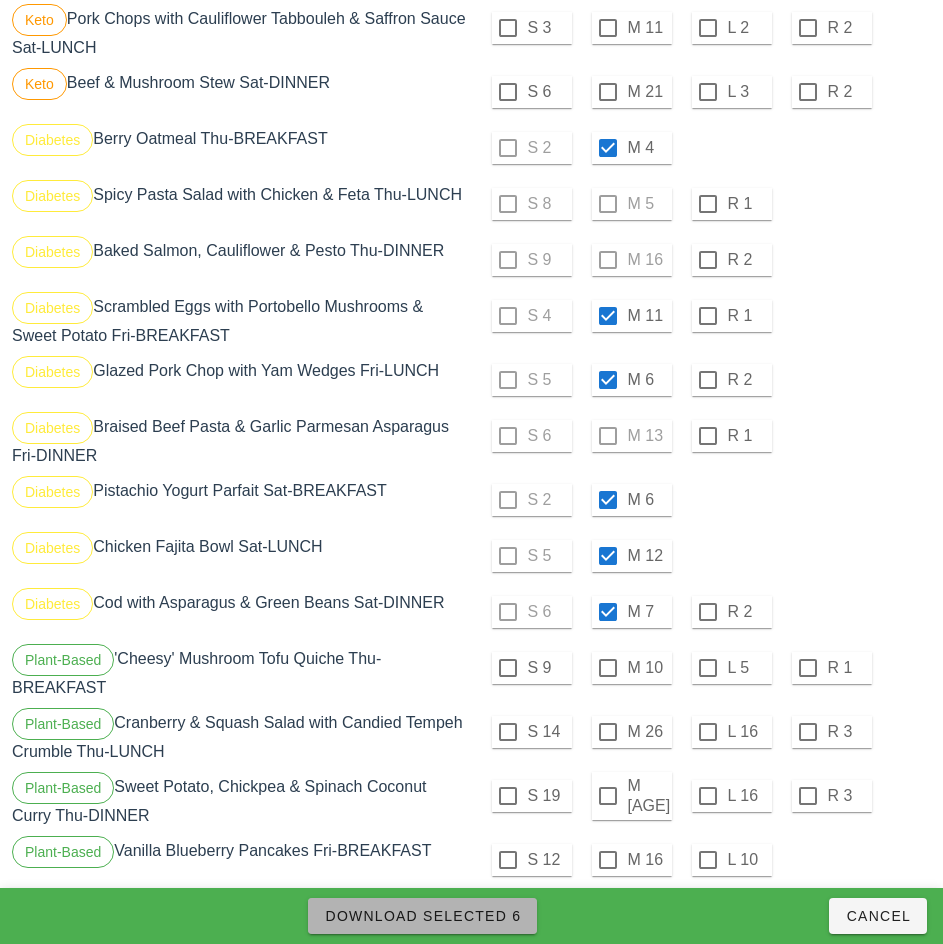 click on "Download Selected 6" at bounding box center [422, 916] 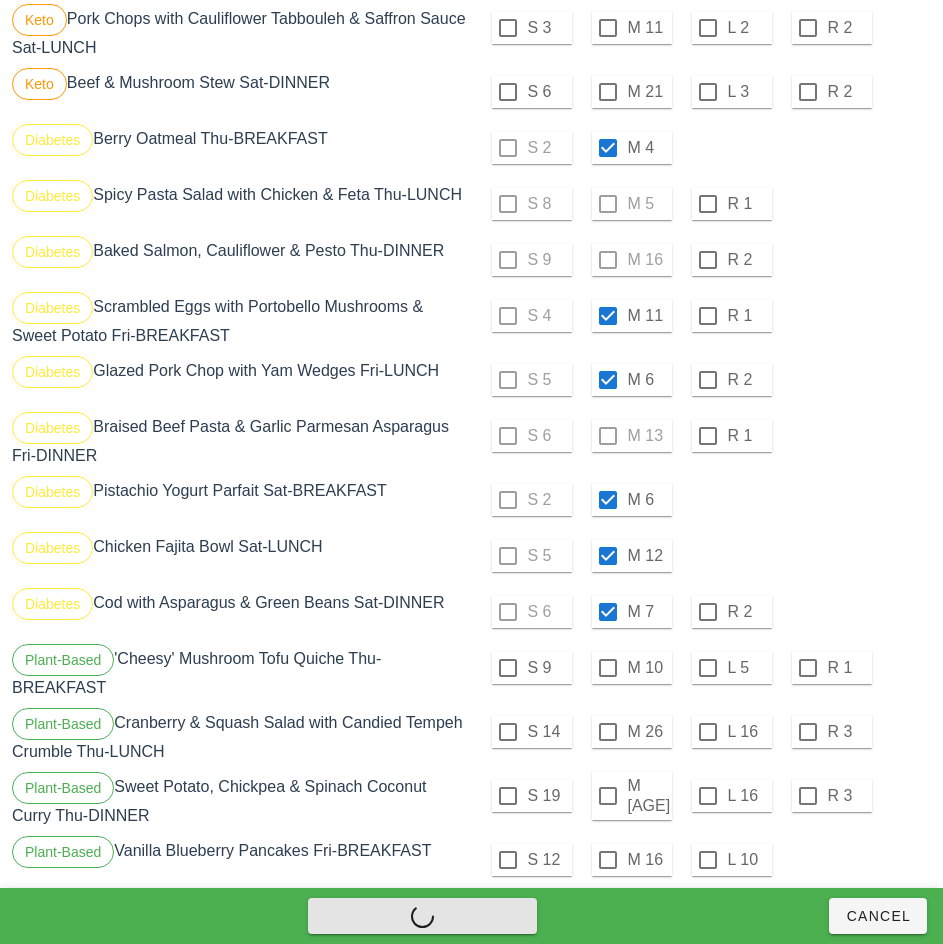 checkbox on "false" 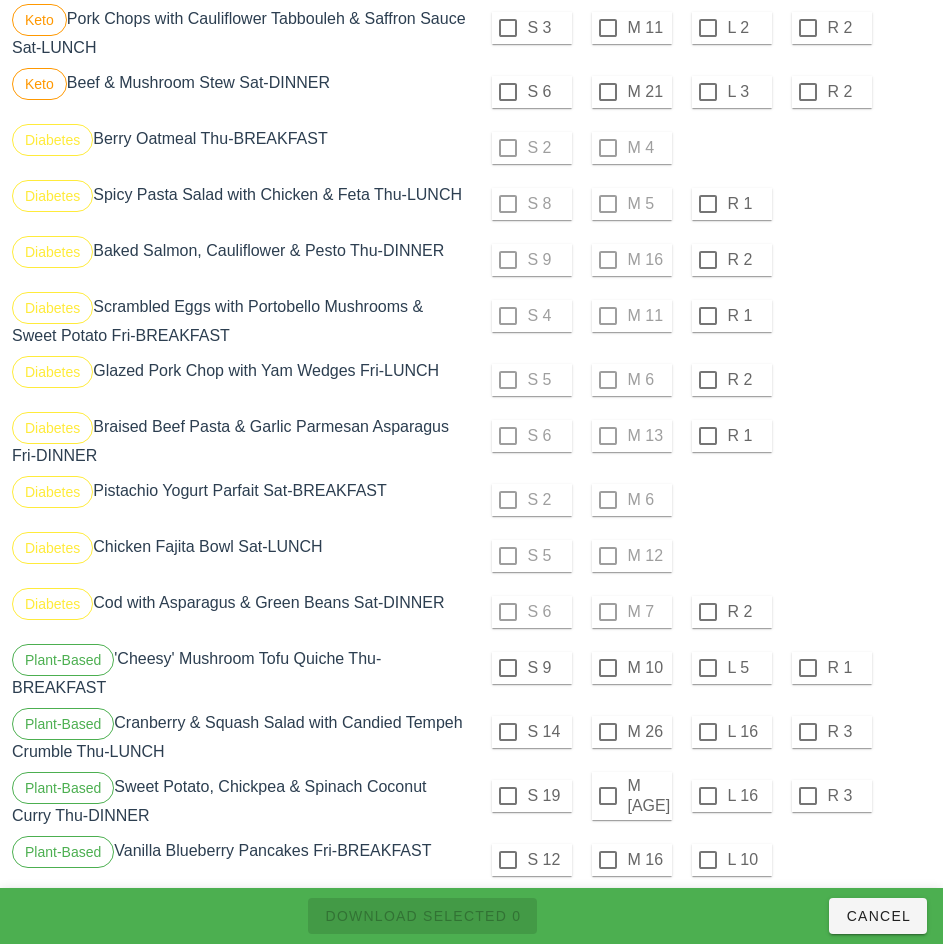 click on "S 5 M 12" at bounding box center (704, 556) 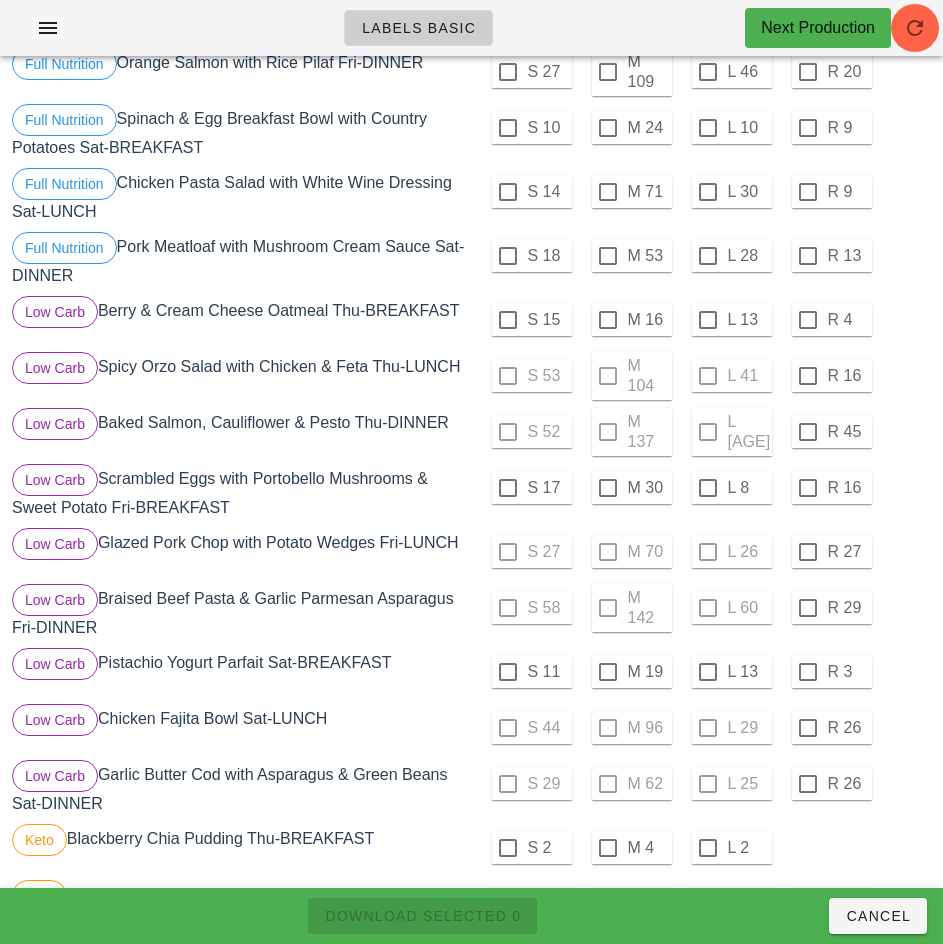 scroll, scrollTop: 467, scrollLeft: 0, axis: vertical 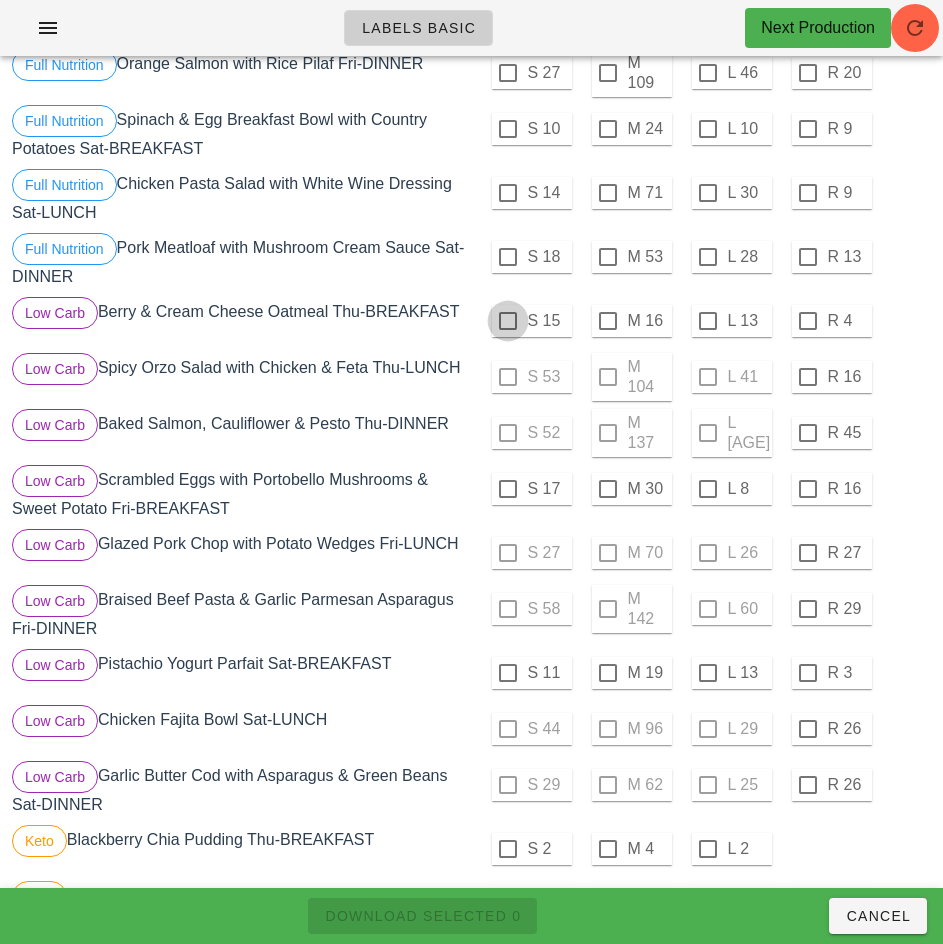 click at bounding box center [508, 321] 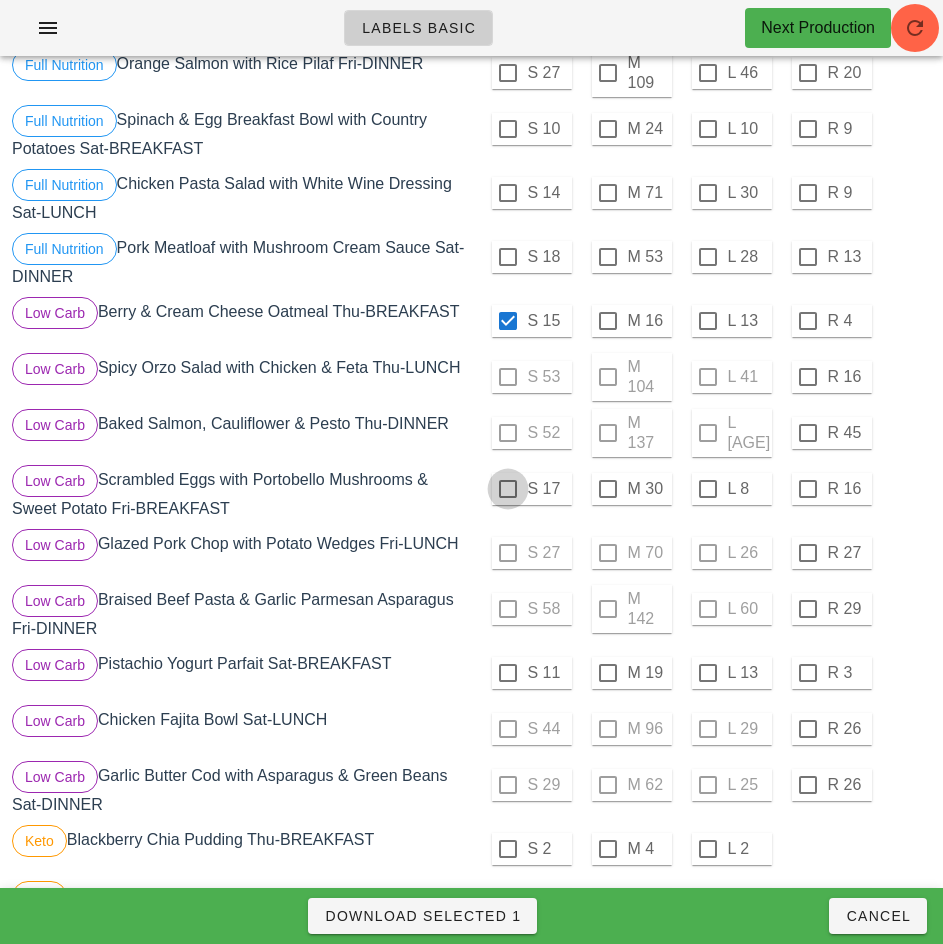 click at bounding box center [508, 489] 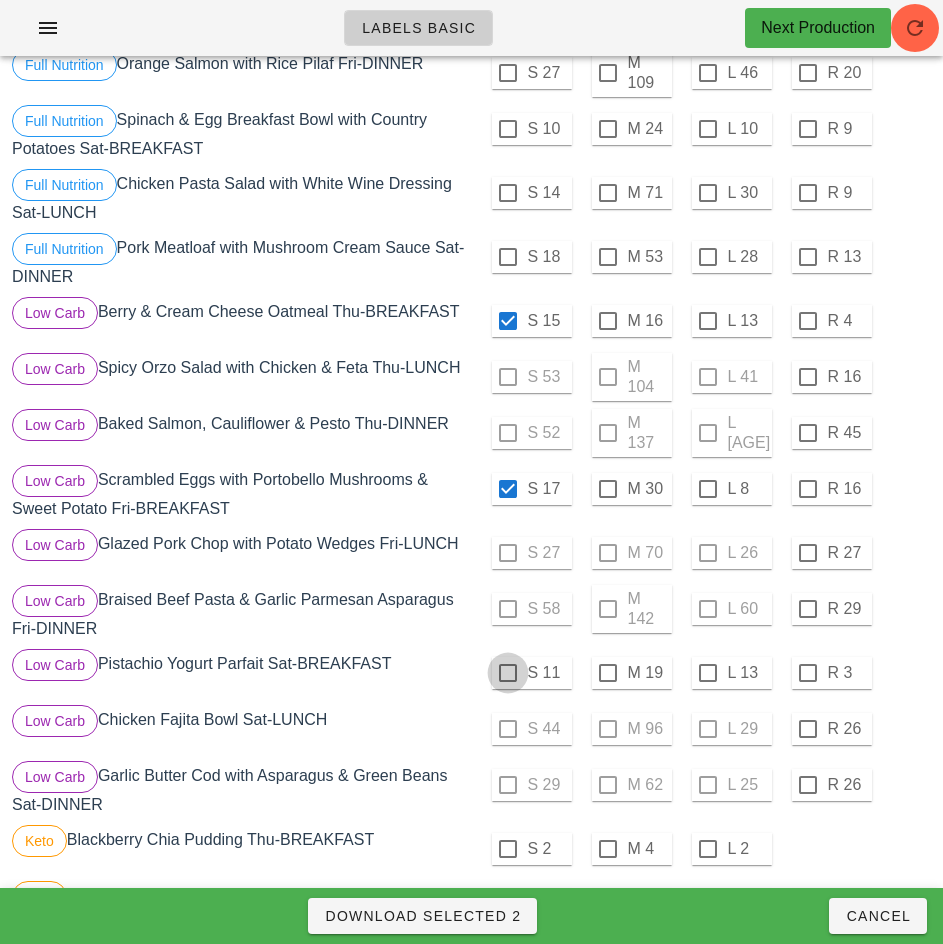 click at bounding box center [508, 673] 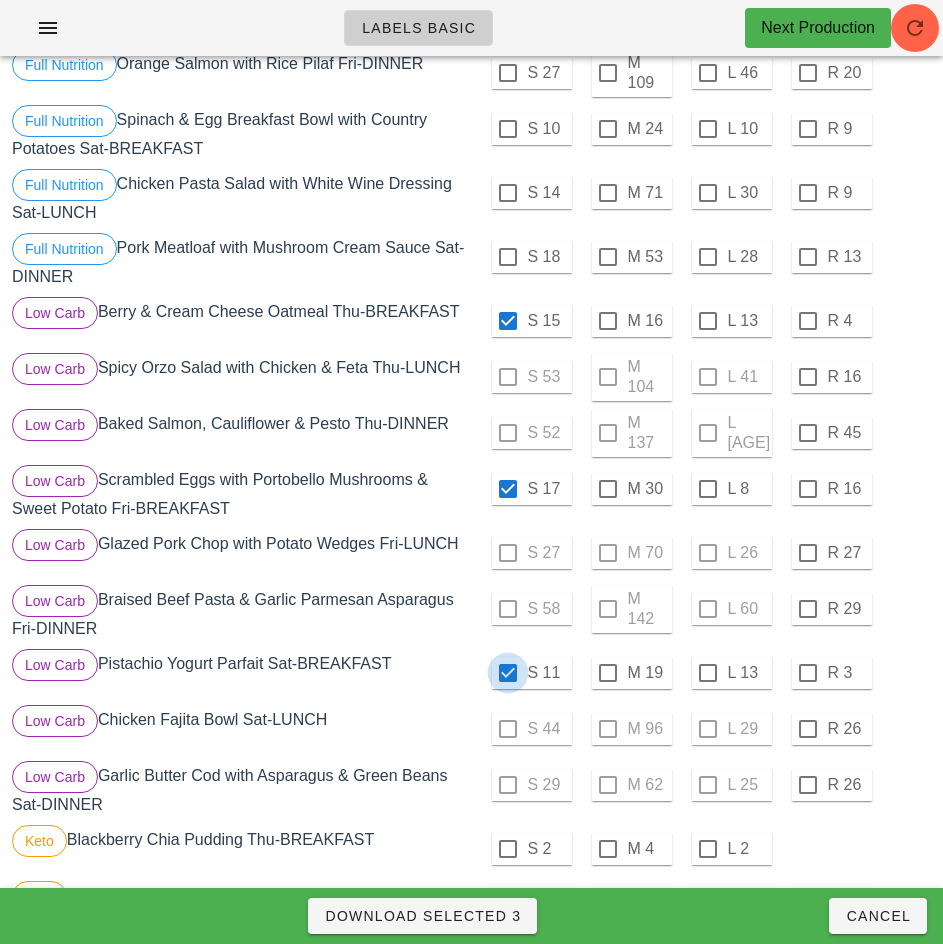 click on "Download Selected 3" at bounding box center [422, 916] 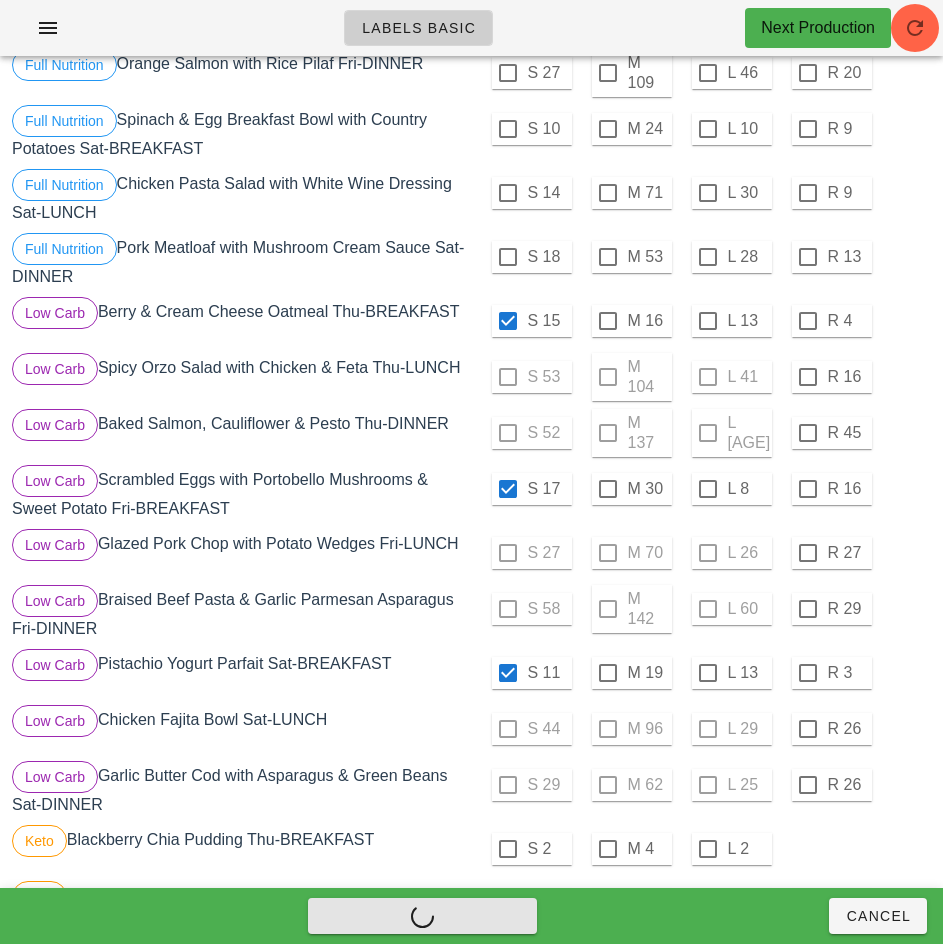 checkbox on "false" 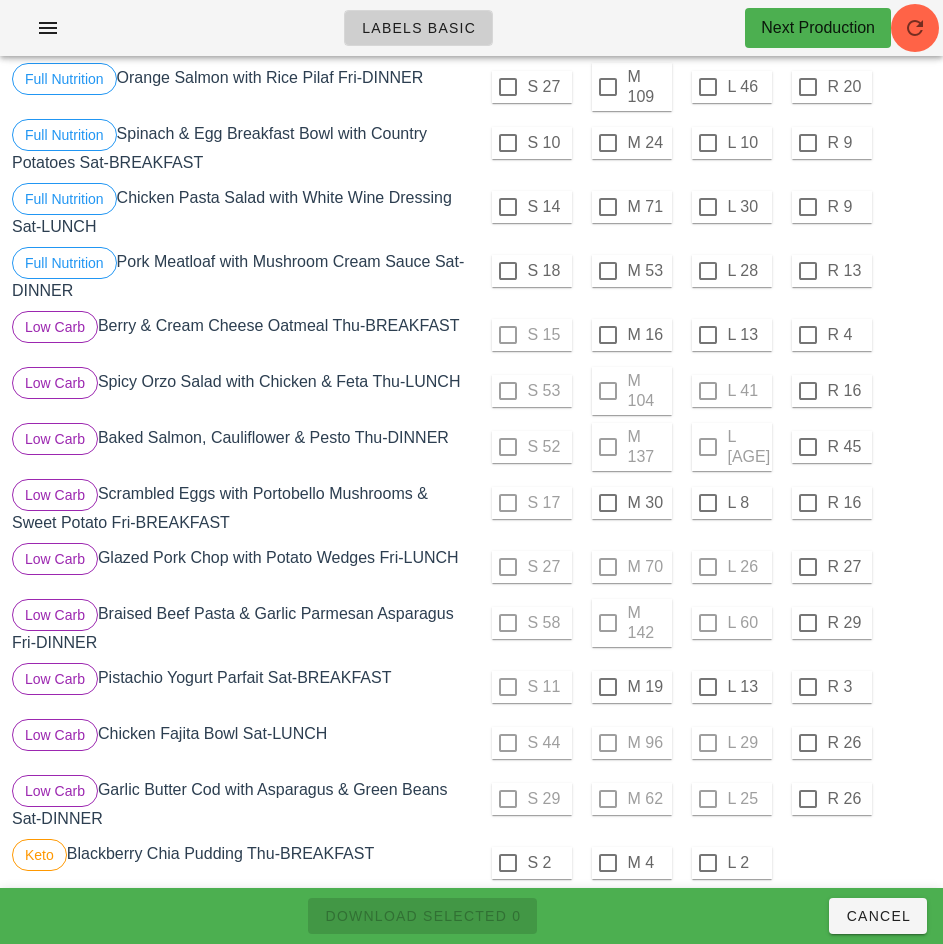 scroll, scrollTop: 452, scrollLeft: 0, axis: vertical 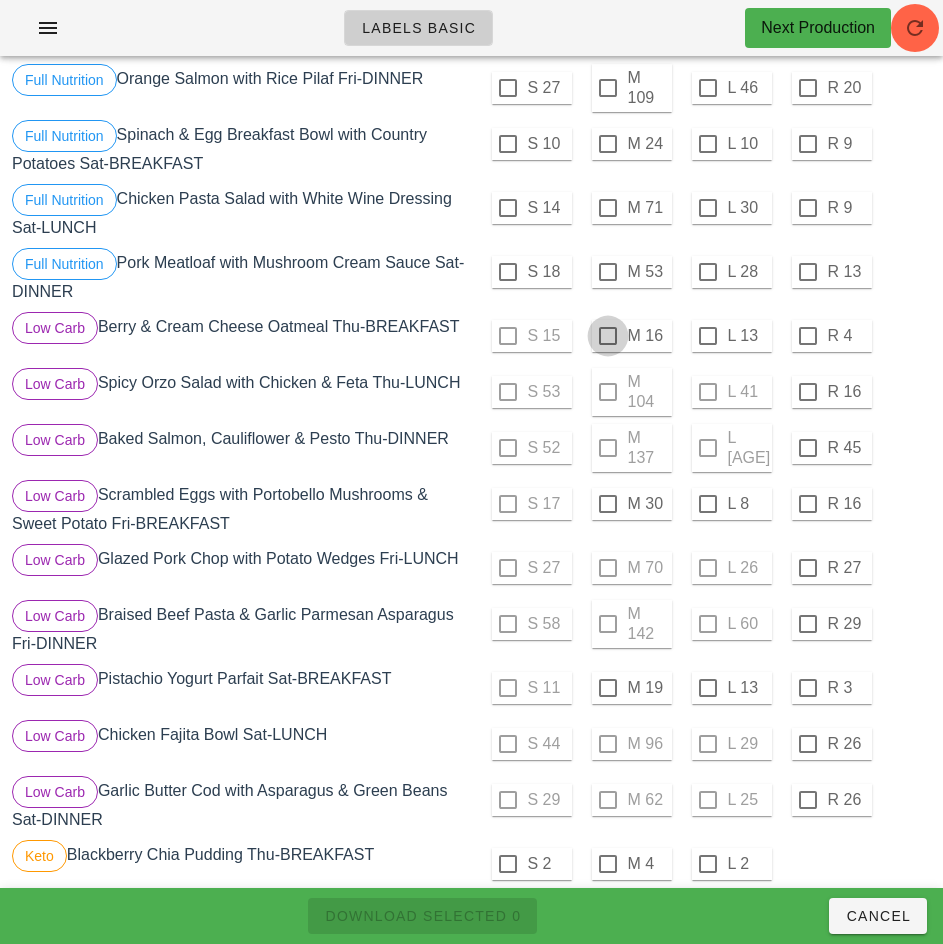 click at bounding box center (608, 336) 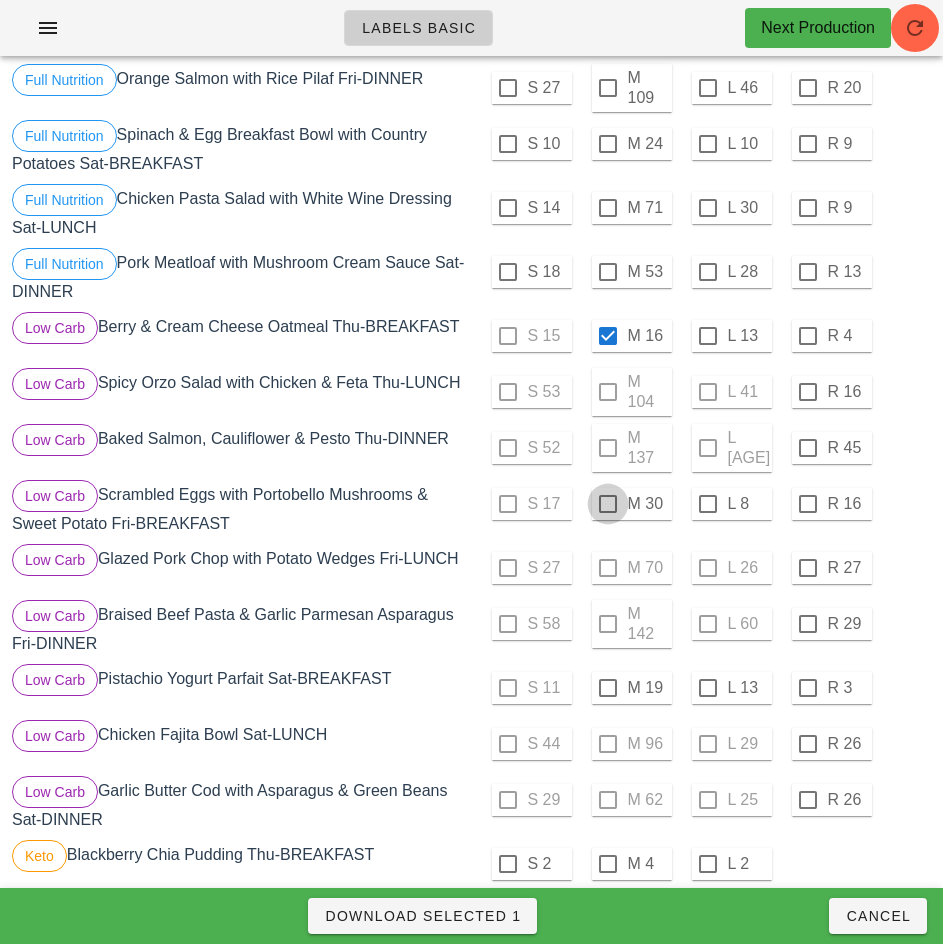 click at bounding box center (608, 504) 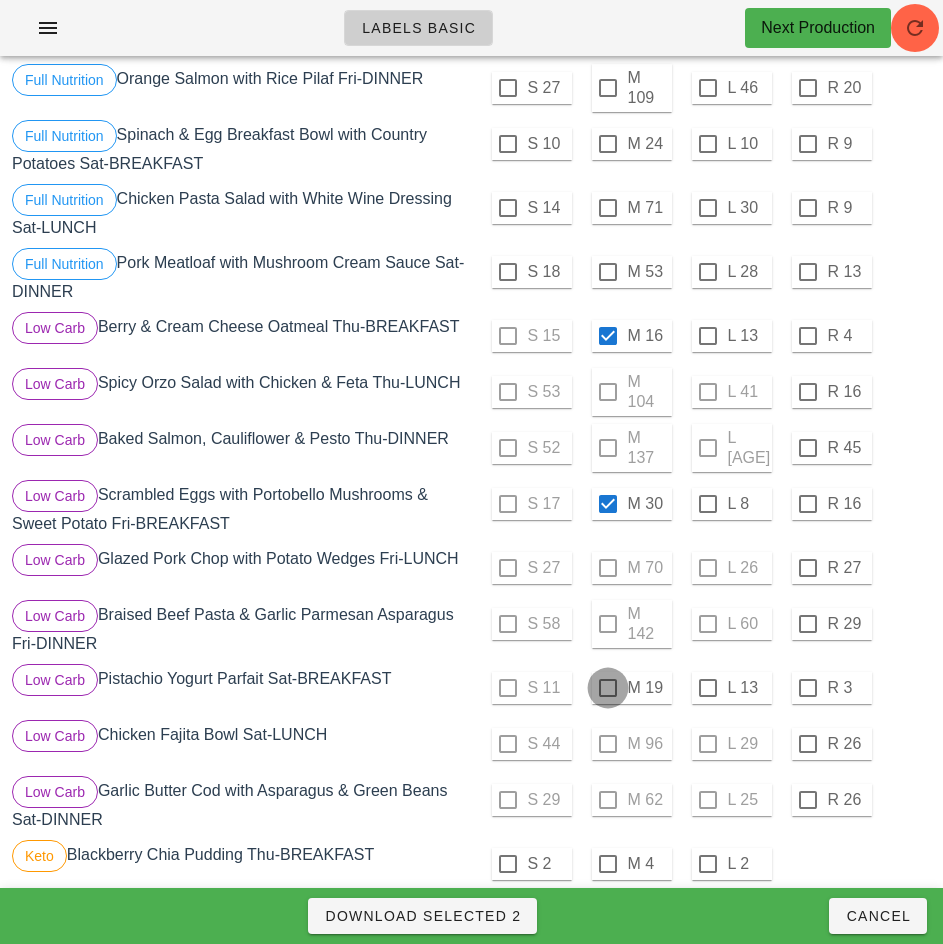 click at bounding box center (608, 688) 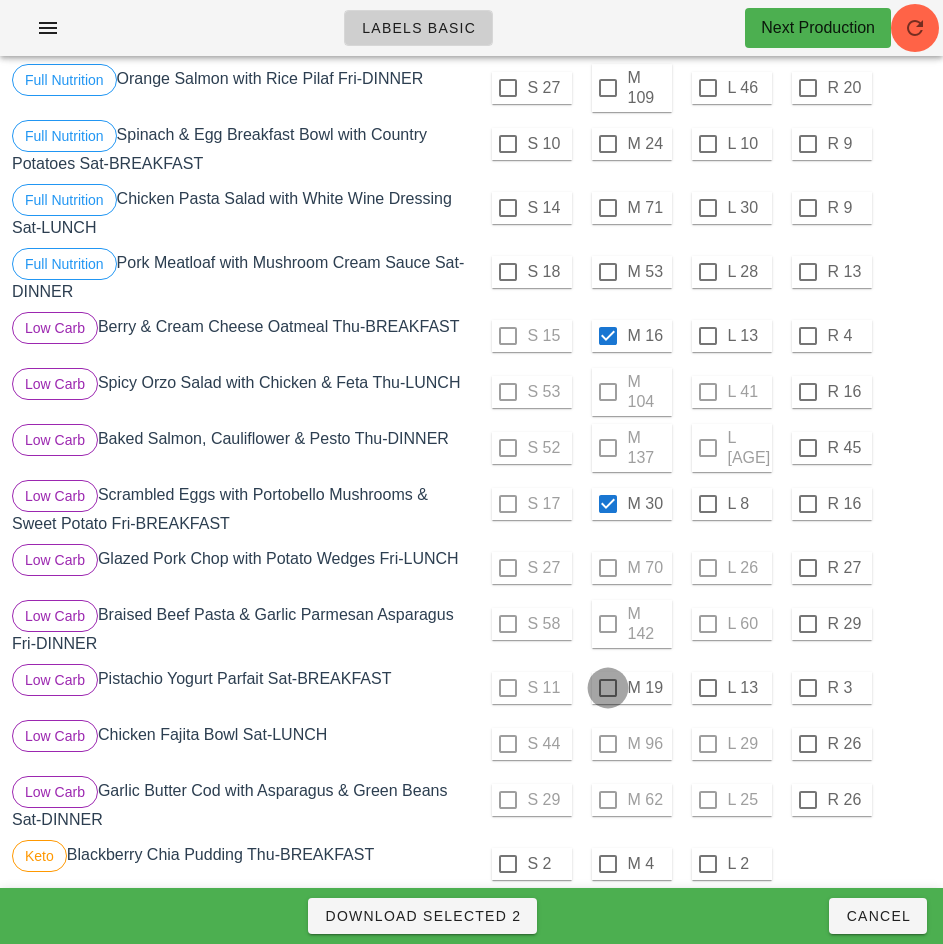 checkbox on "true" 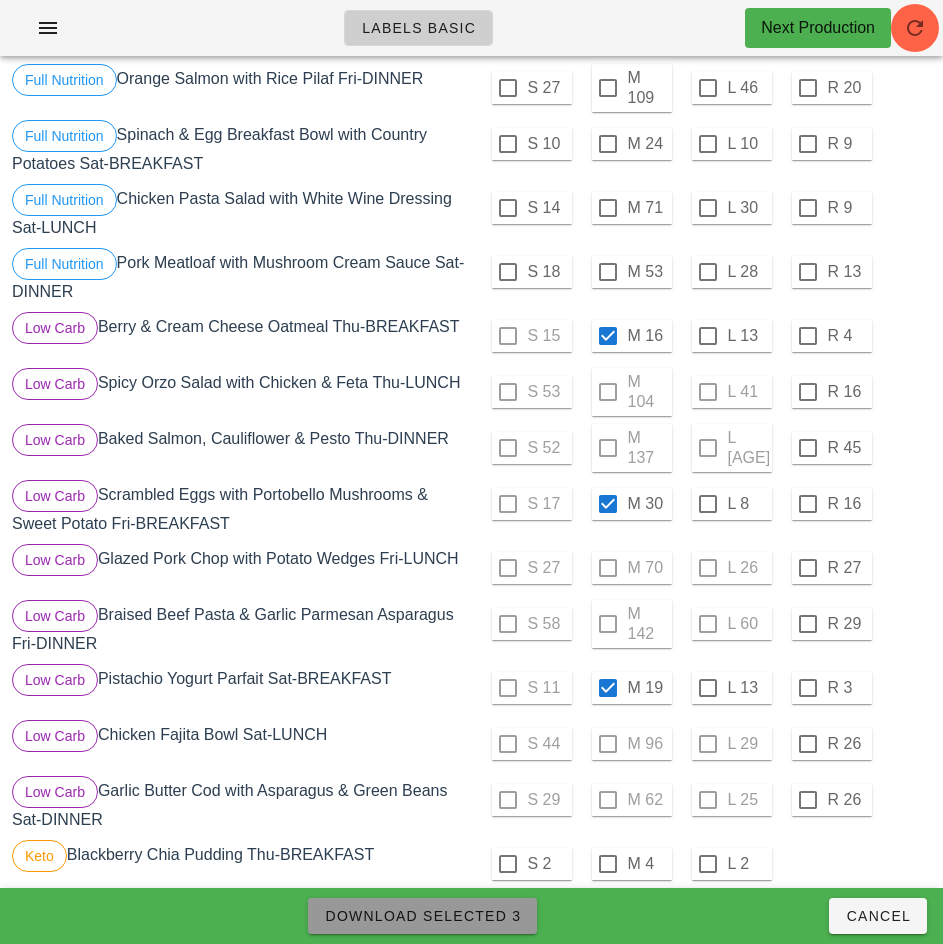 click on "Download Selected 3" at bounding box center [422, 916] 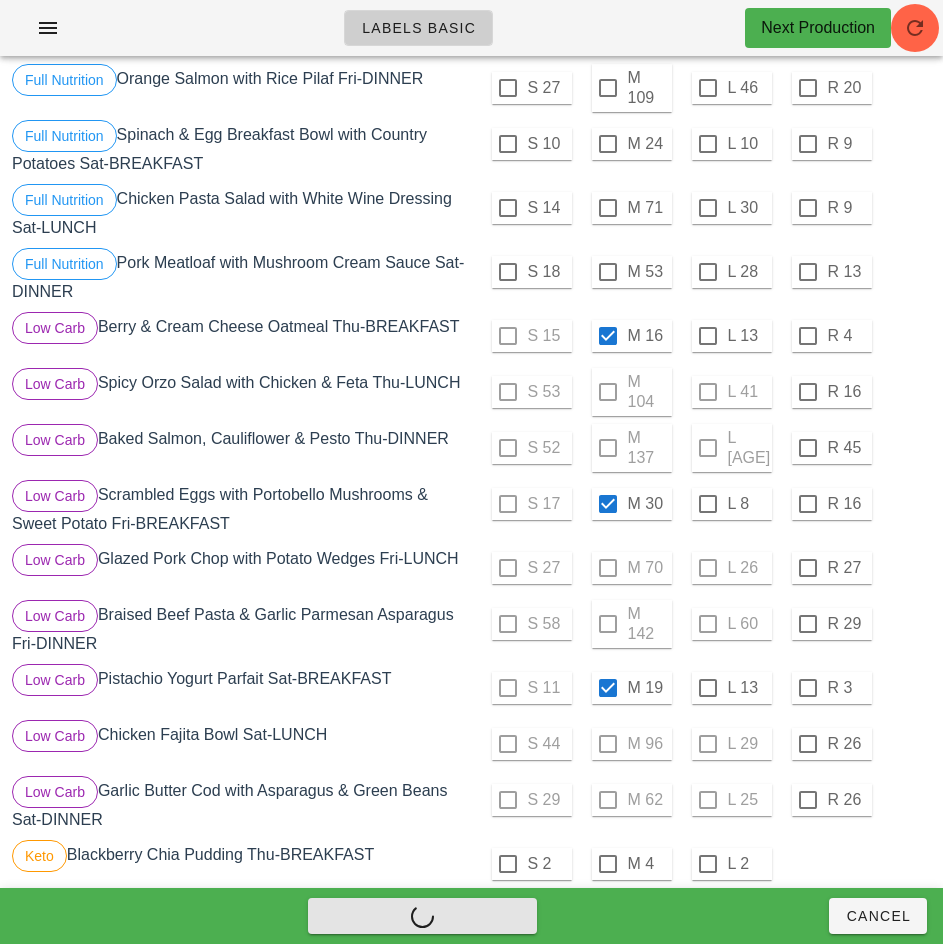 checkbox on "false" 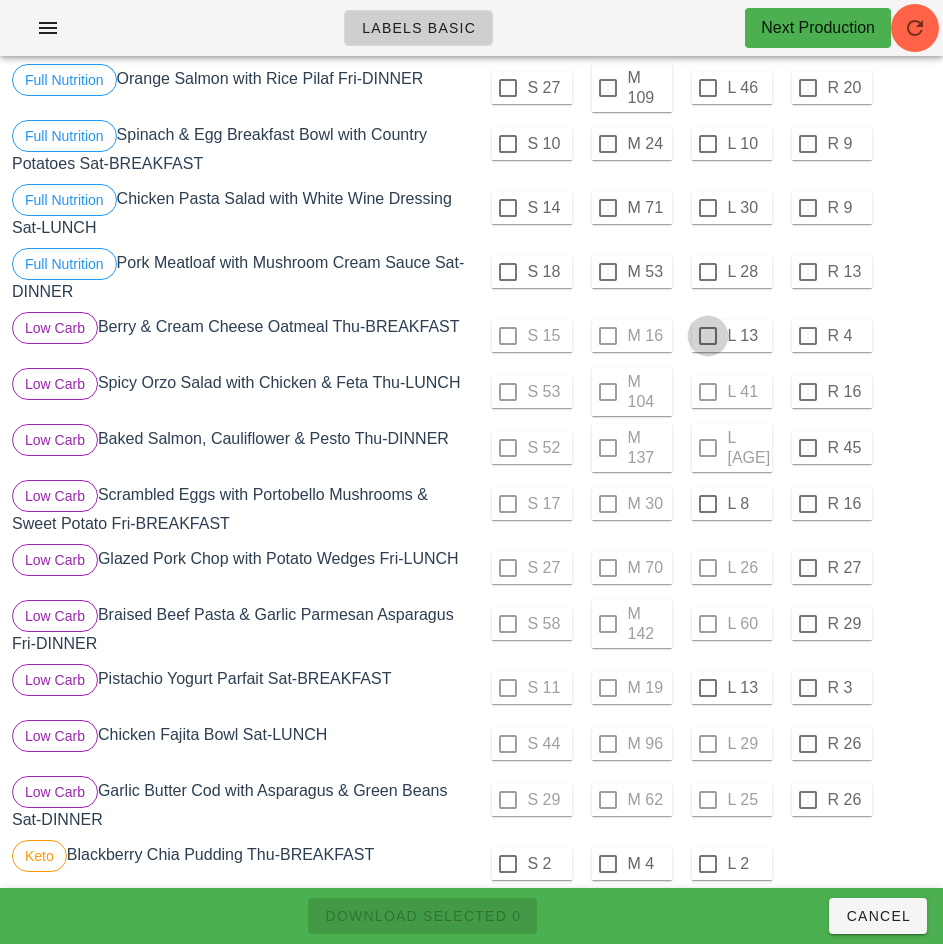 click at bounding box center [708, 336] 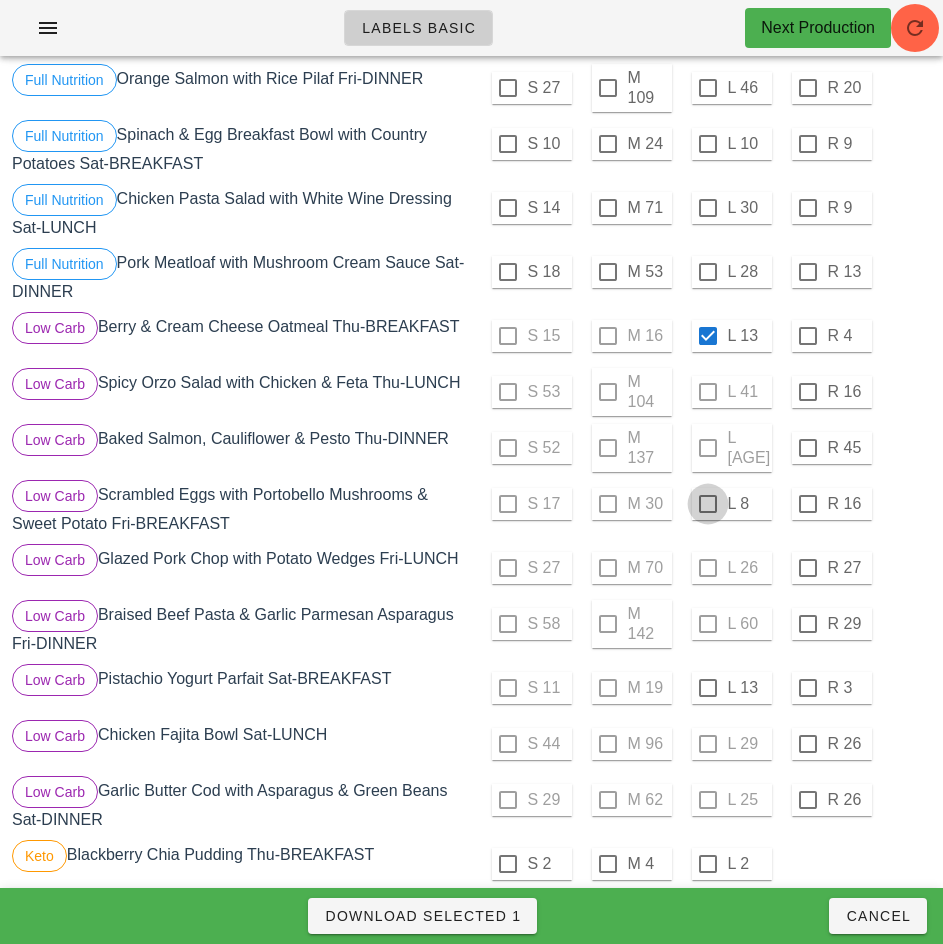 click at bounding box center [708, 504] 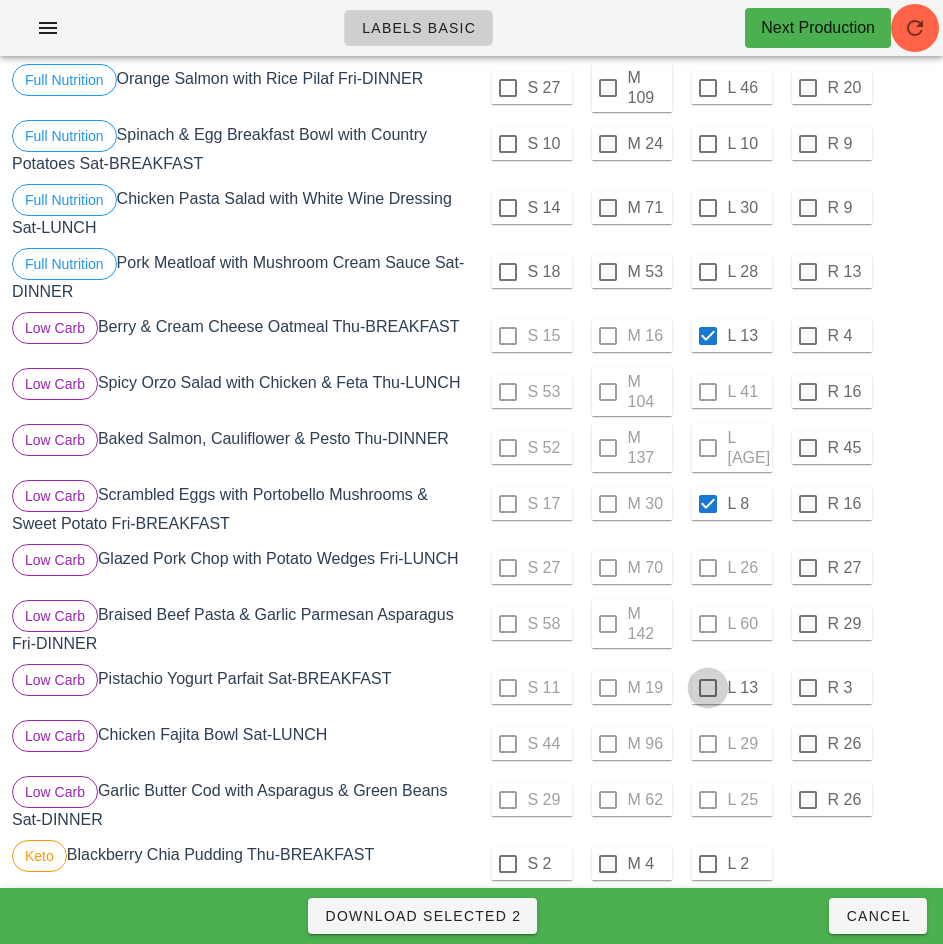 click at bounding box center (708, 688) 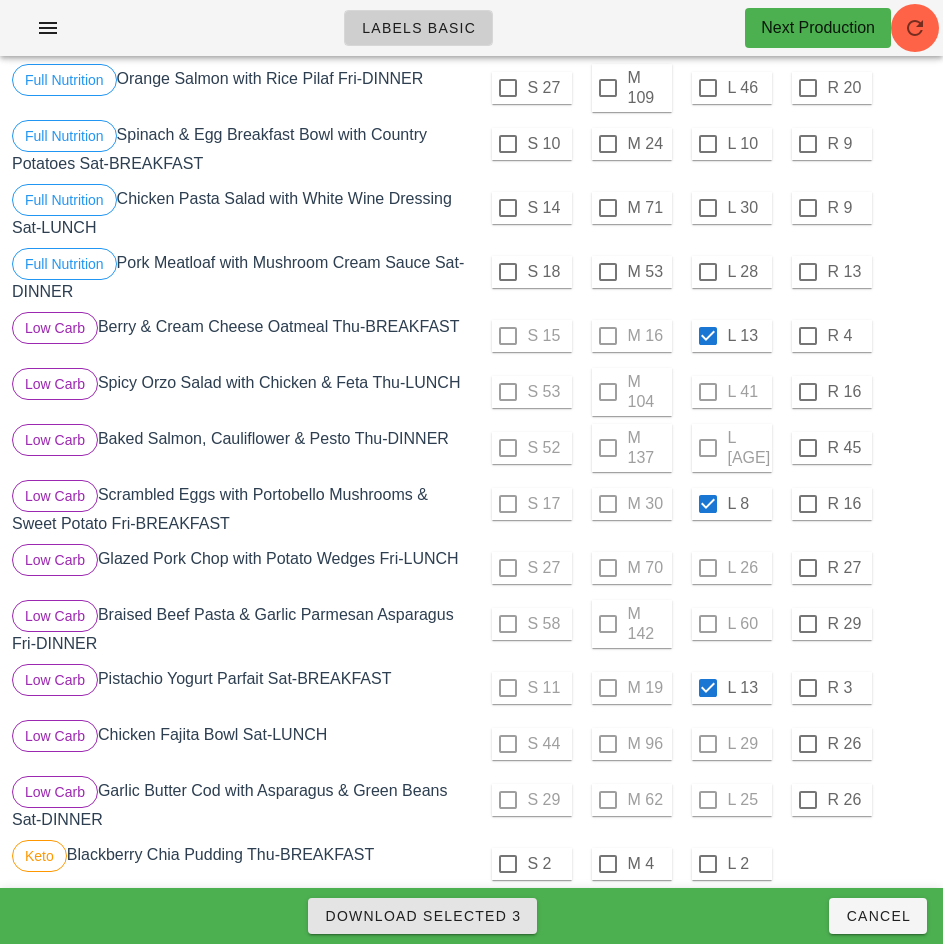 click on "Download Selected 3" at bounding box center [422, 916] 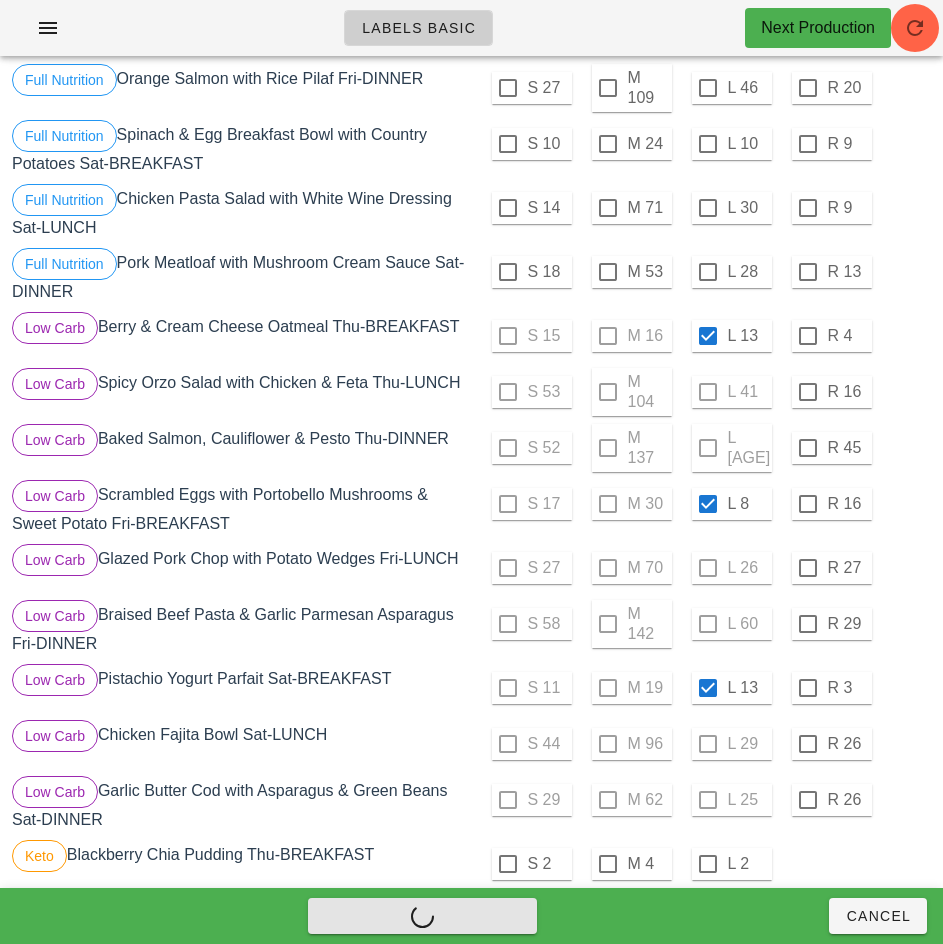 checkbox on "false" 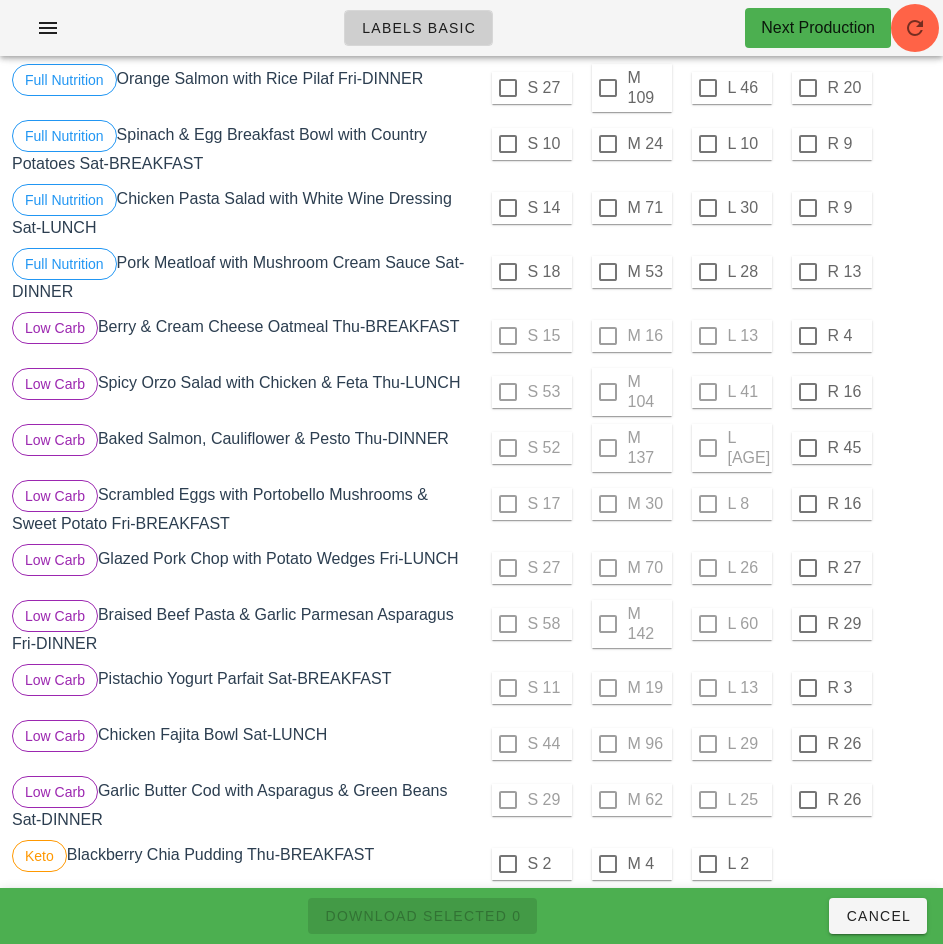 click on "S 15 M 16 L 13 R 4" at bounding box center (704, 336) 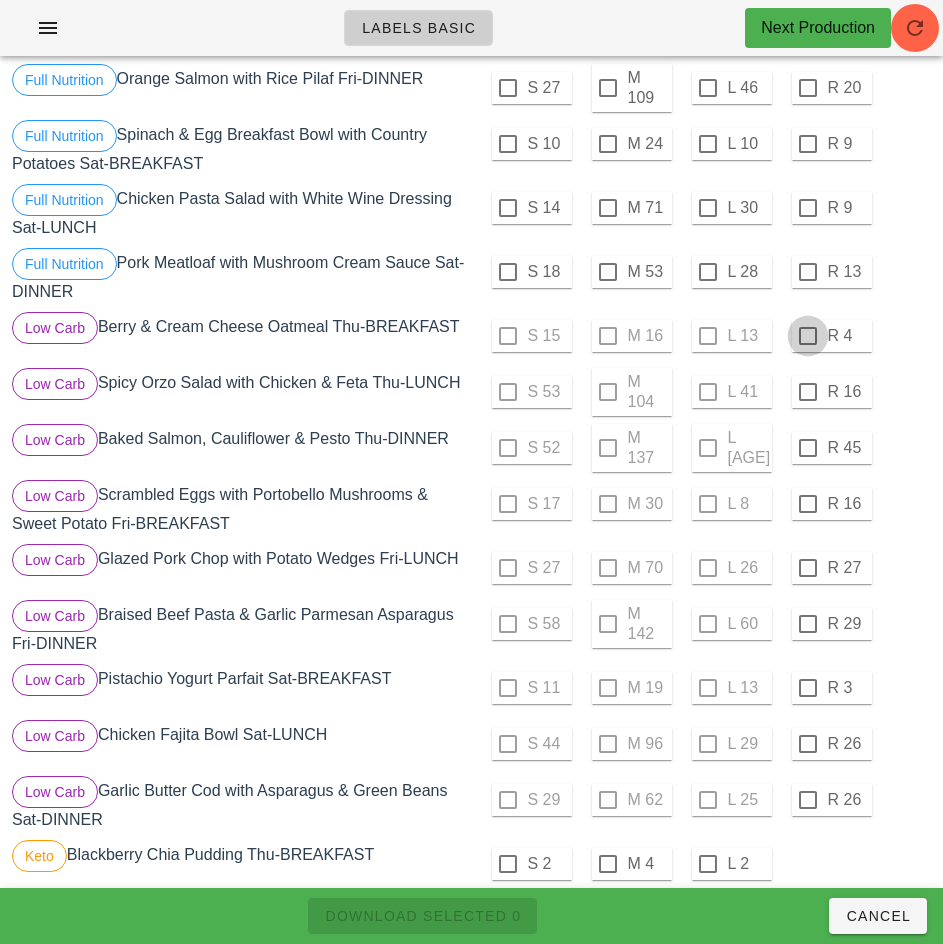 click at bounding box center (808, 336) 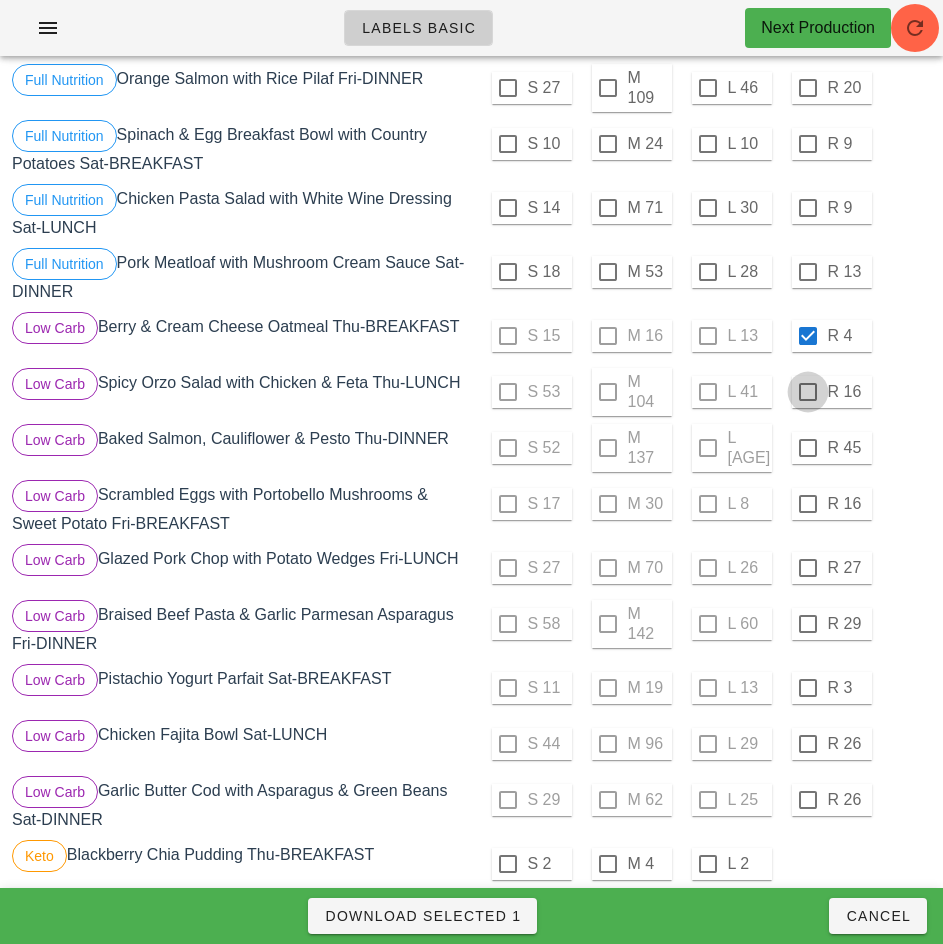 click at bounding box center [808, 392] 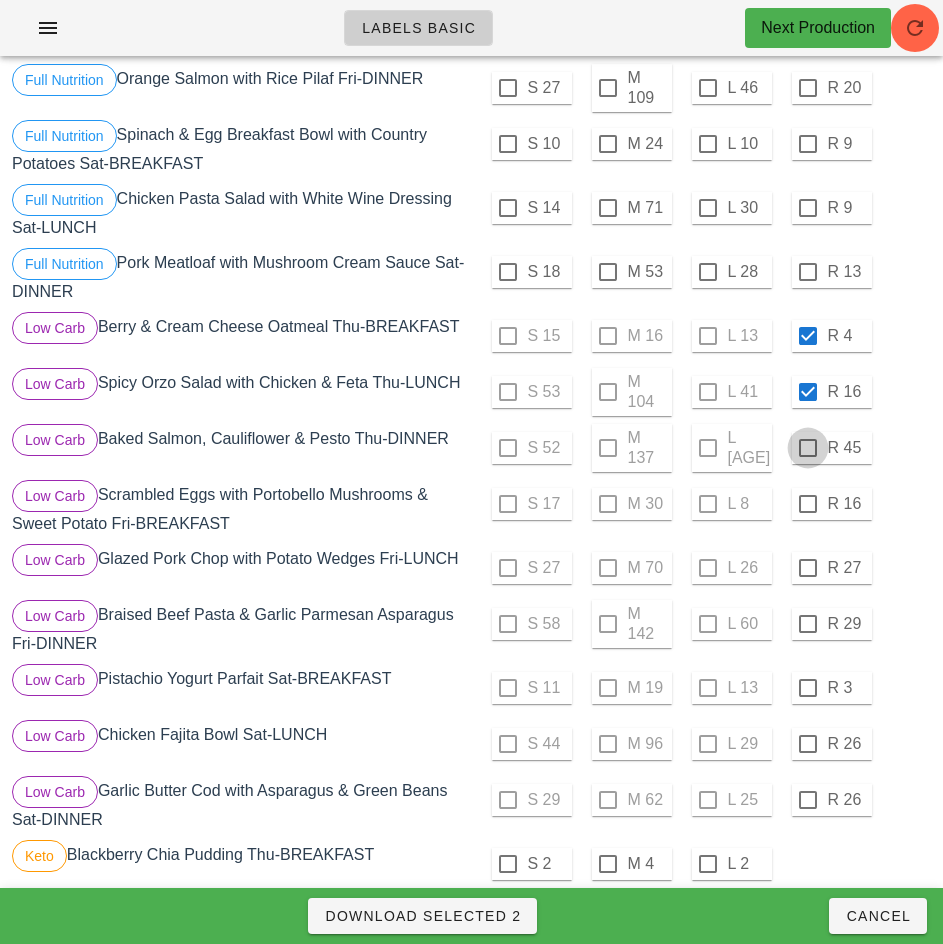 click at bounding box center [808, 448] 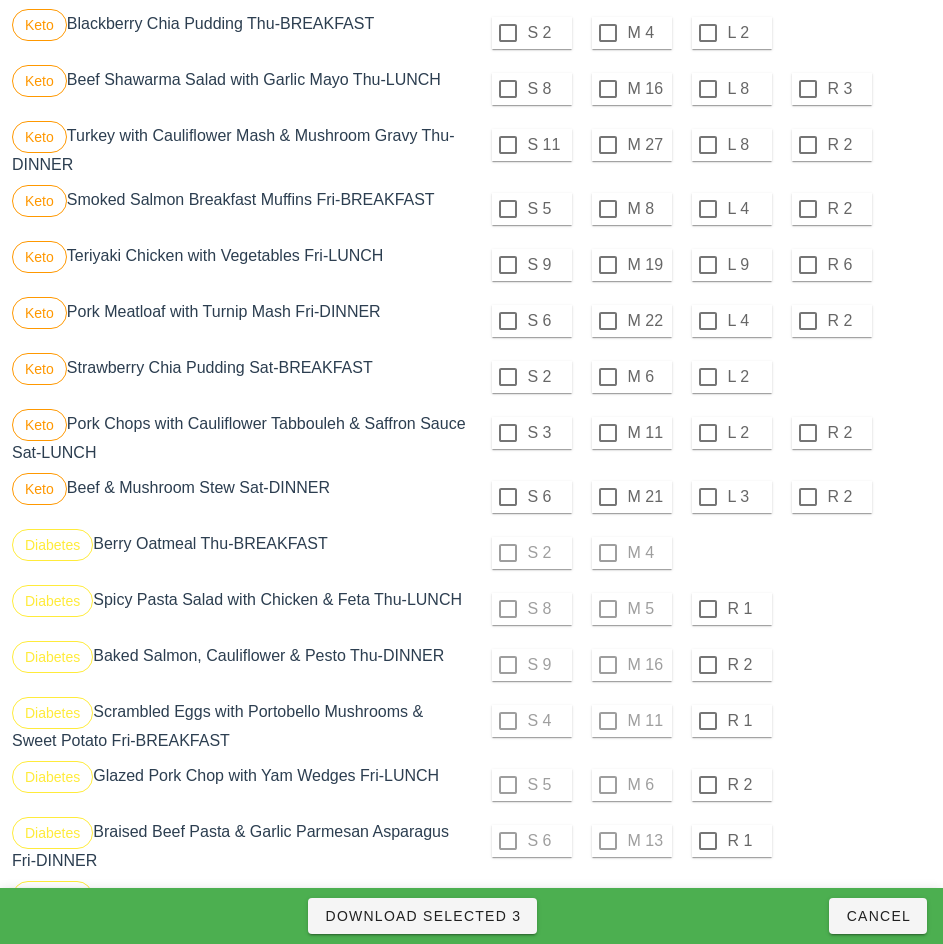 scroll, scrollTop: 1285, scrollLeft: 0, axis: vertical 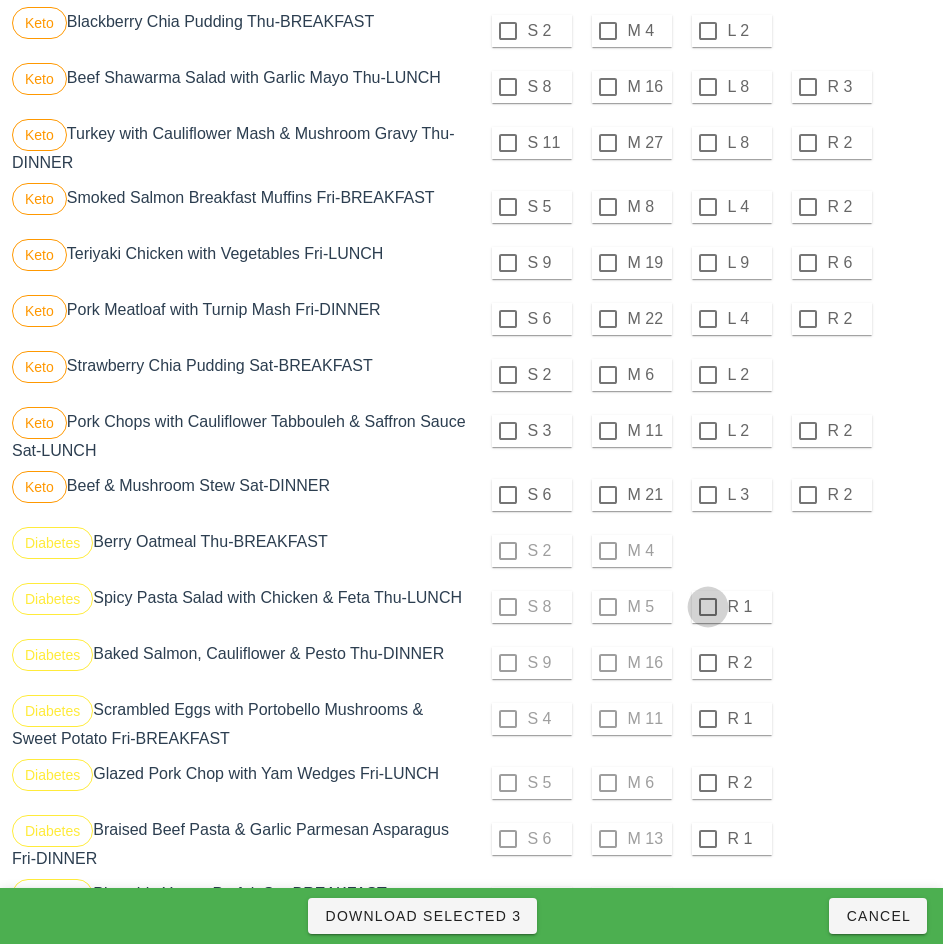 click at bounding box center [708, 607] 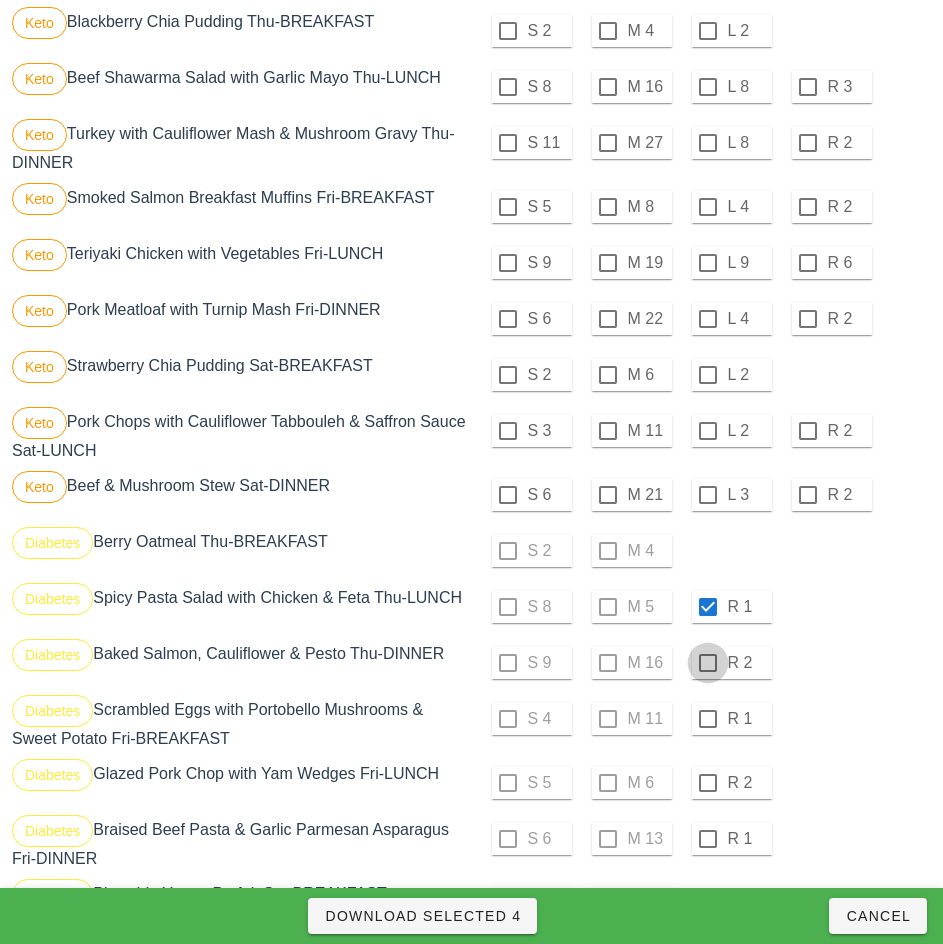 click at bounding box center (708, 663) 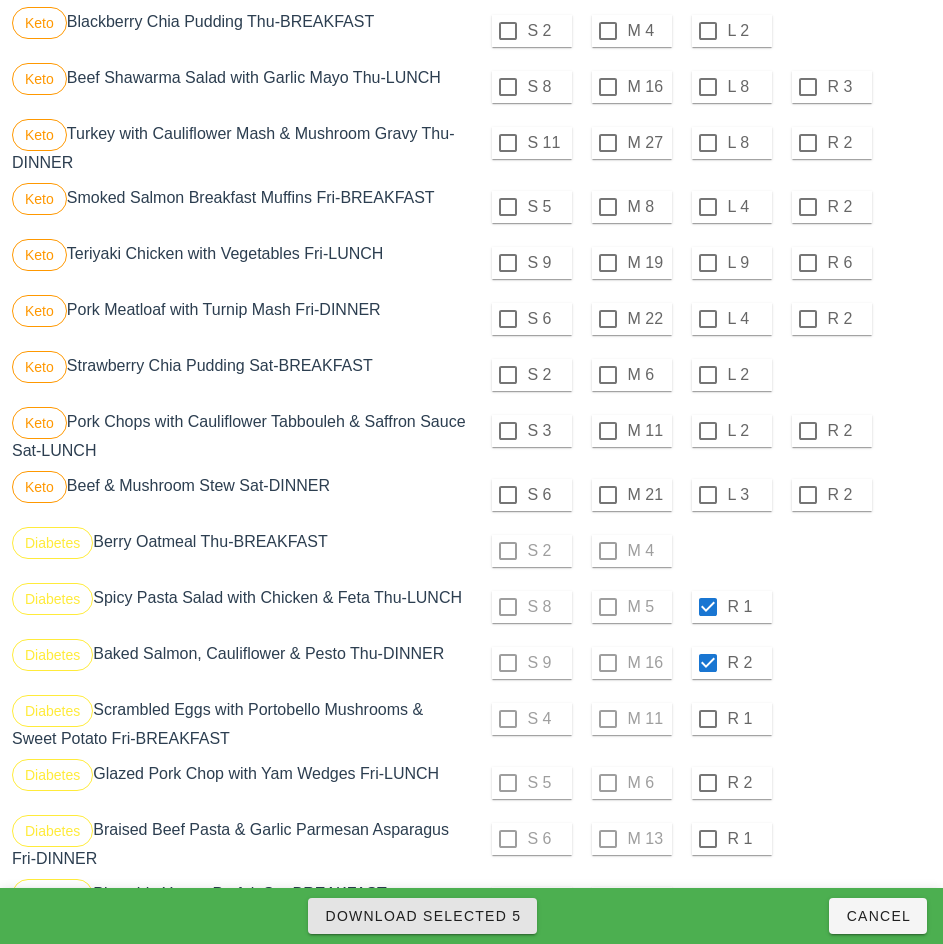 click on "Download Selected 5" at bounding box center (422, 916) 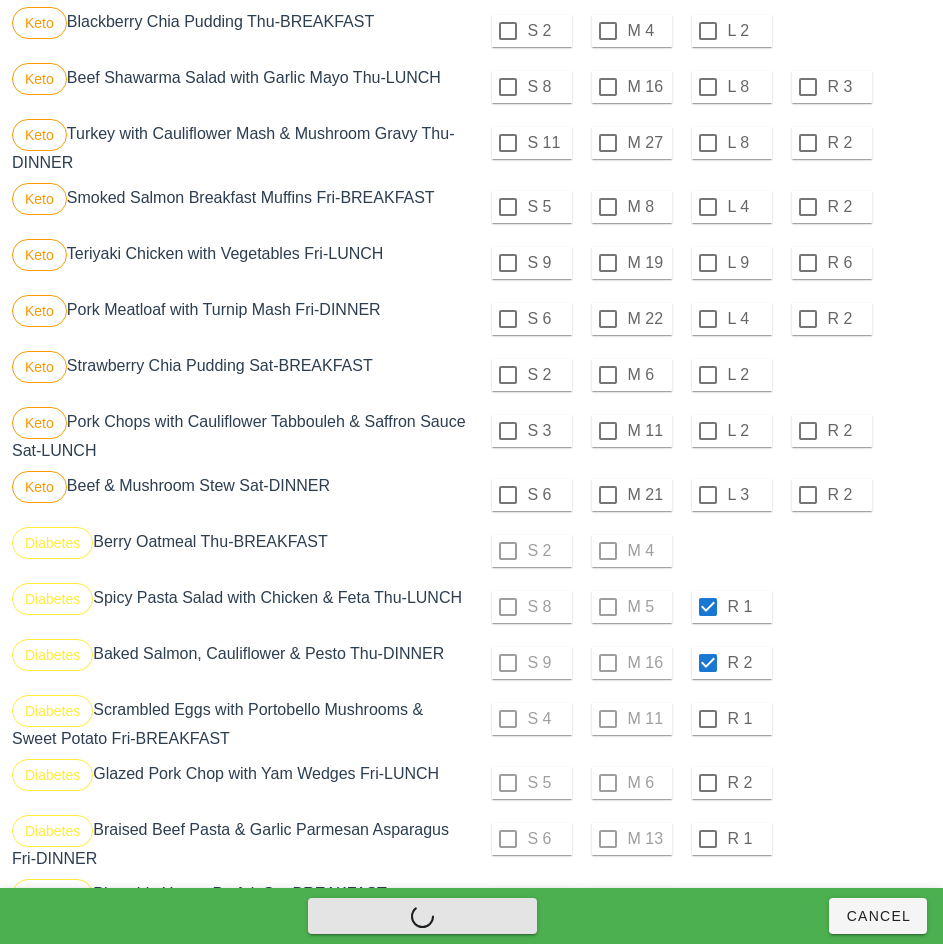 checkbox on "false" 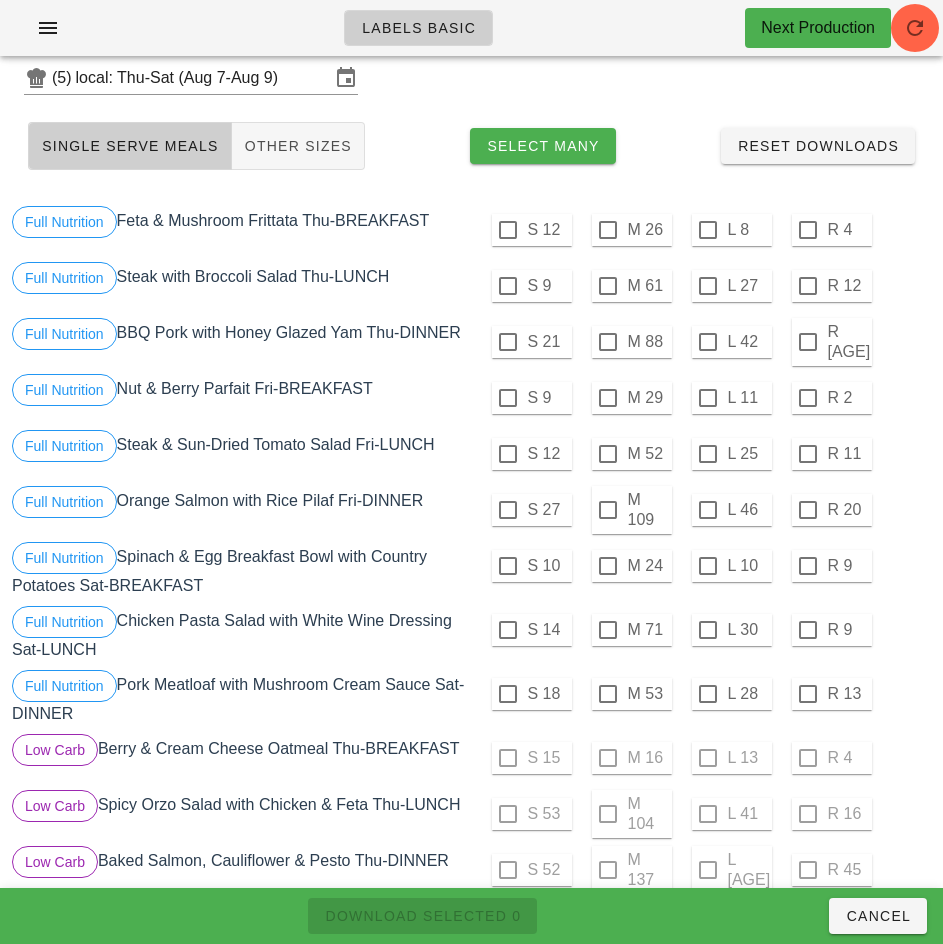 scroll, scrollTop: 0, scrollLeft: 0, axis: both 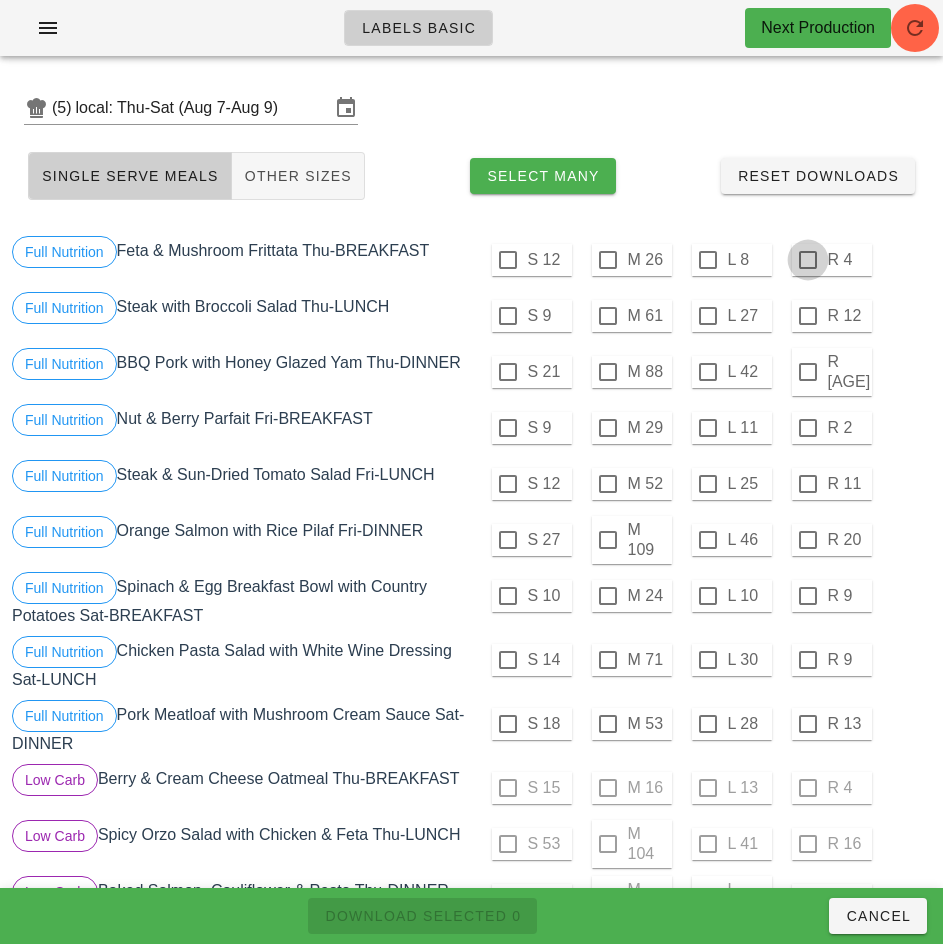 click at bounding box center (808, 260) 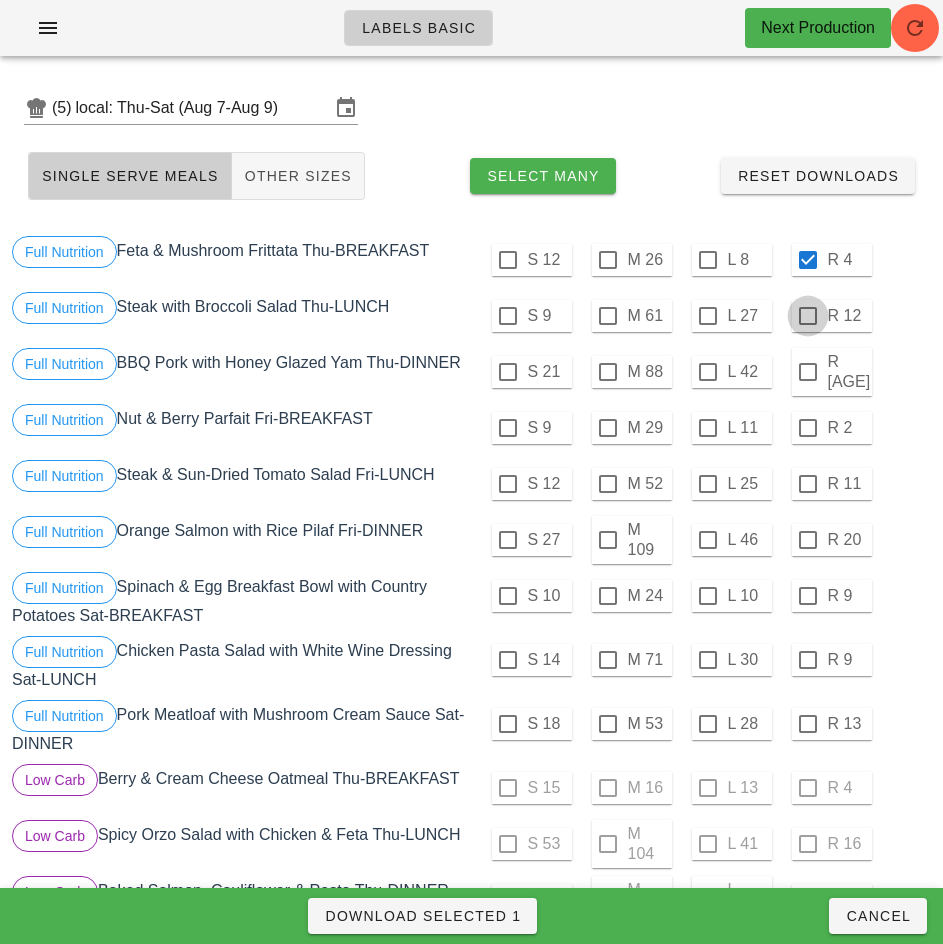 click at bounding box center (808, 316) 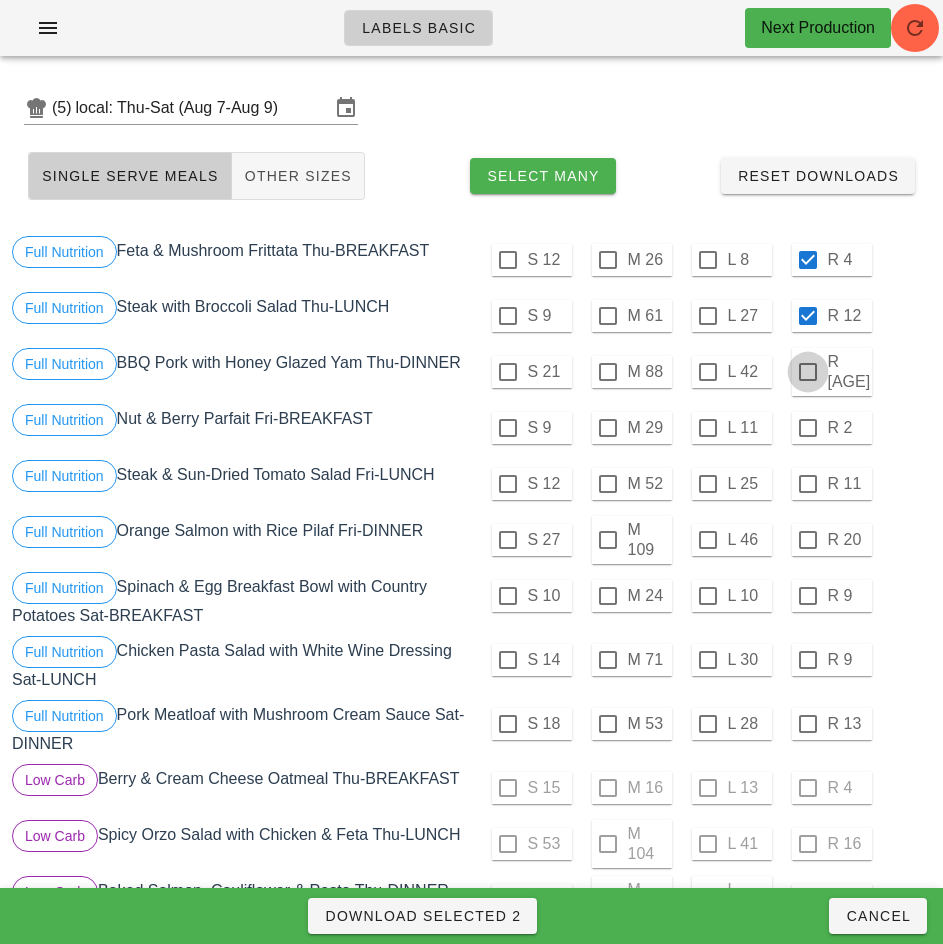 click at bounding box center (808, 372) 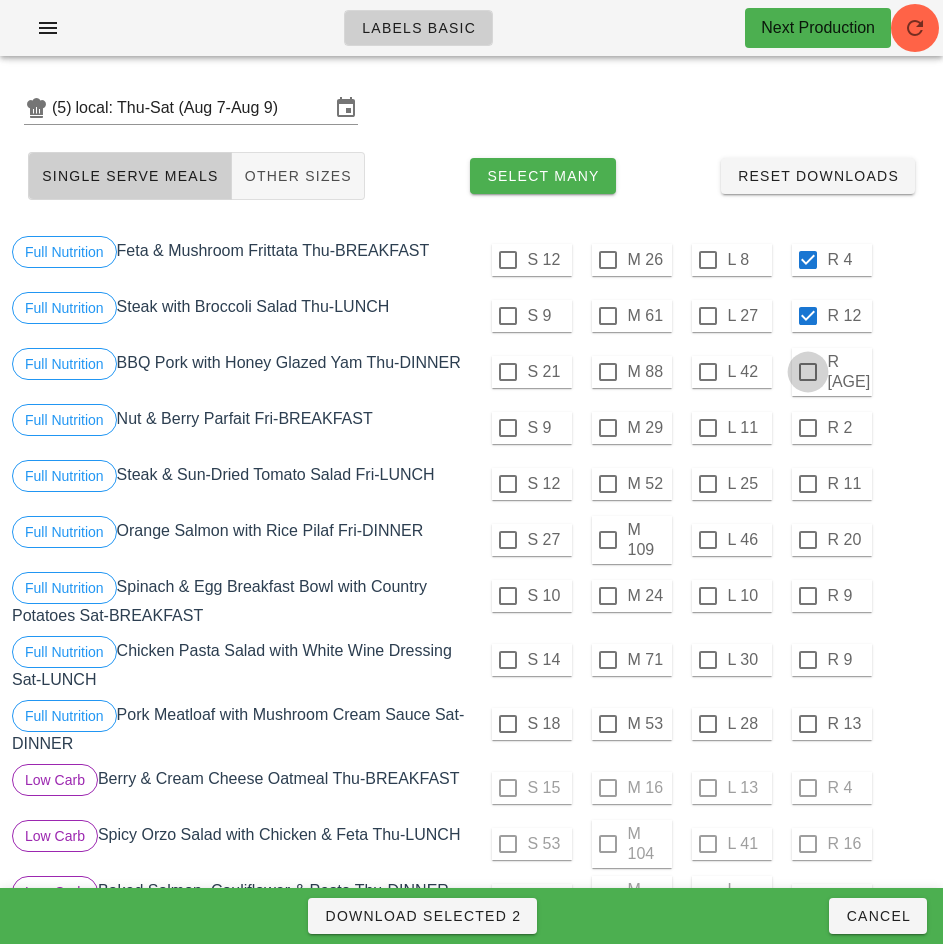 checkbox on "true" 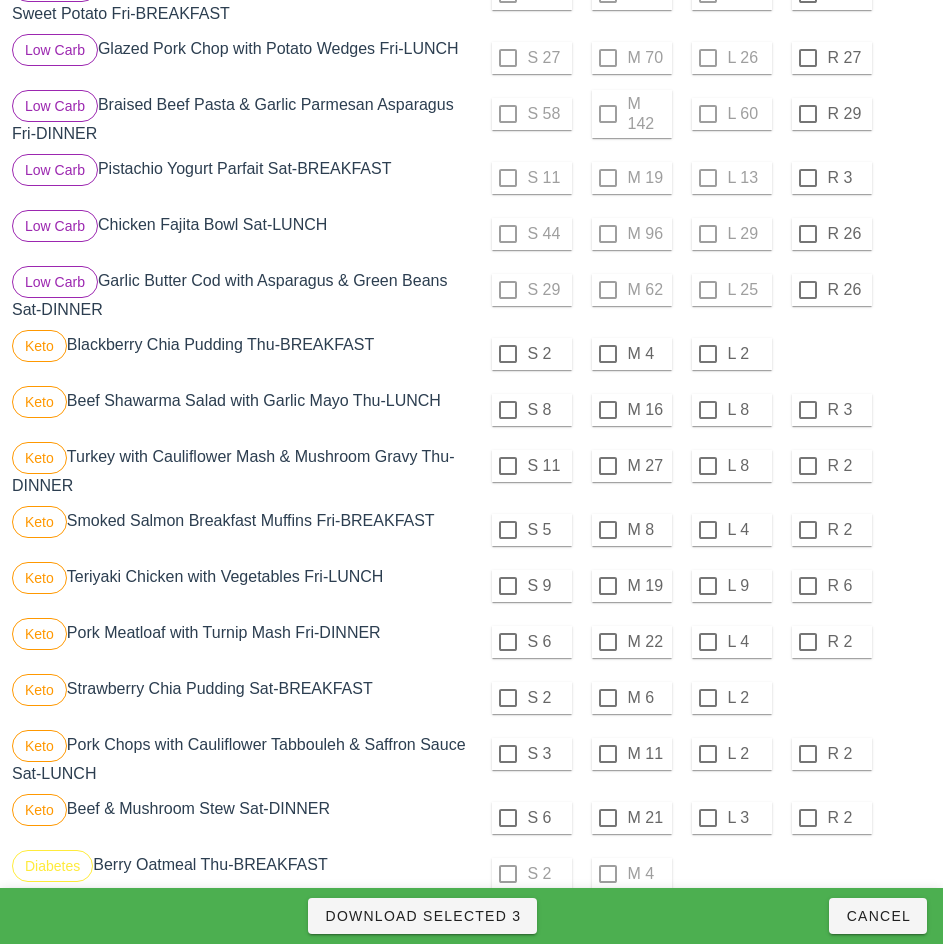 scroll, scrollTop: 966, scrollLeft: 0, axis: vertical 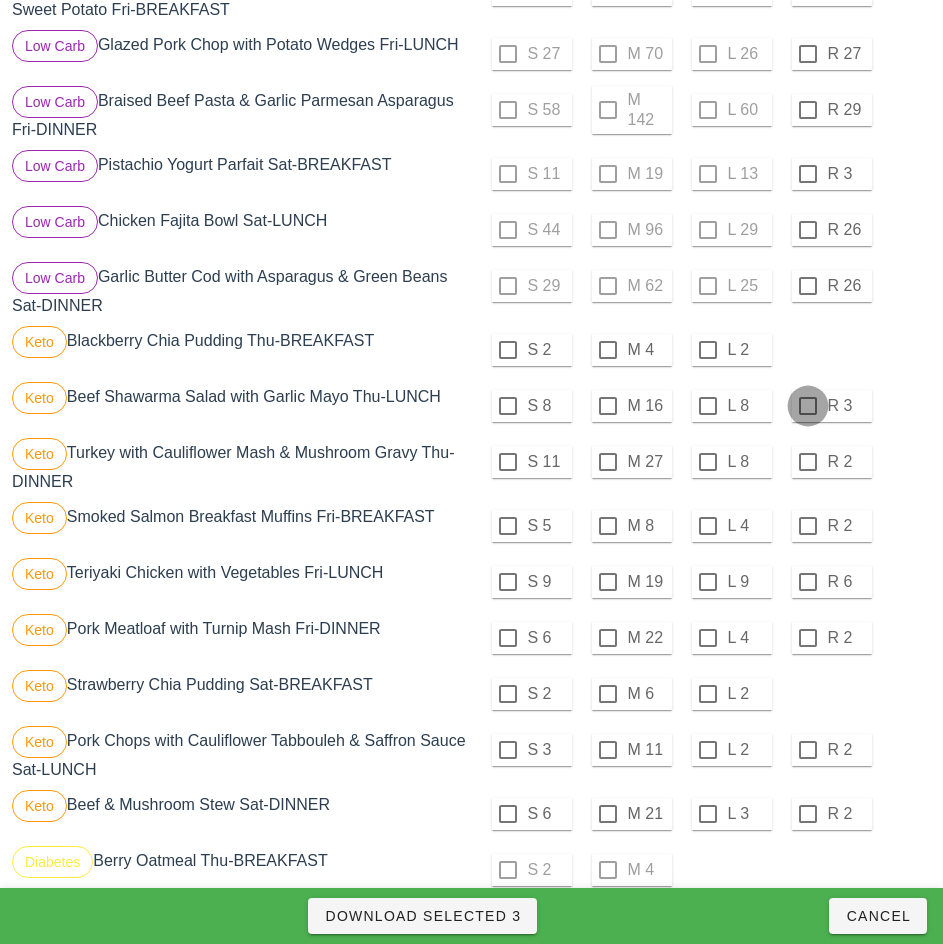 click at bounding box center [808, 406] 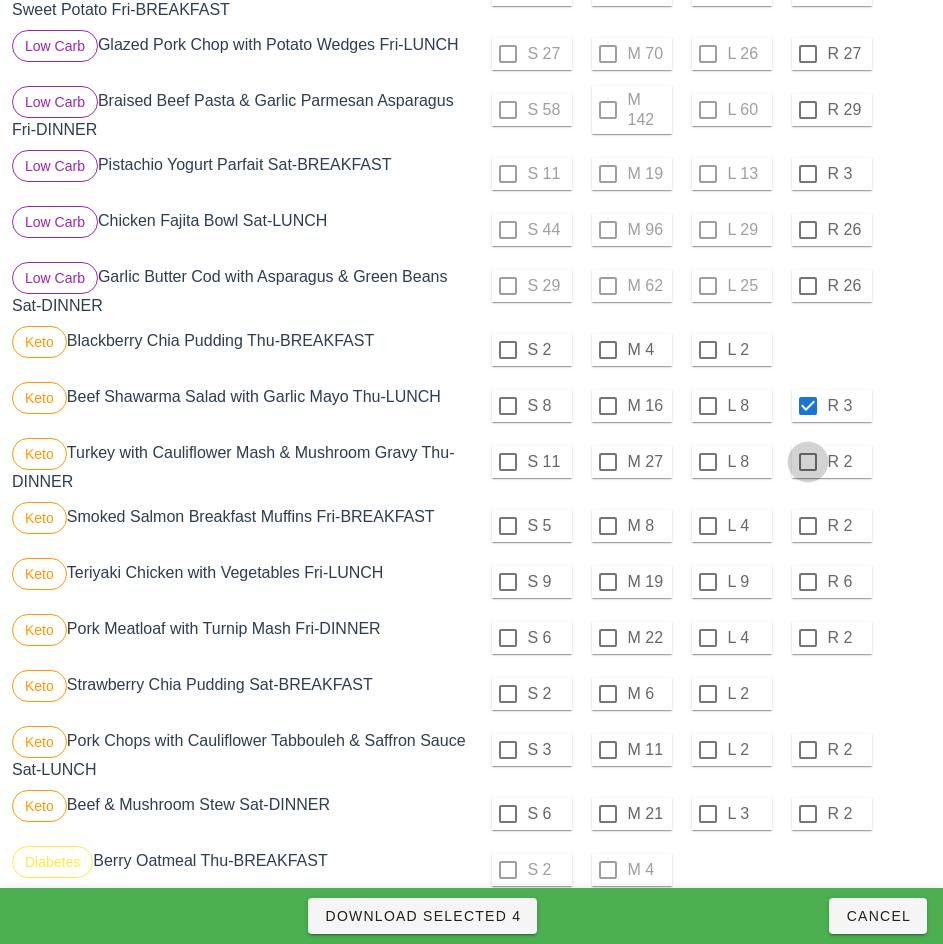 click at bounding box center [808, 462] 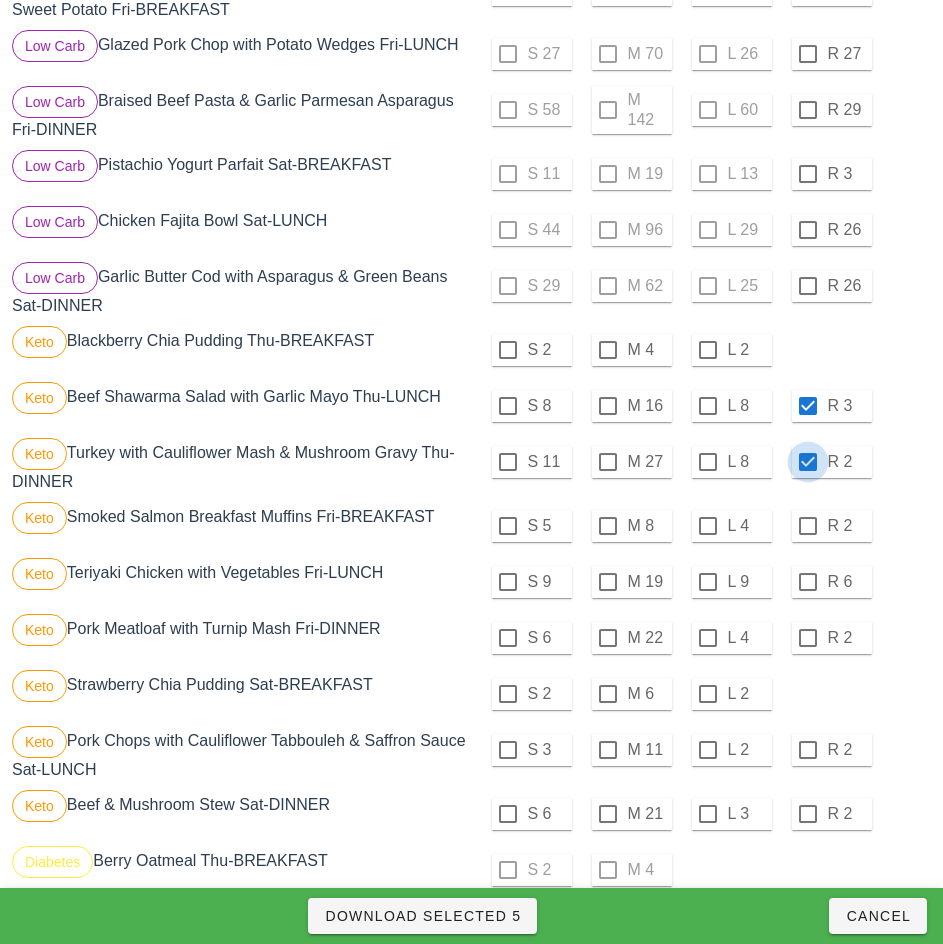 checkbox on "true" 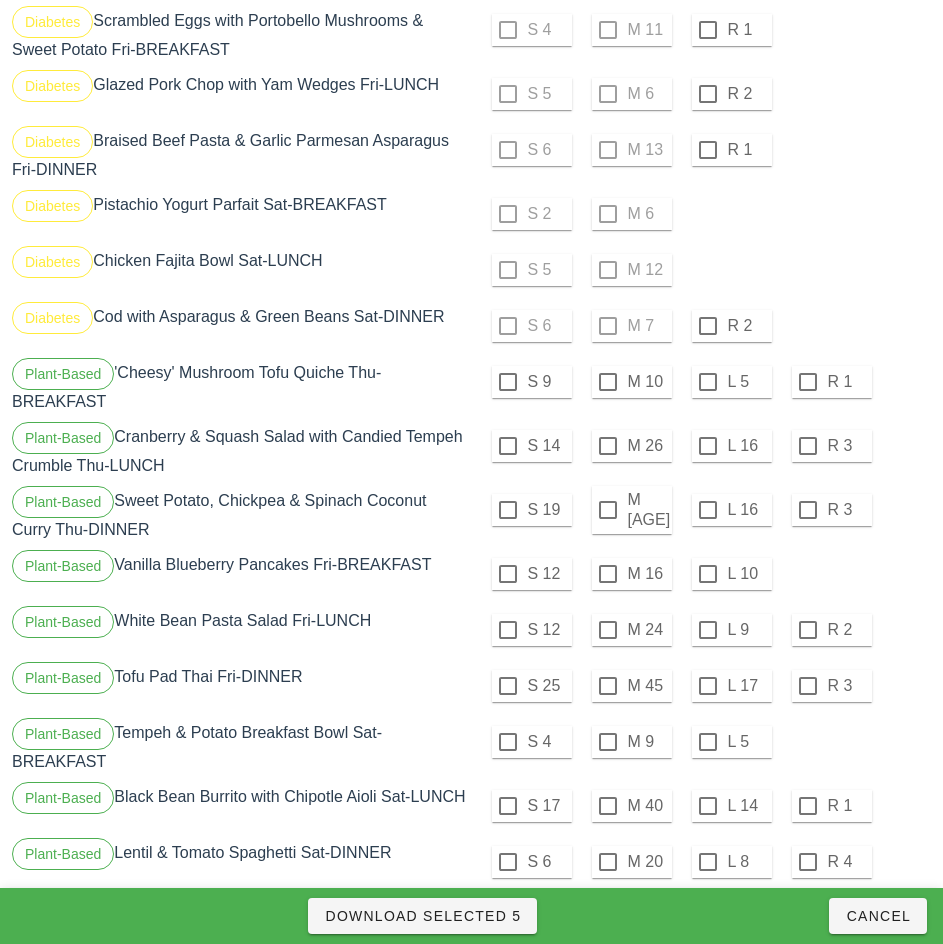 scroll, scrollTop: 2016, scrollLeft: 0, axis: vertical 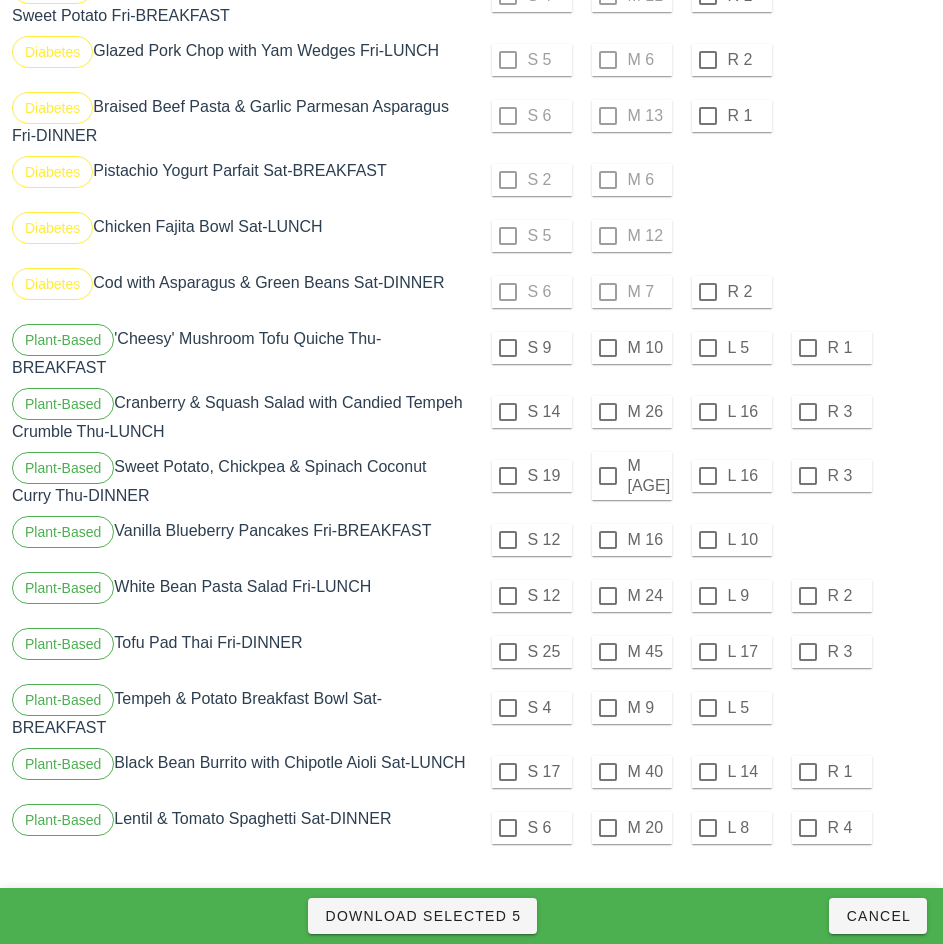 click at bounding box center (808, 348) 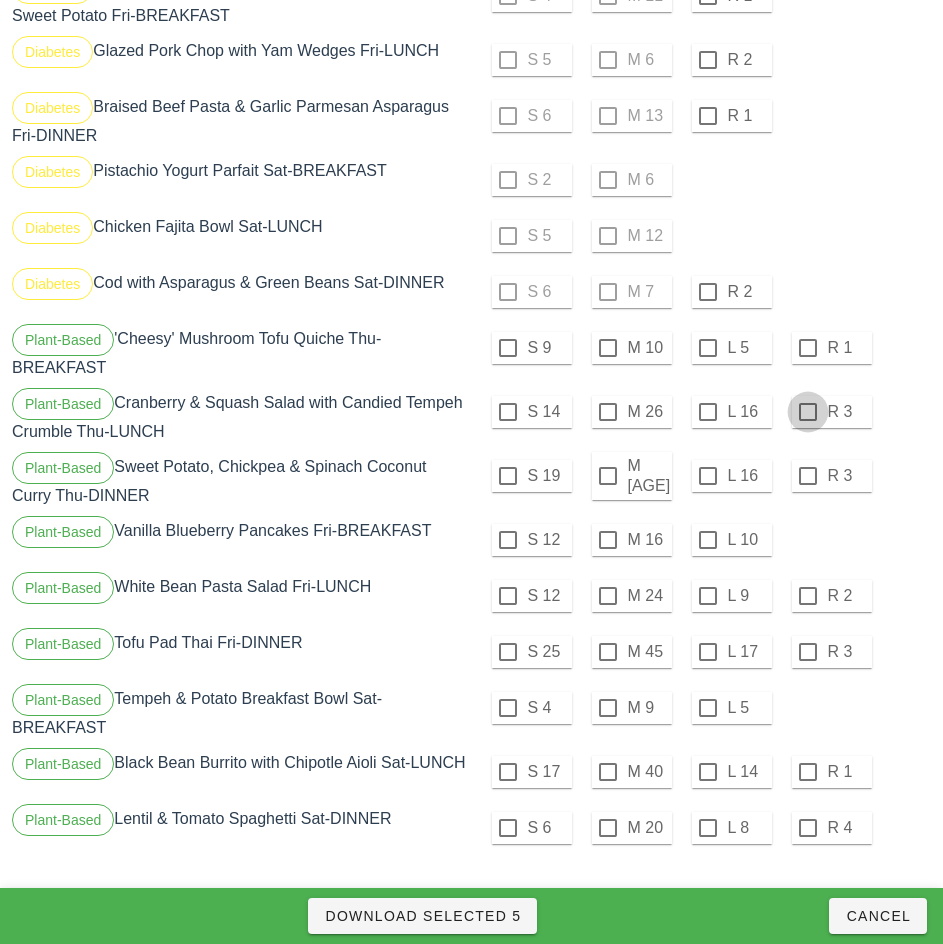 click at bounding box center [808, 412] 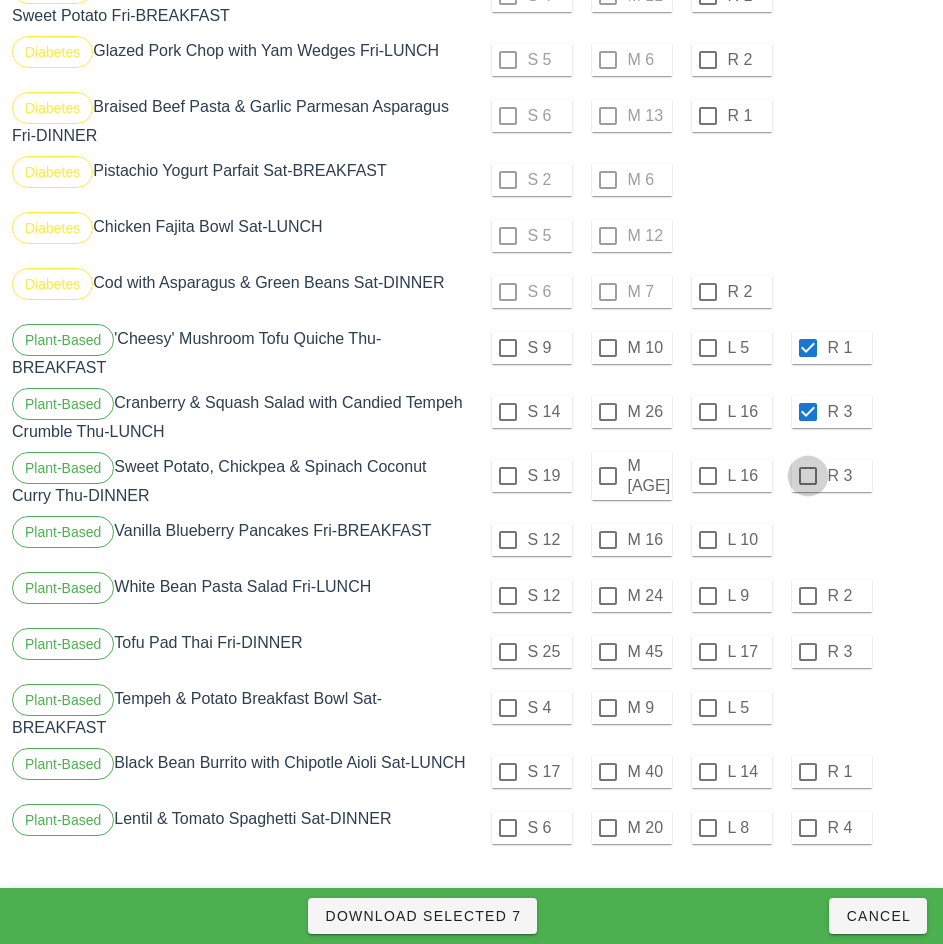 click at bounding box center (808, 476) 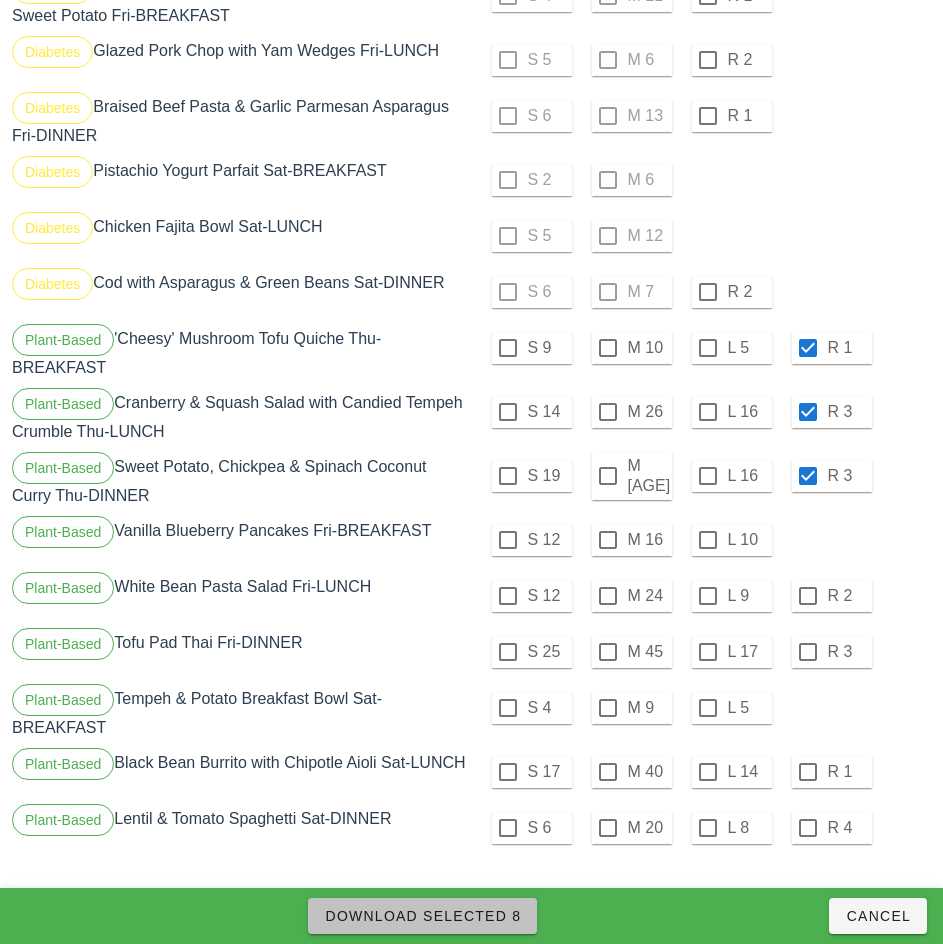 click on "Download Selected 8" at bounding box center [422, 916] 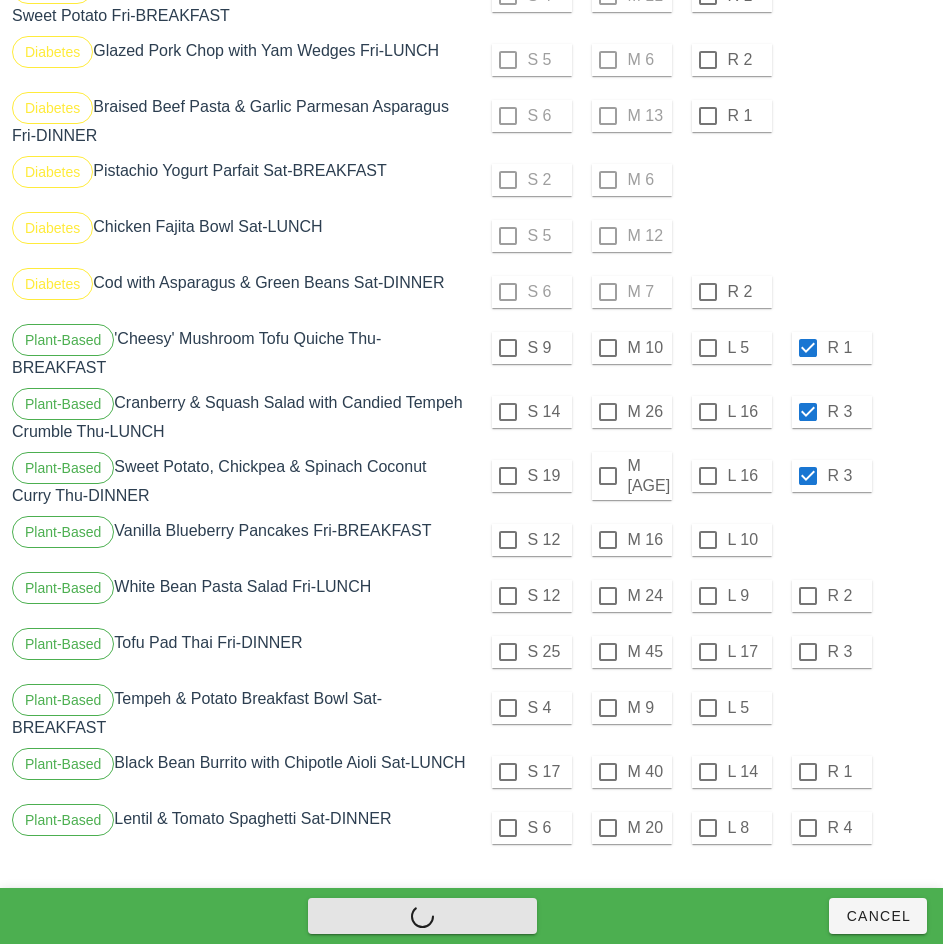 checkbox on "false" 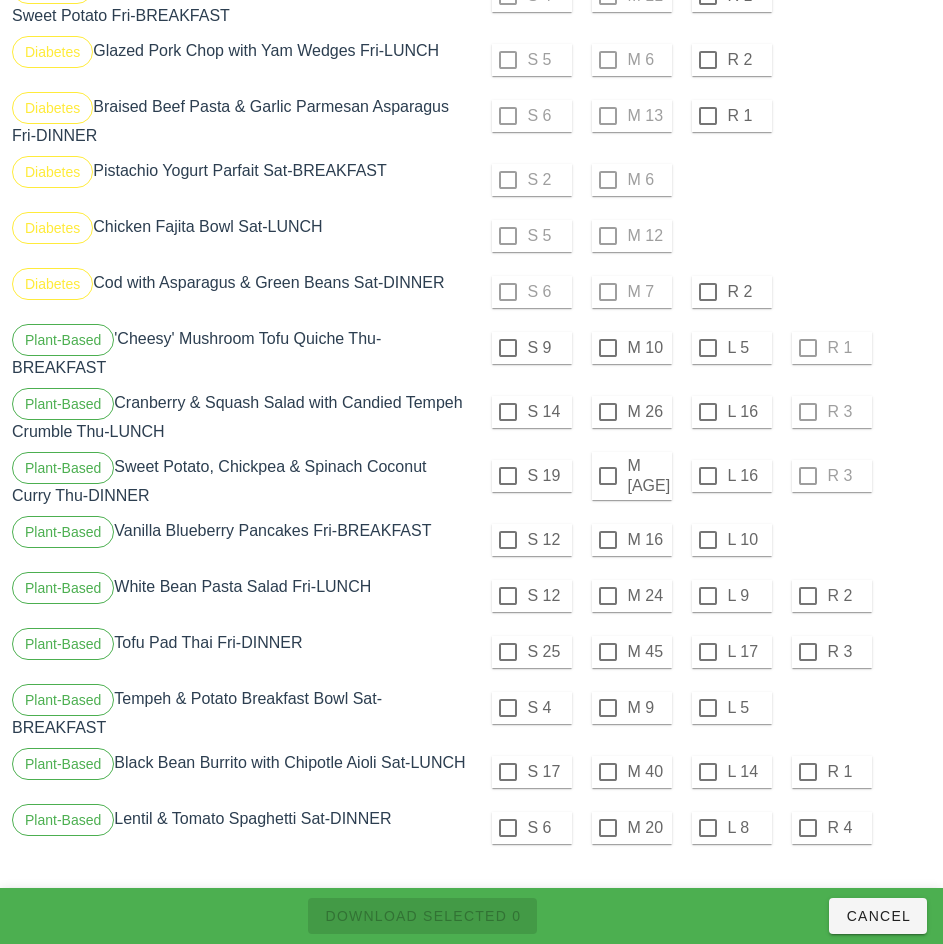 click on "S 5 M 12" at bounding box center [704, 236] 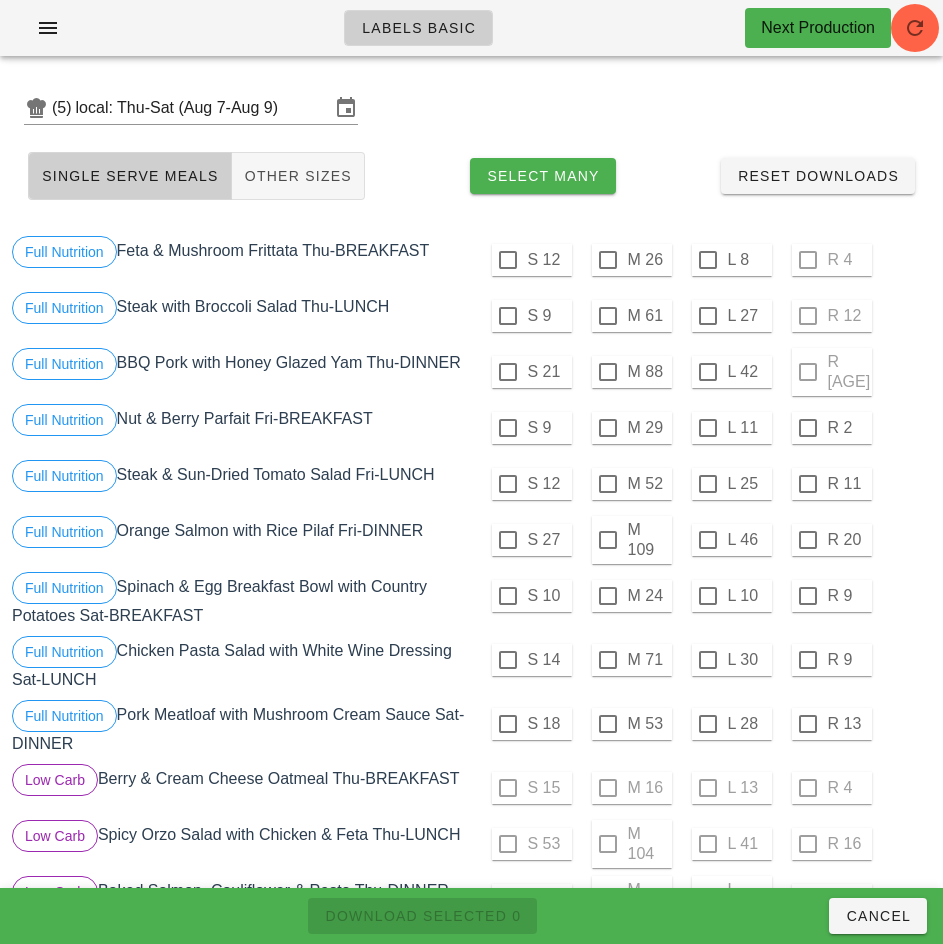scroll, scrollTop: 2, scrollLeft: 0, axis: vertical 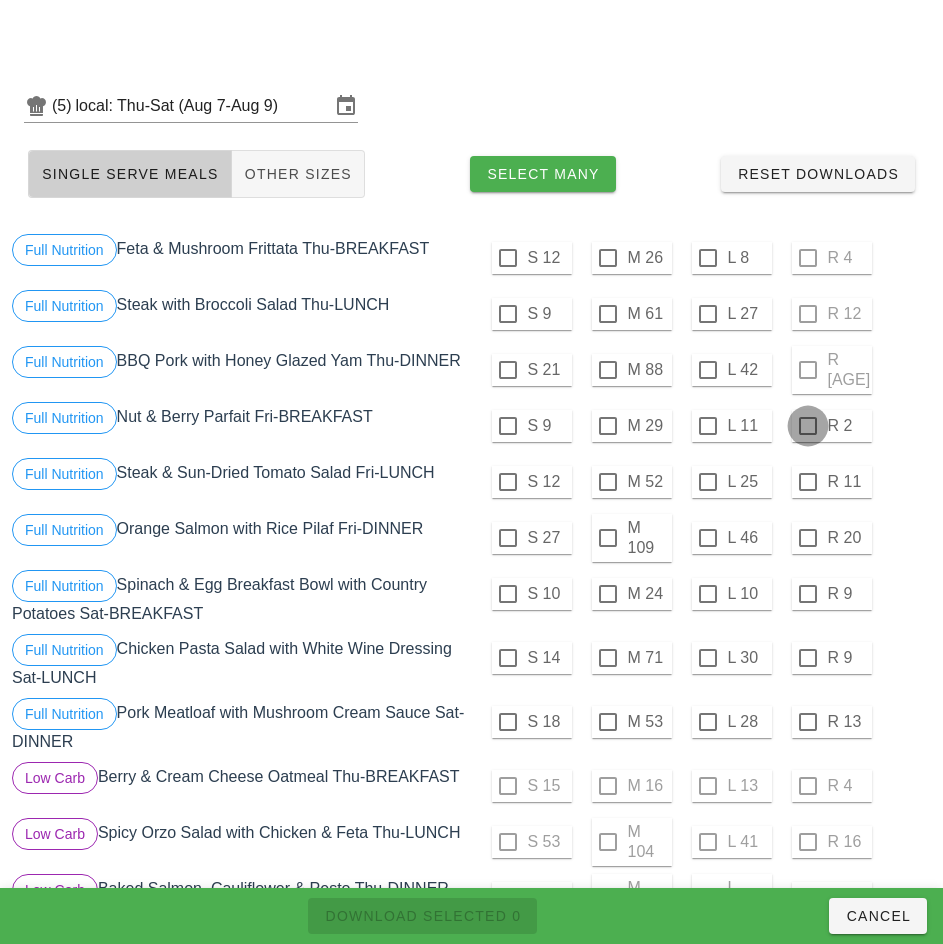 click at bounding box center (808, 426) 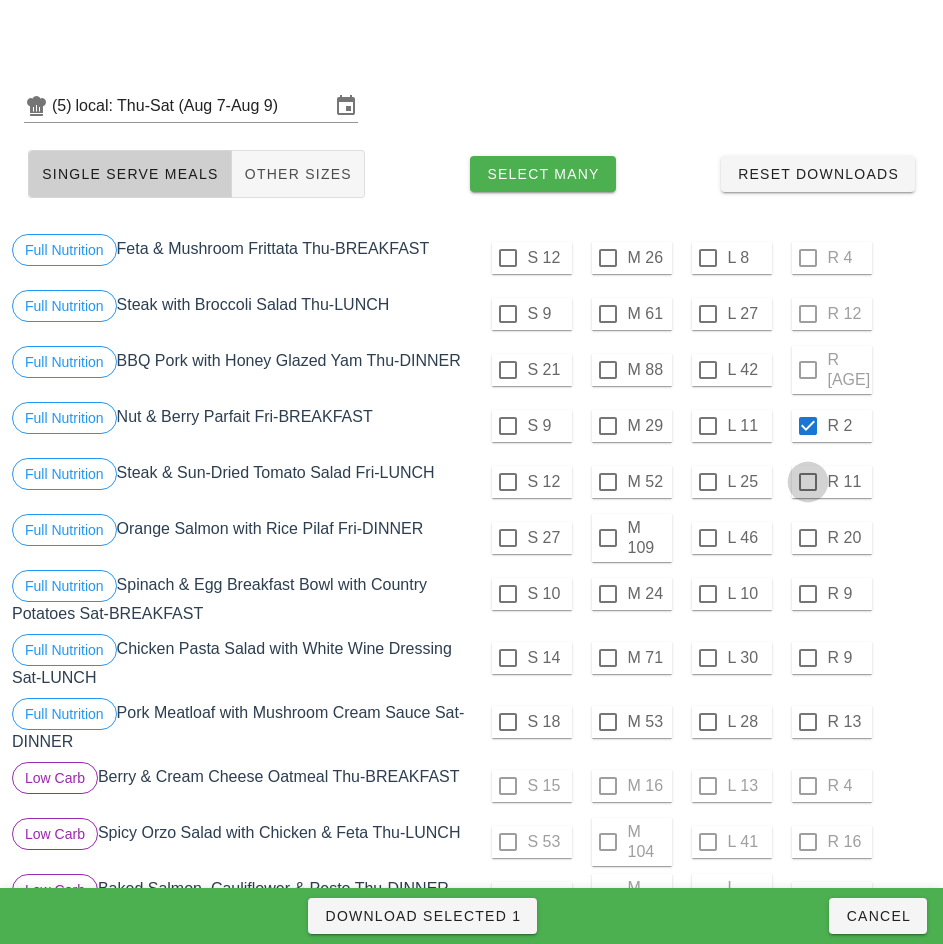 click at bounding box center [808, 482] 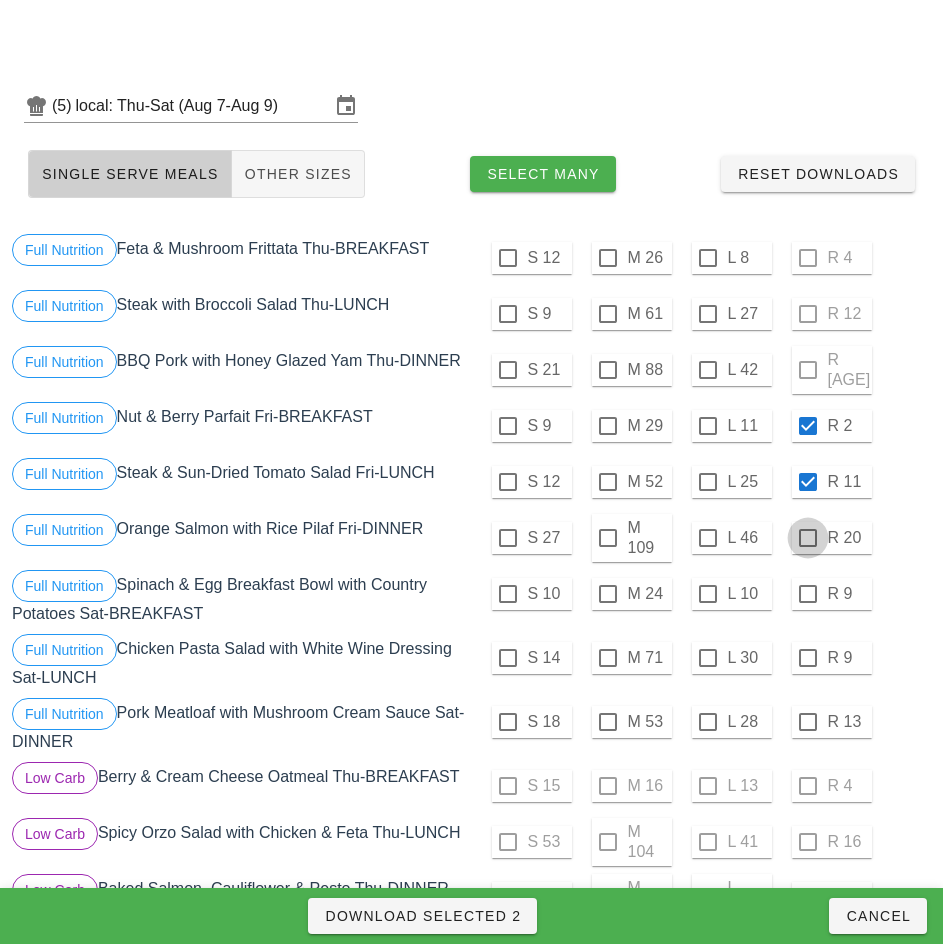 click at bounding box center [808, 538] 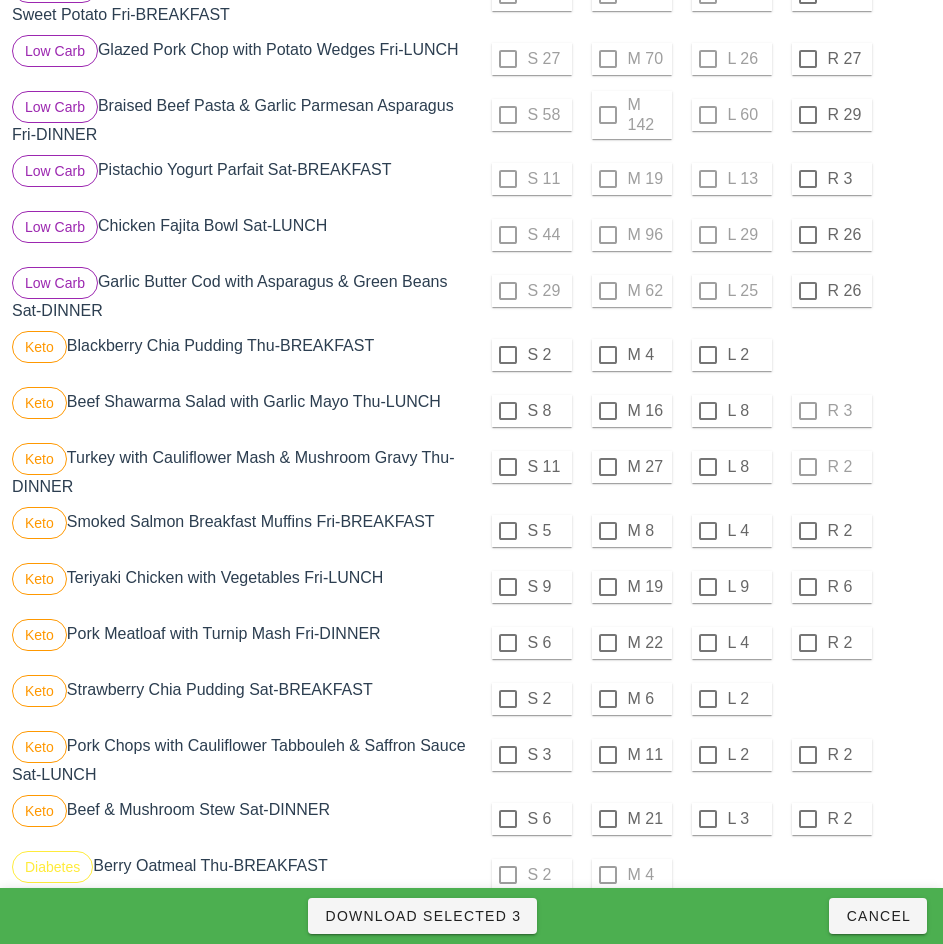 scroll, scrollTop: 968, scrollLeft: 0, axis: vertical 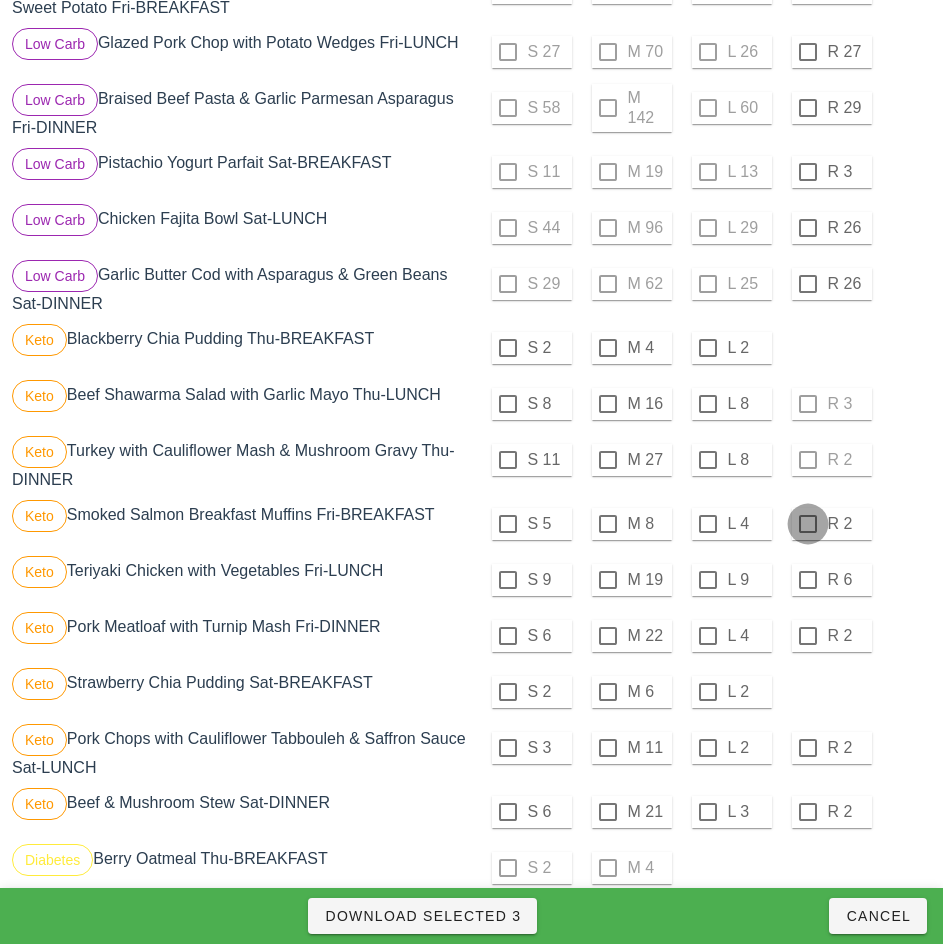 click at bounding box center [808, 524] 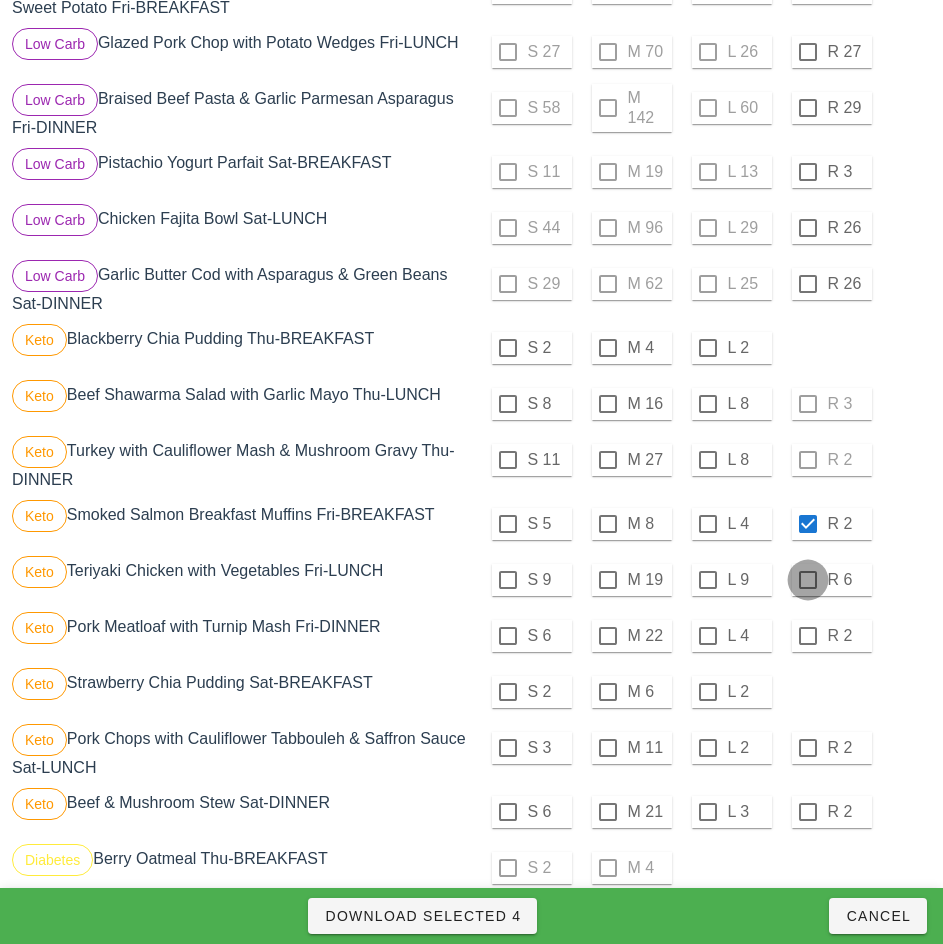 click at bounding box center (808, 580) 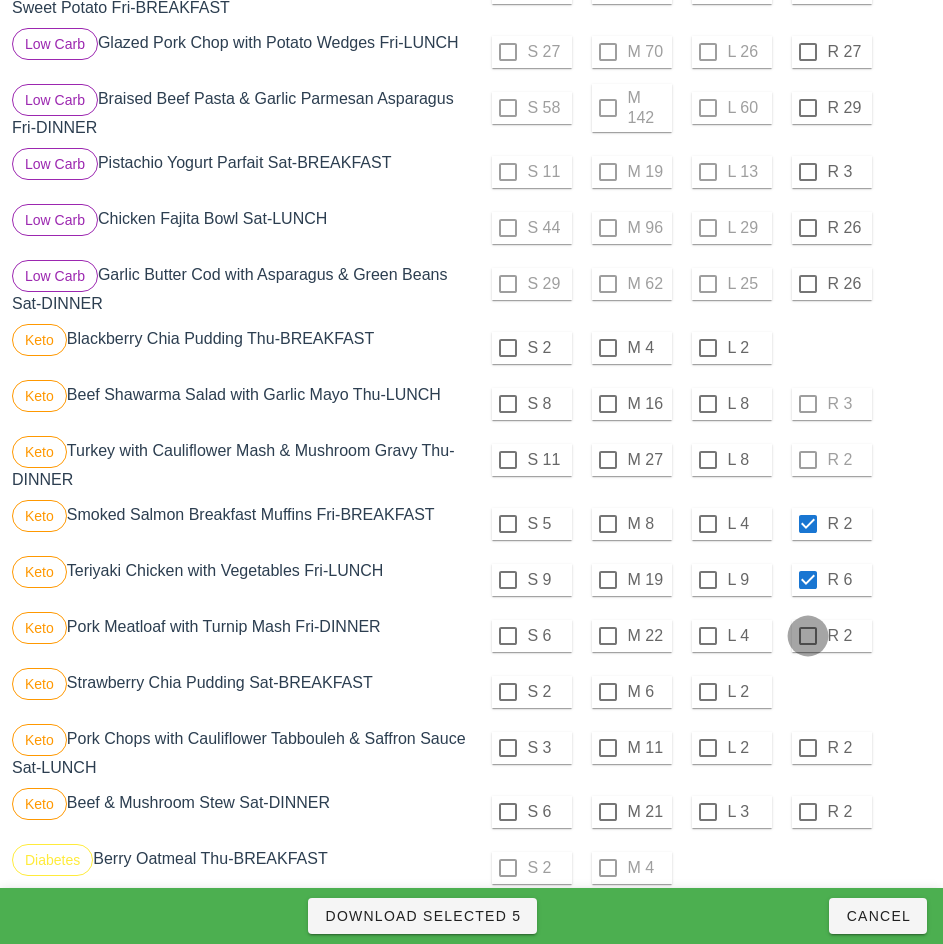 click at bounding box center [808, 636] 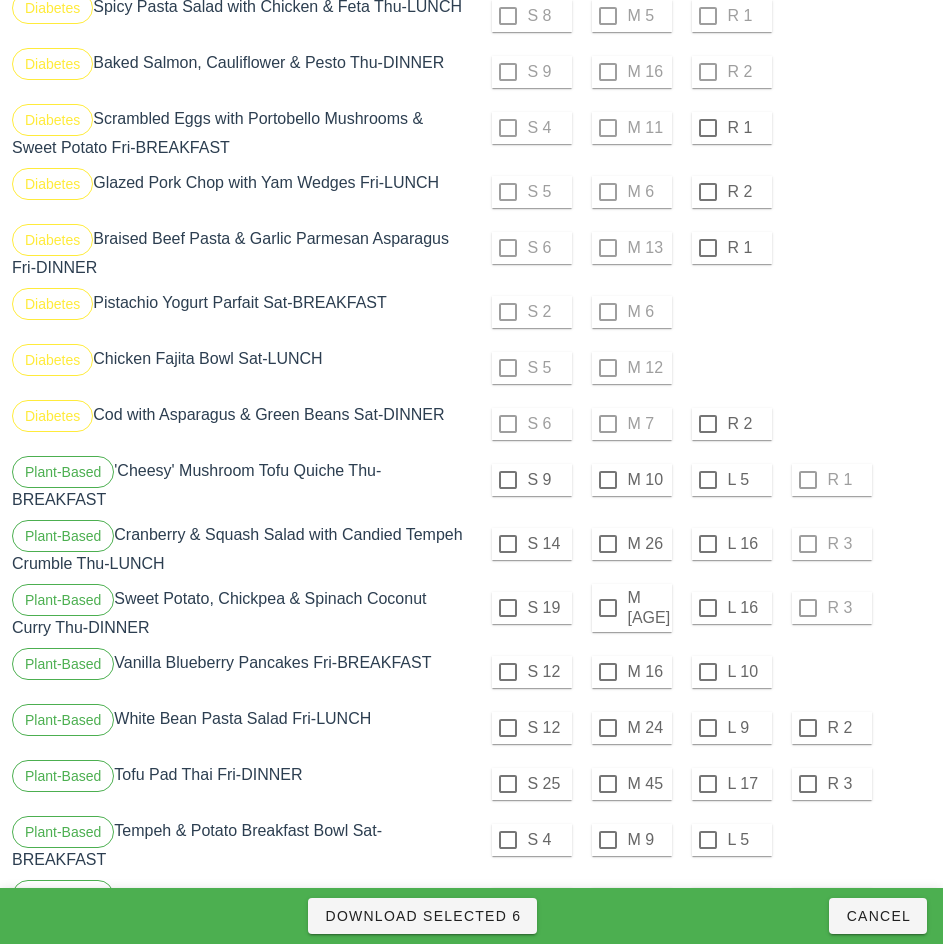 scroll, scrollTop: 1881, scrollLeft: 0, axis: vertical 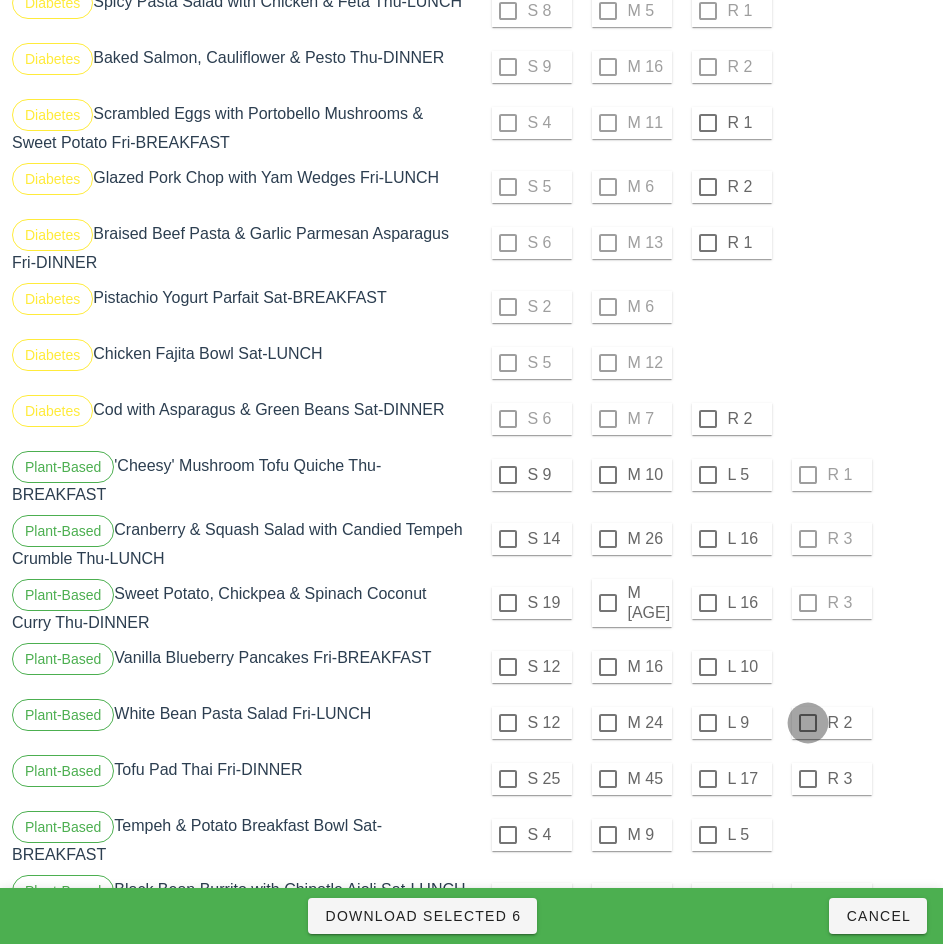 click at bounding box center [808, 723] 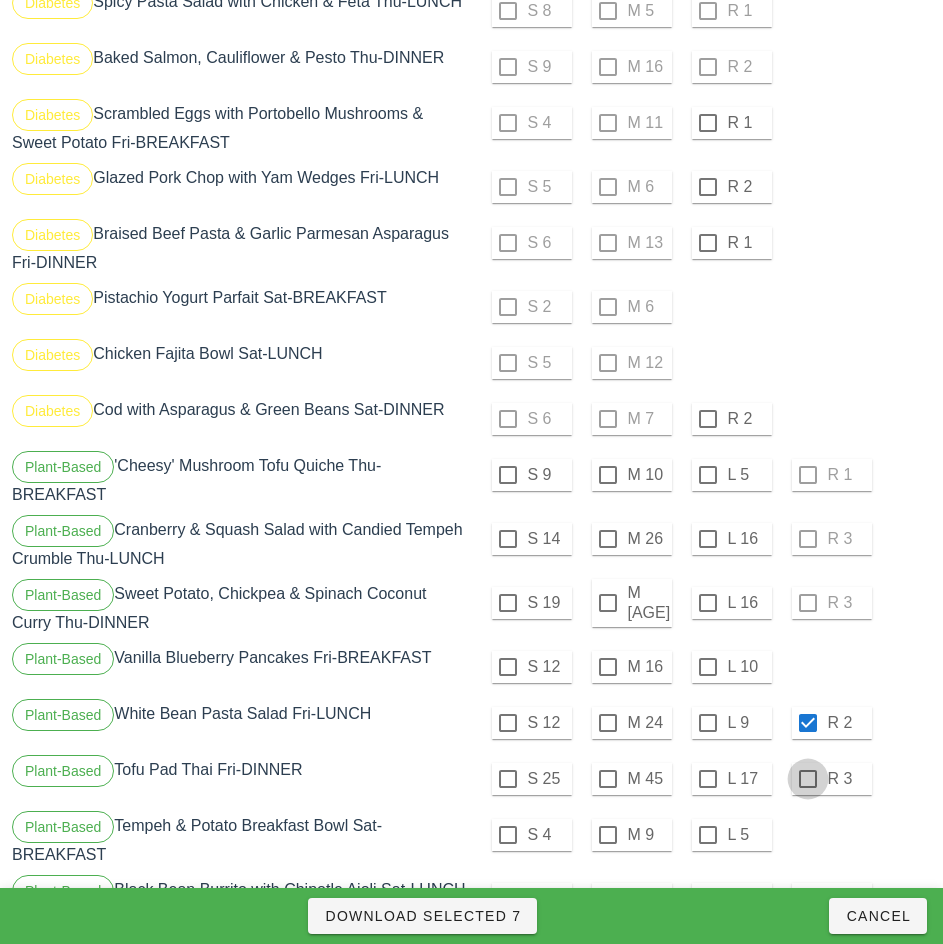 click at bounding box center [808, 779] 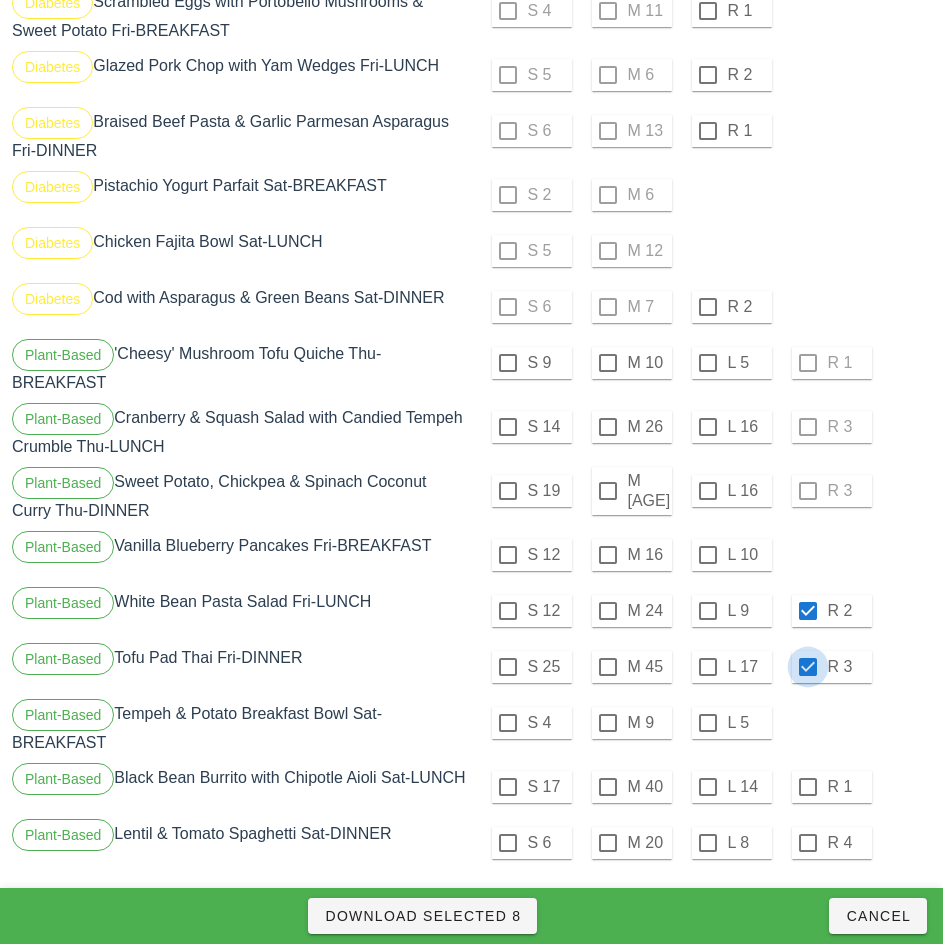 scroll, scrollTop: 2016, scrollLeft: 0, axis: vertical 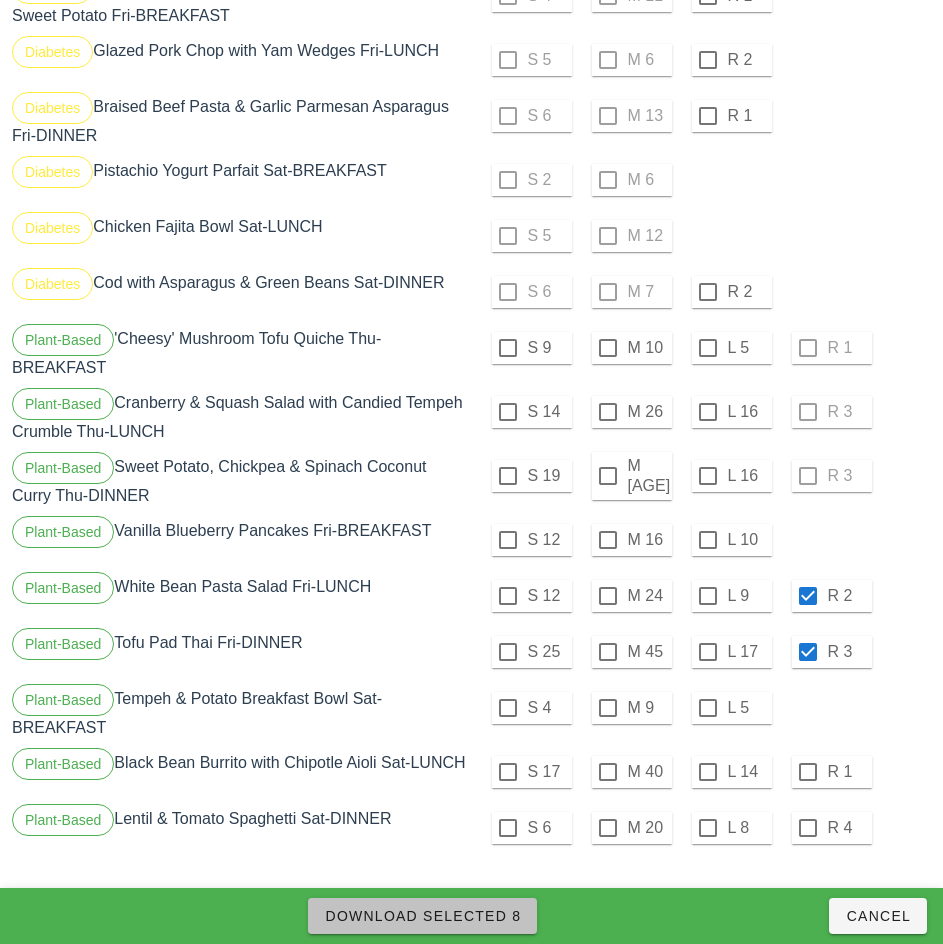click on "Download Selected 8" at bounding box center [422, 916] 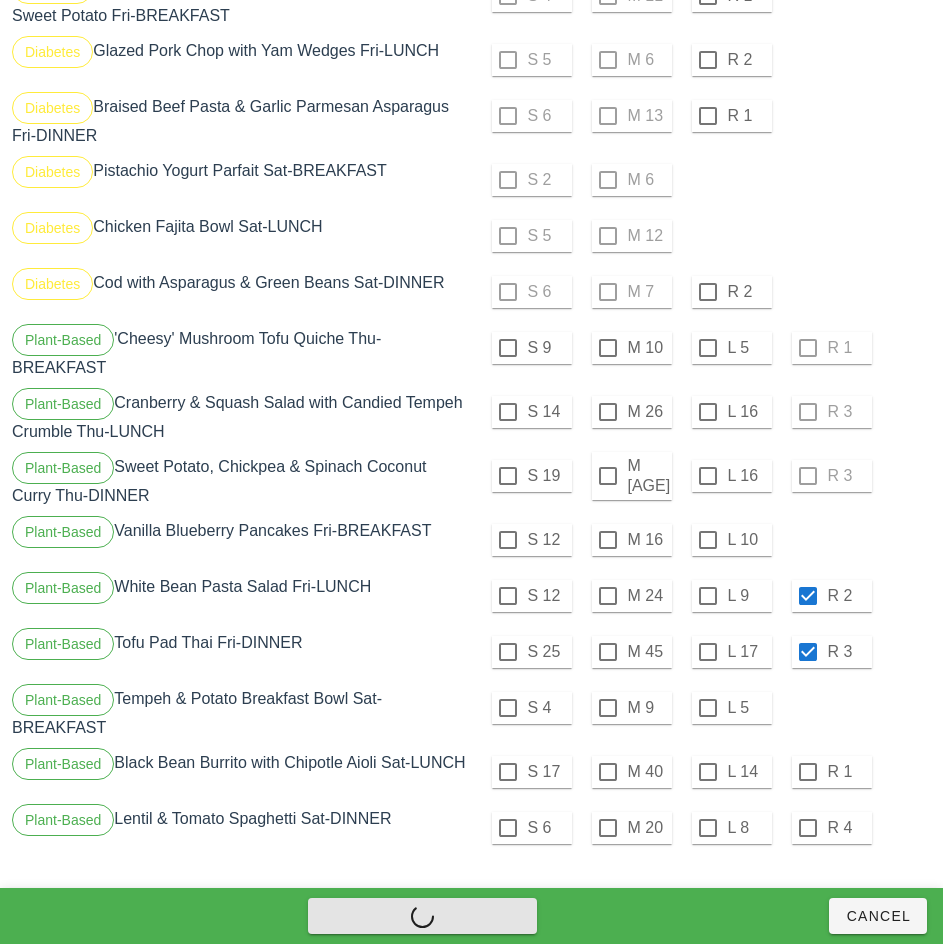 checkbox on "false" 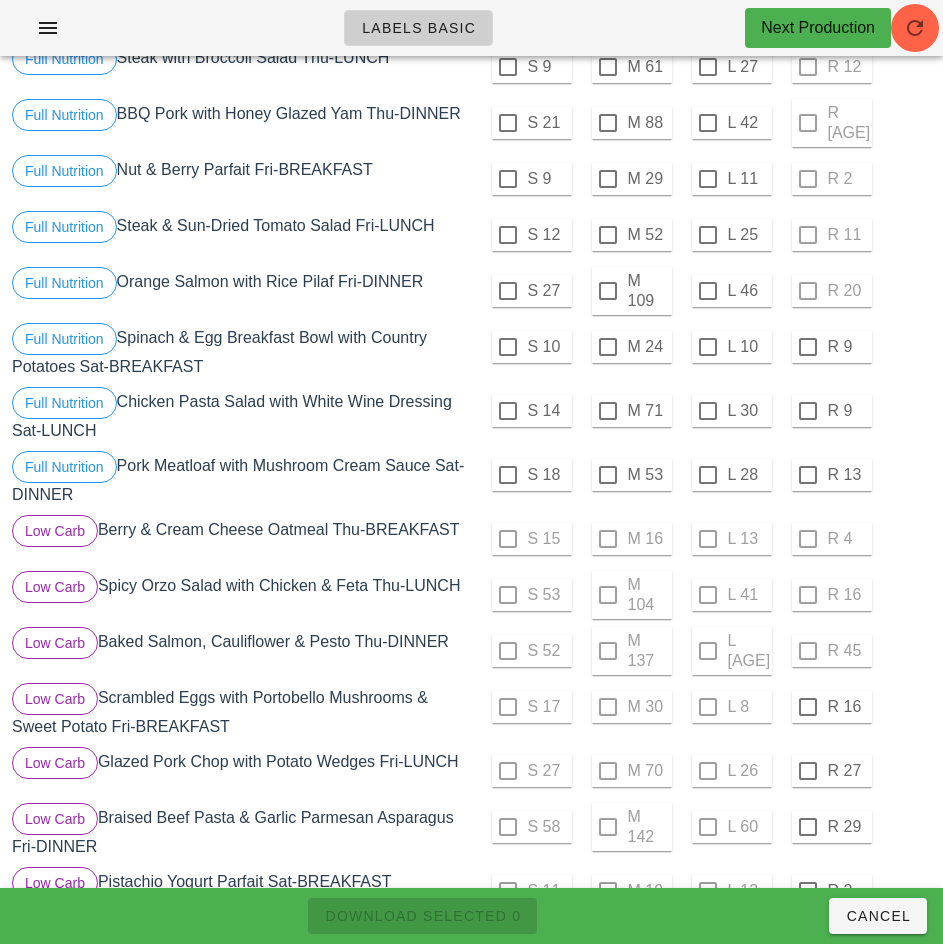 scroll, scrollTop: 247, scrollLeft: 0, axis: vertical 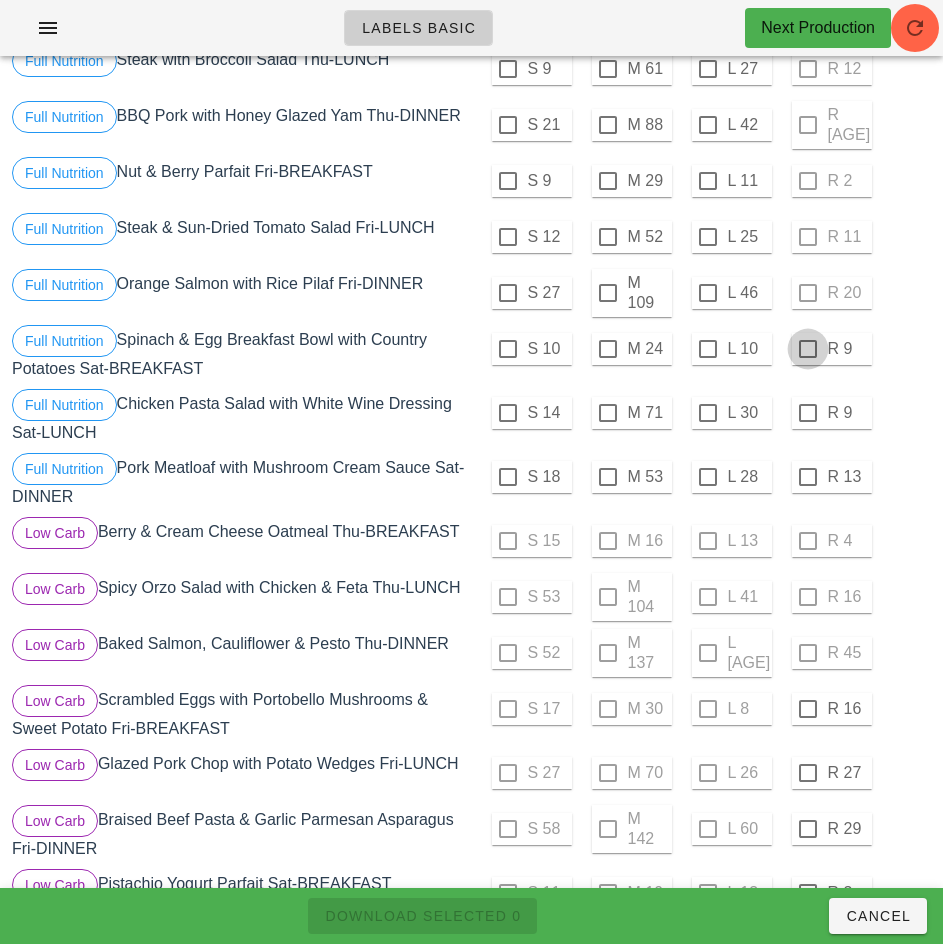 click at bounding box center [808, 349] 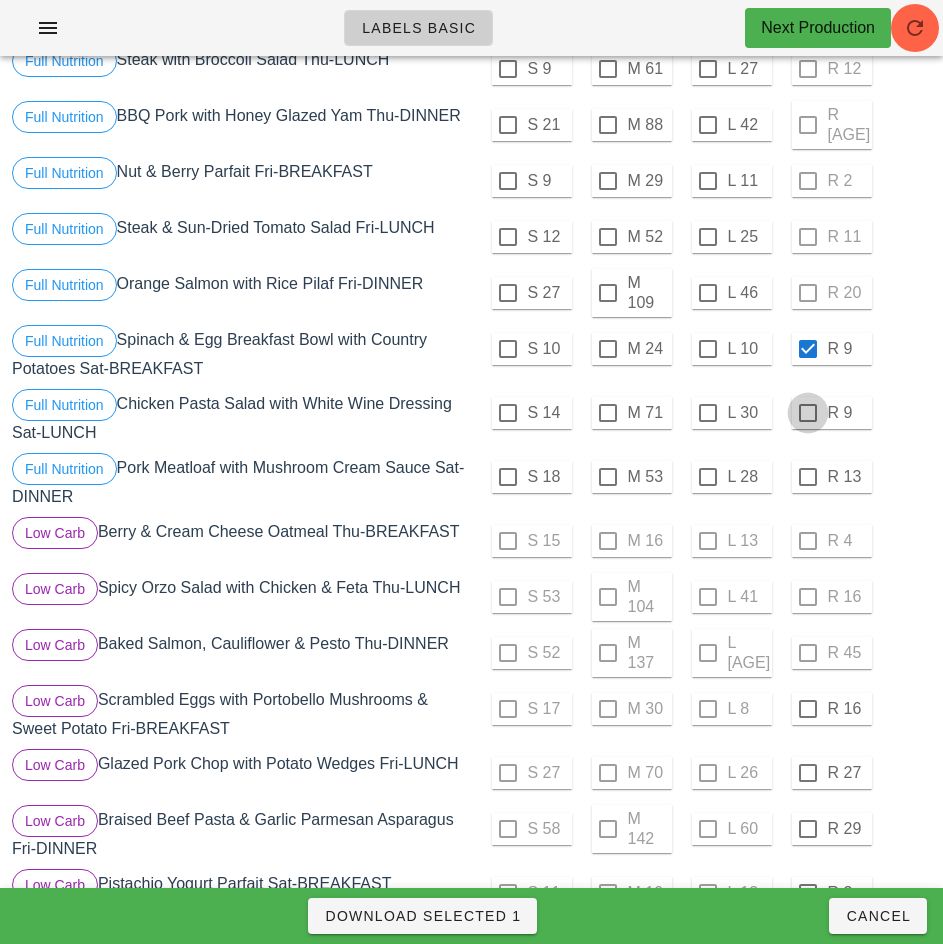 click at bounding box center (808, 413) 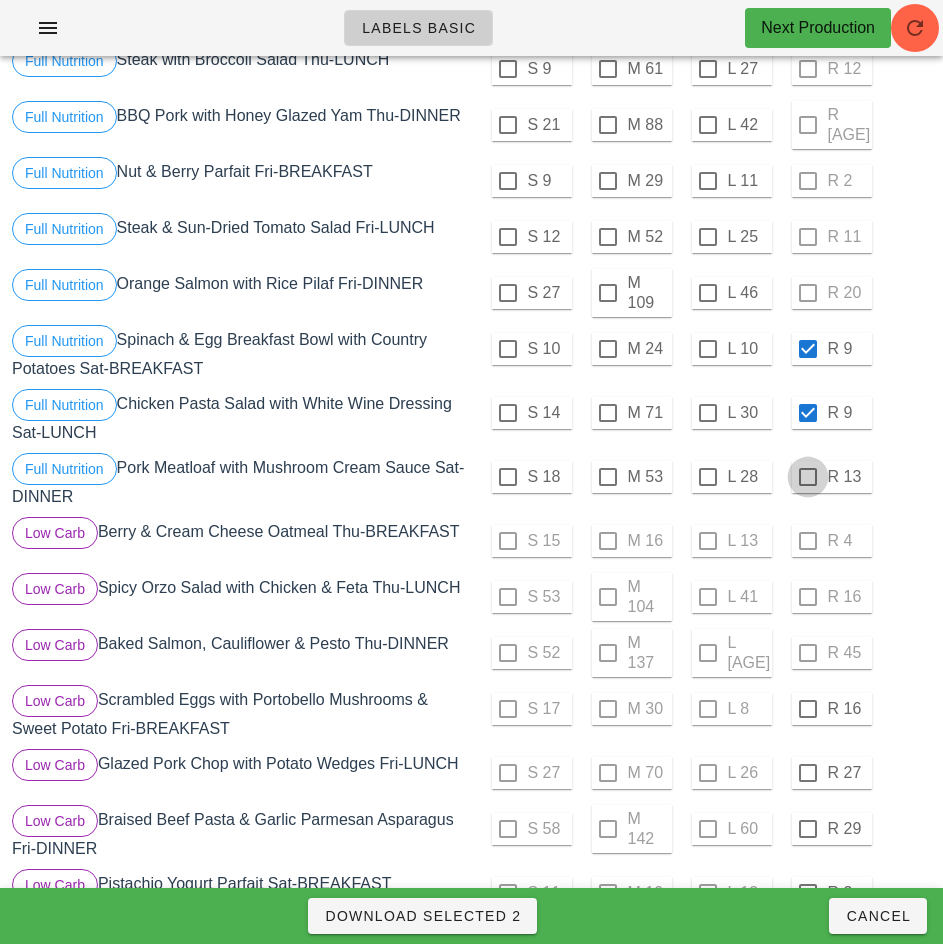 click at bounding box center (808, 477) 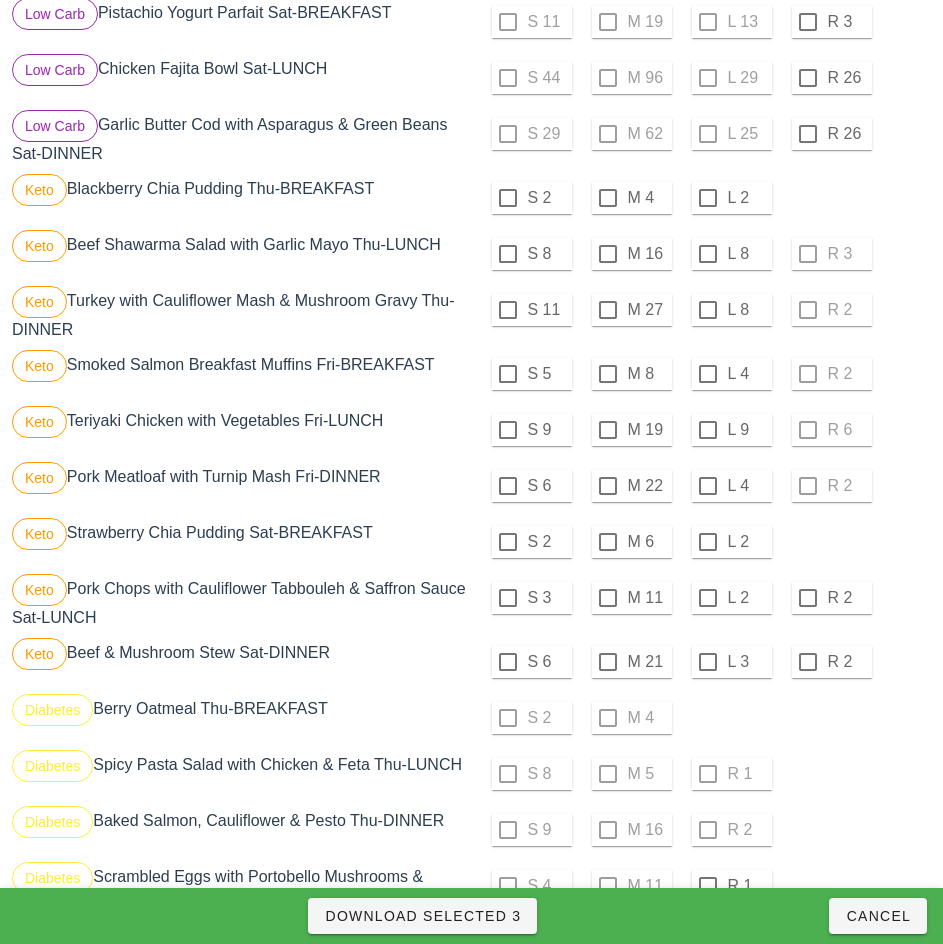 scroll, scrollTop: 1129, scrollLeft: 0, axis: vertical 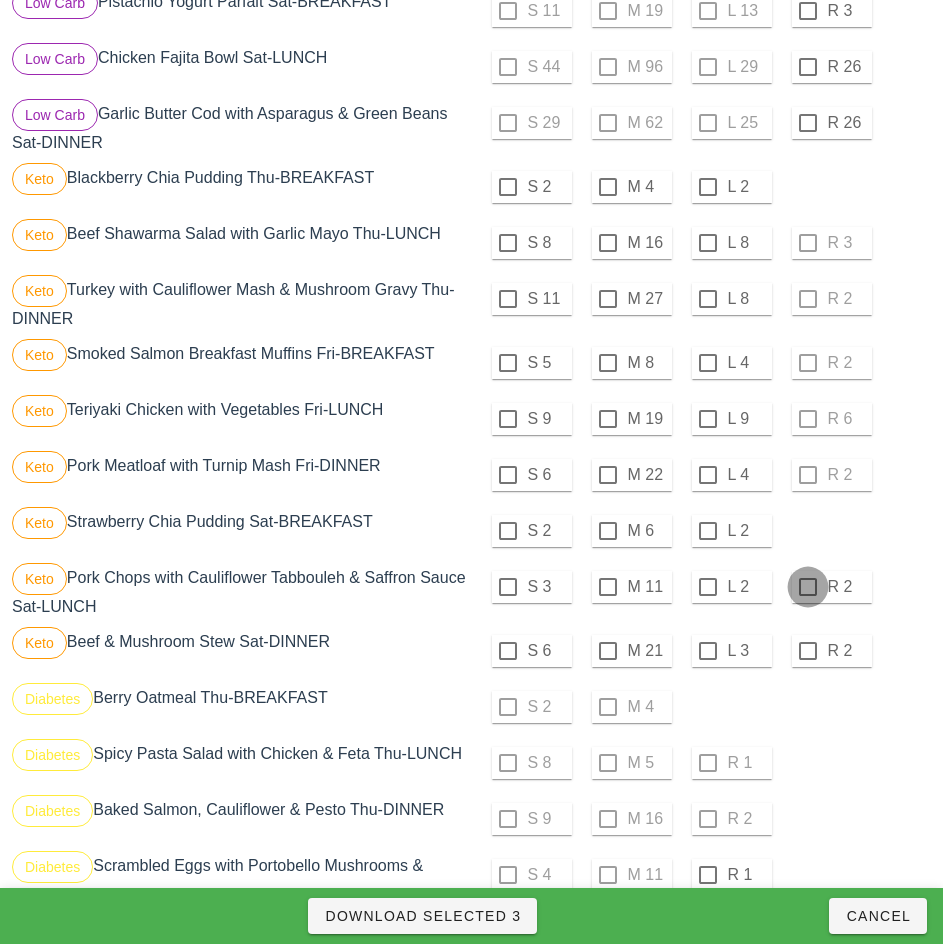 click at bounding box center [808, 587] 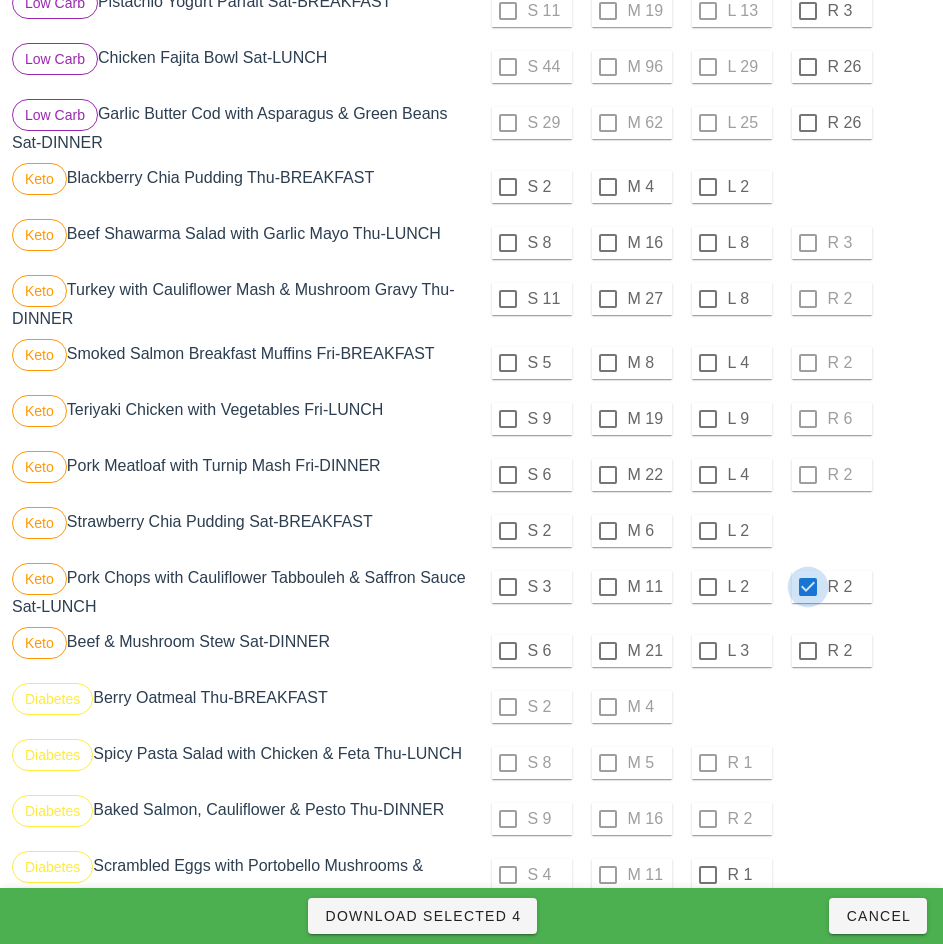 click at bounding box center [808, 651] 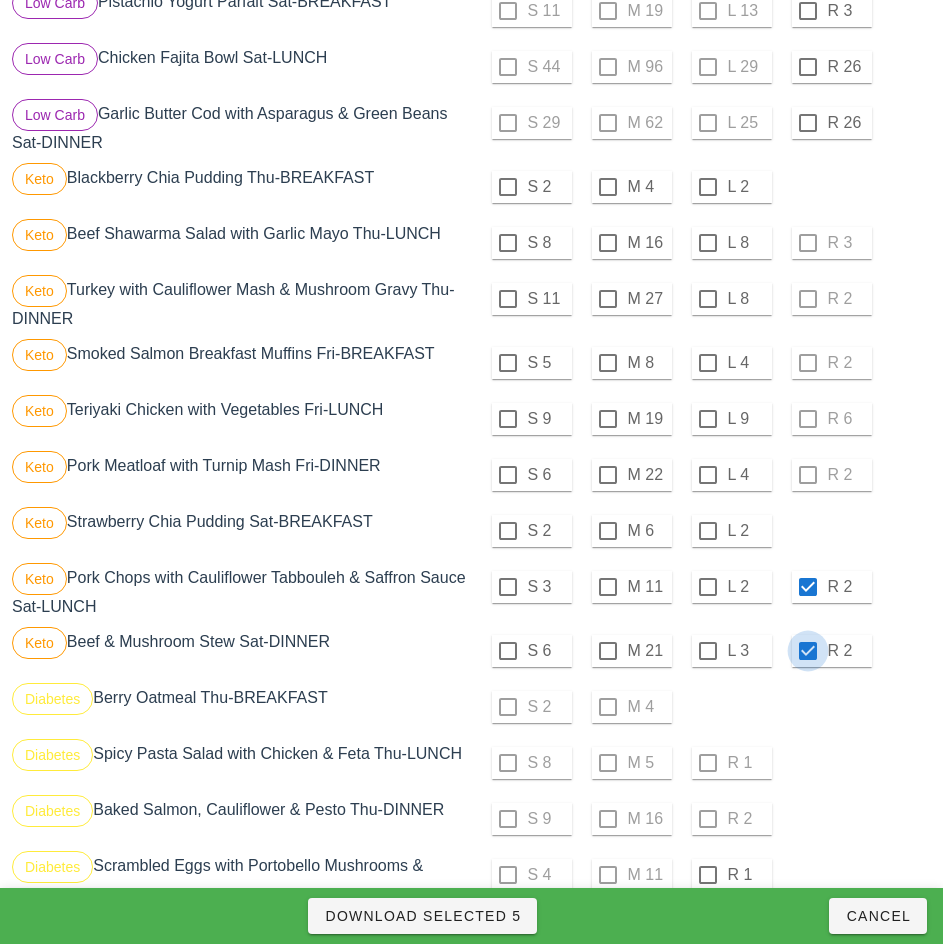 checkbox on "true" 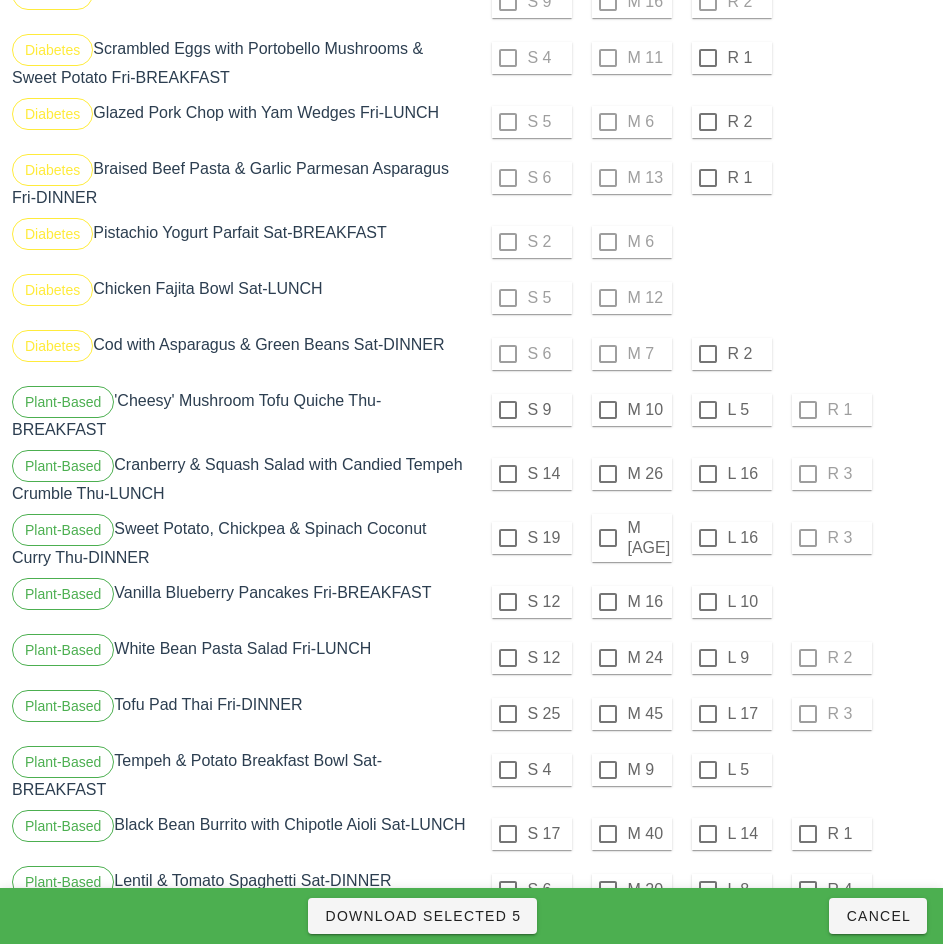 scroll, scrollTop: 2016, scrollLeft: 0, axis: vertical 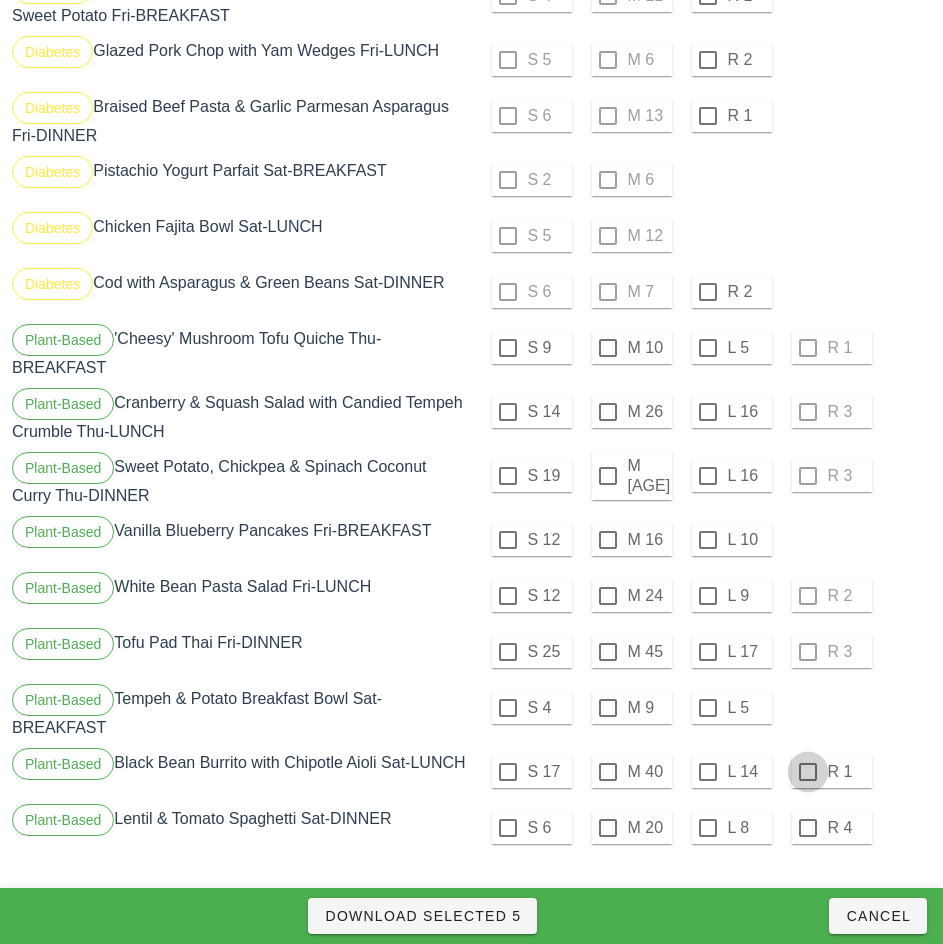 click at bounding box center [808, 772] 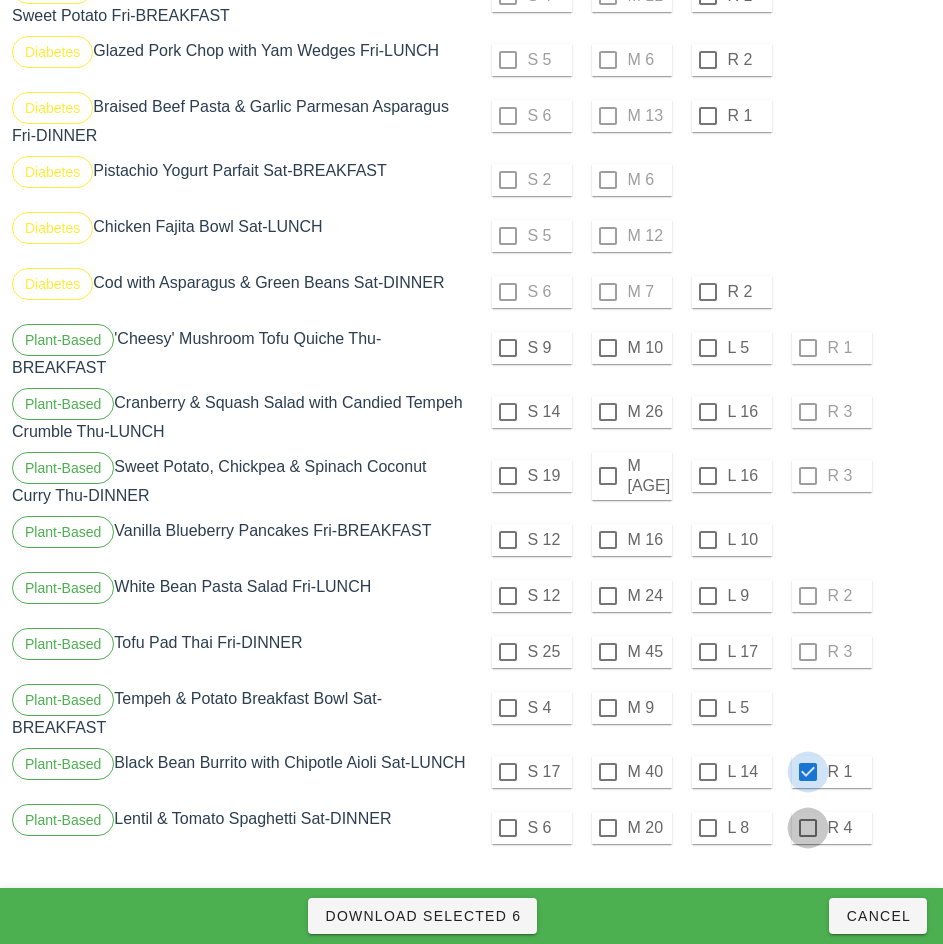 click at bounding box center (808, 828) 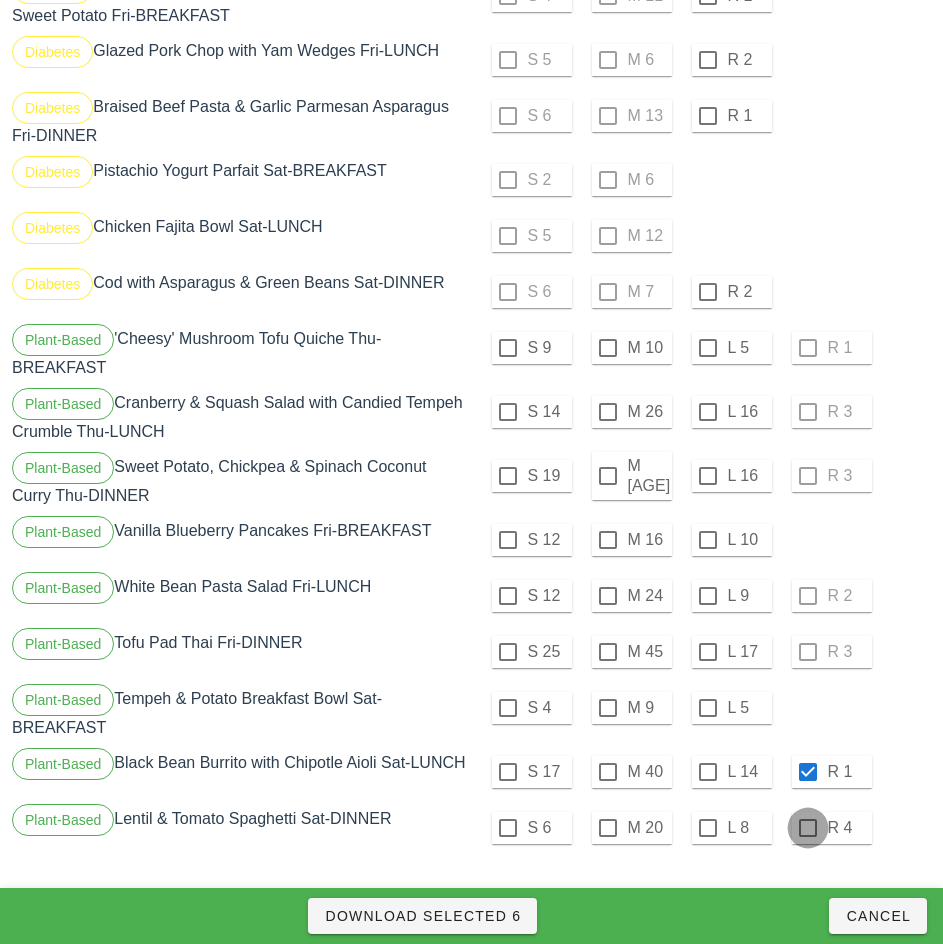 checkbox on "true" 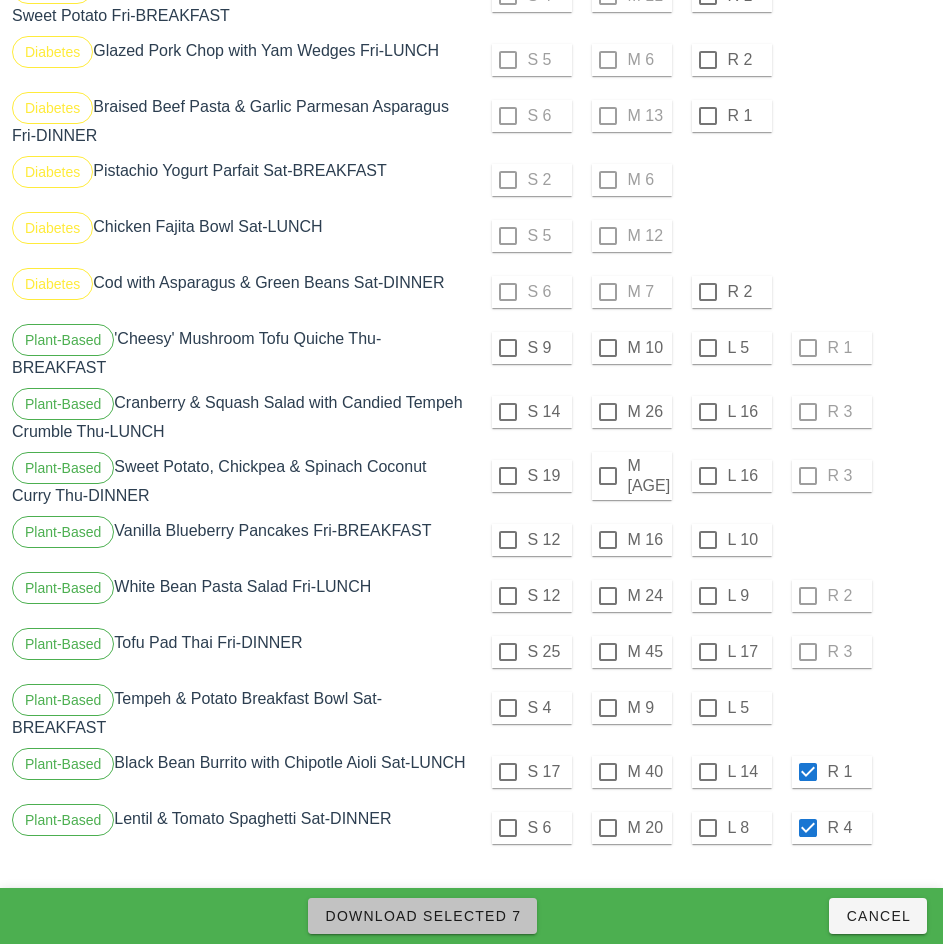 click on "Download Selected 7" at bounding box center (422, 916) 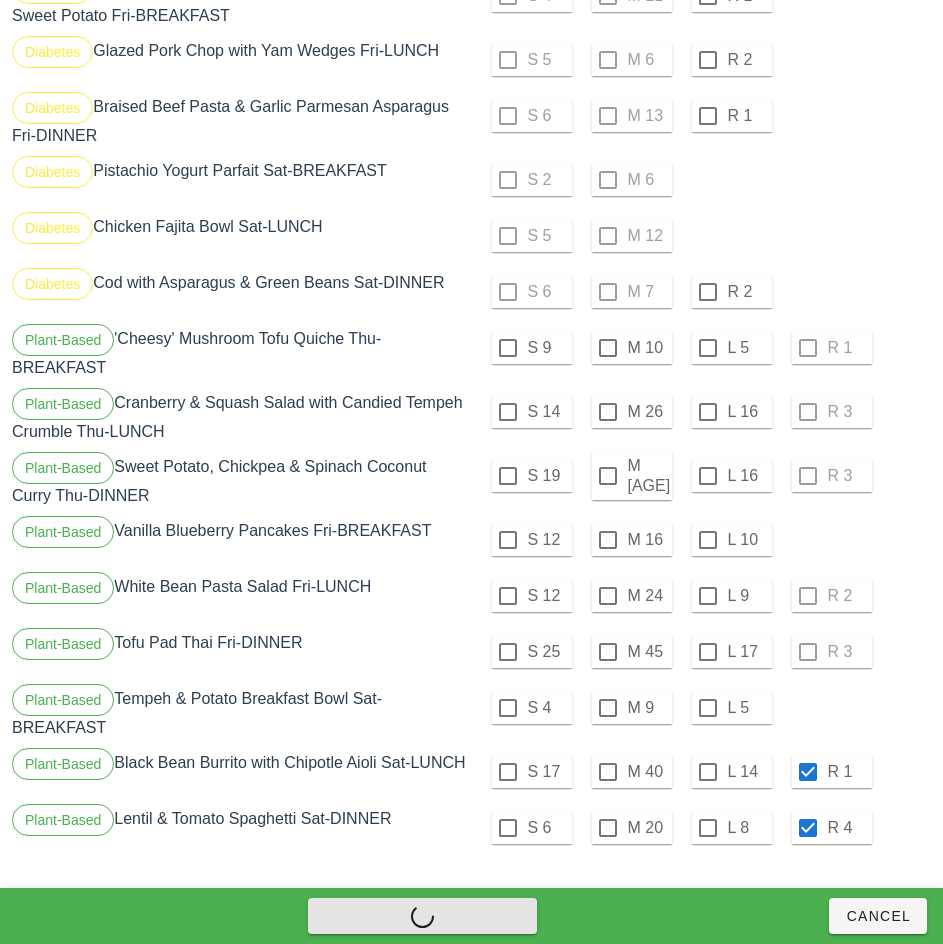 checkbox on "false" 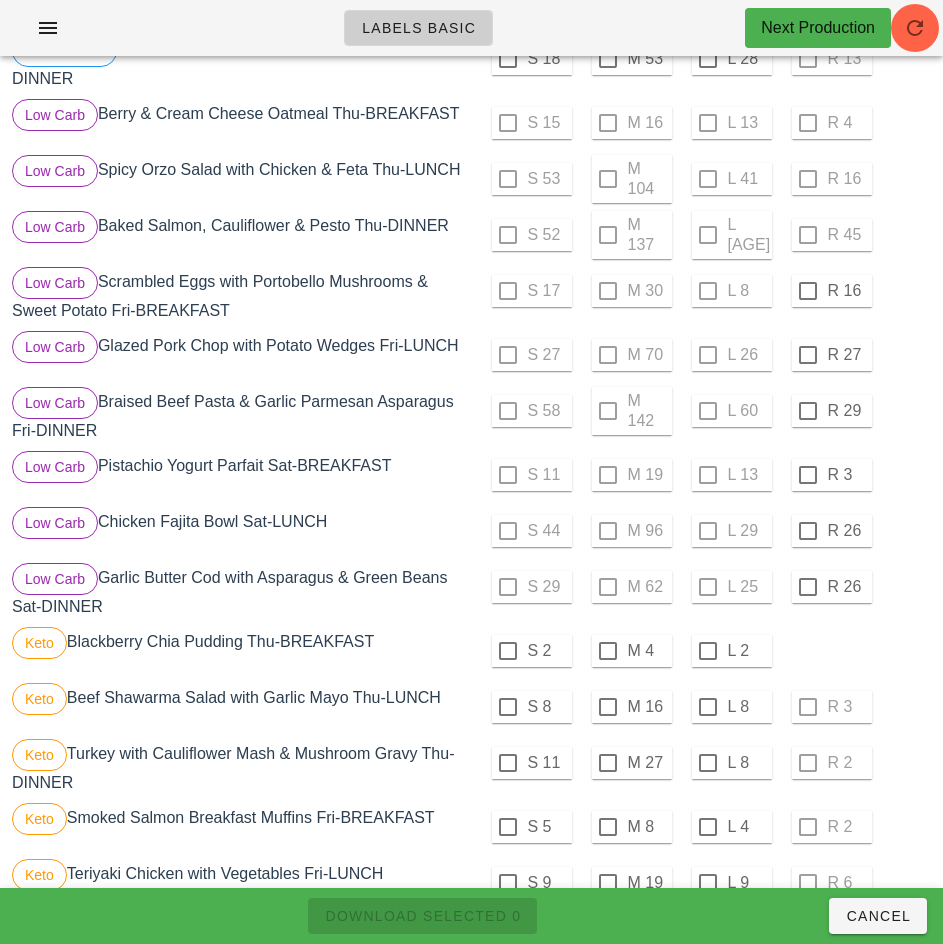 scroll, scrollTop: 662, scrollLeft: 0, axis: vertical 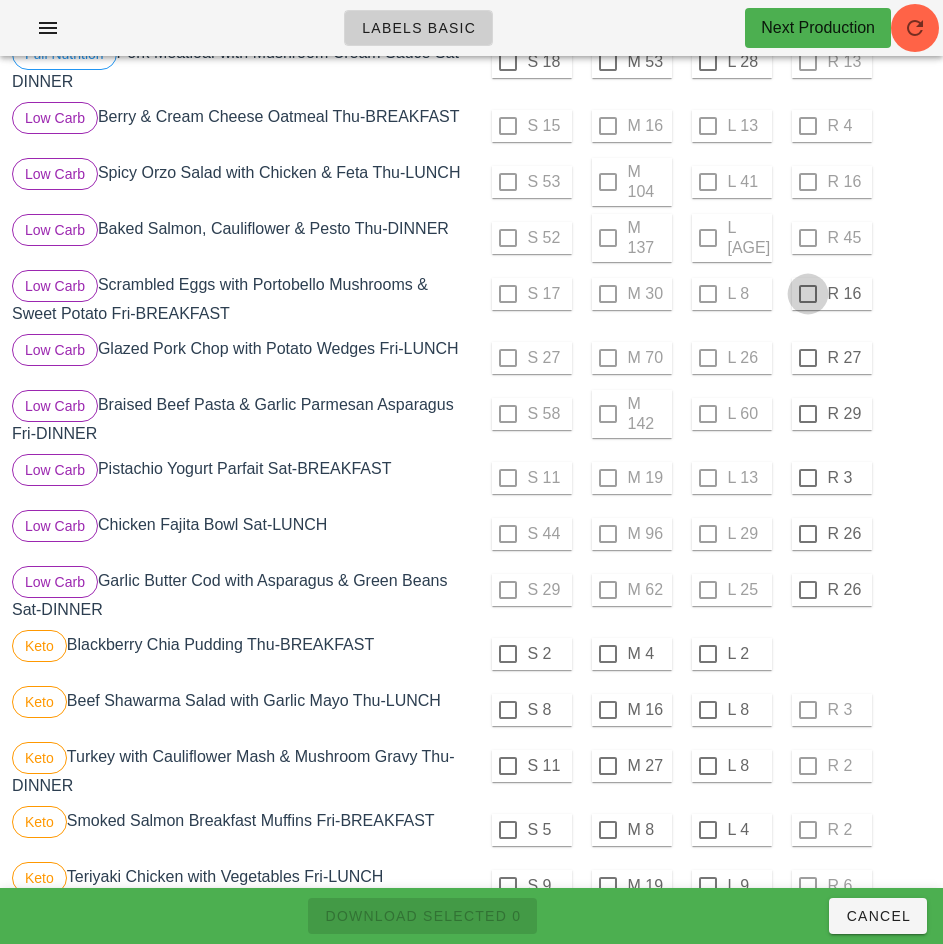 click at bounding box center (808, 294) 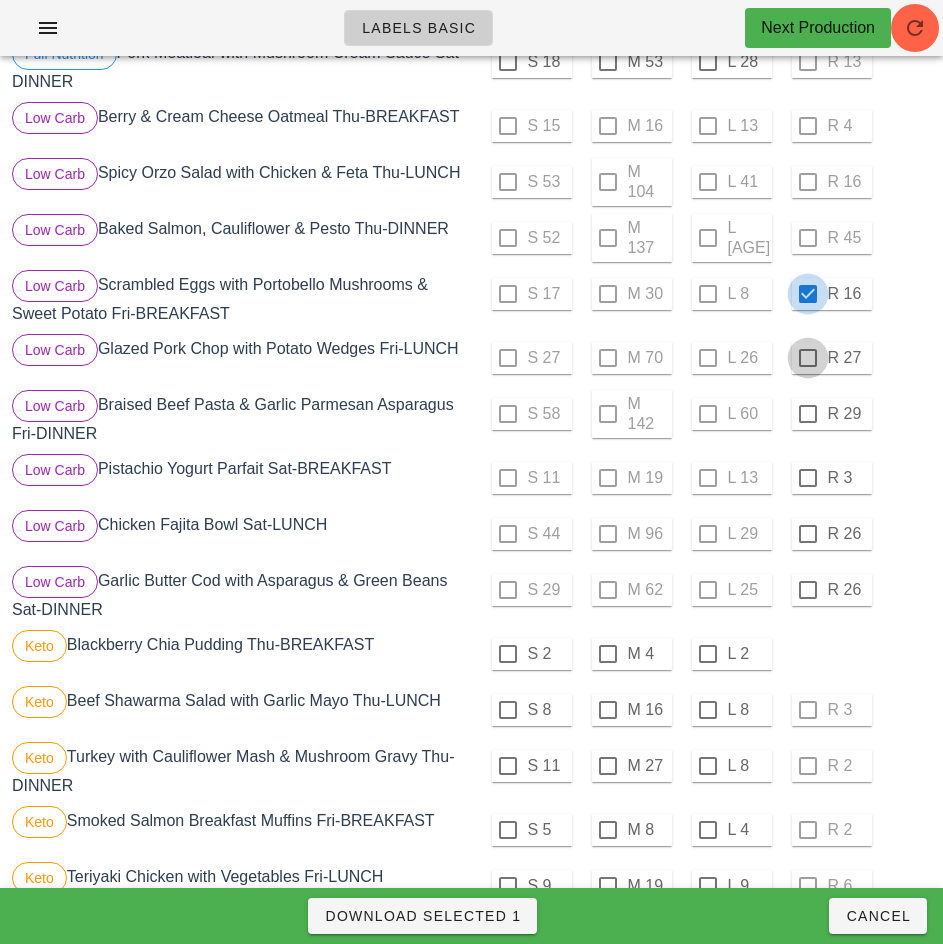 click at bounding box center [808, 358] 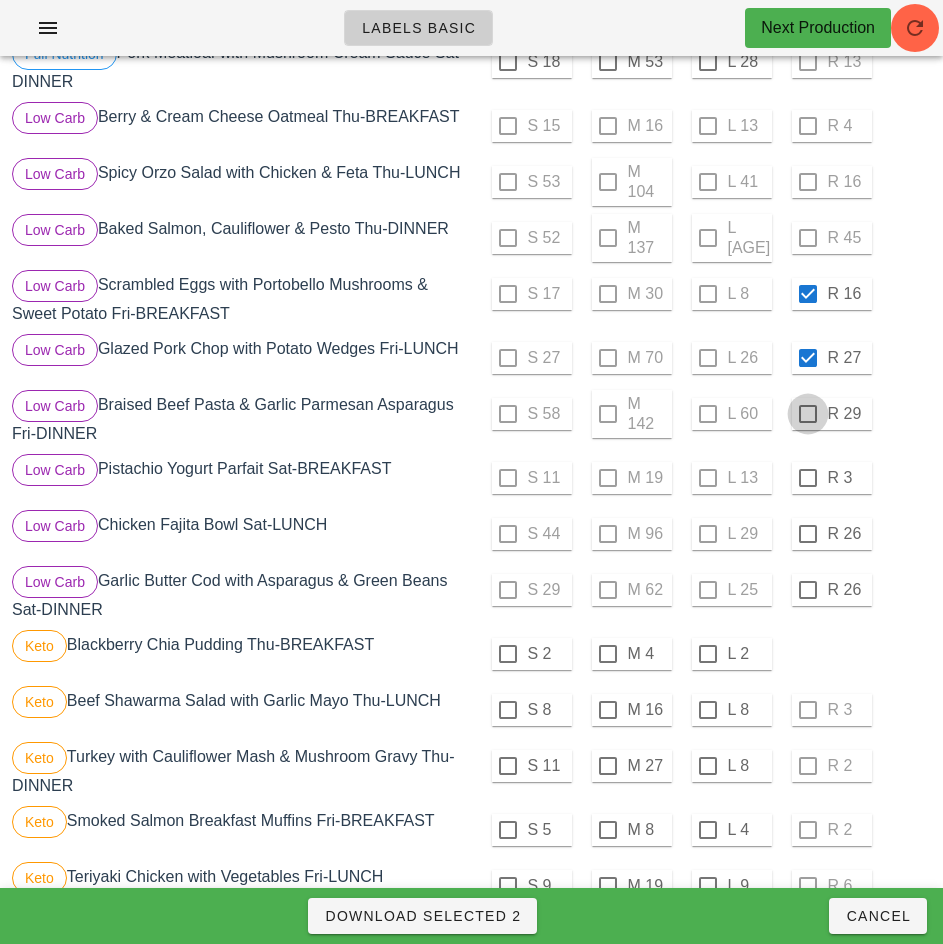 click at bounding box center (808, 414) 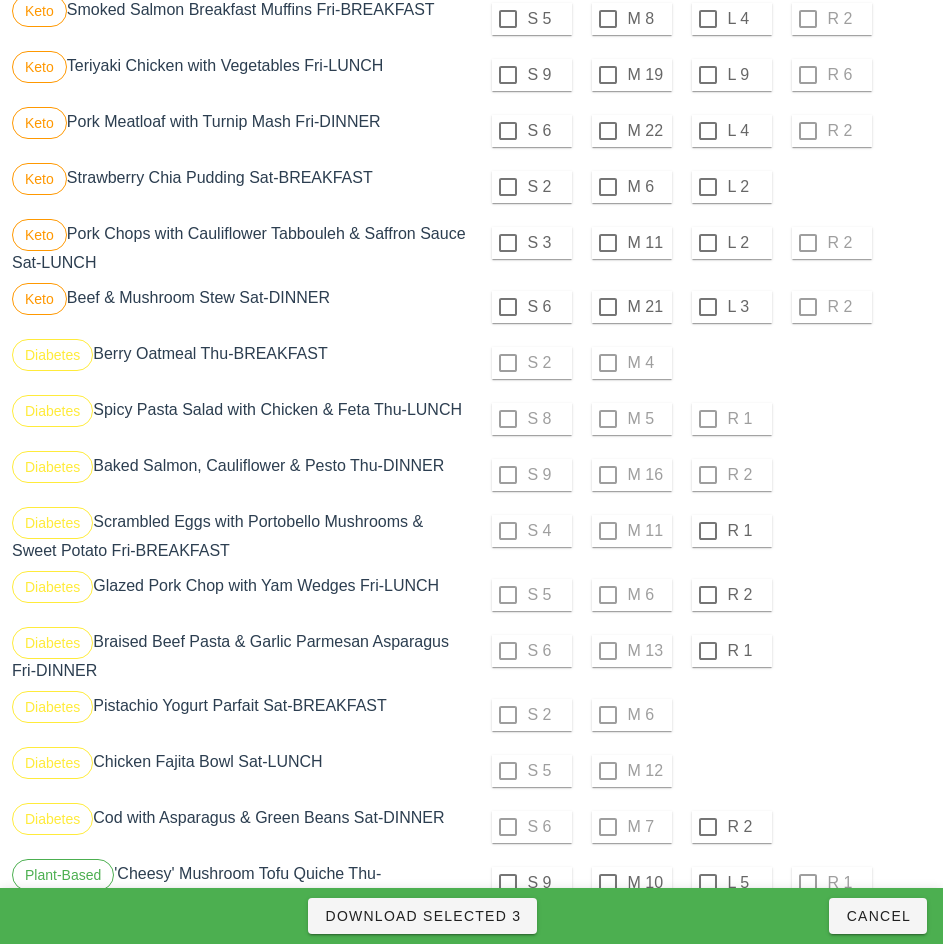 scroll, scrollTop: 1476, scrollLeft: 0, axis: vertical 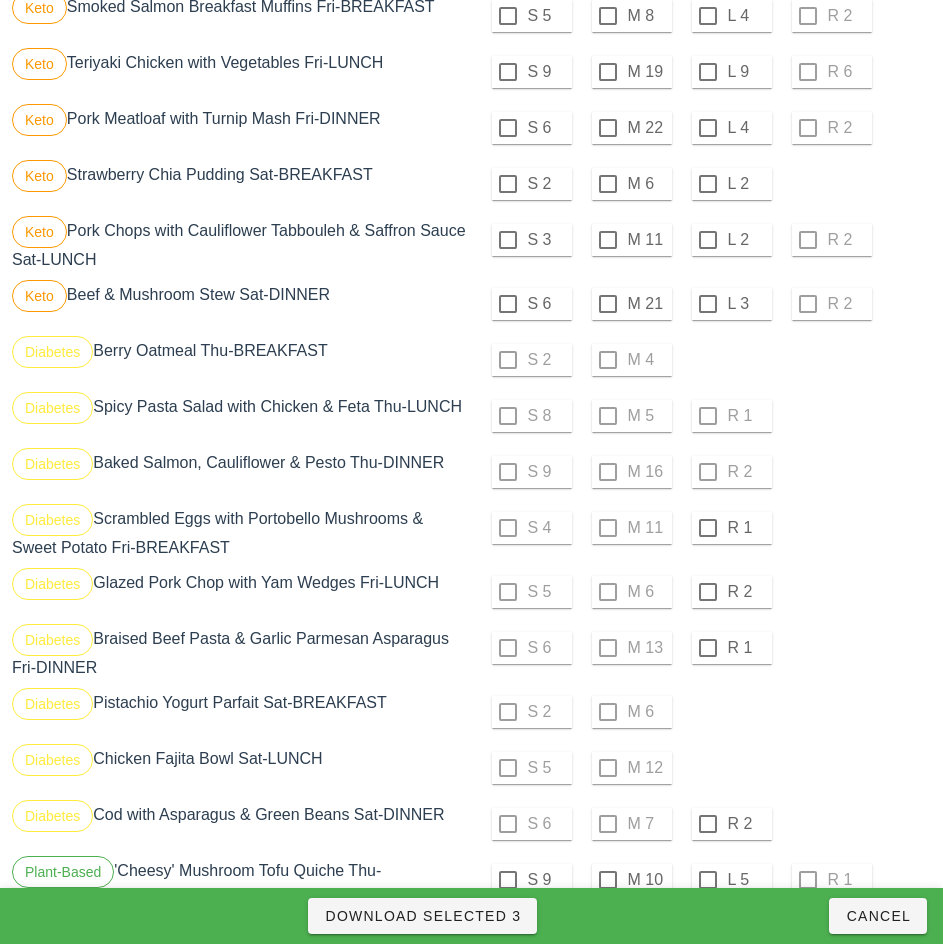 click at bounding box center (708, 528) 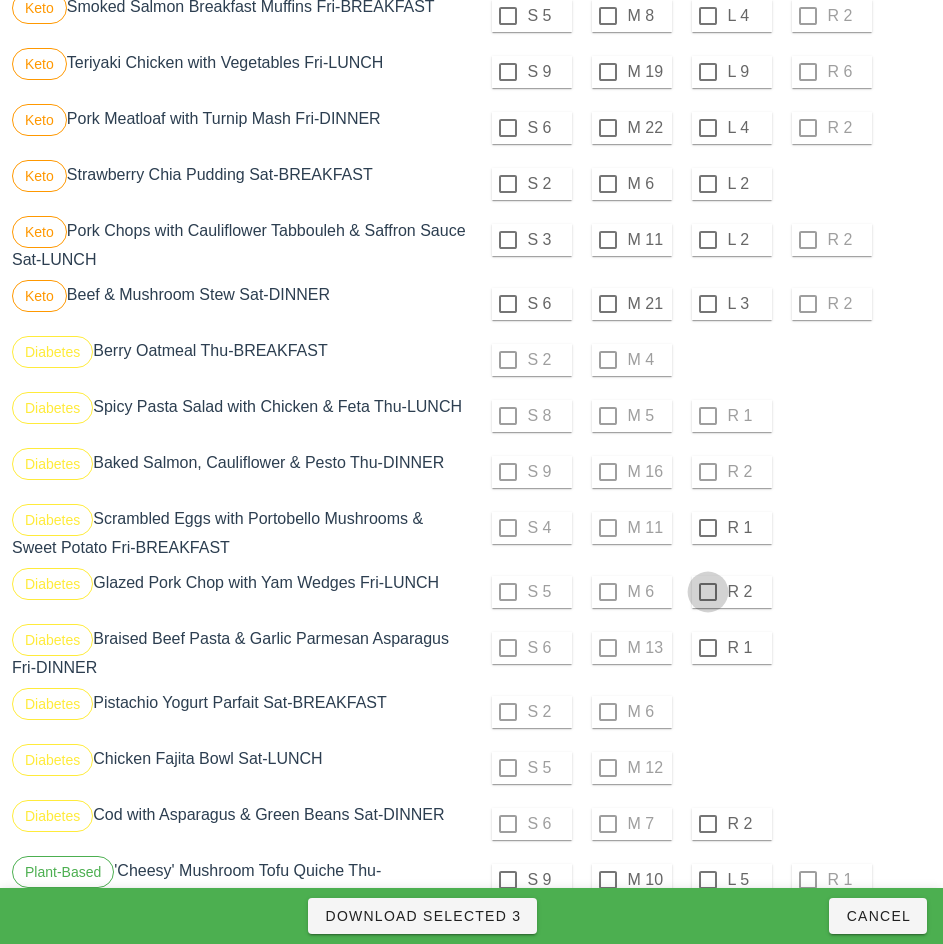 click at bounding box center (708, 592) 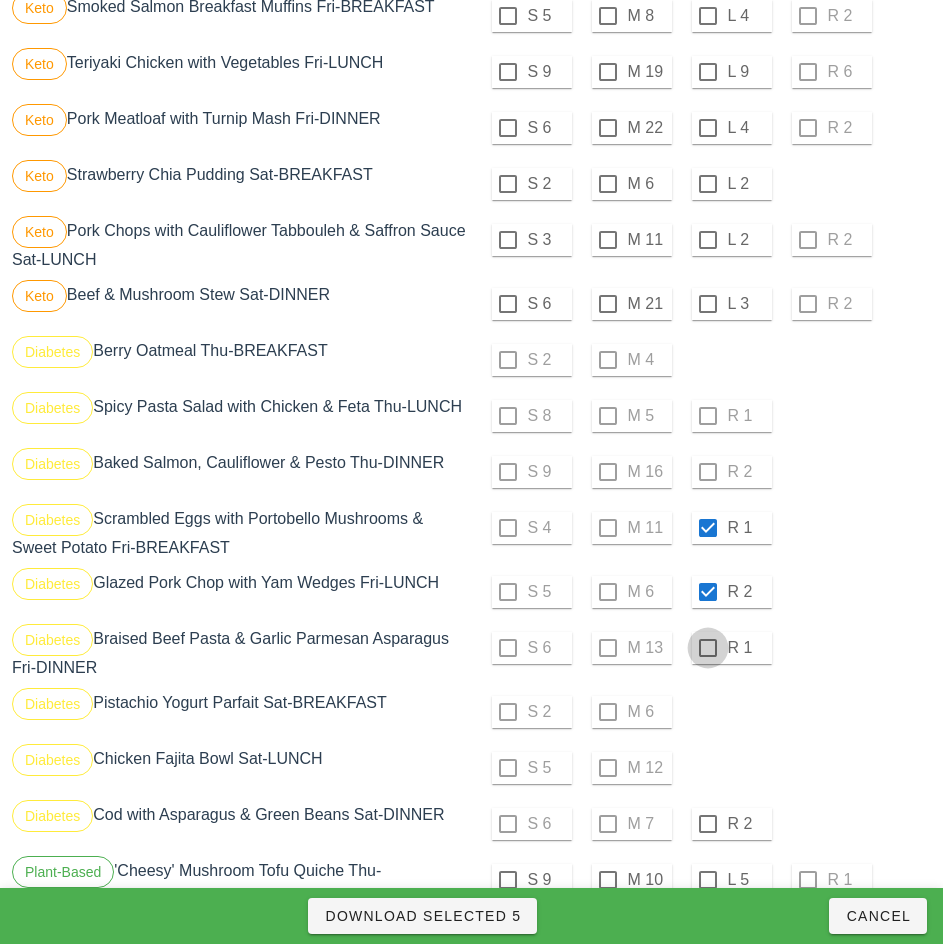 click at bounding box center (708, 648) 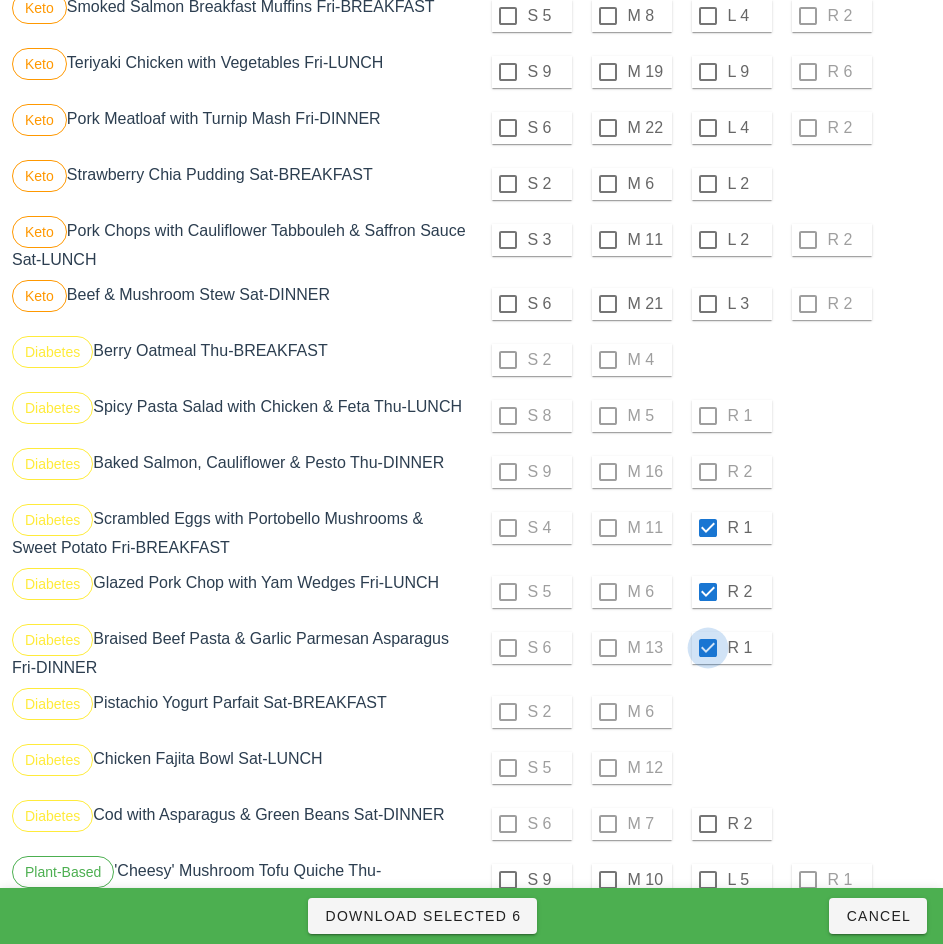 click on "Download Selected 6" at bounding box center [422, 916] 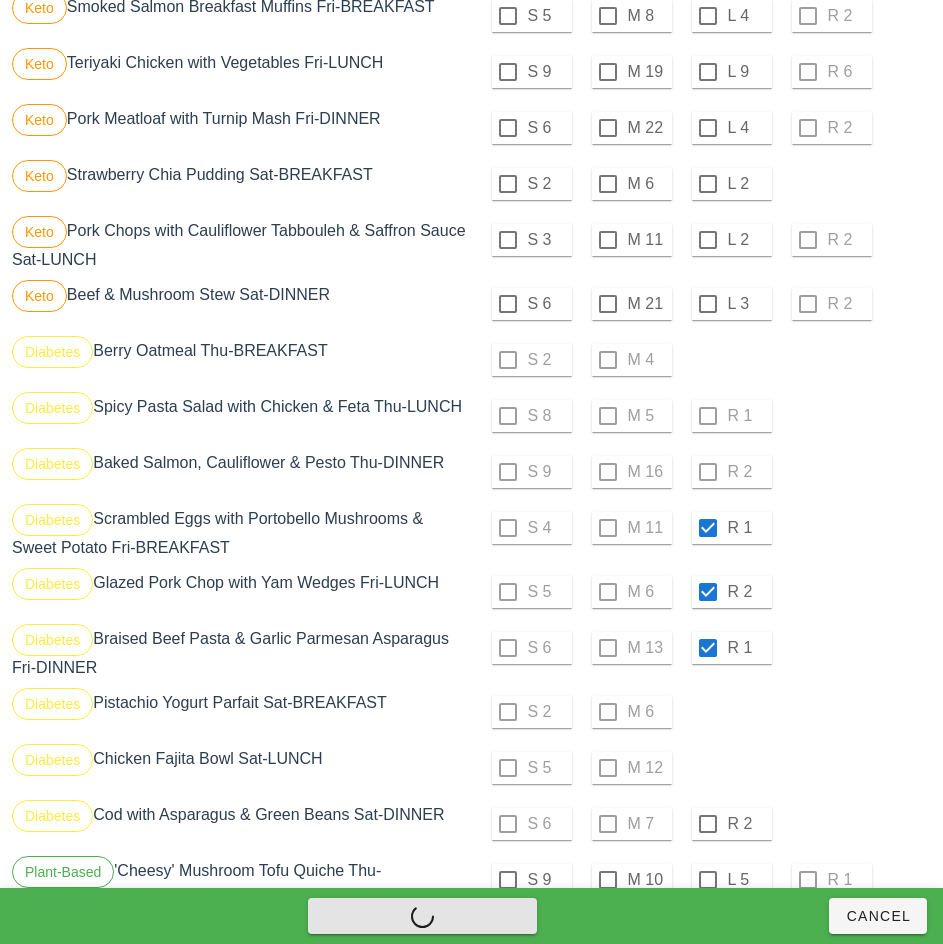 checkbox on "false" 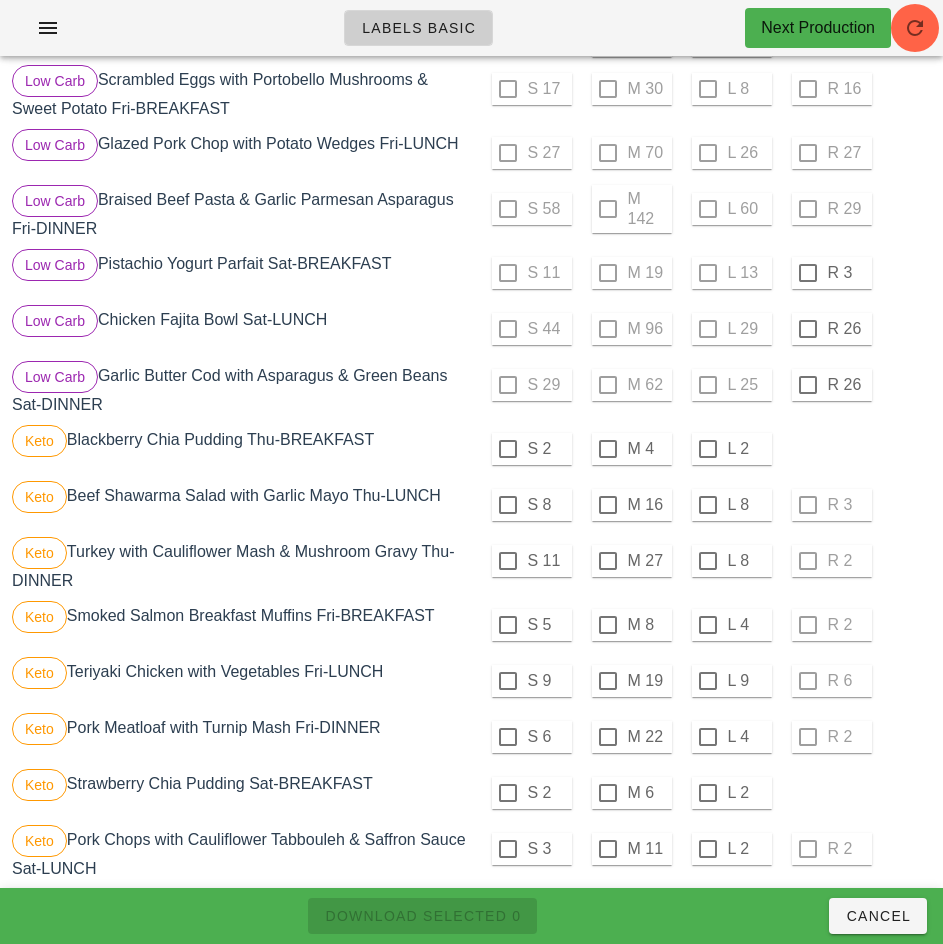 scroll, scrollTop: 866, scrollLeft: 0, axis: vertical 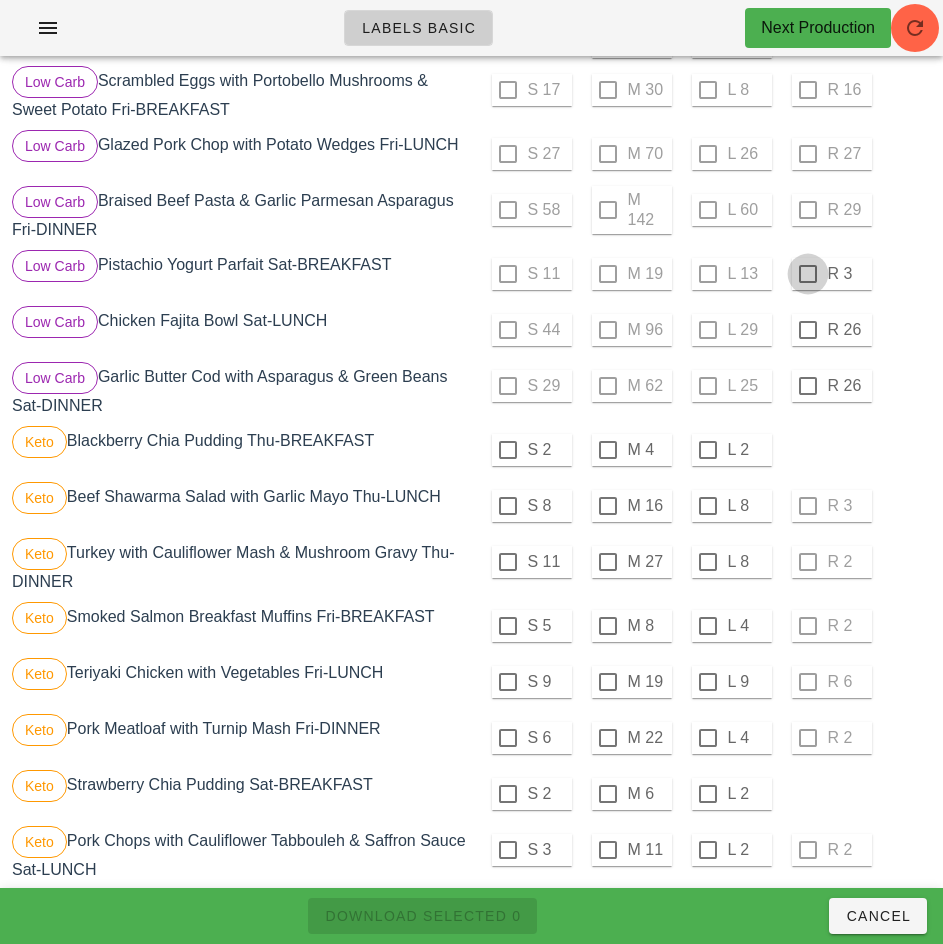 click at bounding box center (808, 274) 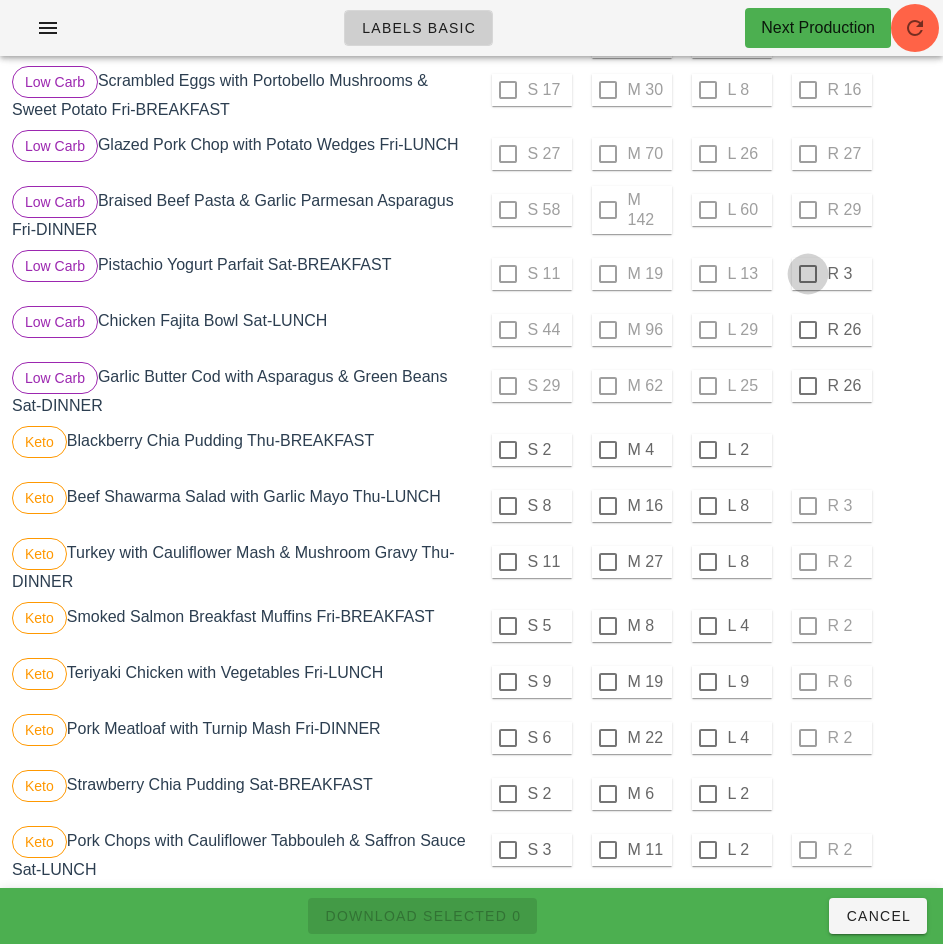 checkbox on "true" 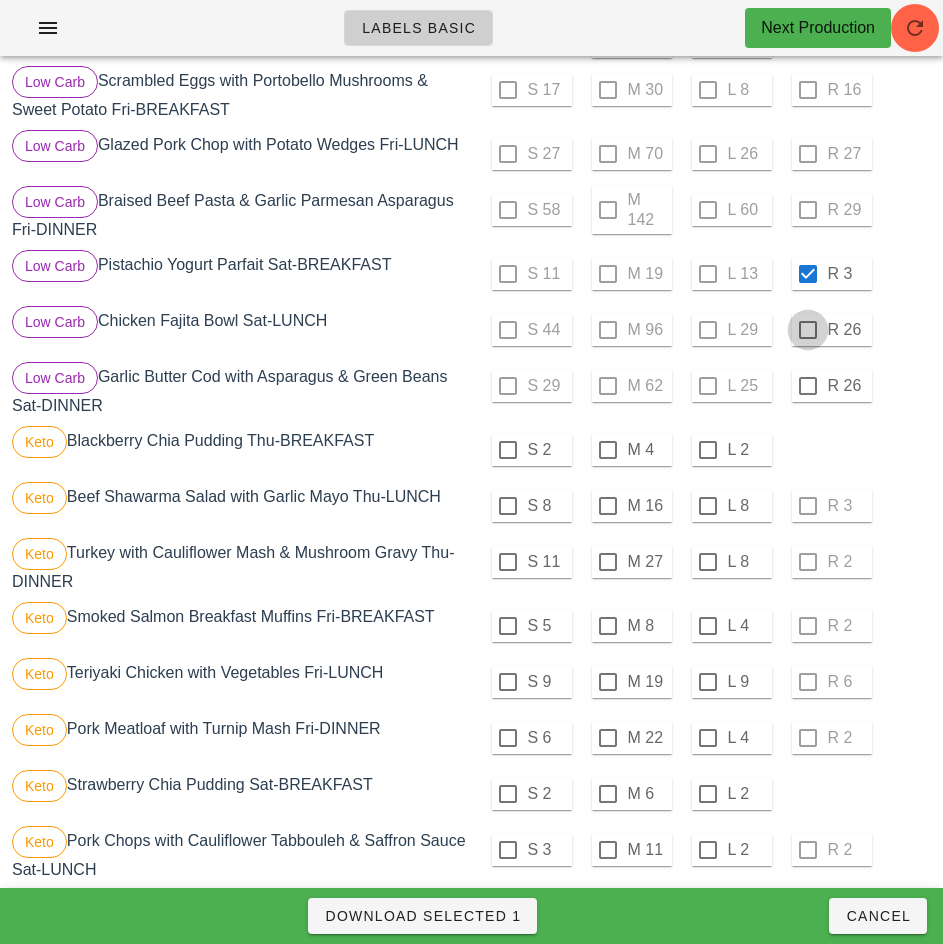 click at bounding box center [808, 330] 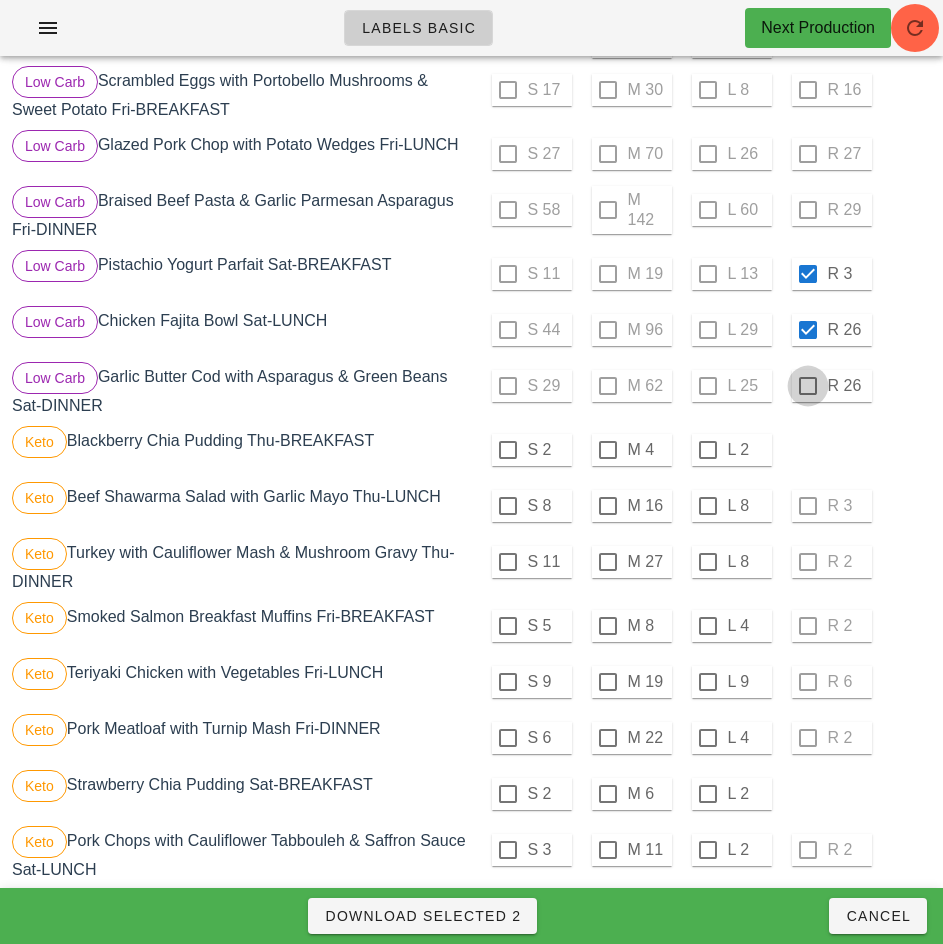 click at bounding box center [808, 386] 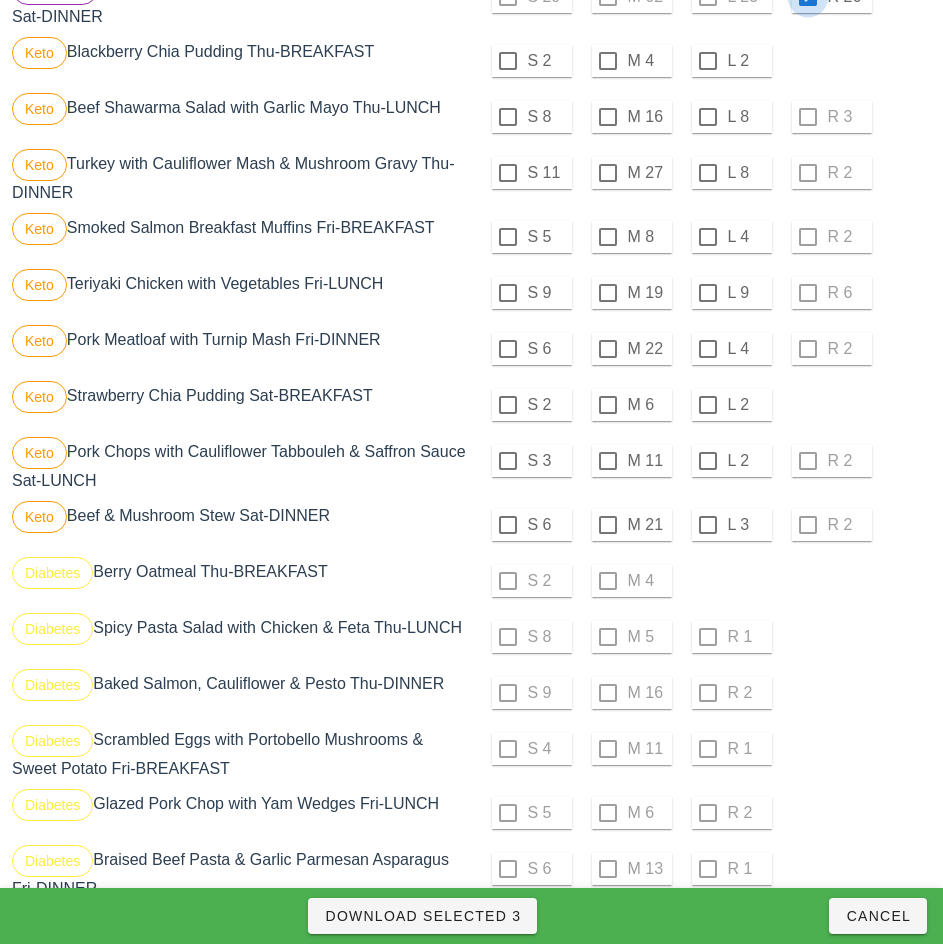 scroll, scrollTop: 1256, scrollLeft: 0, axis: vertical 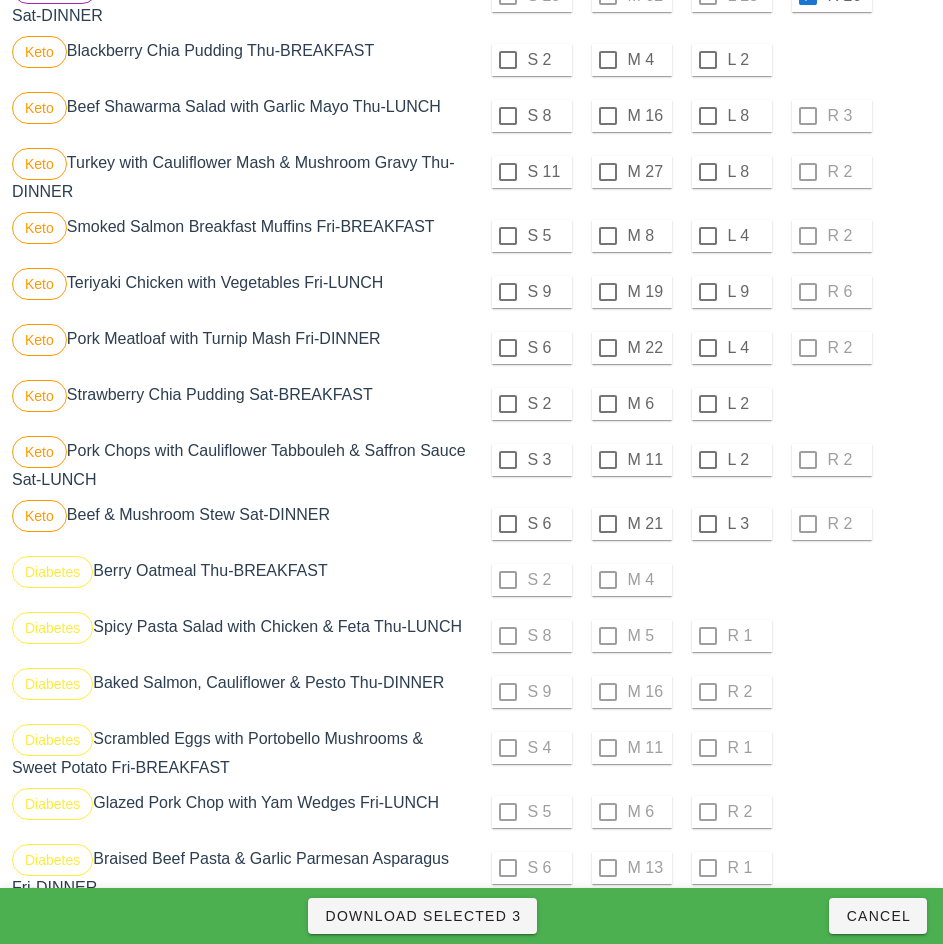 click on "S 3 M 11 L 2 R 2" at bounding box center (704, 460) 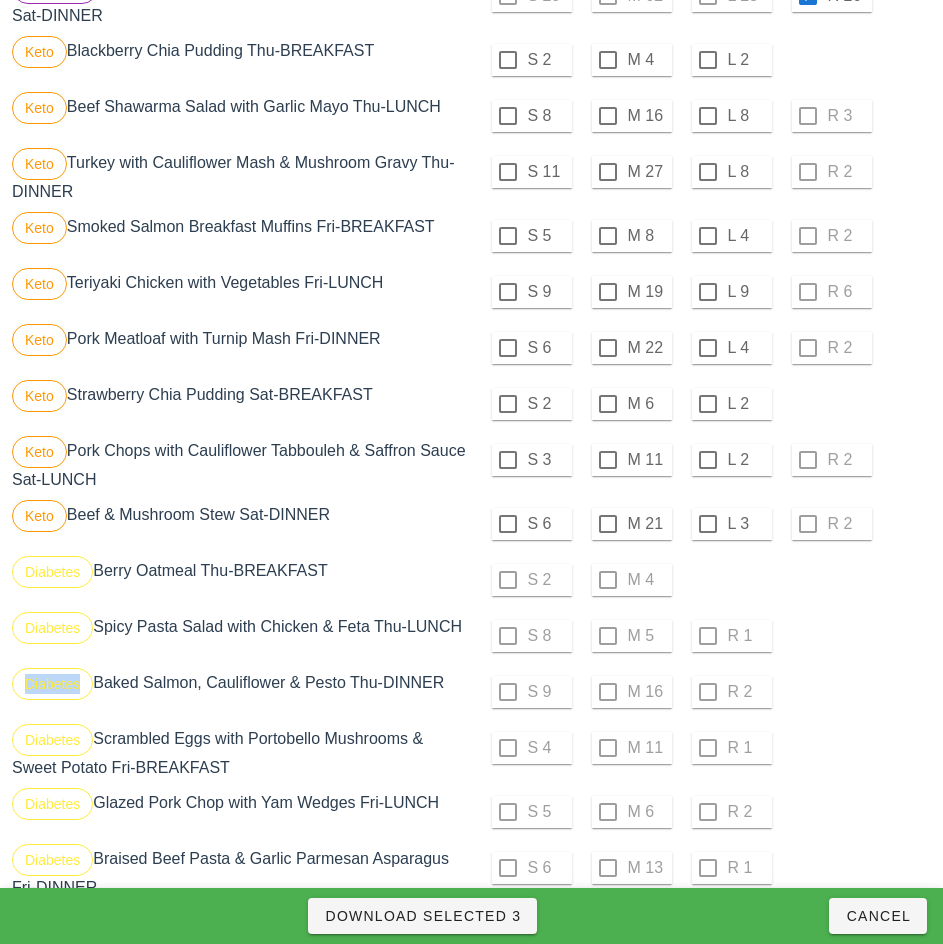 click on "S 9 M 16 R 2" at bounding box center (704, 692) 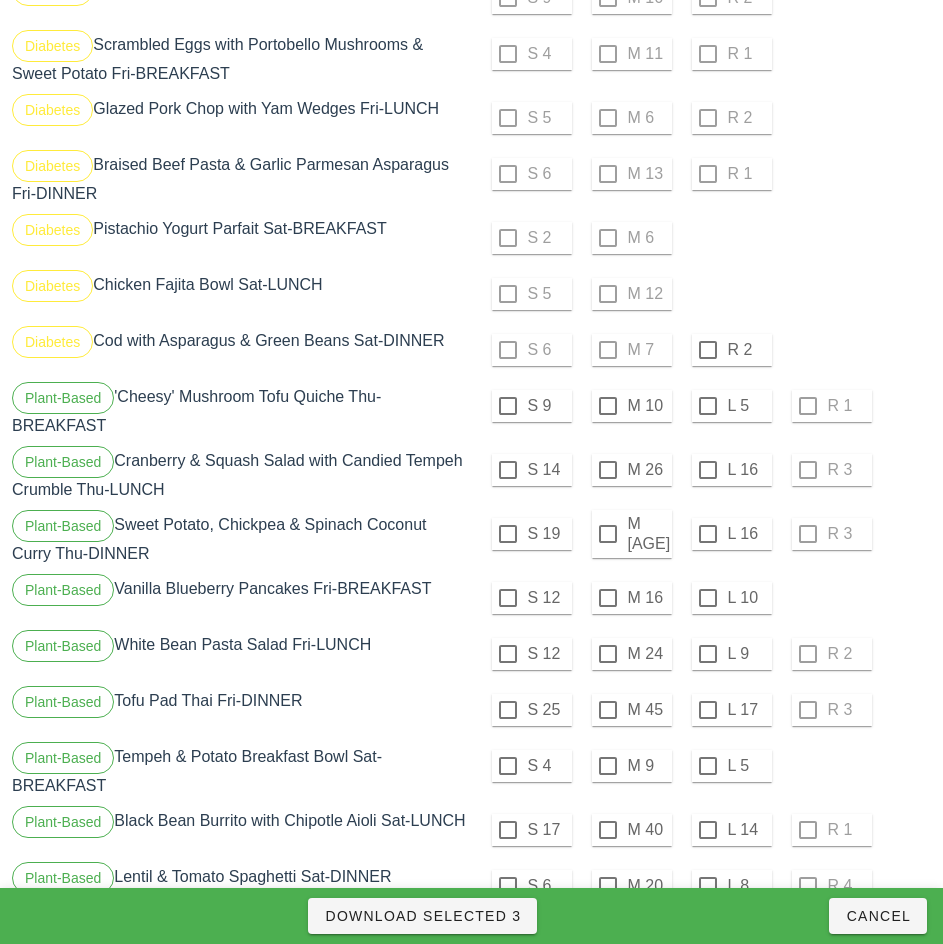 scroll, scrollTop: 2016, scrollLeft: 0, axis: vertical 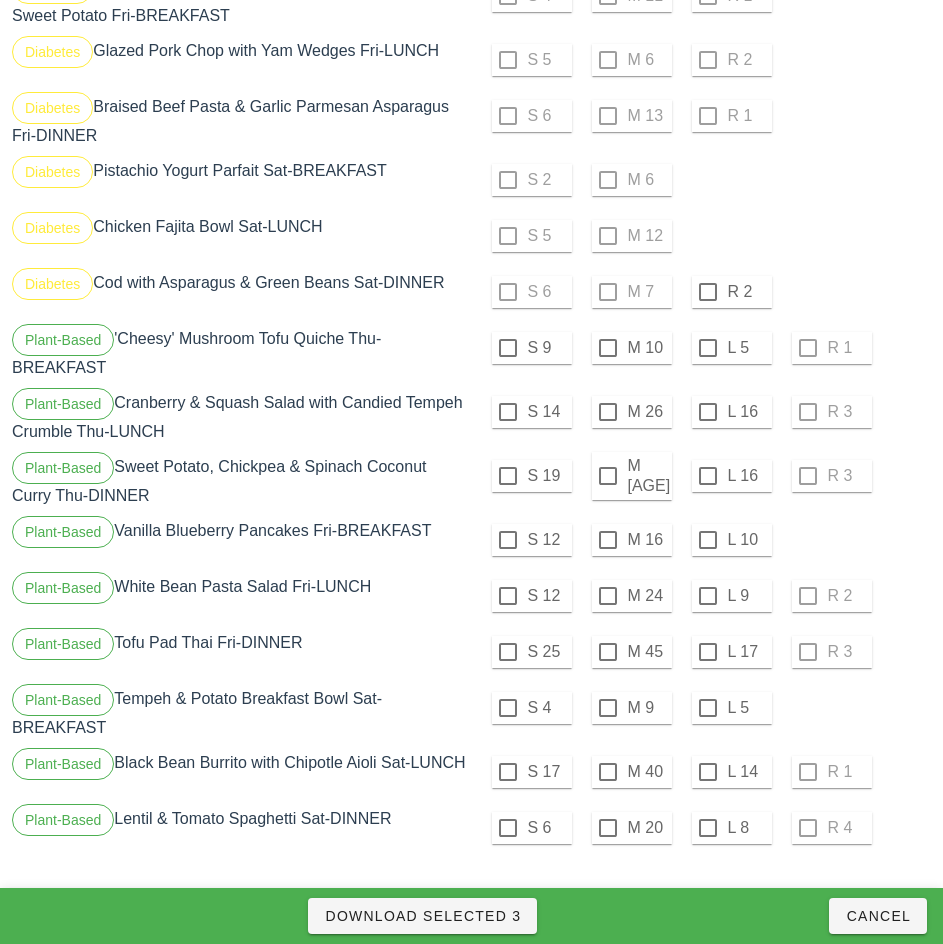 click on "S 17 M 40 L 14 R 1" at bounding box center (704, 772) 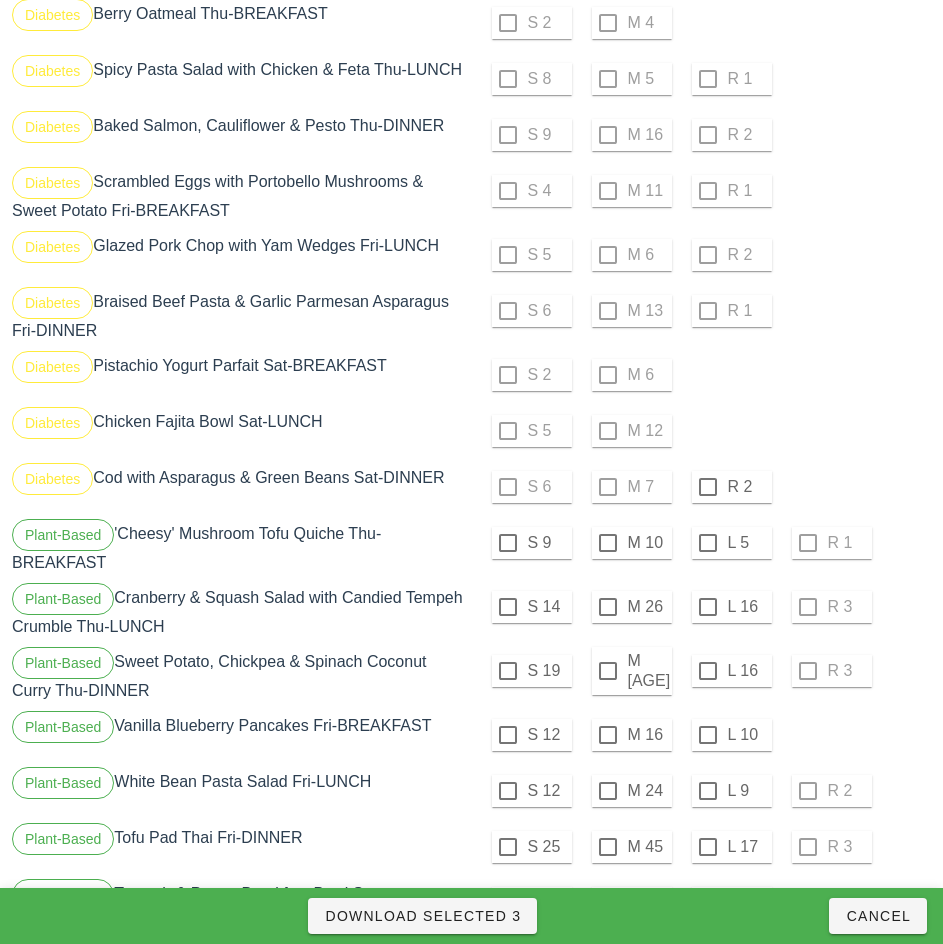 scroll, scrollTop: 2016, scrollLeft: 0, axis: vertical 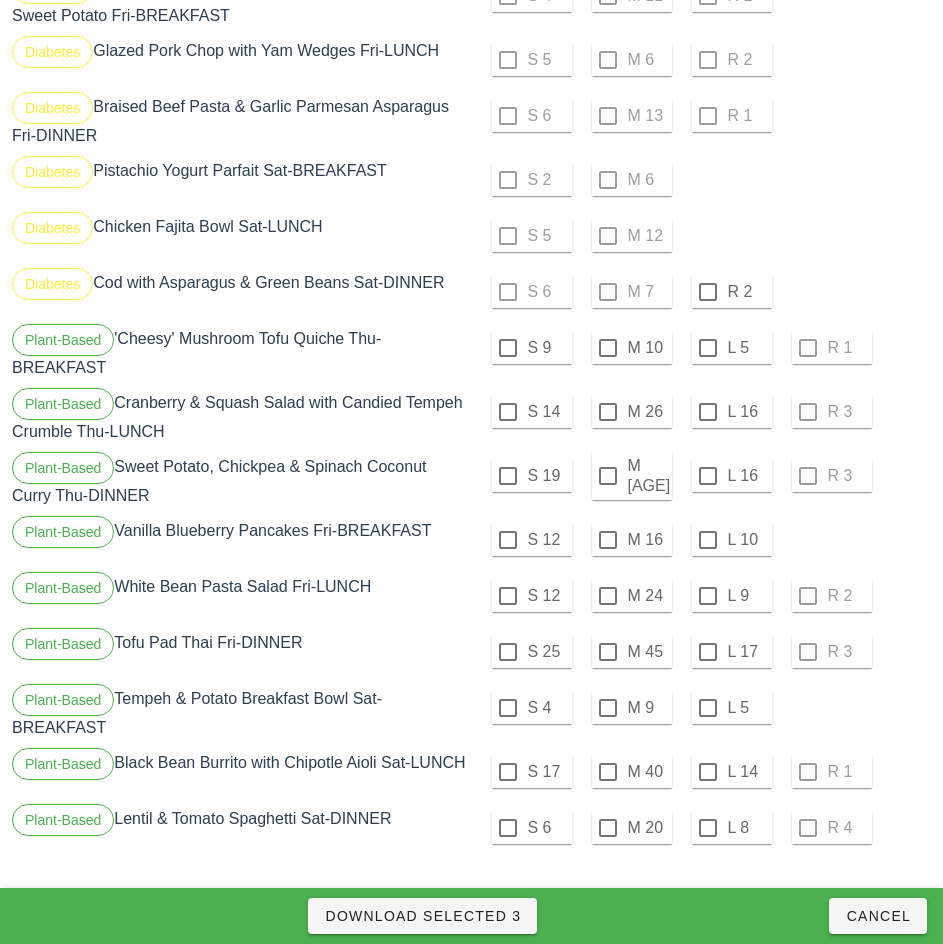 click on "S 12 M 16 L 10" at bounding box center [704, 540] 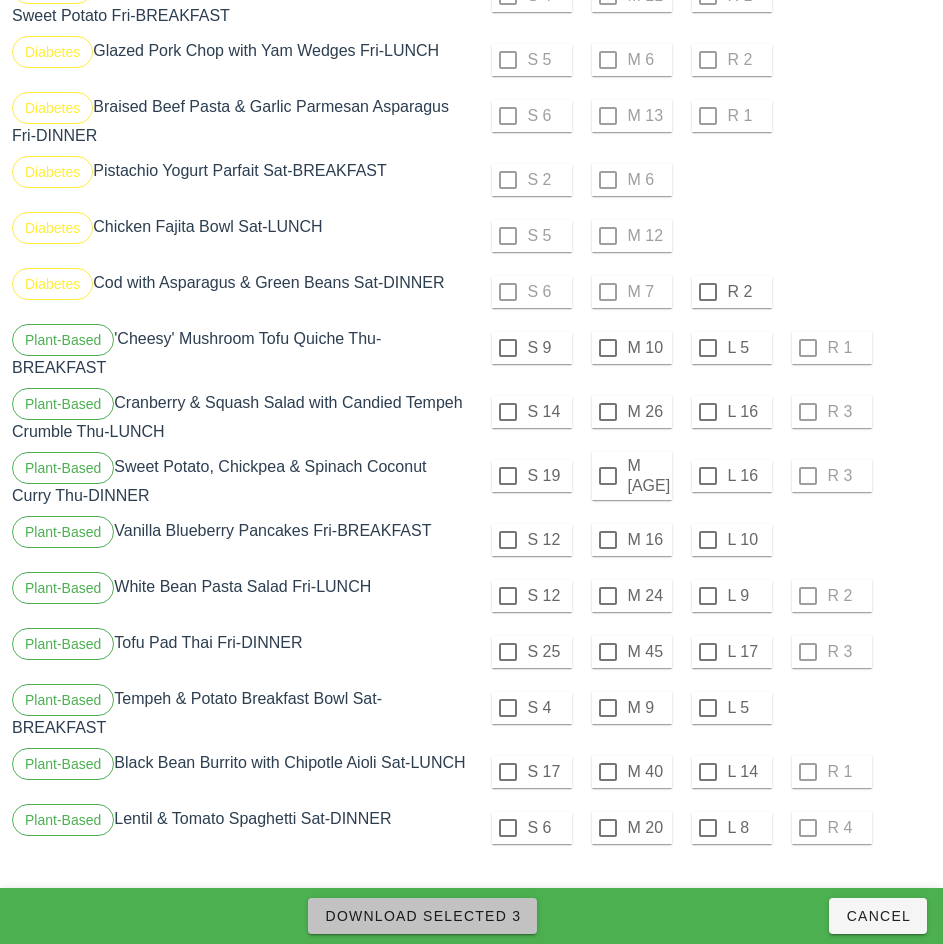 click on "Download Selected 3" at bounding box center [422, 916] 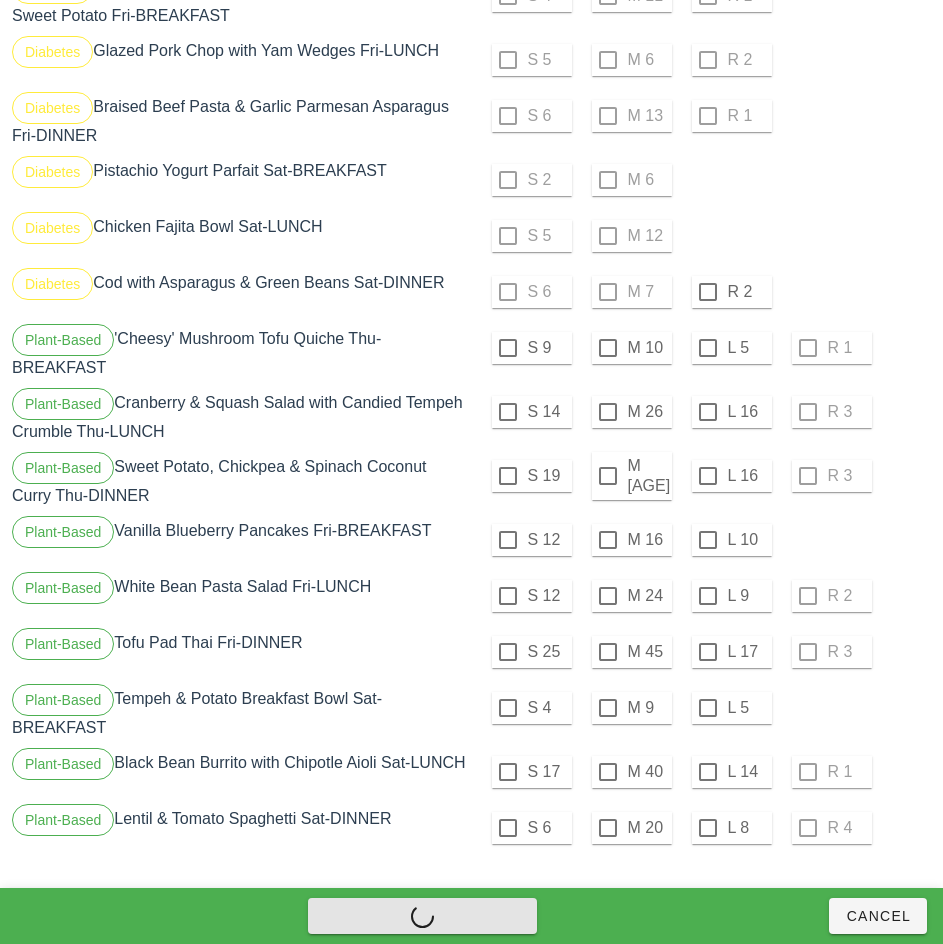 checkbox on "false" 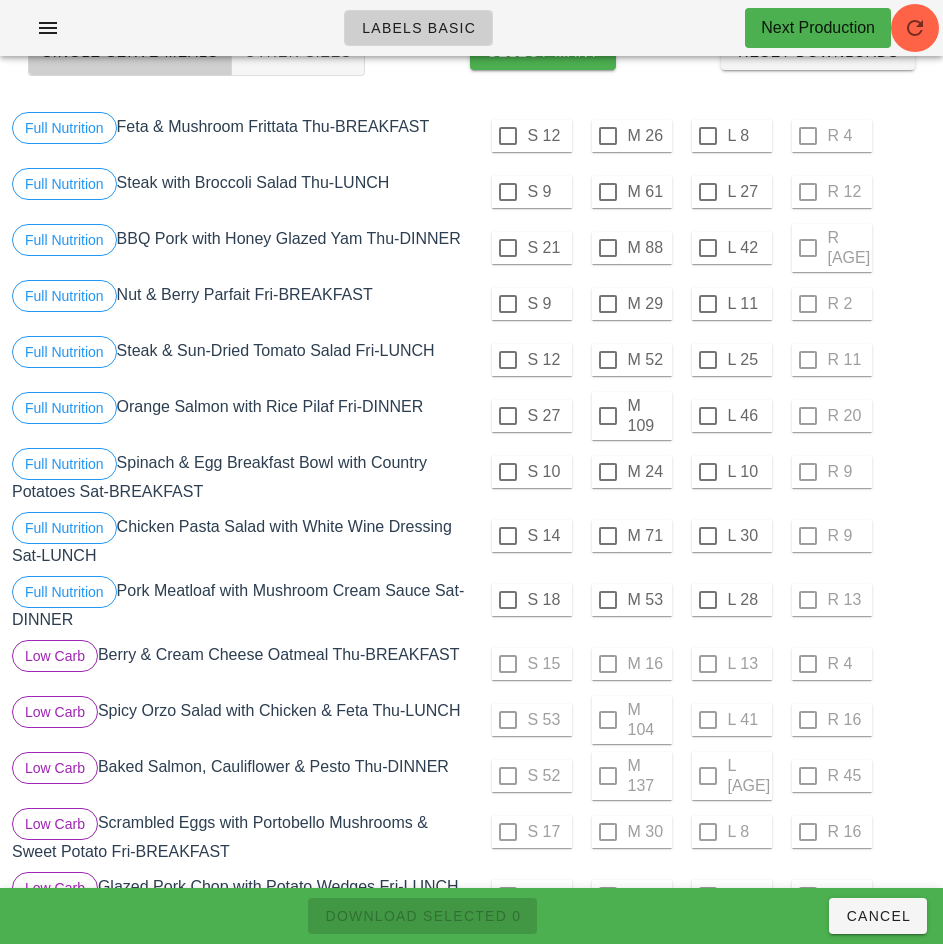 scroll, scrollTop: 0, scrollLeft: 0, axis: both 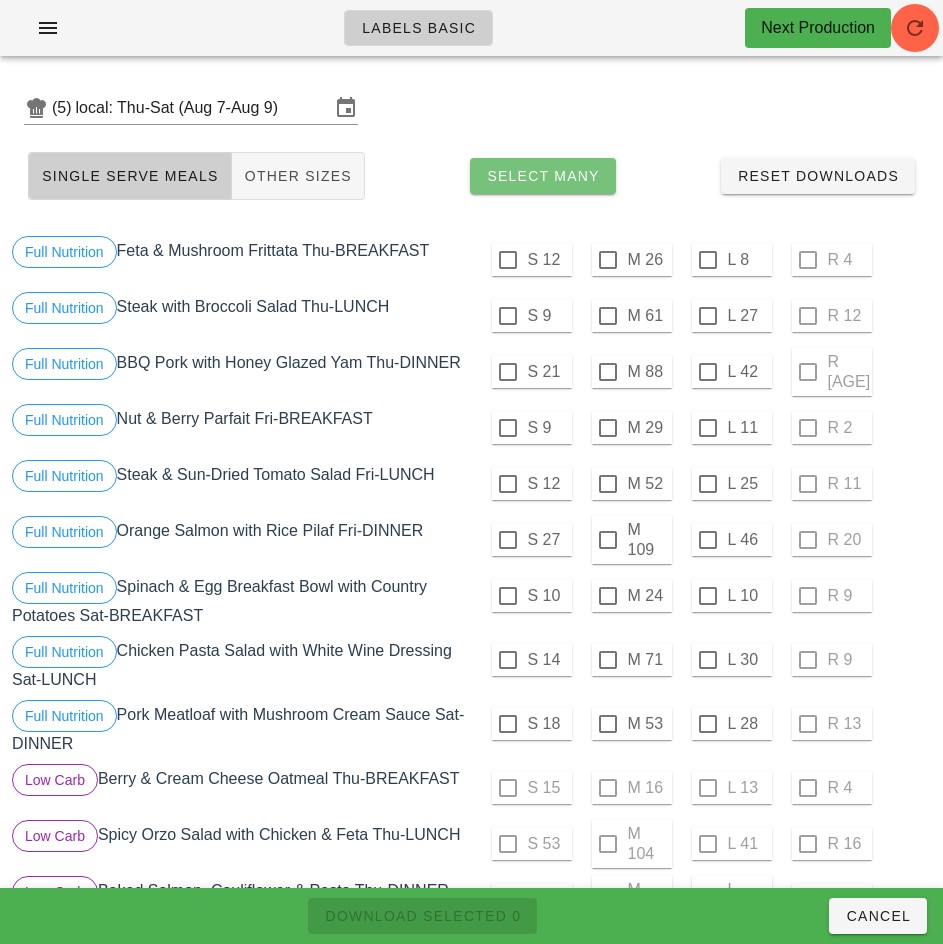 click on "Select Many" at bounding box center (543, 176) 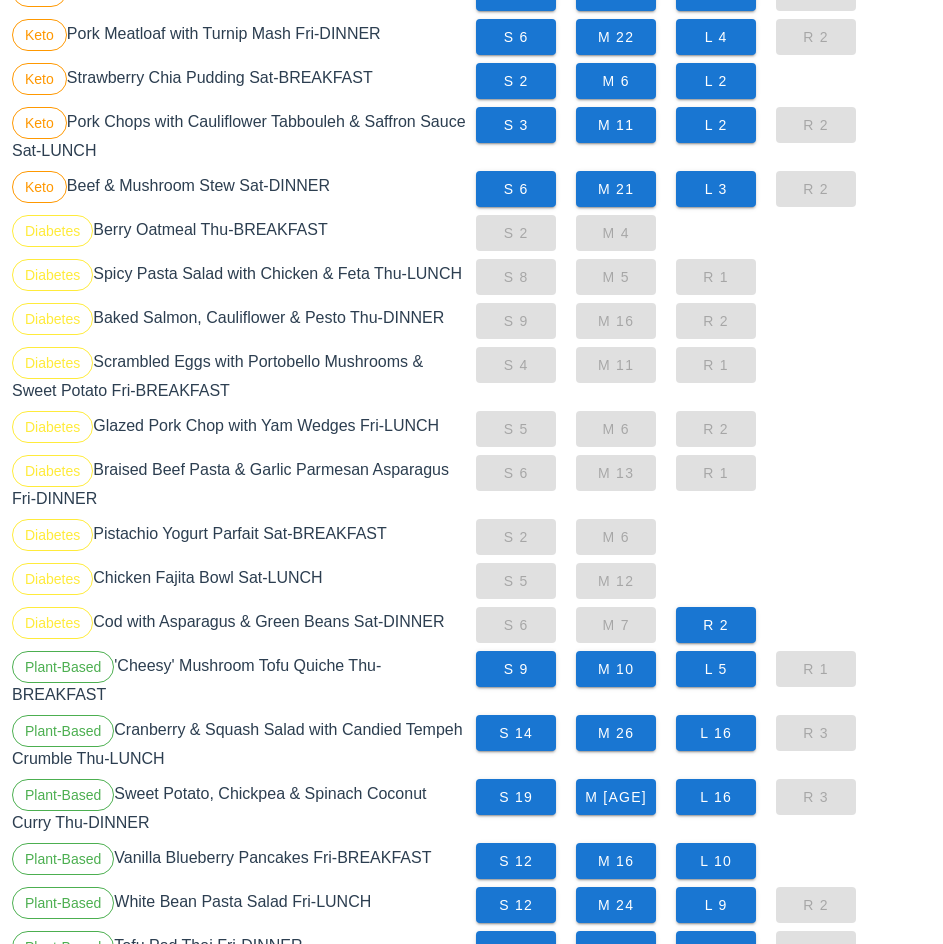 scroll, scrollTop: 1370, scrollLeft: 0, axis: vertical 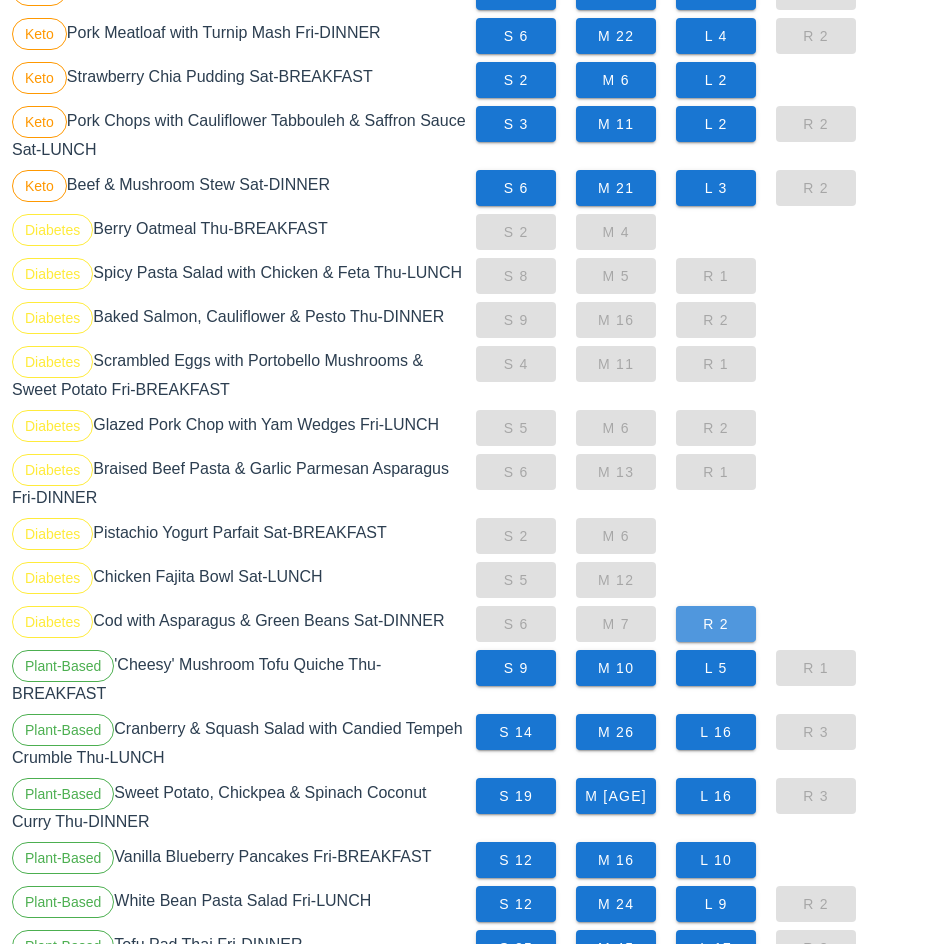 click on "R 2" at bounding box center [716, 624] 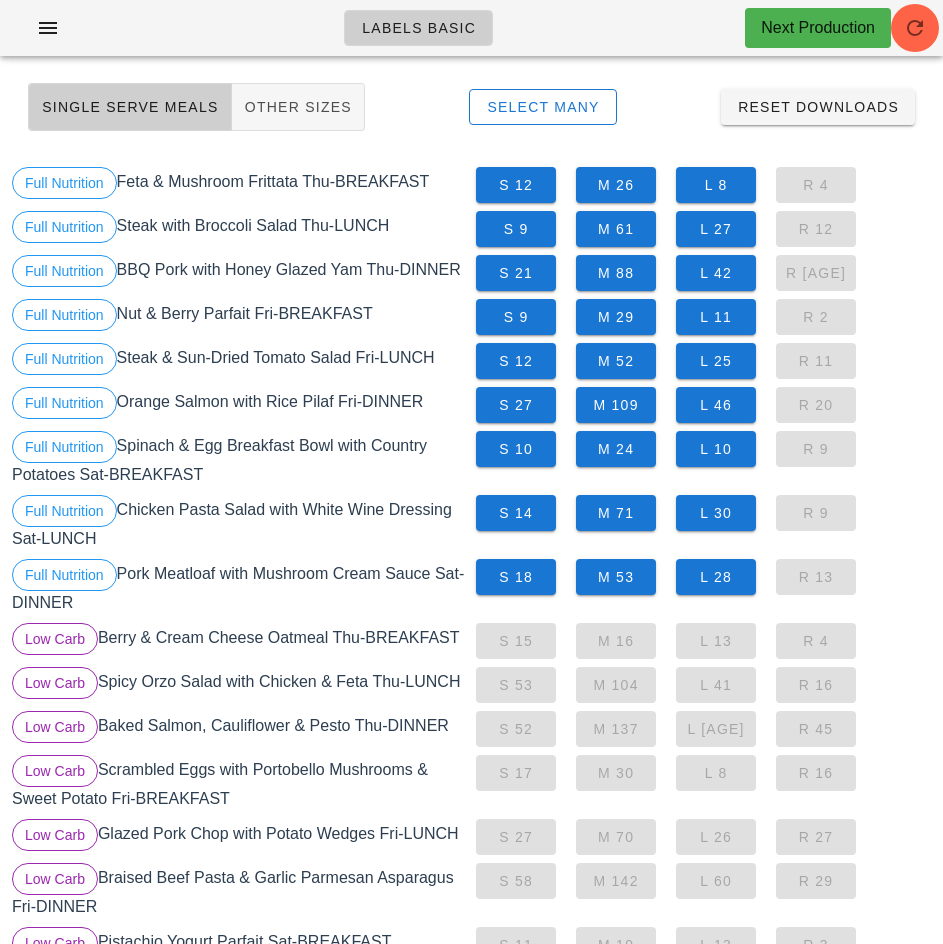 scroll, scrollTop: 0, scrollLeft: 0, axis: both 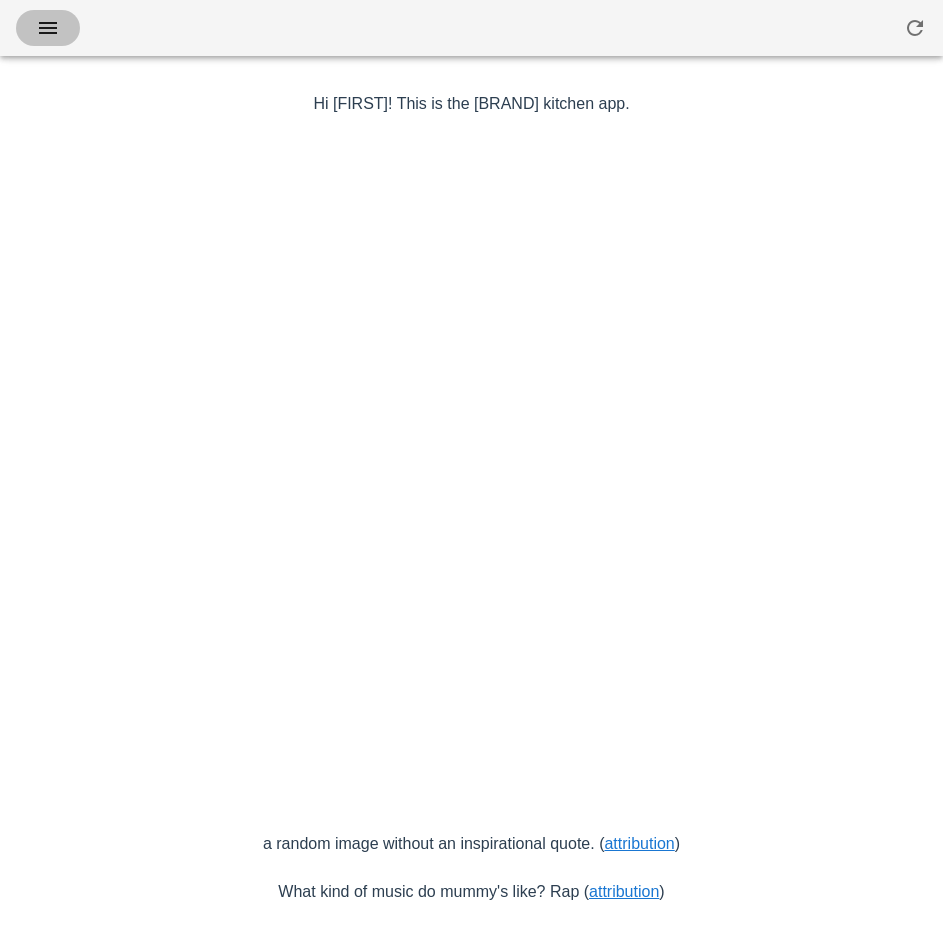 click at bounding box center (48, 28) 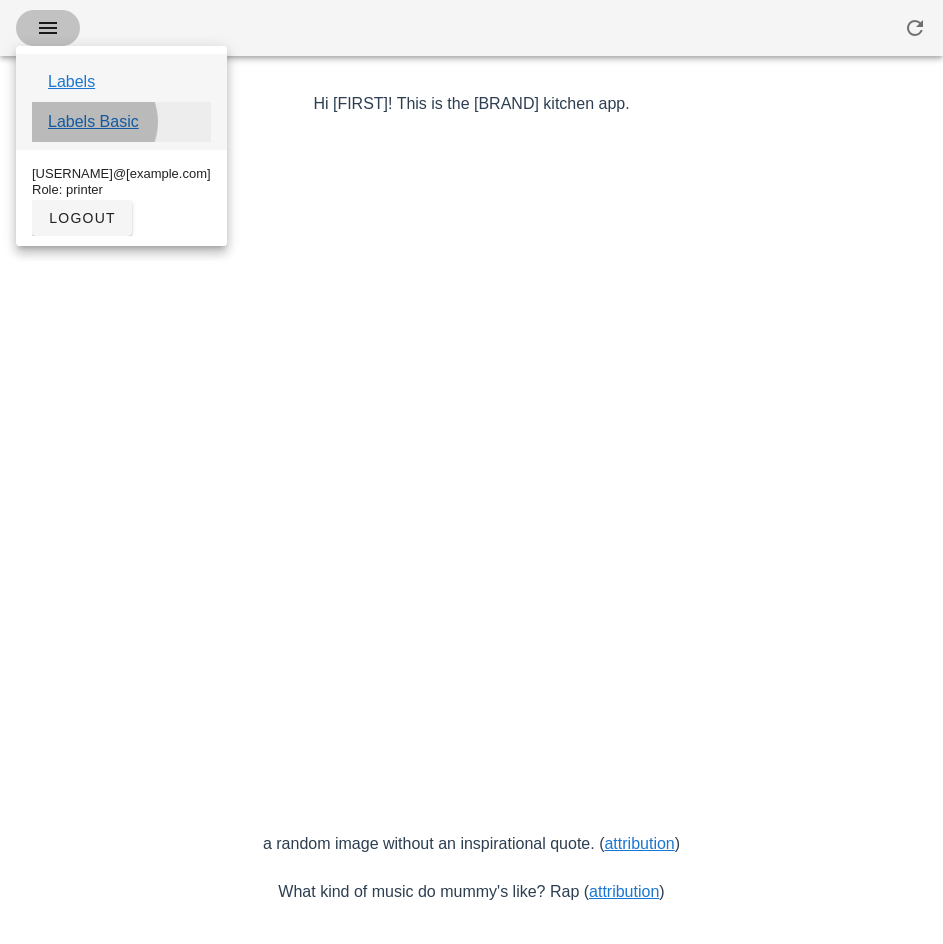 click on "Labels Basic" at bounding box center (93, 122) 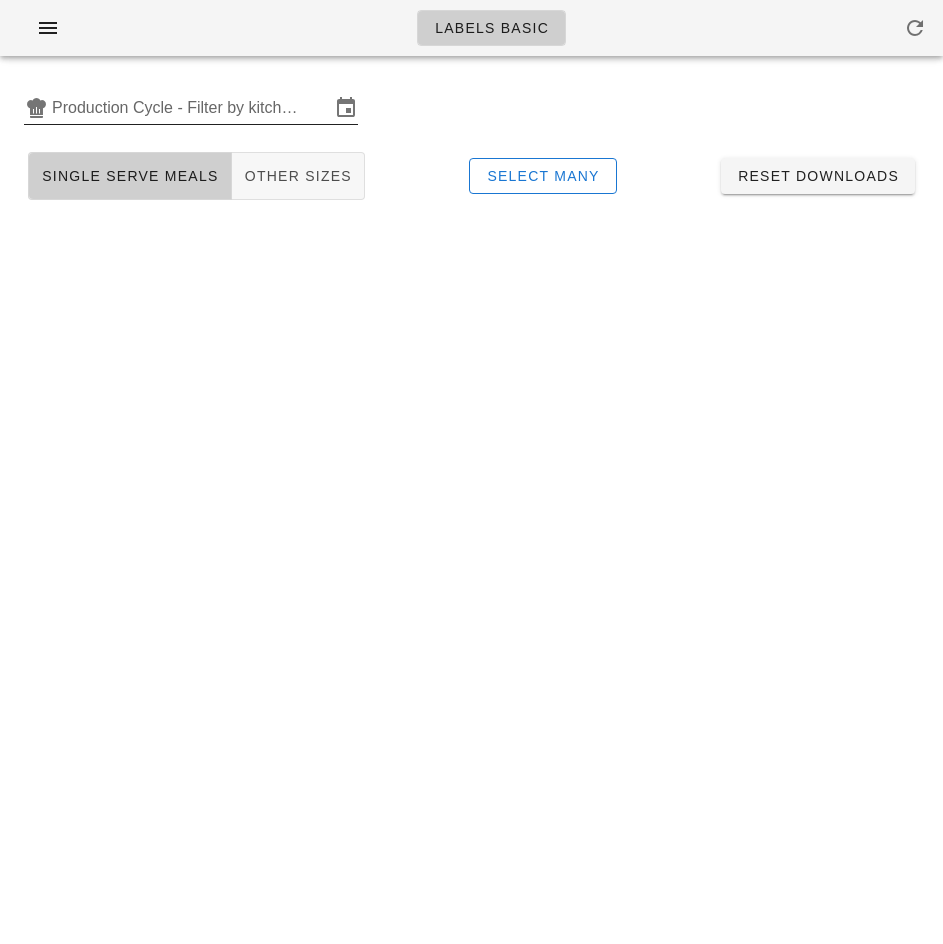 click on "Production Cycle - Filter by kitchen production schedules" at bounding box center [191, 108] 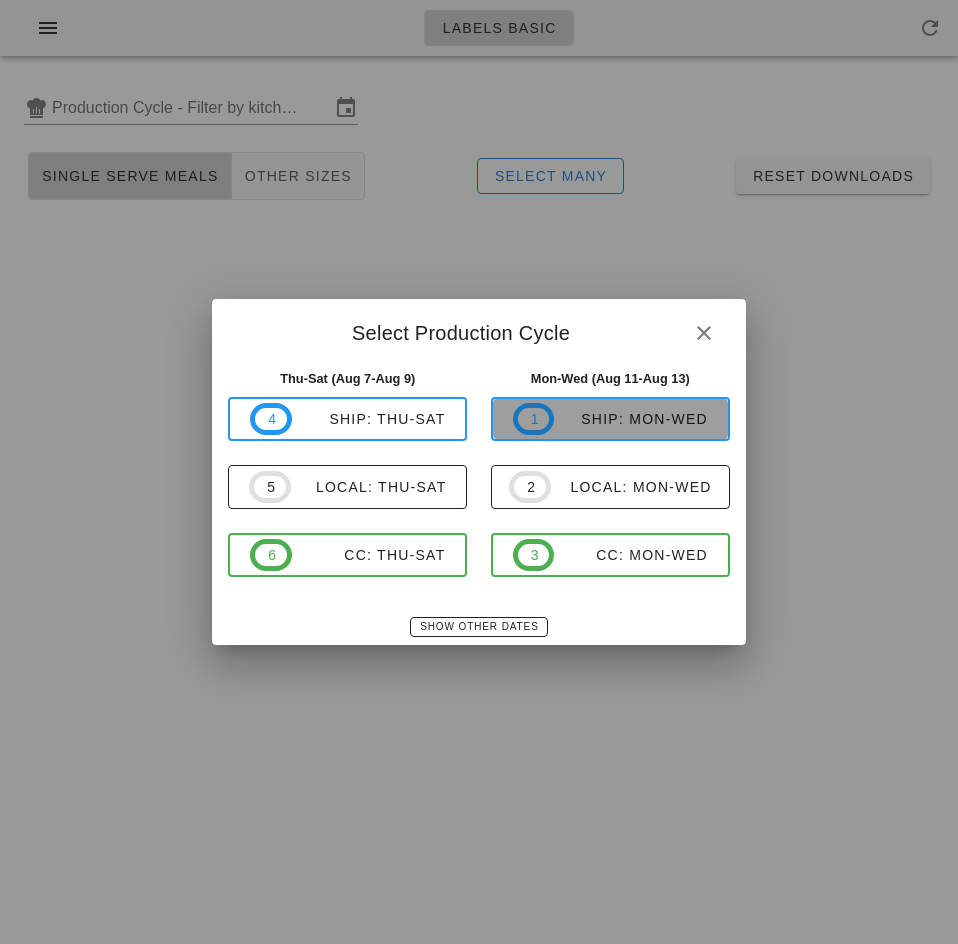 click on "ship: Mon-Wed" at bounding box center (631, 419) 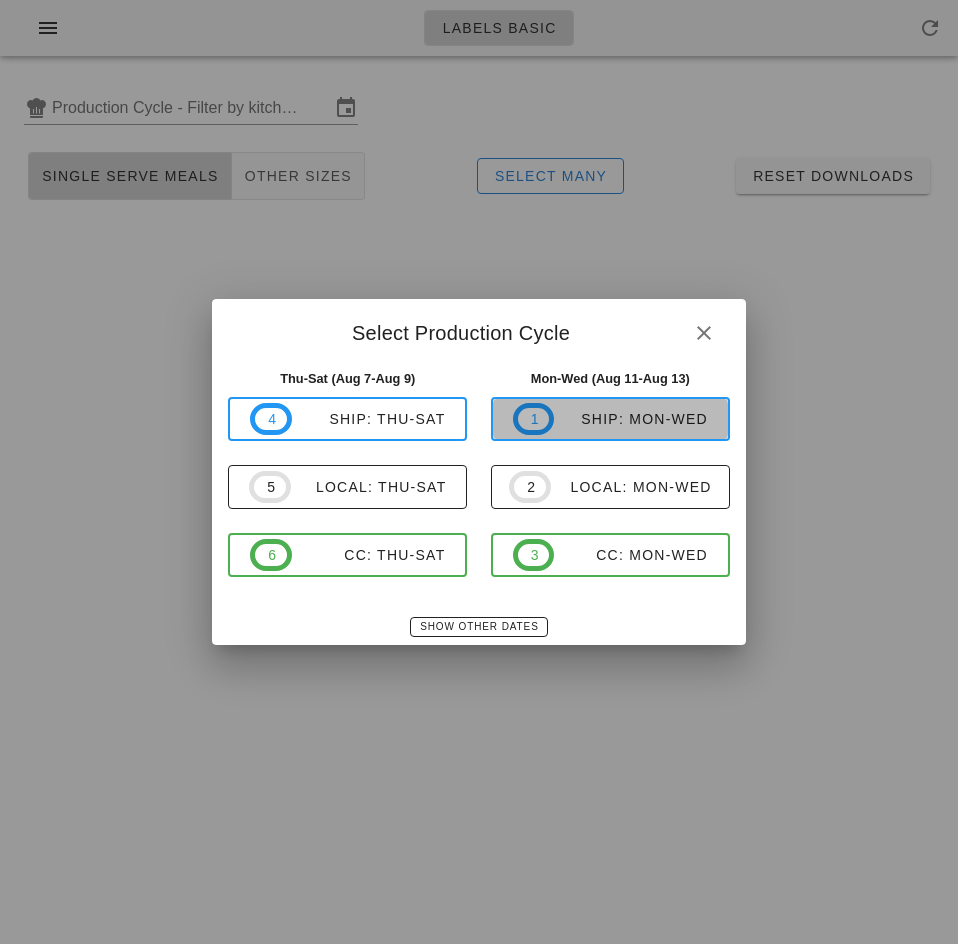type on "ship: [DAY]-[DAY] ([MONTH] [DAY]-[DAY])" 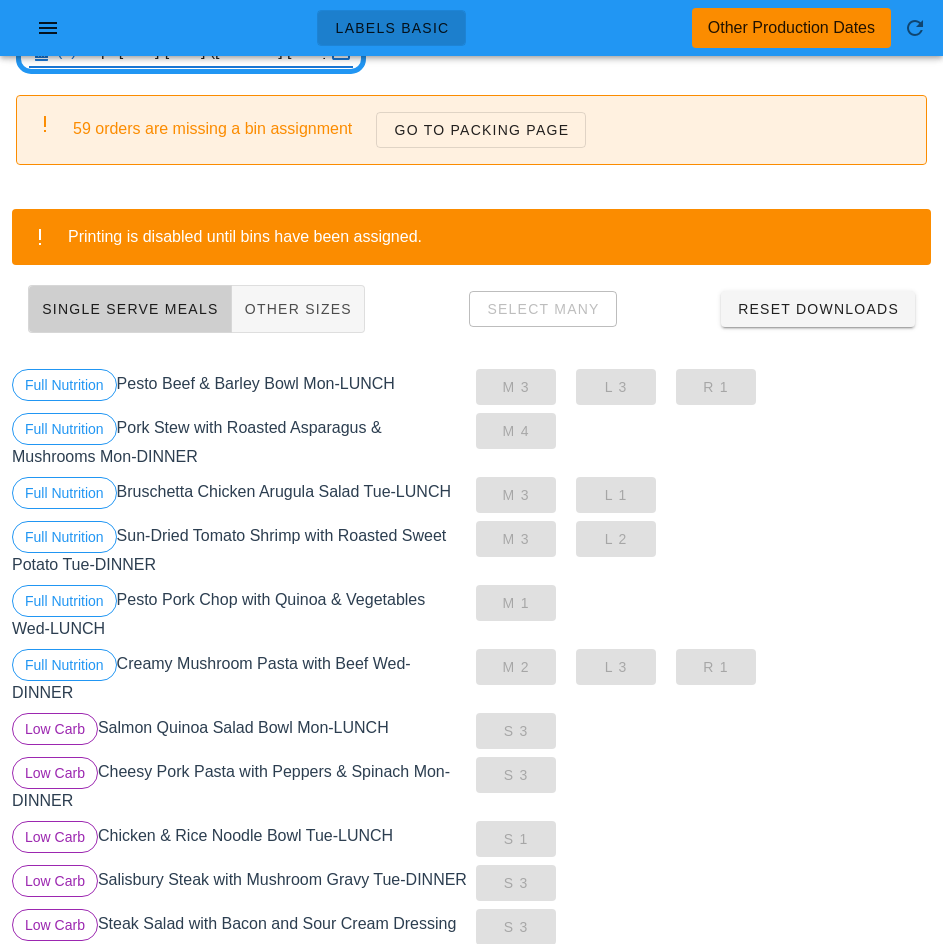 scroll, scrollTop: 0, scrollLeft: 0, axis: both 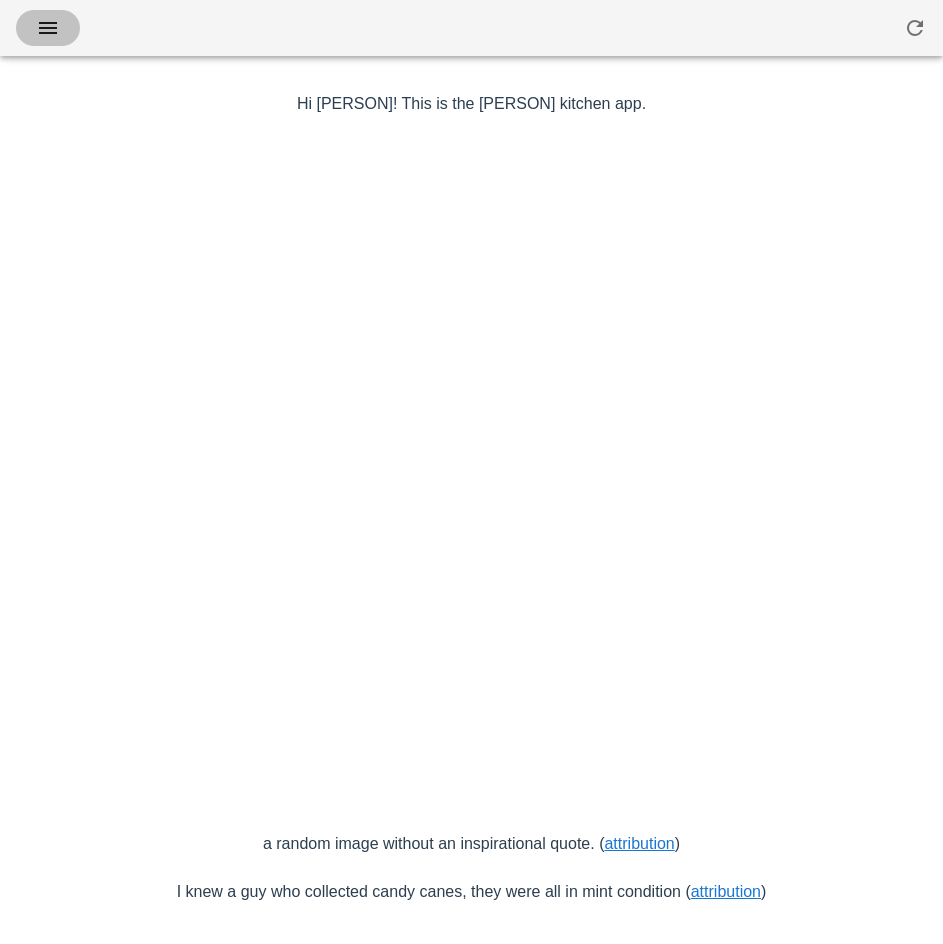 click at bounding box center [48, 28] 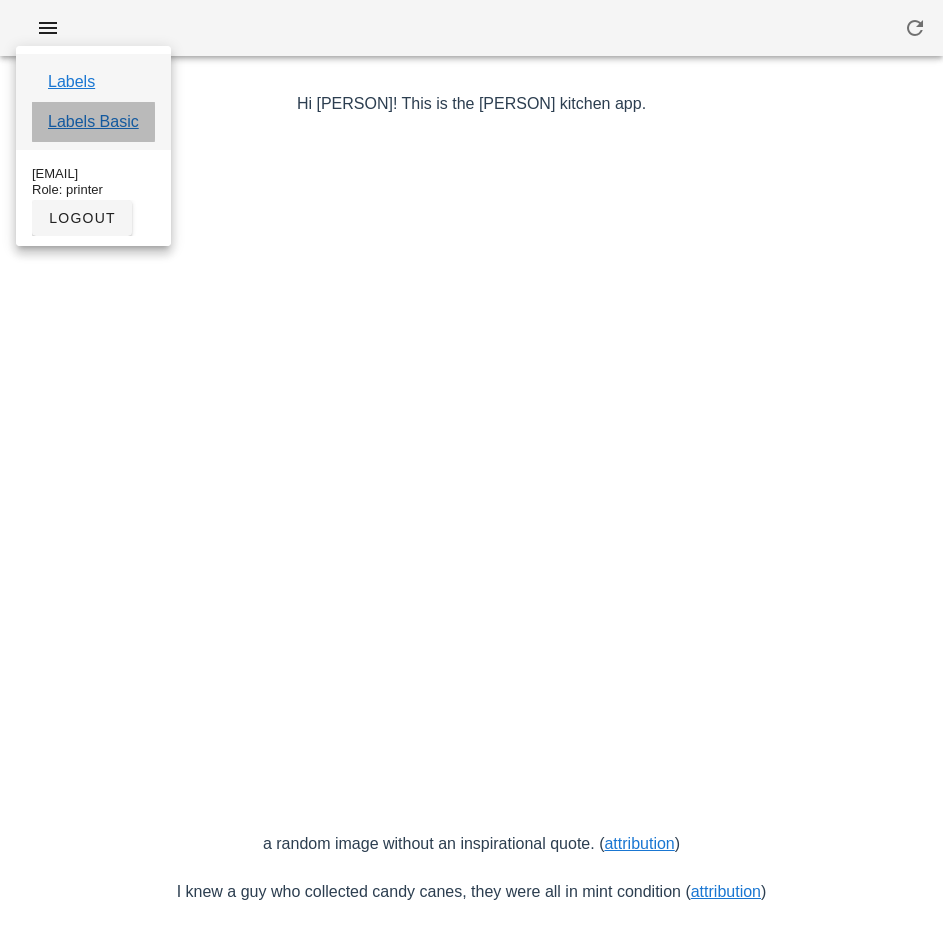click on "Labels Basic" at bounding box center [93, 122] 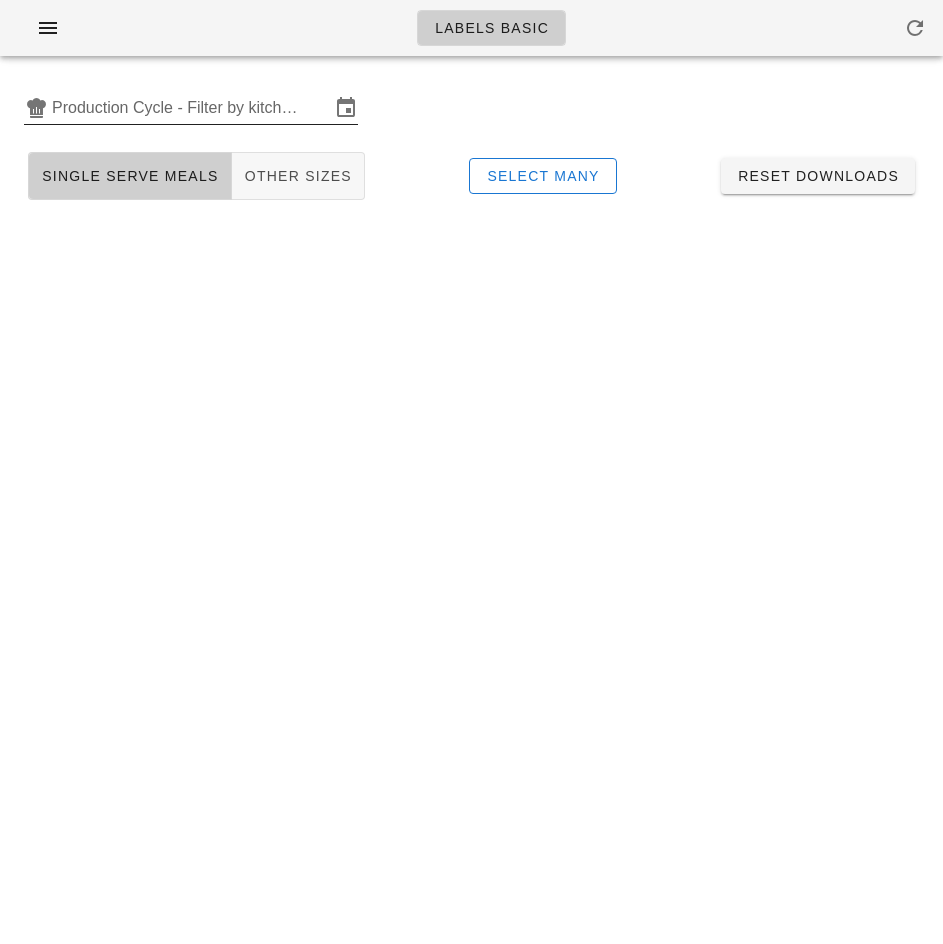 click on "Production Cycle - Filter by kitchen production schedules" at bounding box center [191, 108] 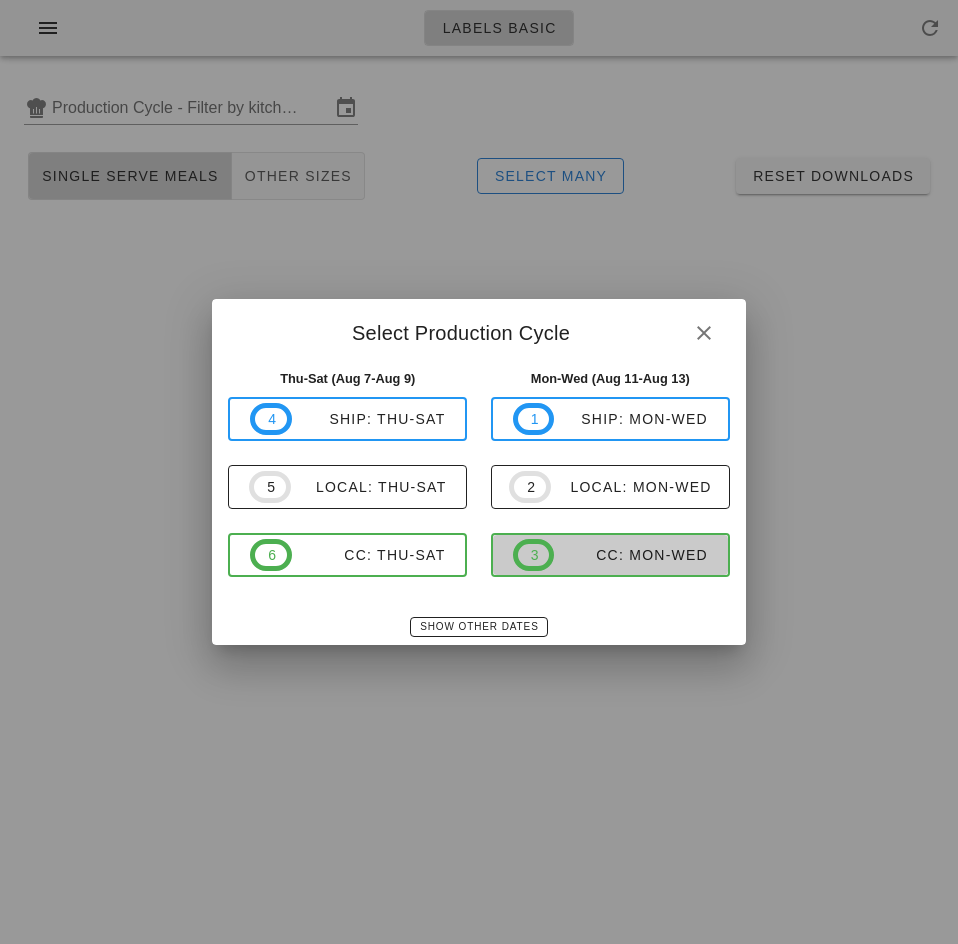 click on "CC: Mon-Wed" at bounding box center [631, 555] 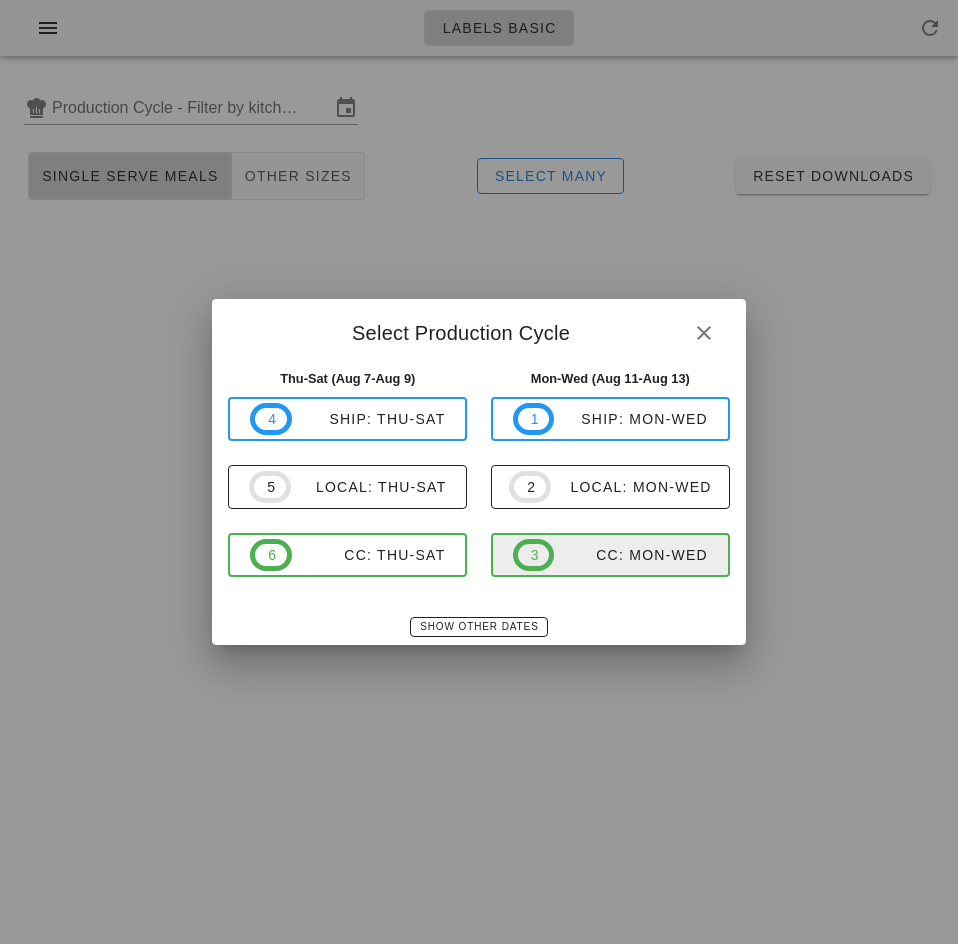 type on "CC: [DAY]-[DAY] ([MONTH] [NUMBER]-[MONTH] [NUMBER])" 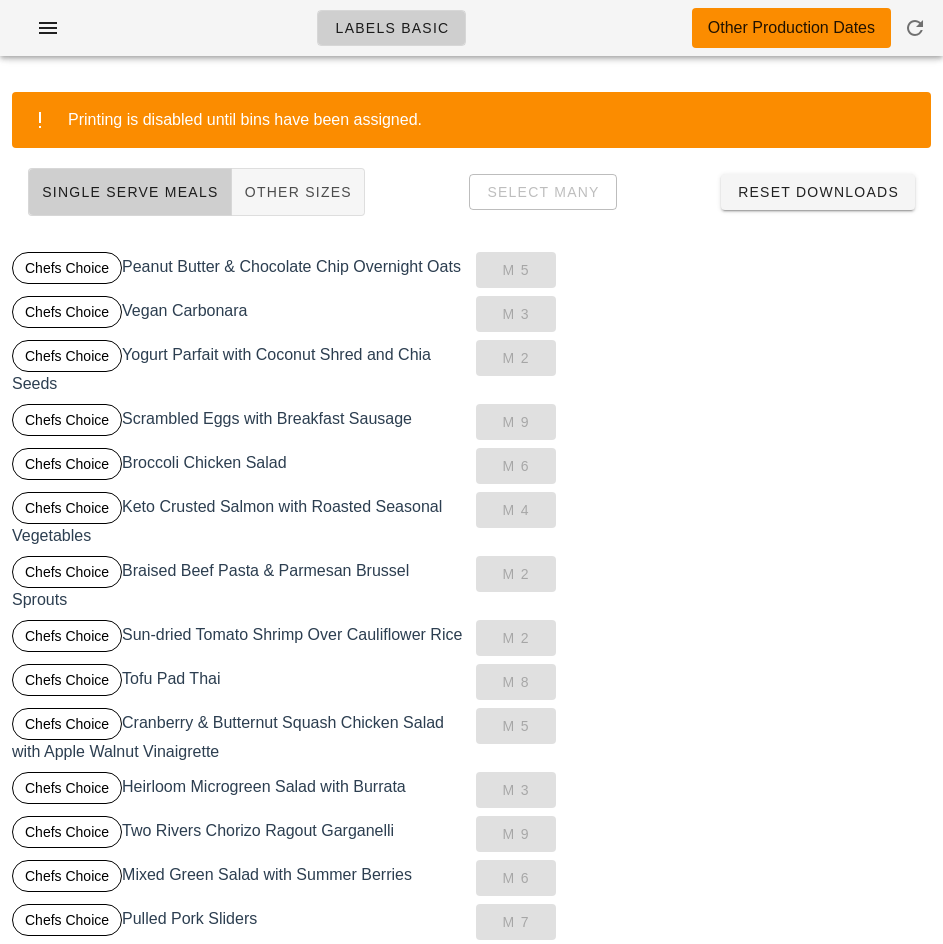 scroll, scrollTop: 0, scrollLeft: 0, axis: both 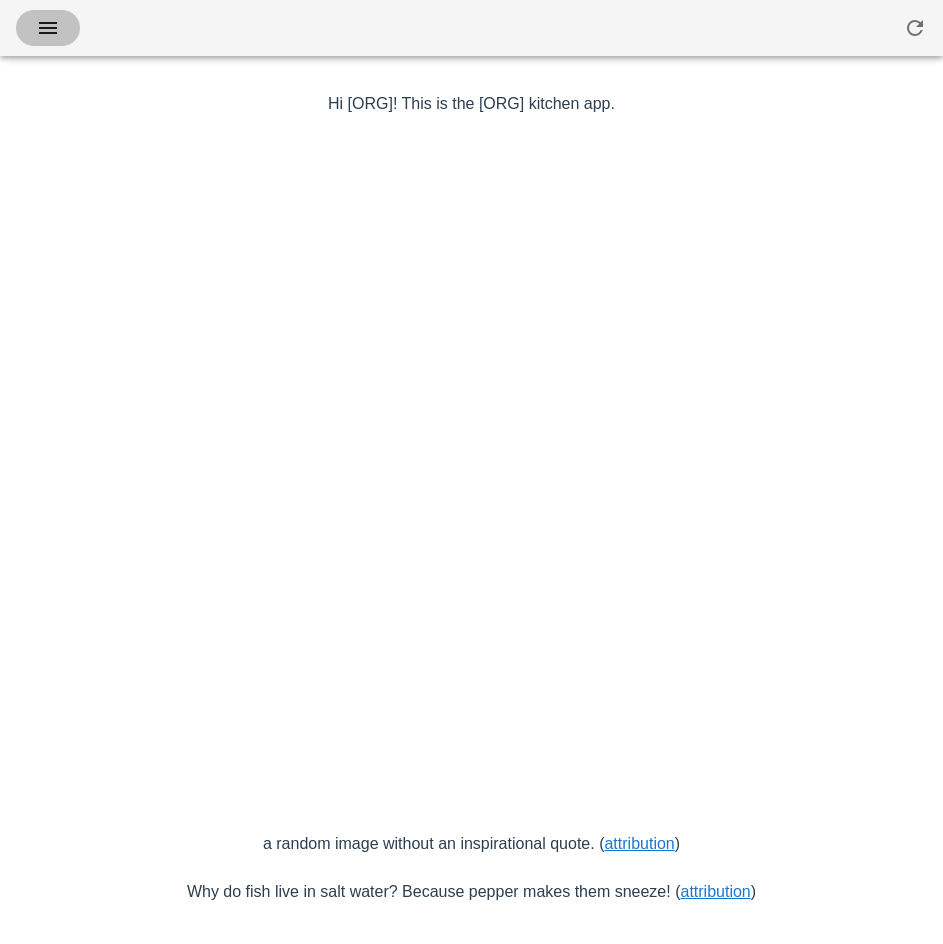 click at bounding box center [48, 28] 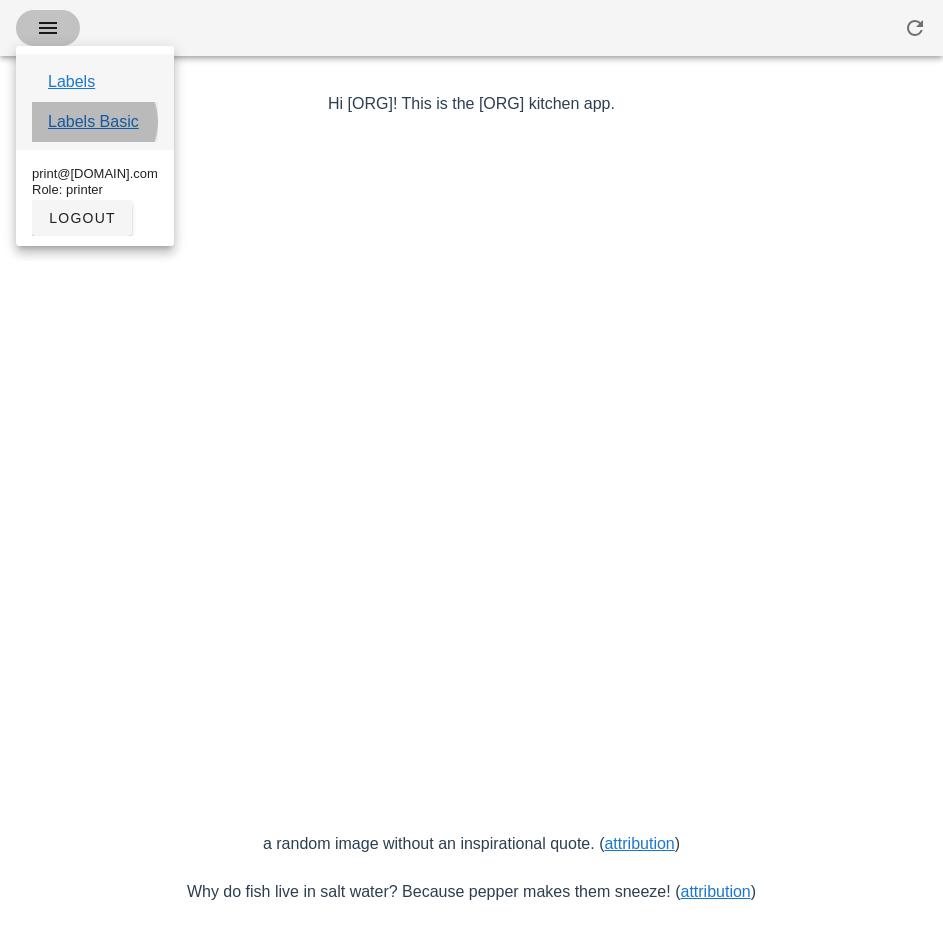 click on "Labels Basic" at bounding box center [93, 122] 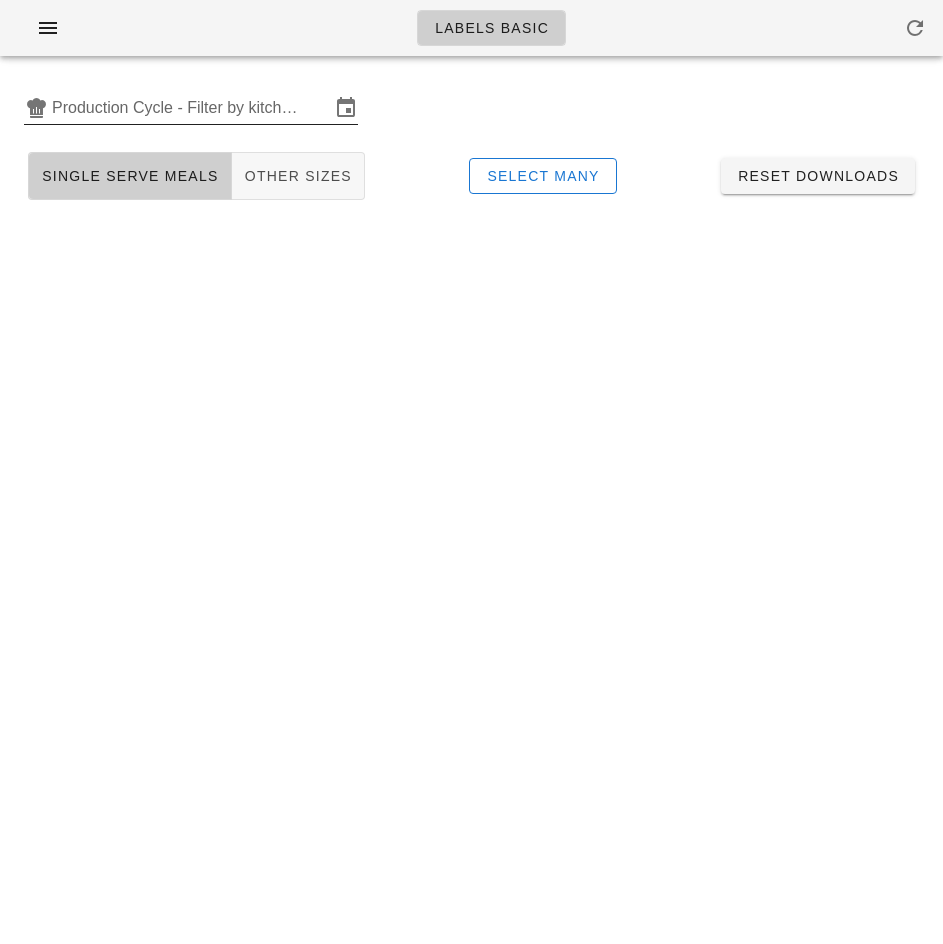 click on "Production Cycle - Filter by kitchen production schedules" at bounding box center [191, 108] 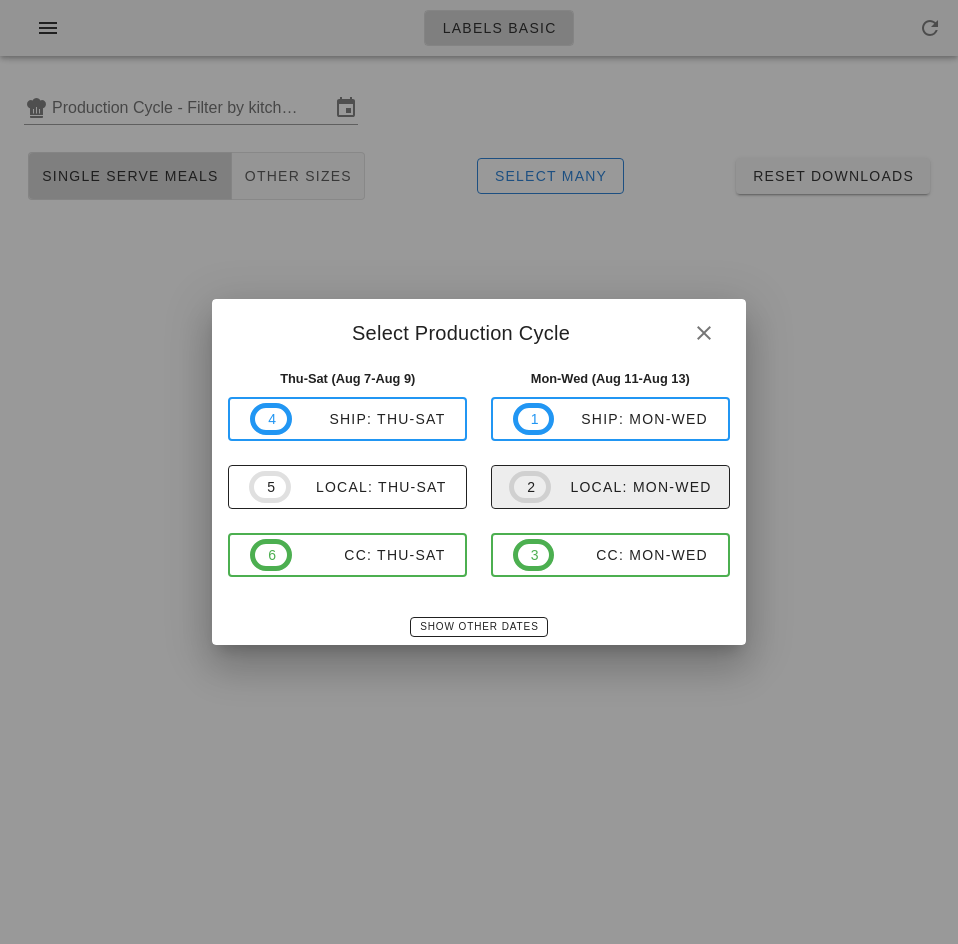 click on "local: Mon-Wed" at bounding box center [631, 487] 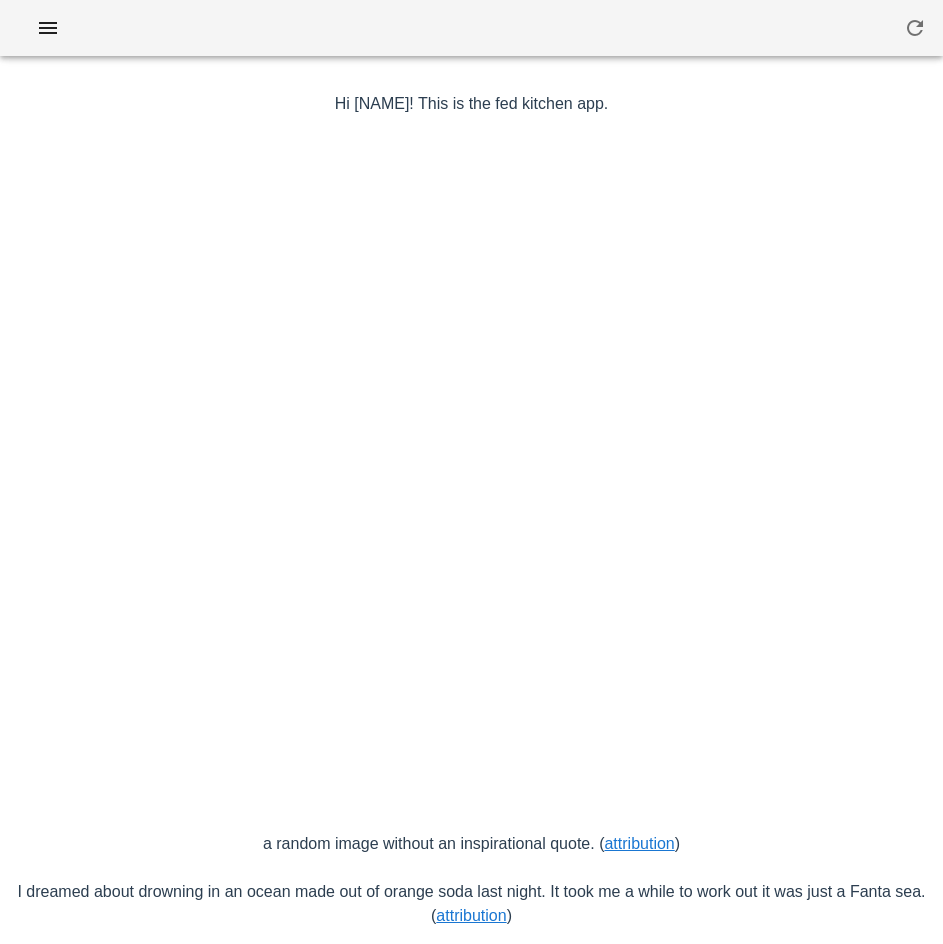 scroll, scrollTop: 0, scrollLeft: 0, axis: both 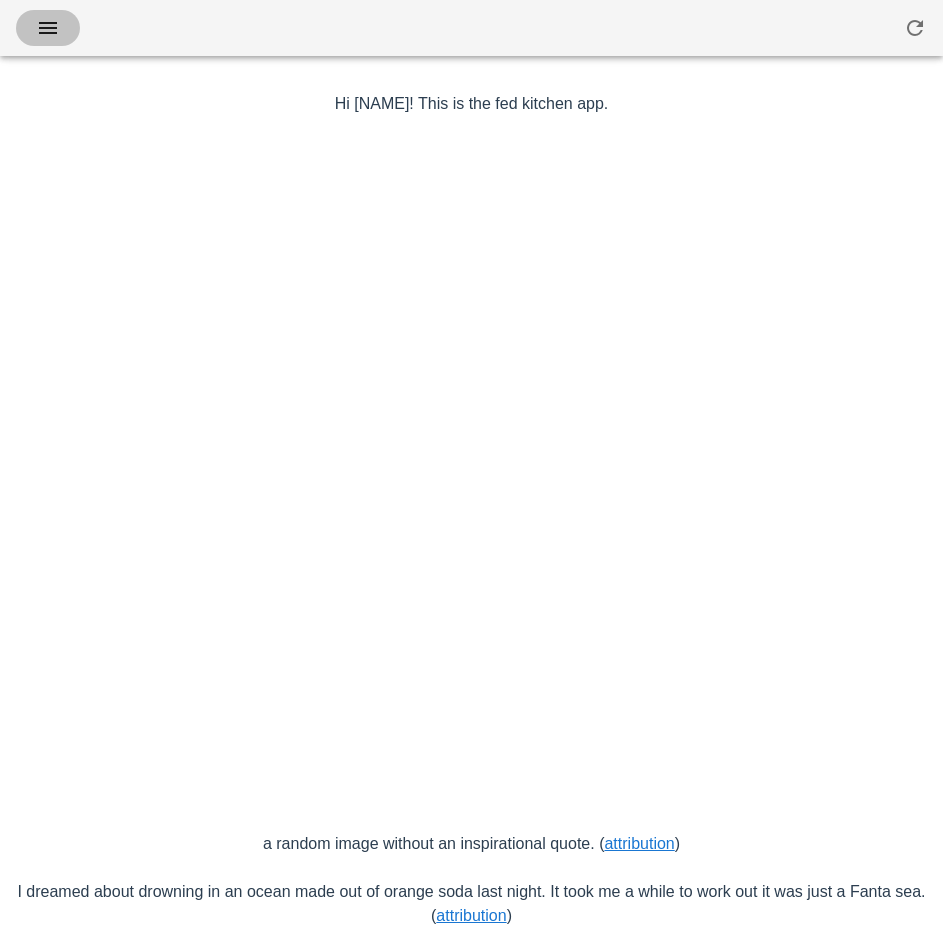 click at bounding box center [48, 28] 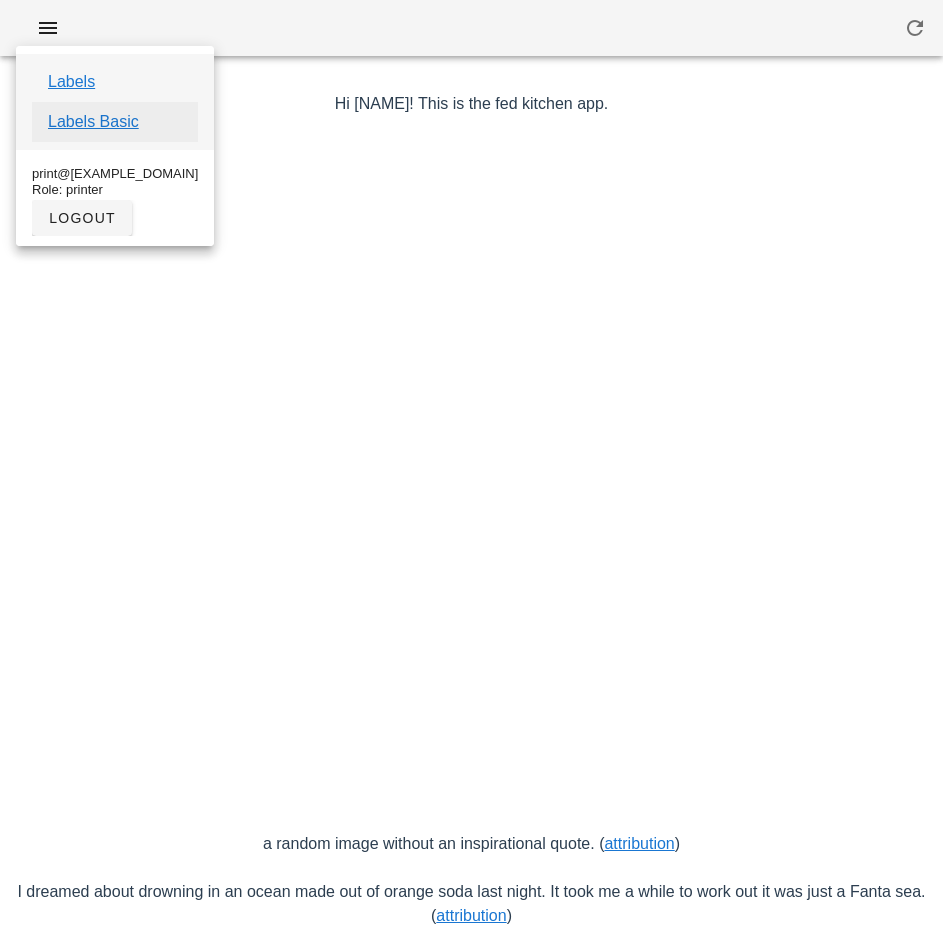 click on "Labels Basic" at bounding box center [93, 122] 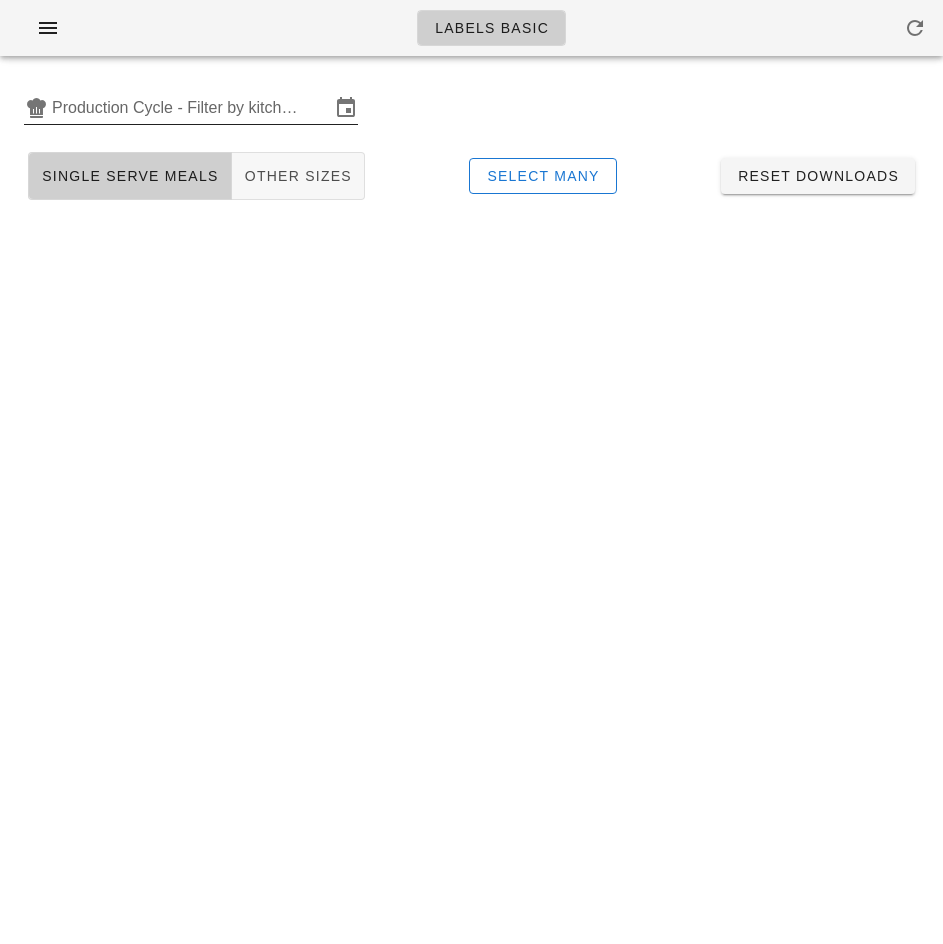 click on "Production Cycle - Filter by kitchen production schedules" at bounding box center [191, 108] 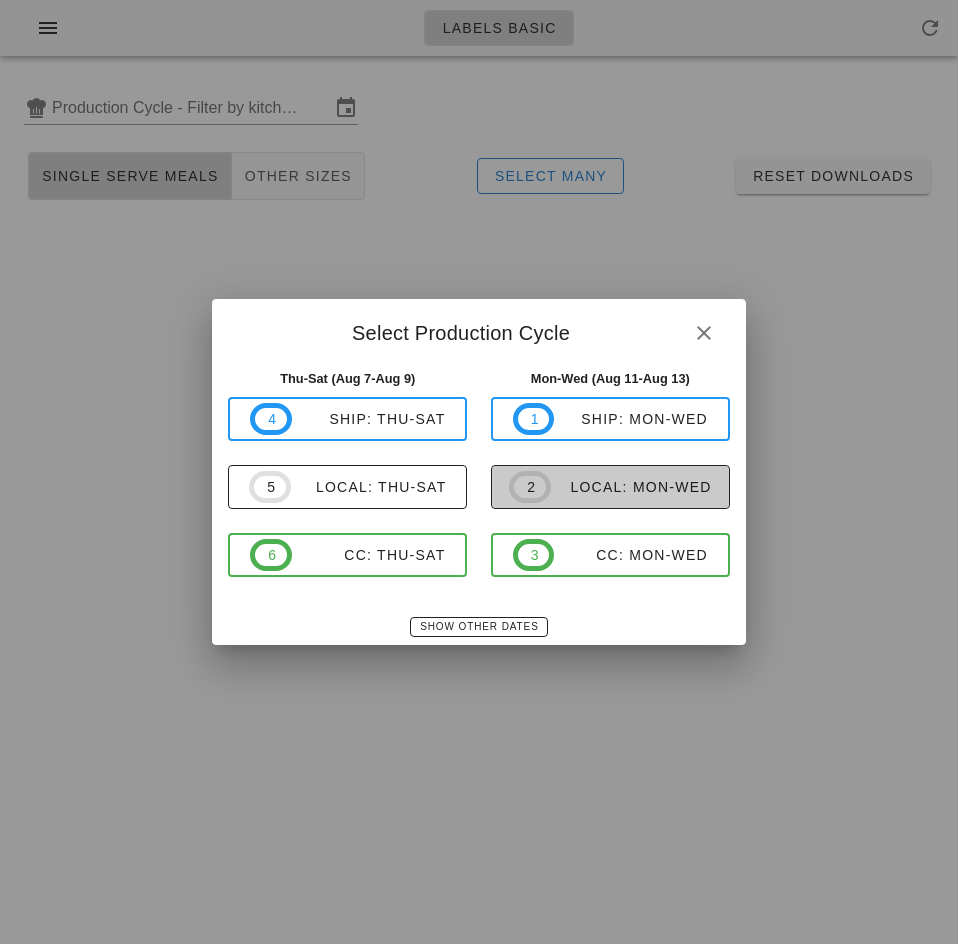 click on "local: Mon-Wed" at bounding box center (631, 487) 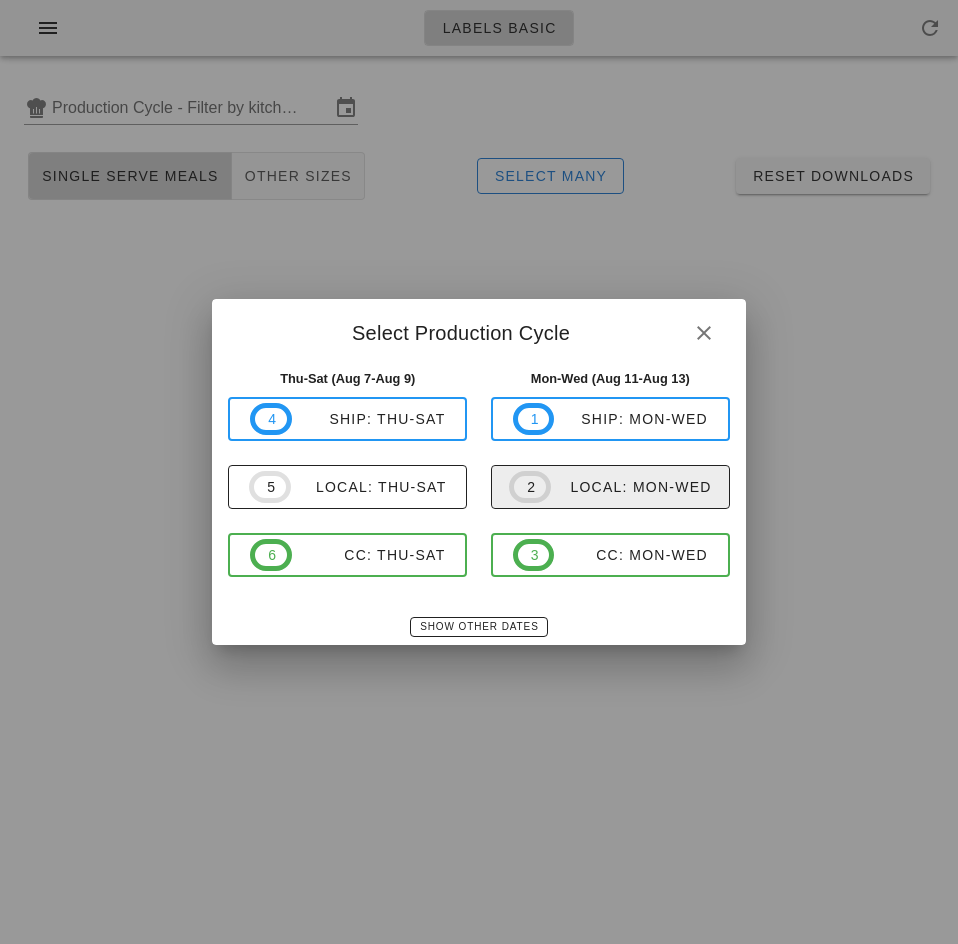 type on "local: [DAY]-[DAY] ([MONTH] [NUMBER]-[MONTH] [NUMBER])" 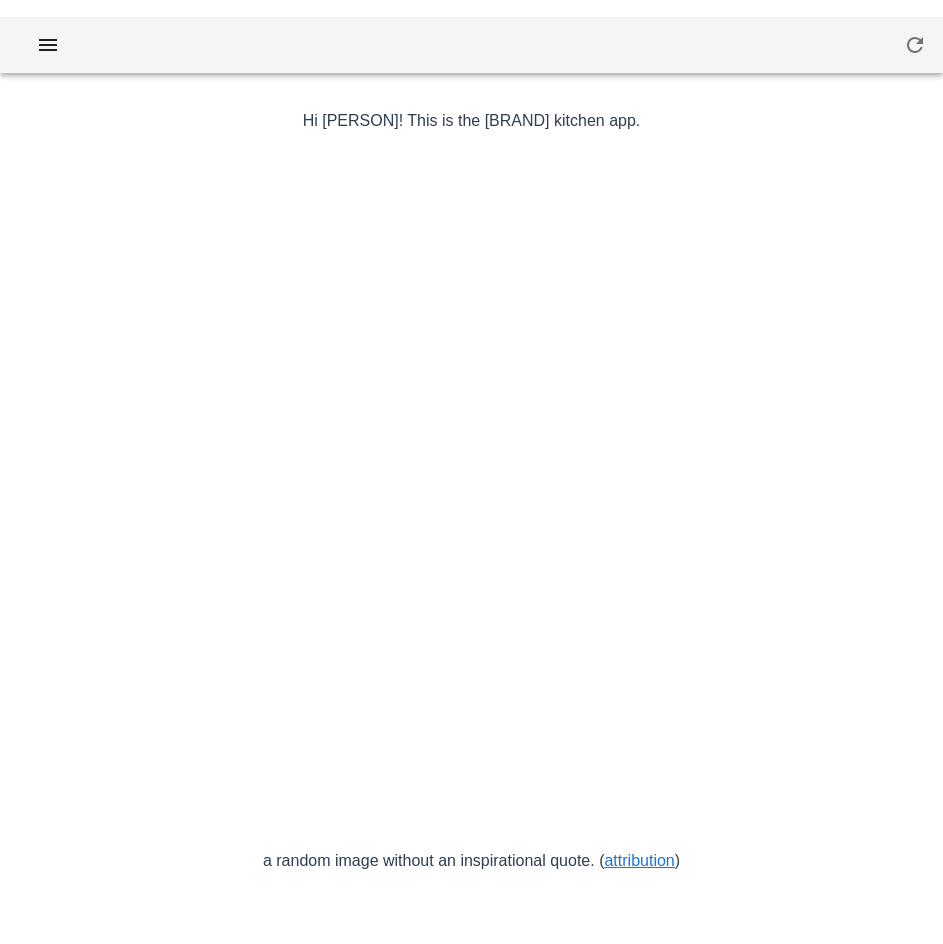 scroll, scrollTop: 0, scrollLeft: 0, axis: both 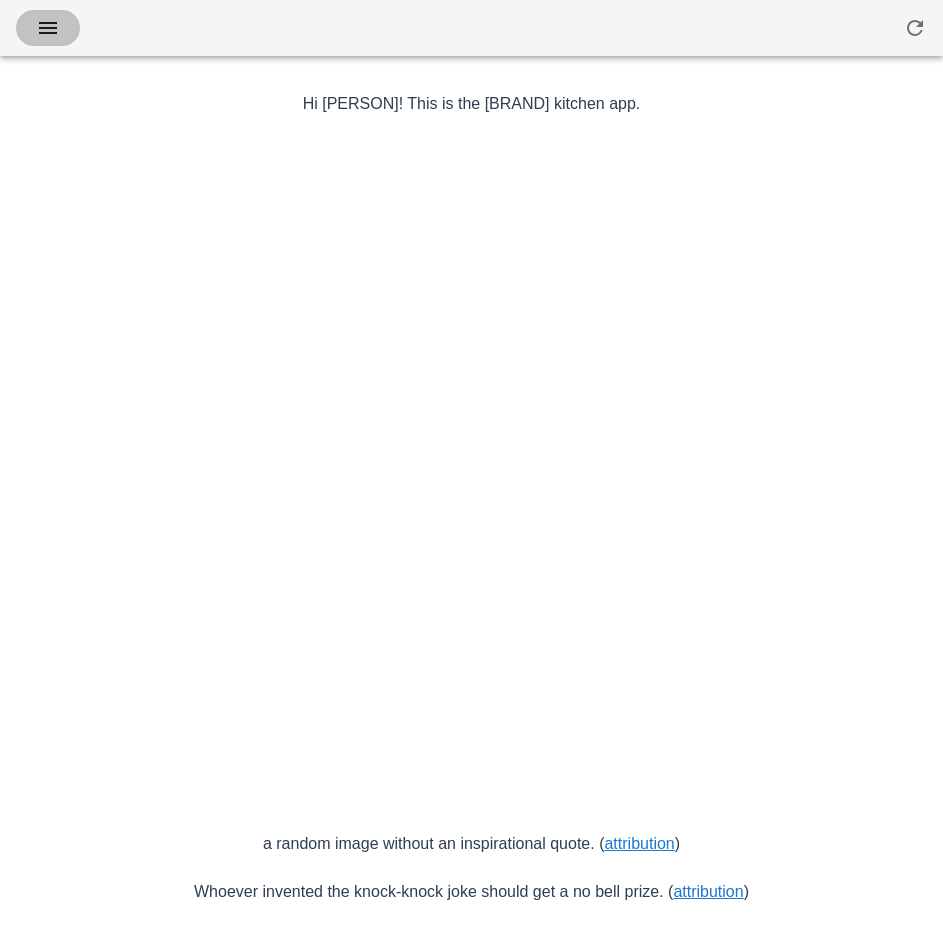 click at bounding box center [48, 28] 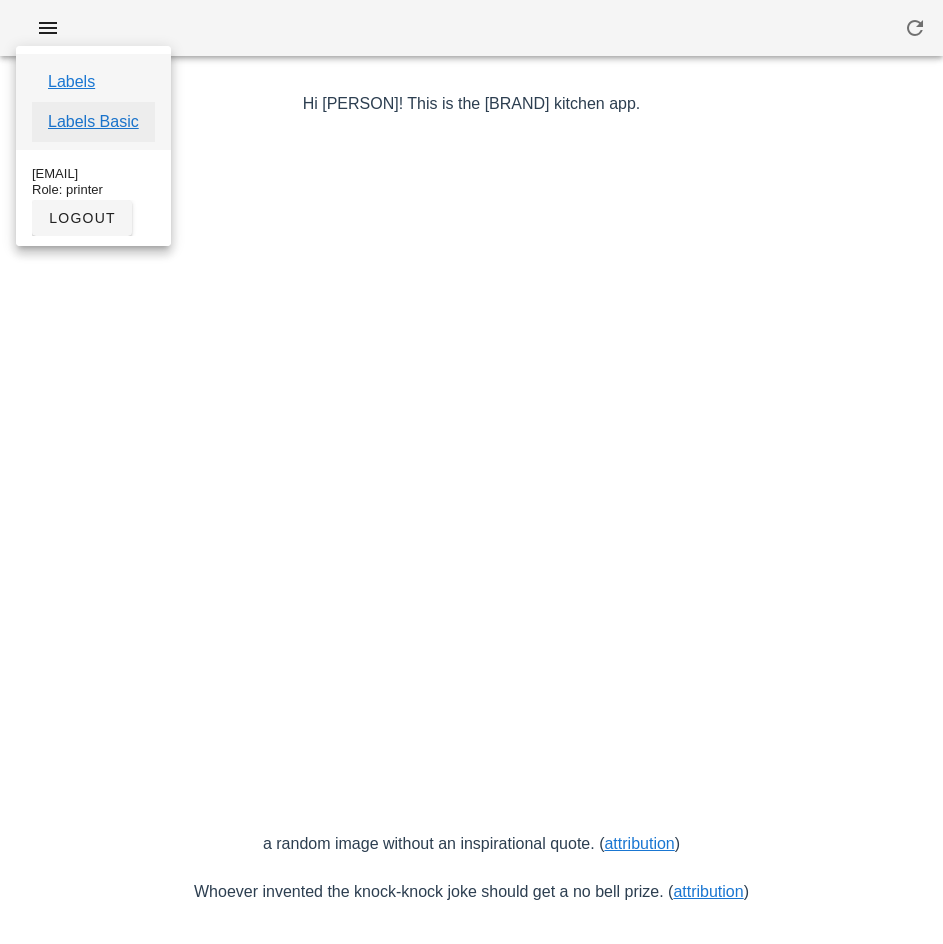 click on "Labels Basic" at bounding box center (93, 122) 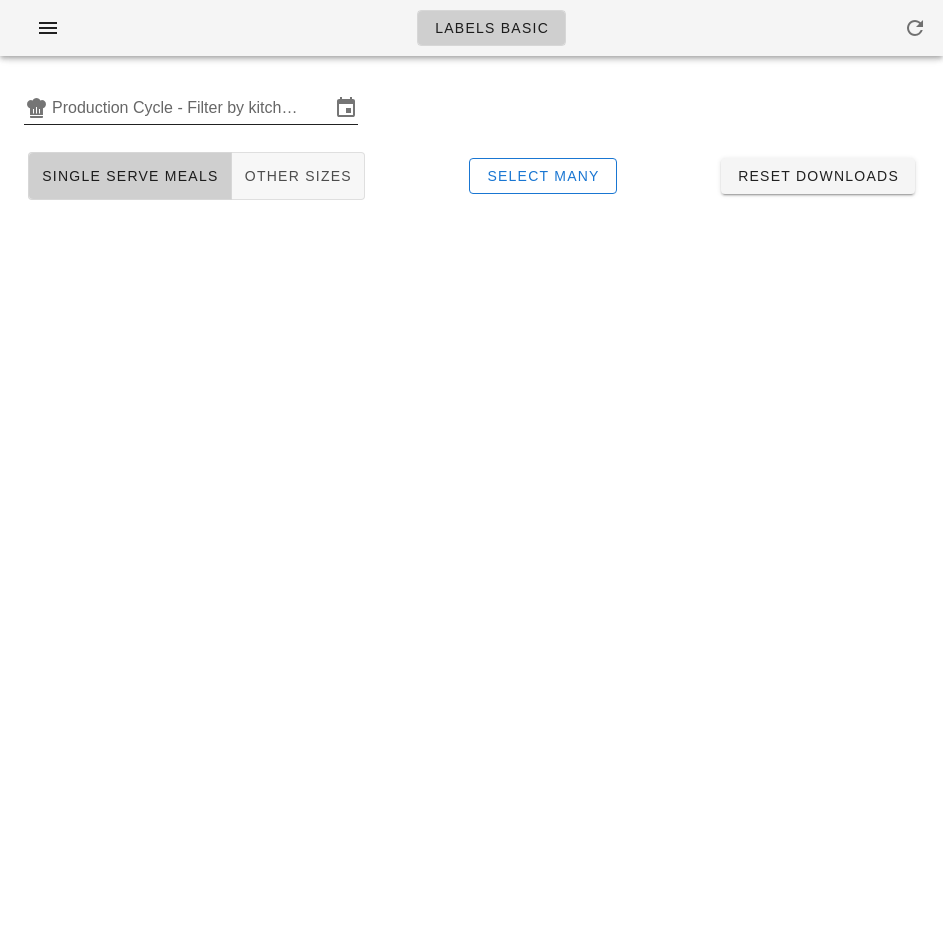 click on "Production Cycle - Filter by kitchen production schedules" at bounding box center [191, 108] 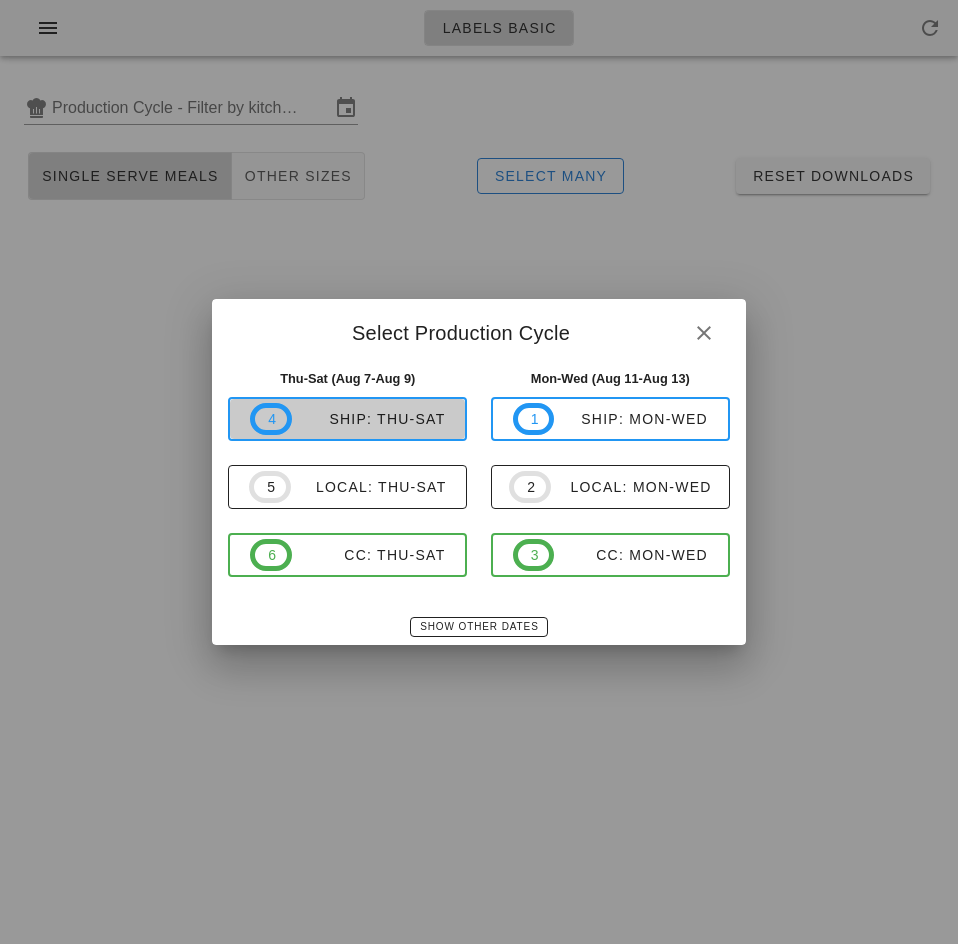 click on "ship: Thu-Sat" at bounding box center [369, 419] 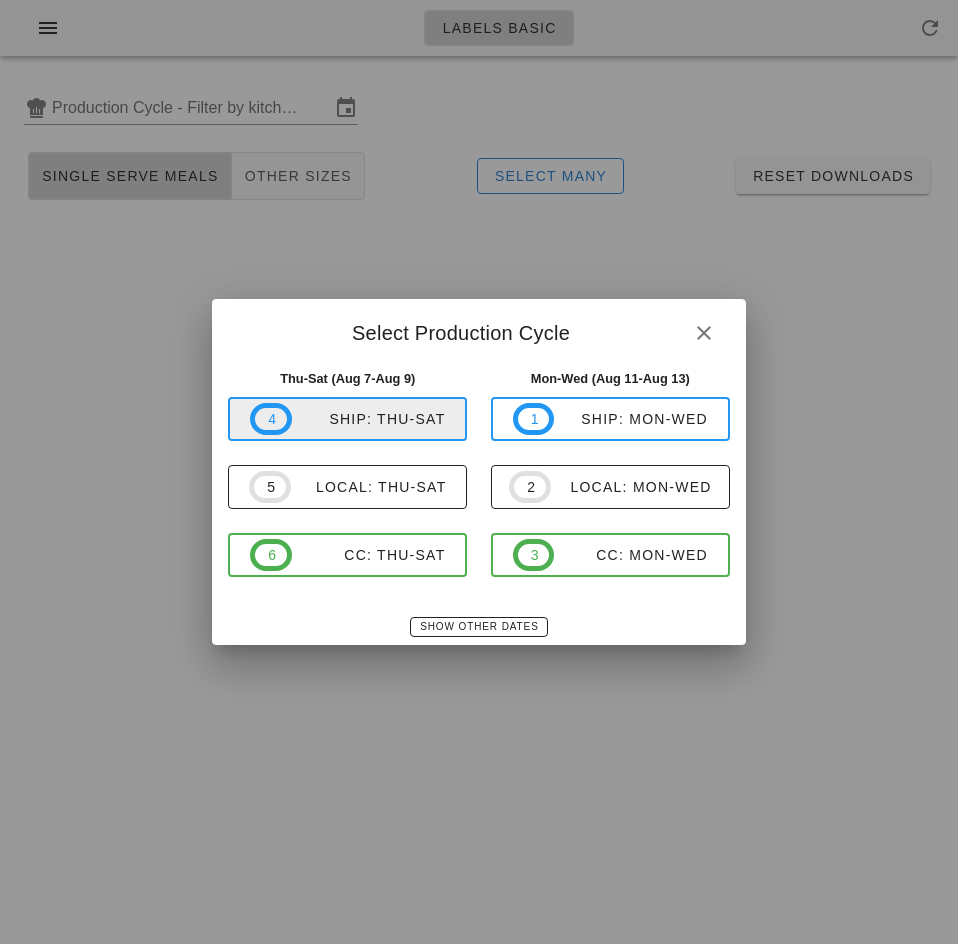 type on "ship: Thu-Sat (Aug 7-Aug 9)" 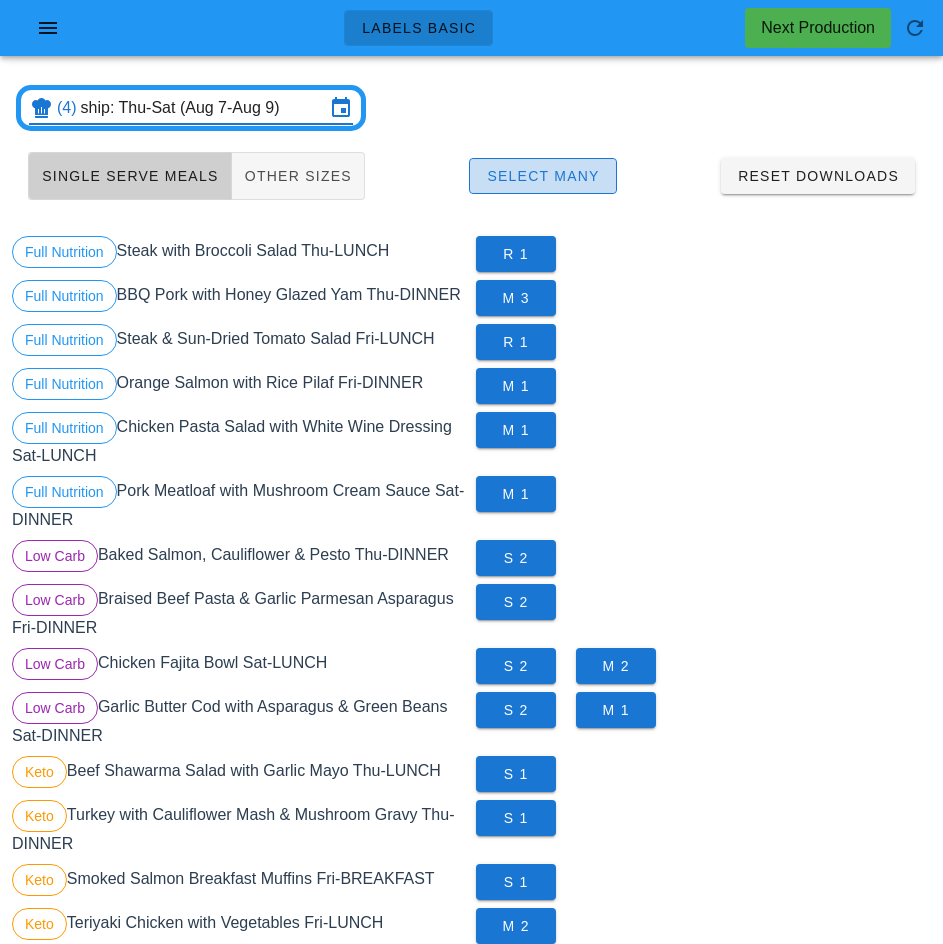 click on "Select Many" at bounding box center [543, 176] 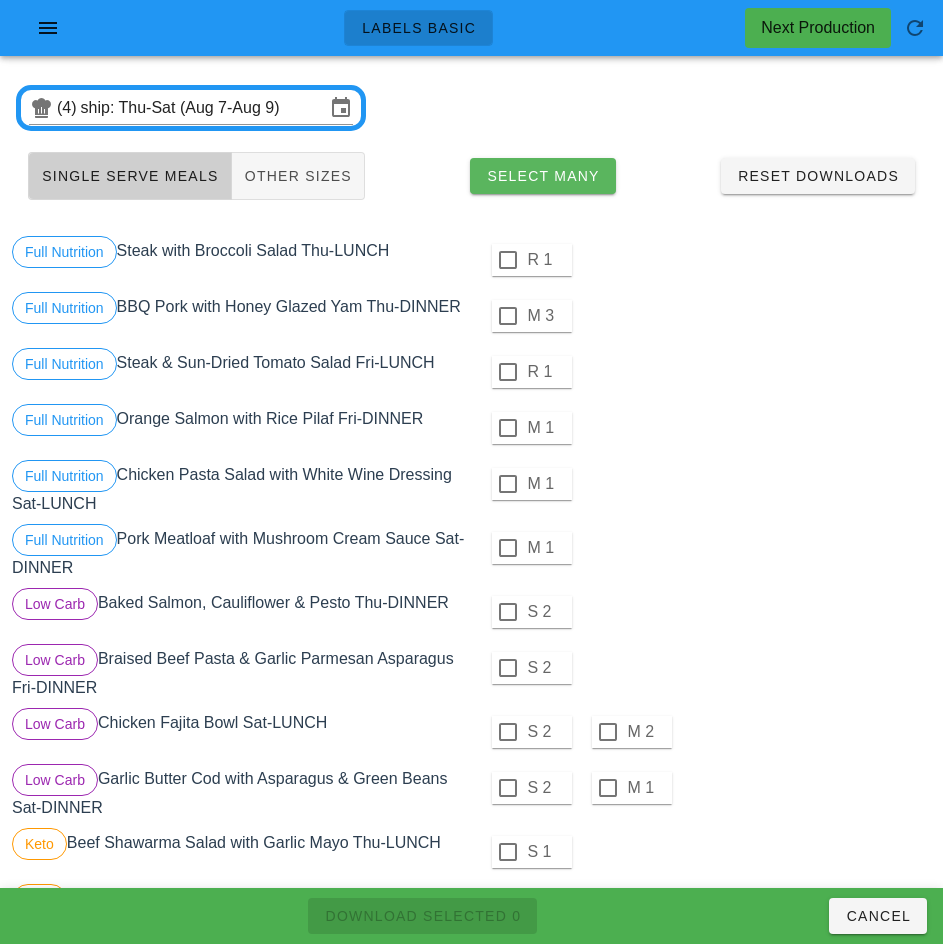 click at bounding box center (508, 260) 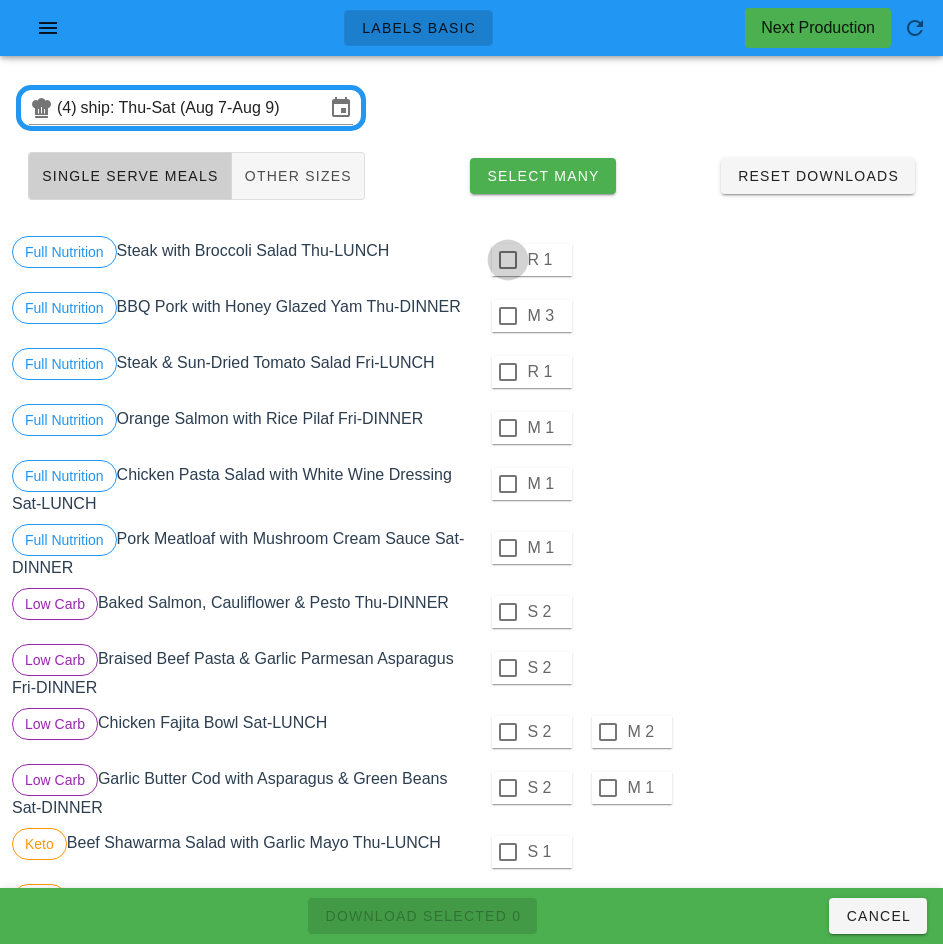 checkbox on "true" 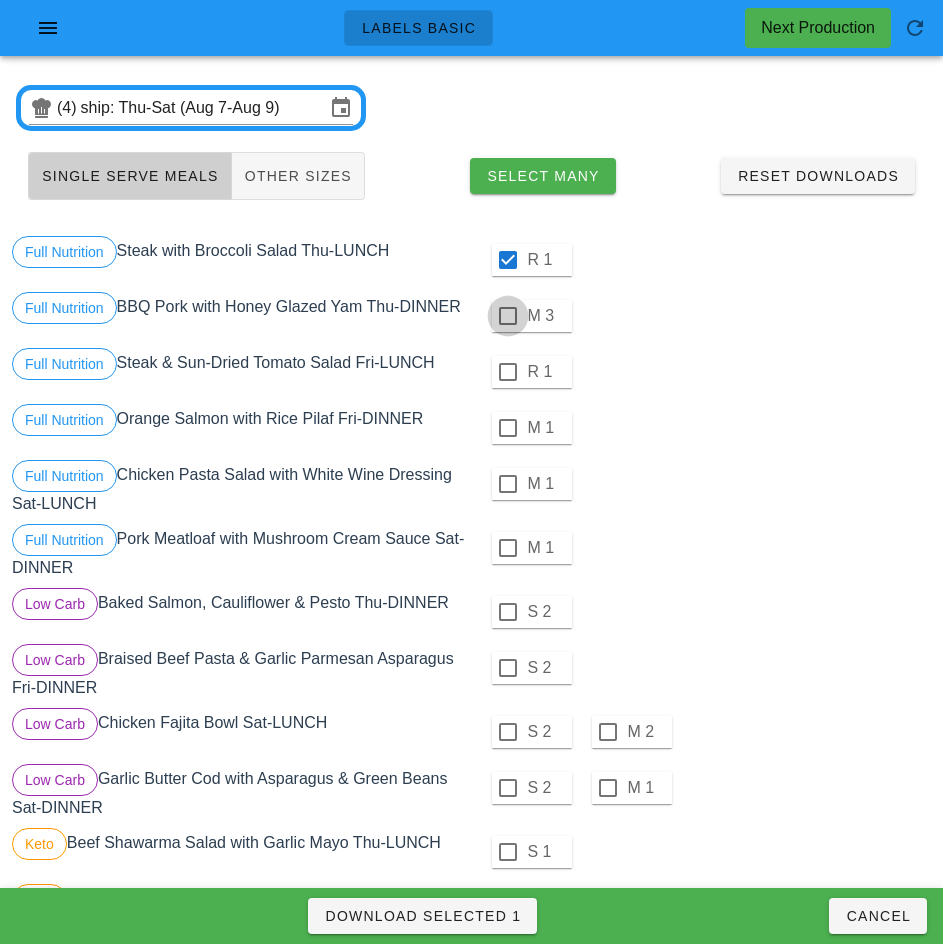 click at bounding box center (508, 316) 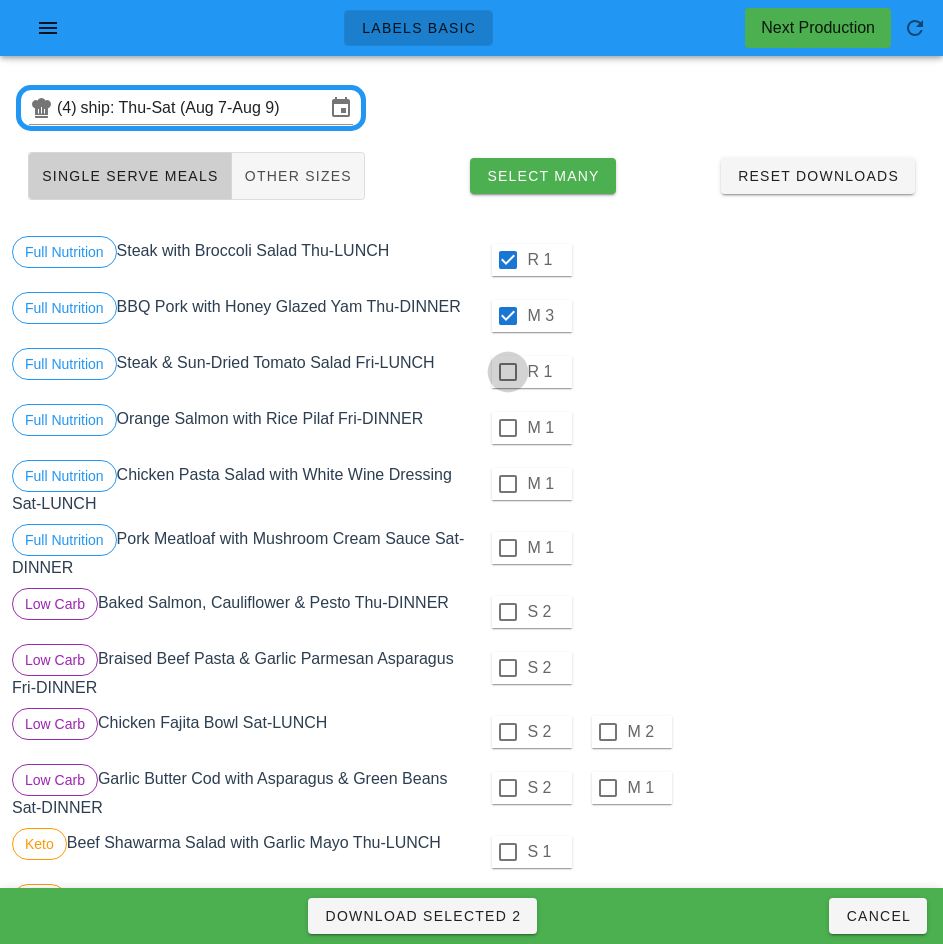 click at bounding box center (508, 372) 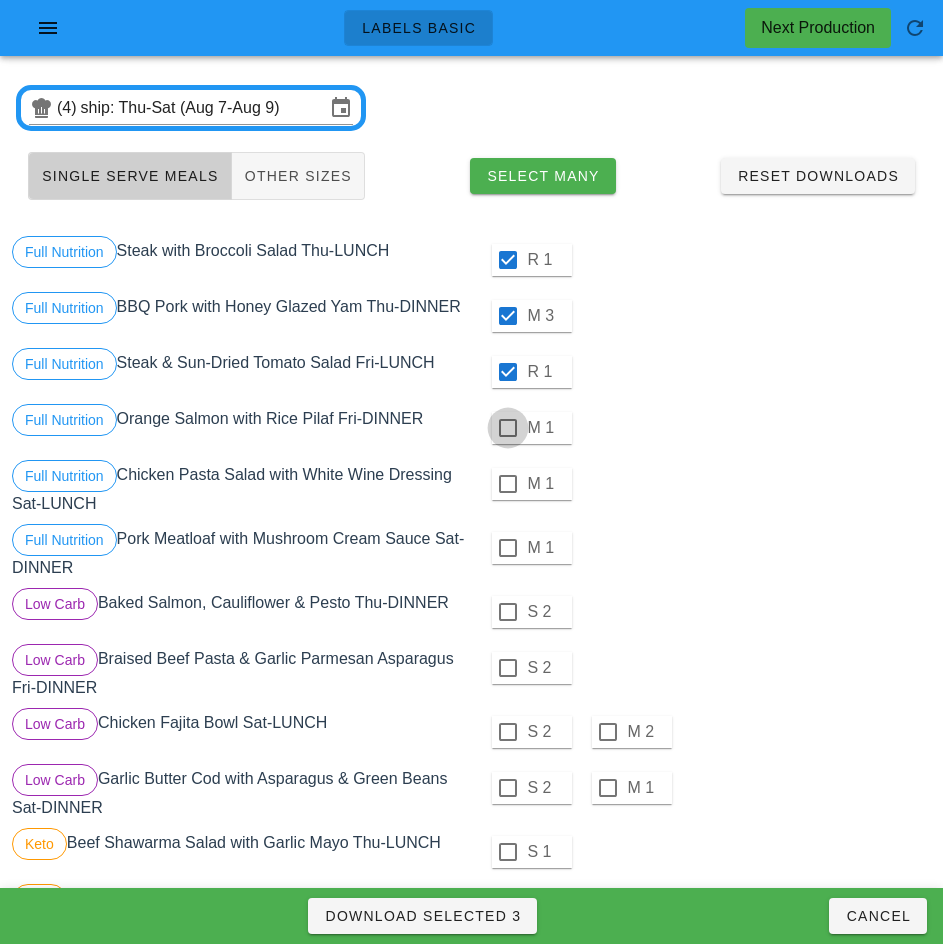 click at bounding box center [508, 428] 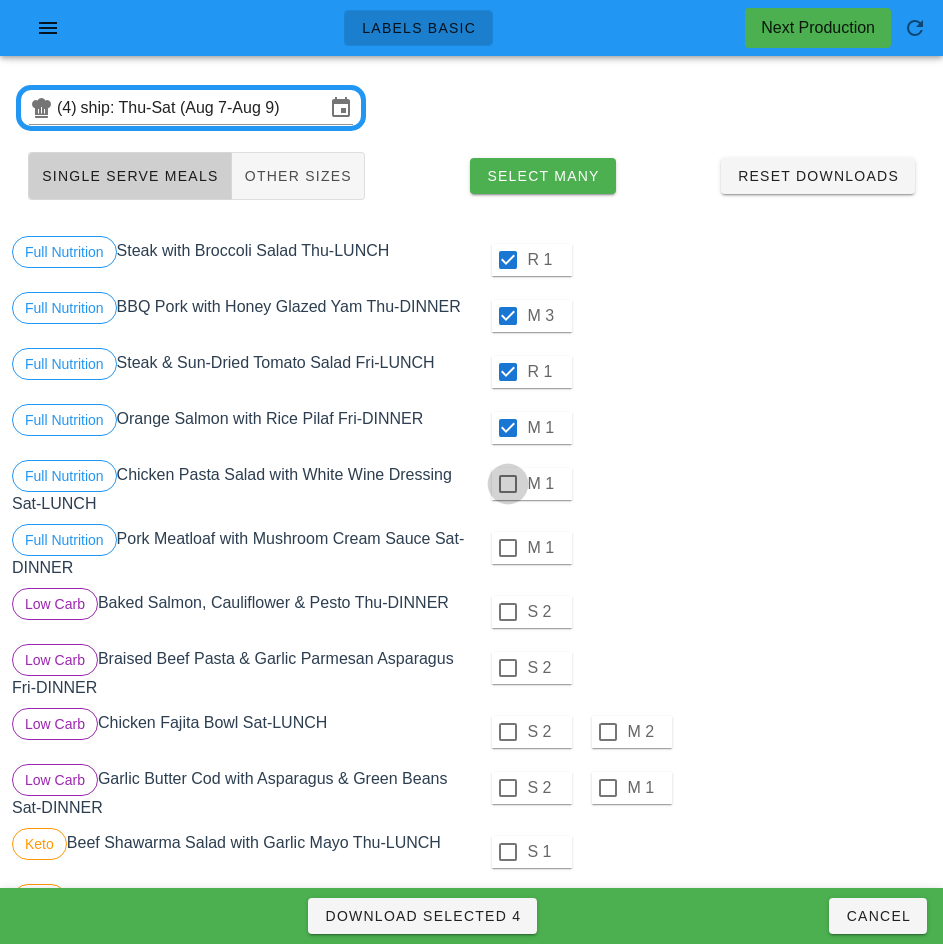 click at bounding box center (508, 484) 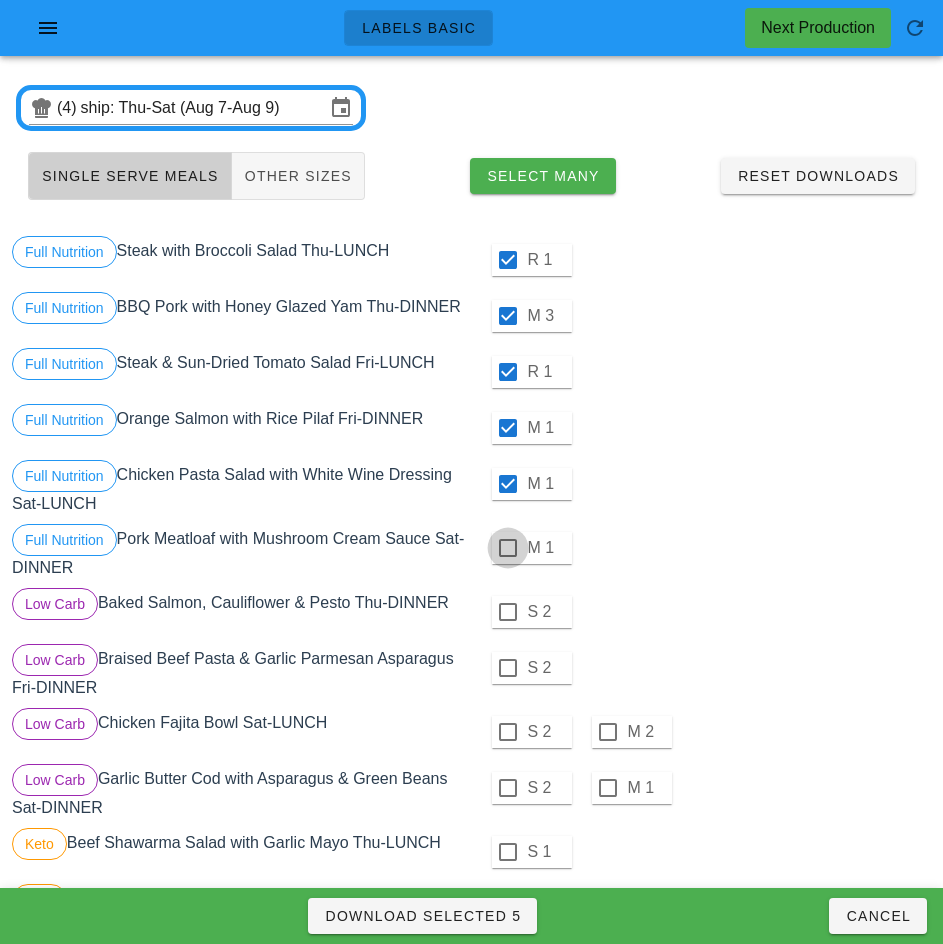 click at bounding box center [508, 548] 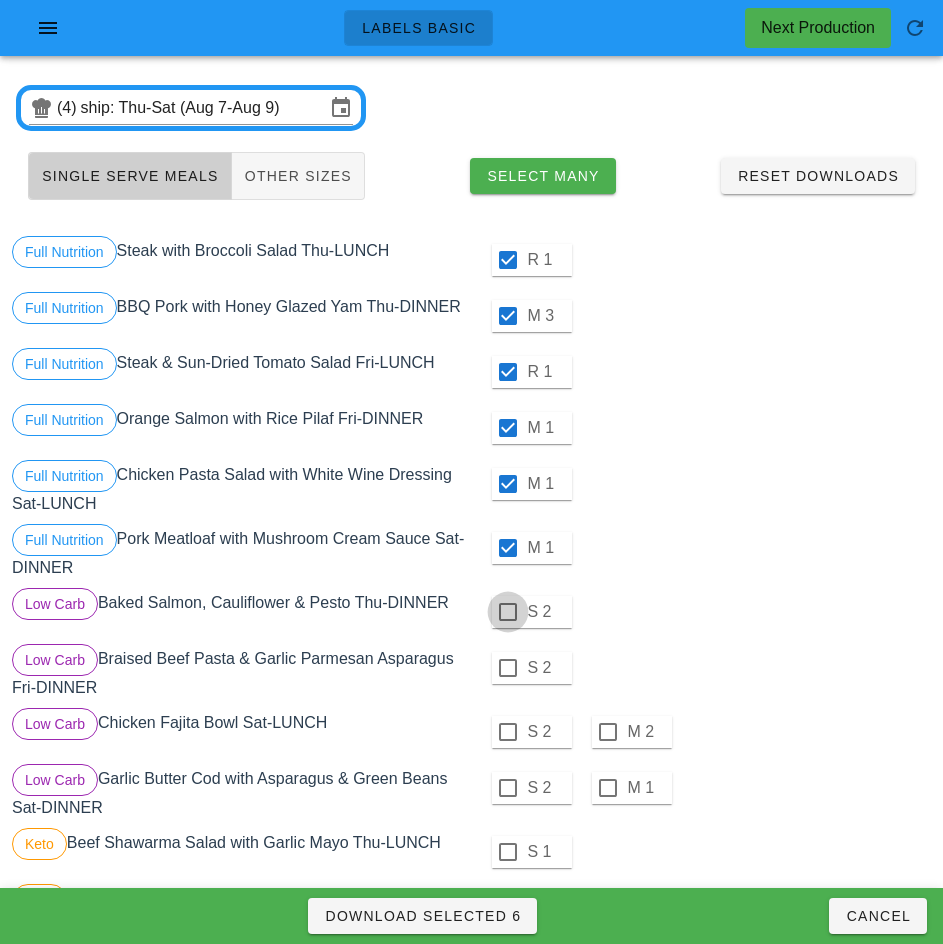 click at bounding box center (508, 612) 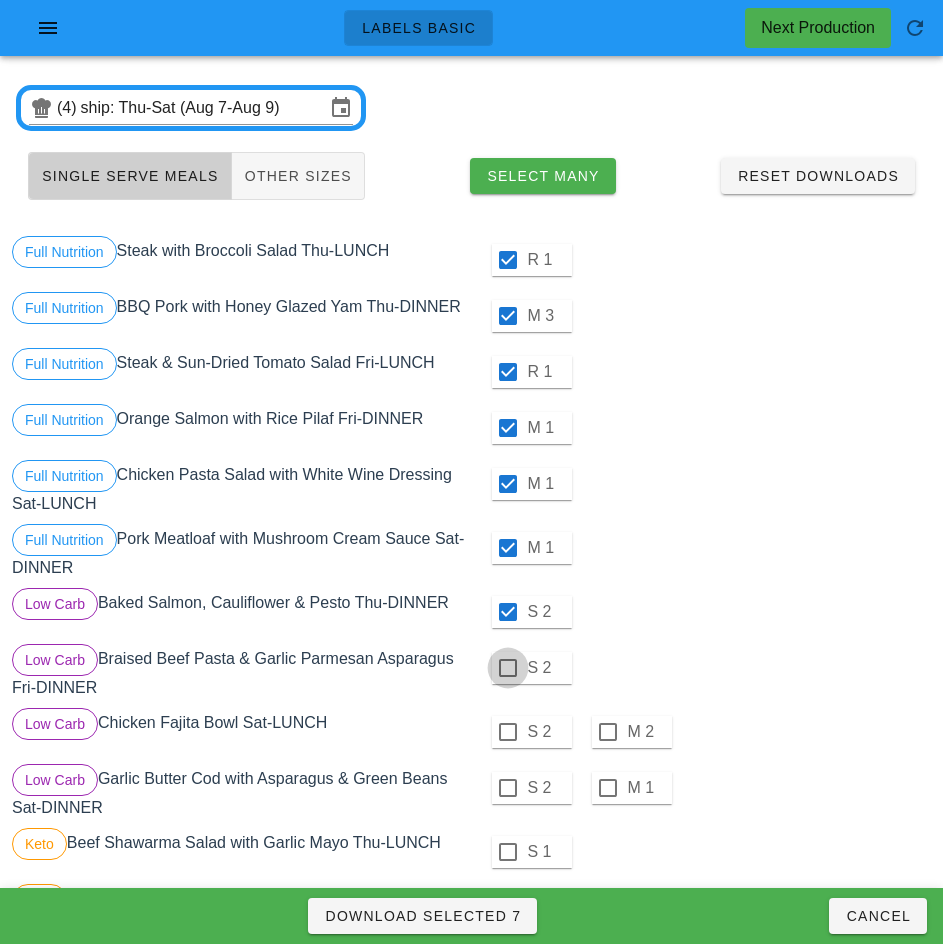 click at bounding box center (508, 668) 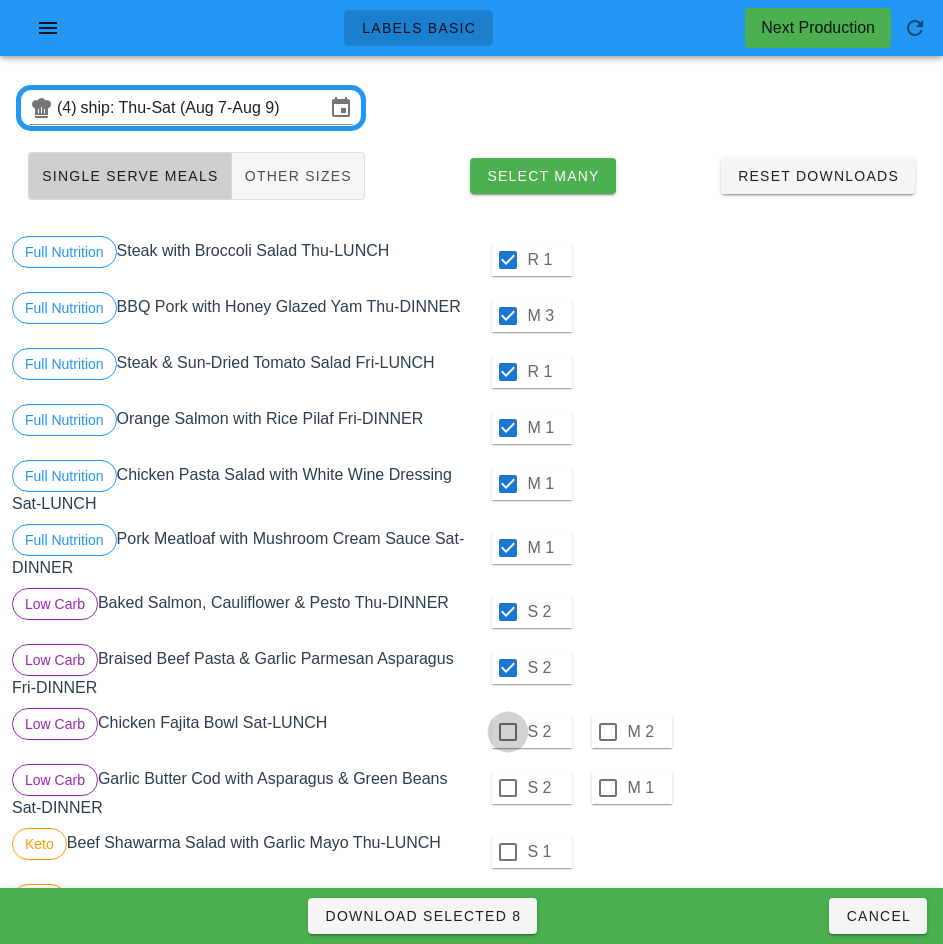 click at bounding box center (508, 732) 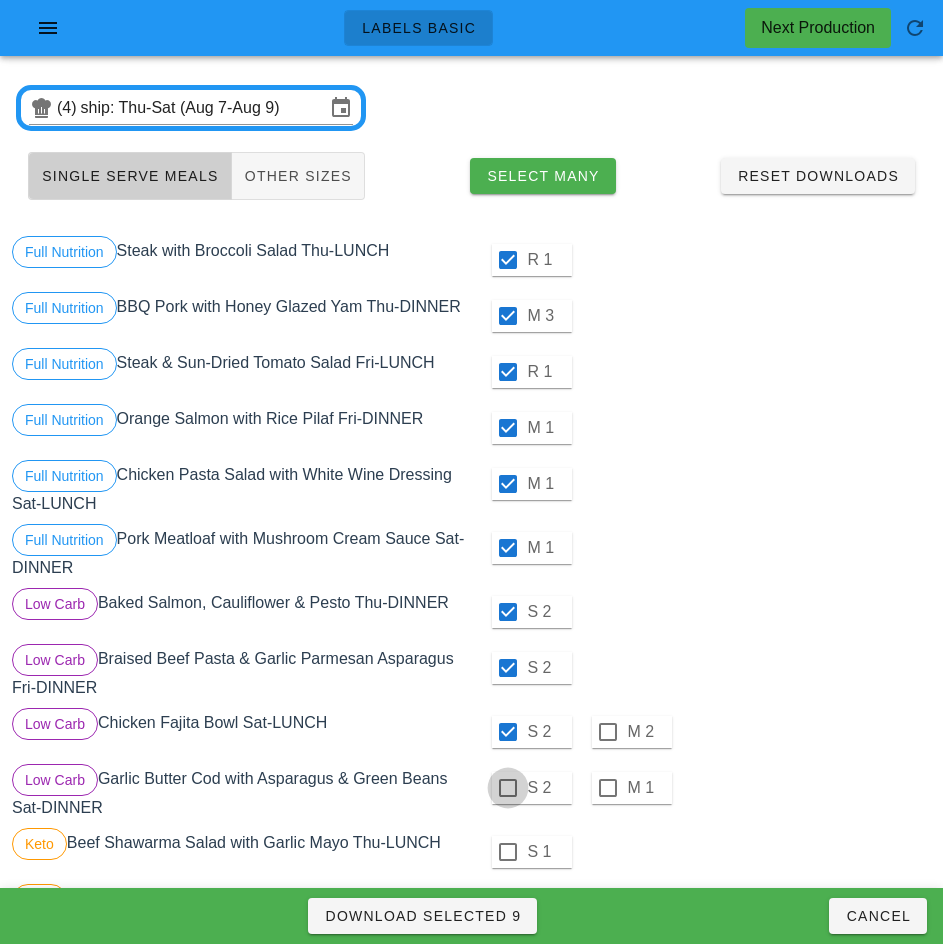 click at bounding box center (508, 788) 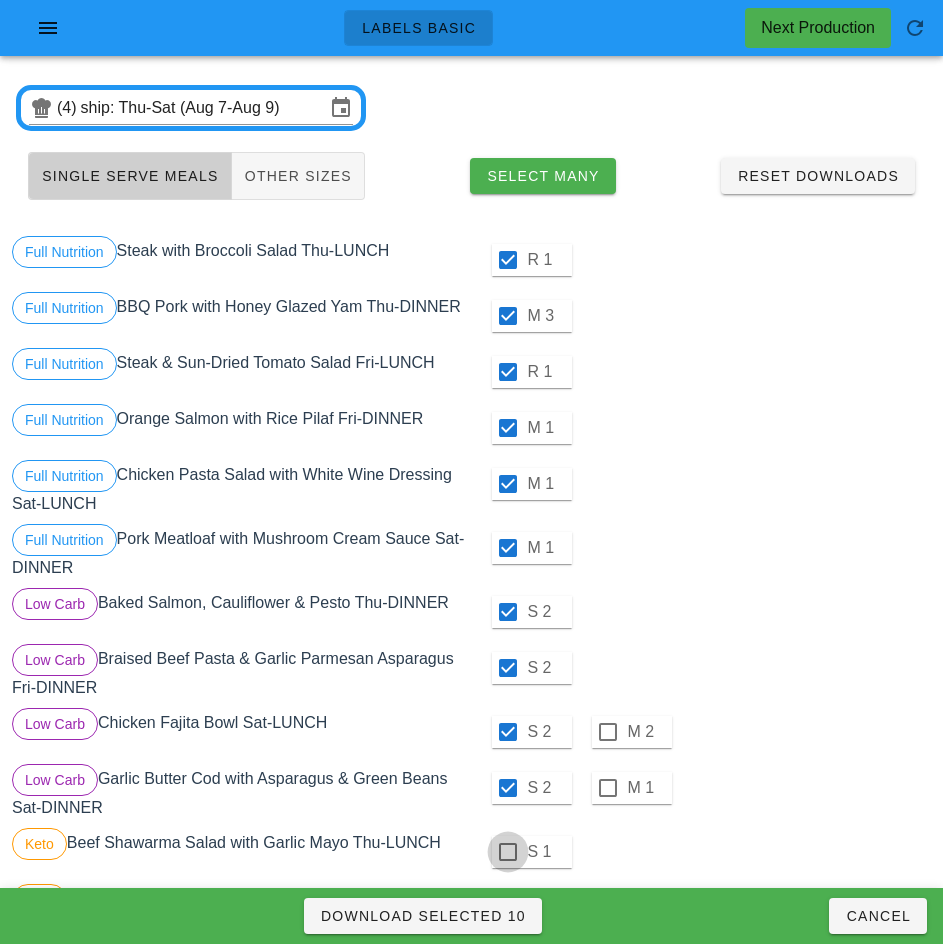 click at bounding box center (508, 852) 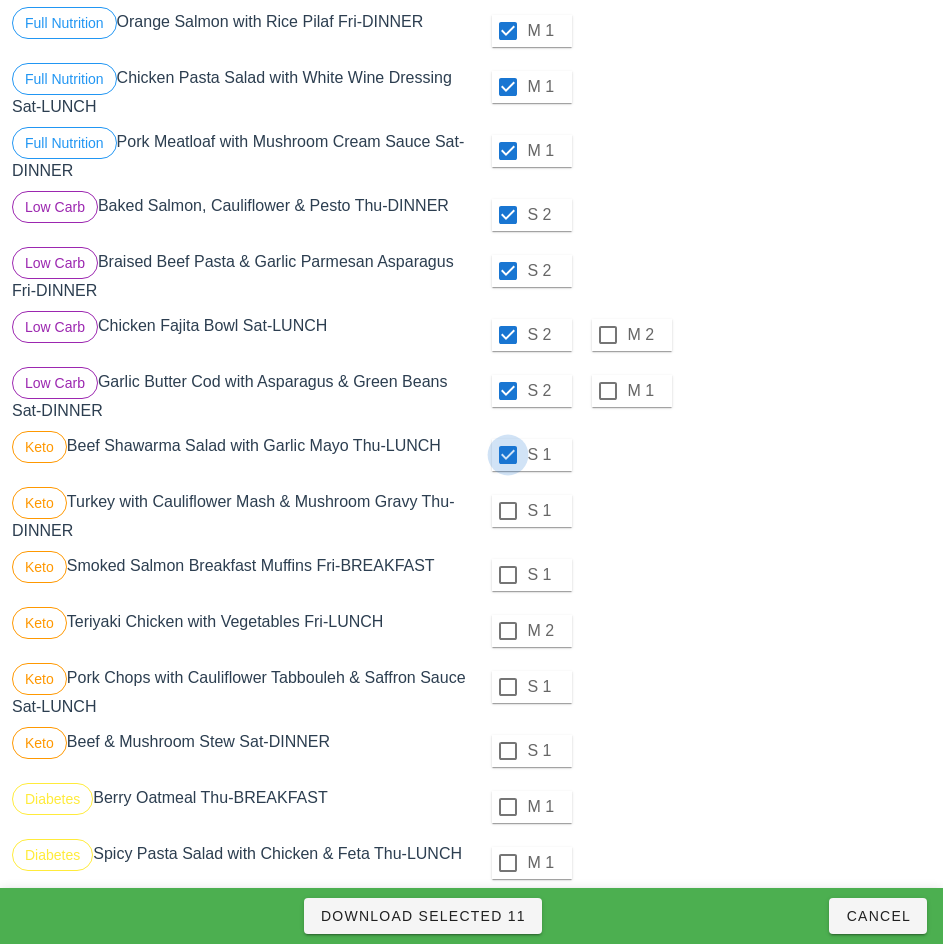 scroll, scrollTop: 404, scrollLeft: 0, axis: vertical 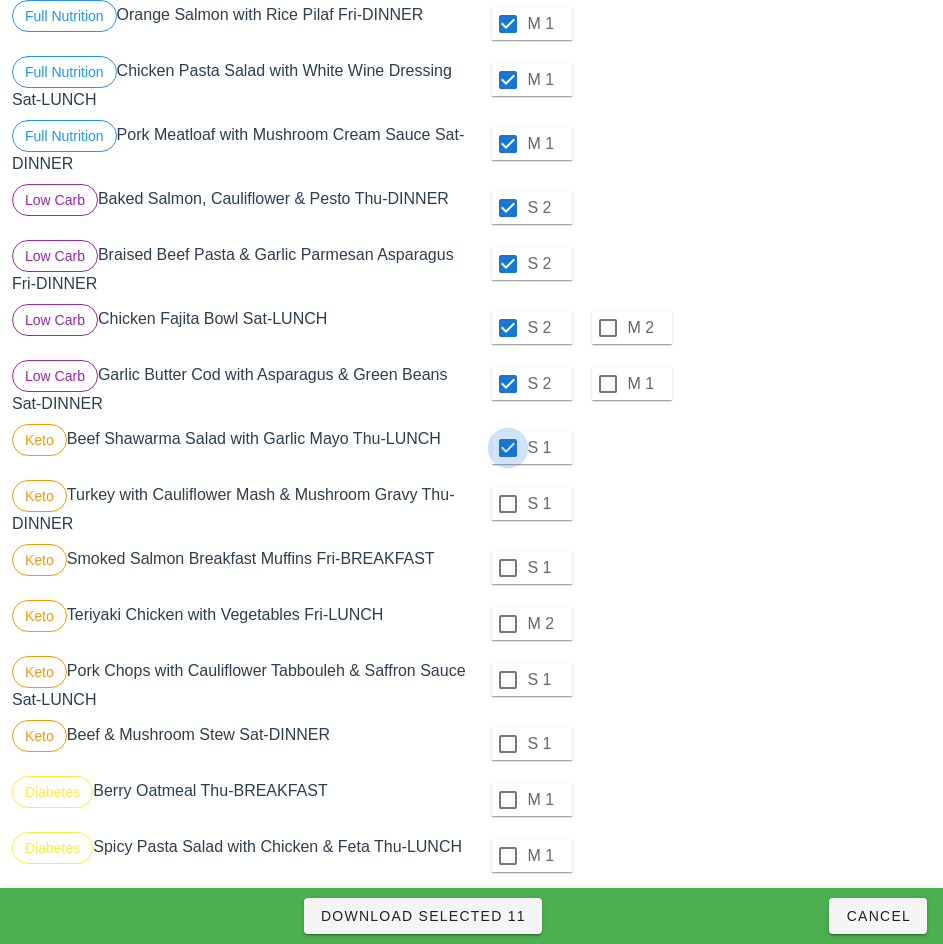 click at bounding box center [508, 504] 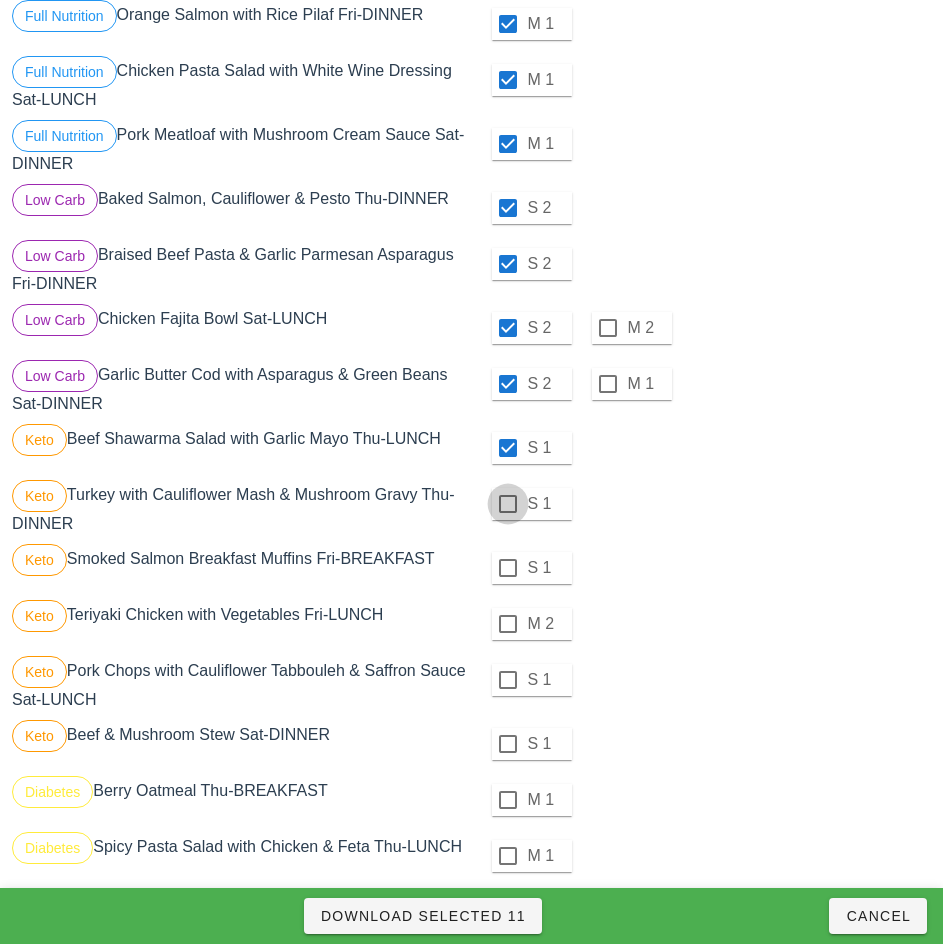 checkbox on "true" 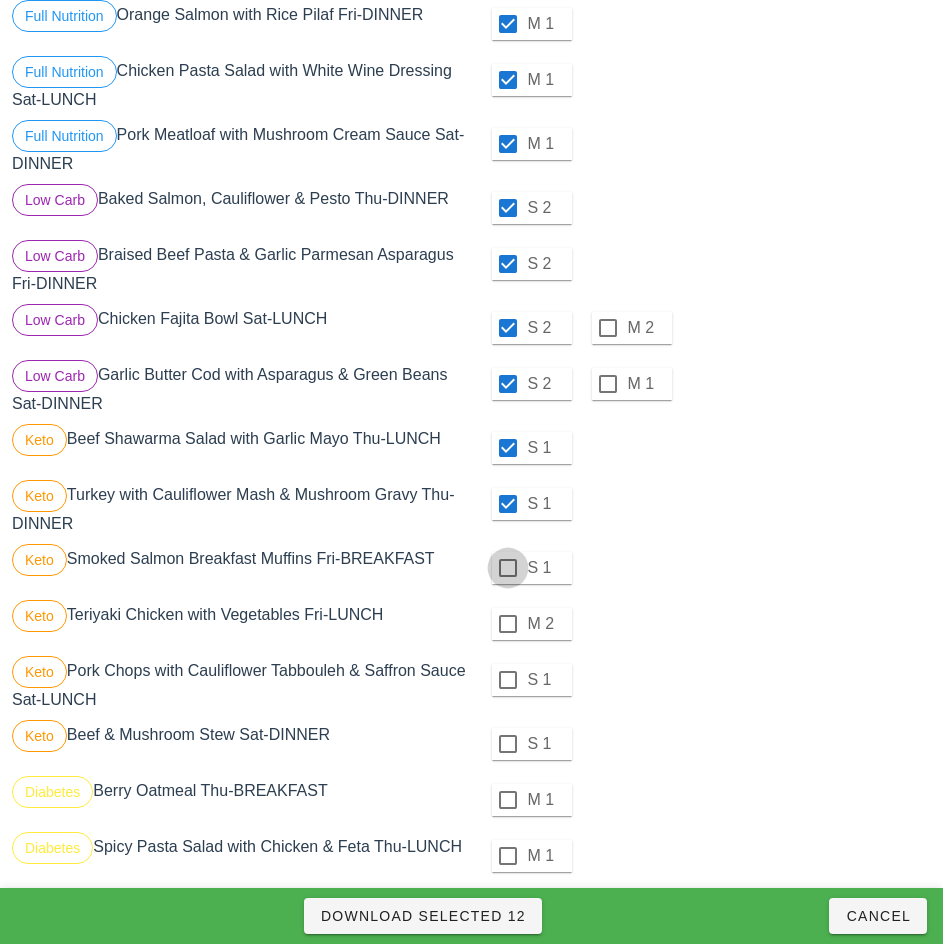click at bounding box center (508, 568) 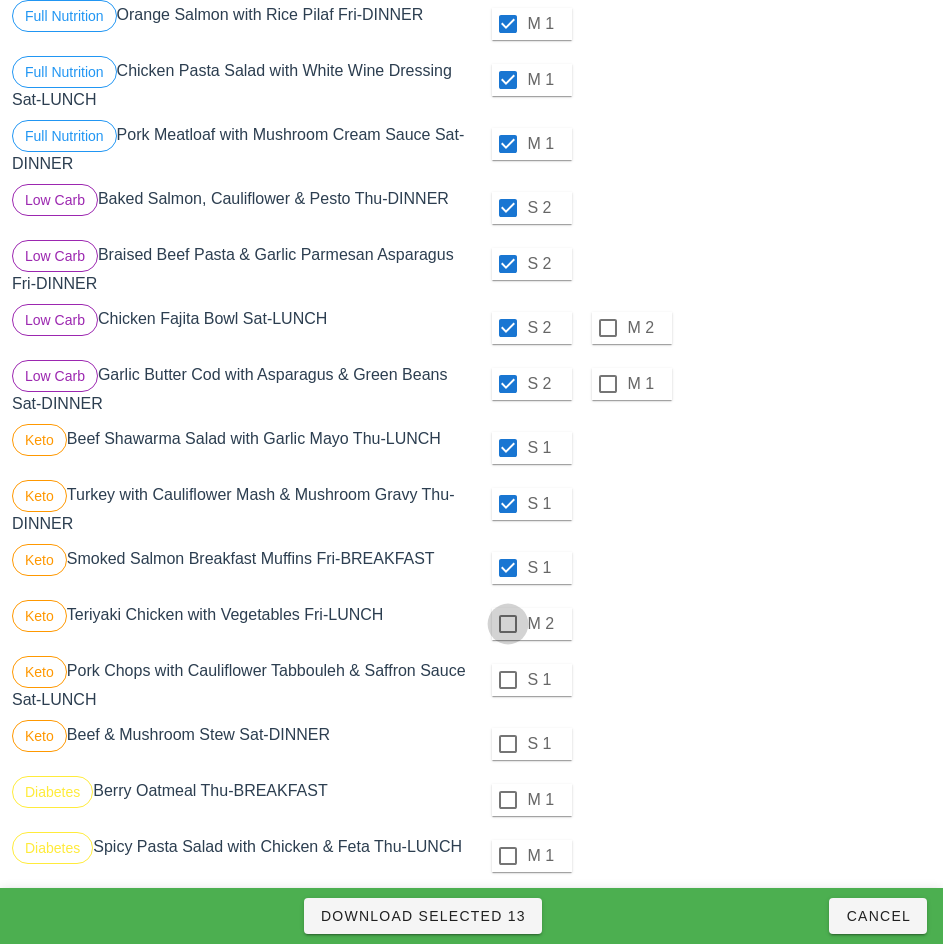 click at bounding box center [508, 624] 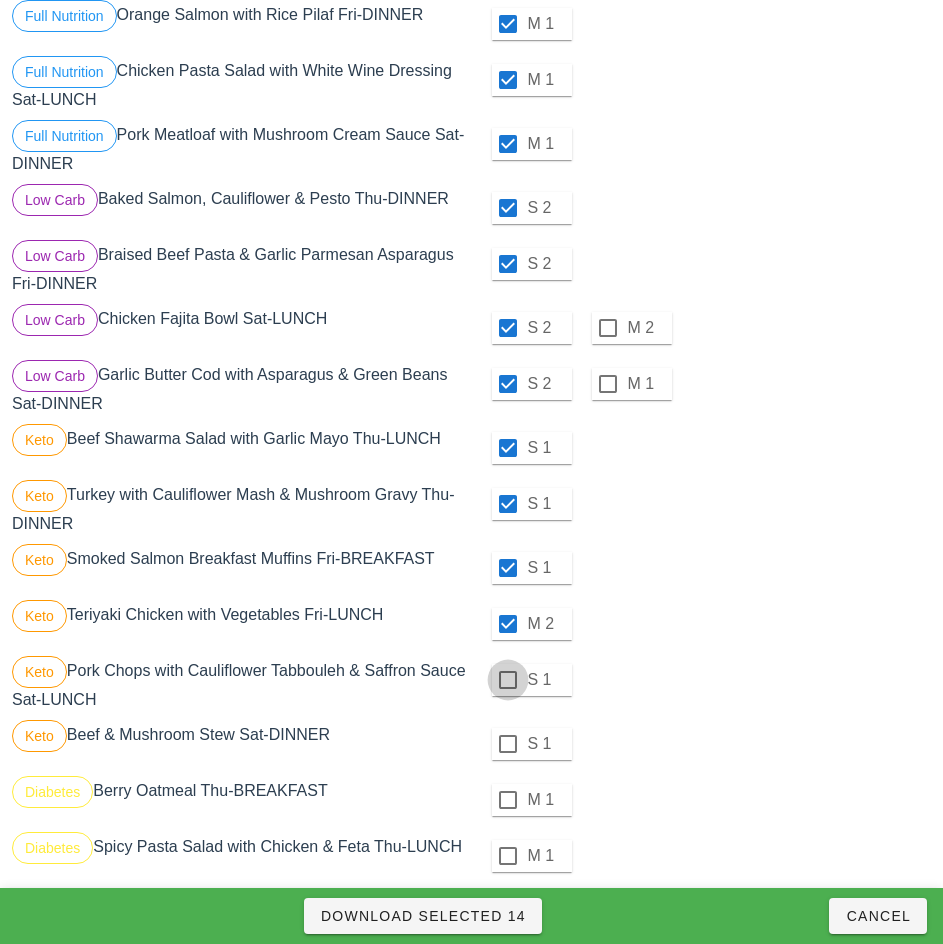 click at bounding box center [508, 680] 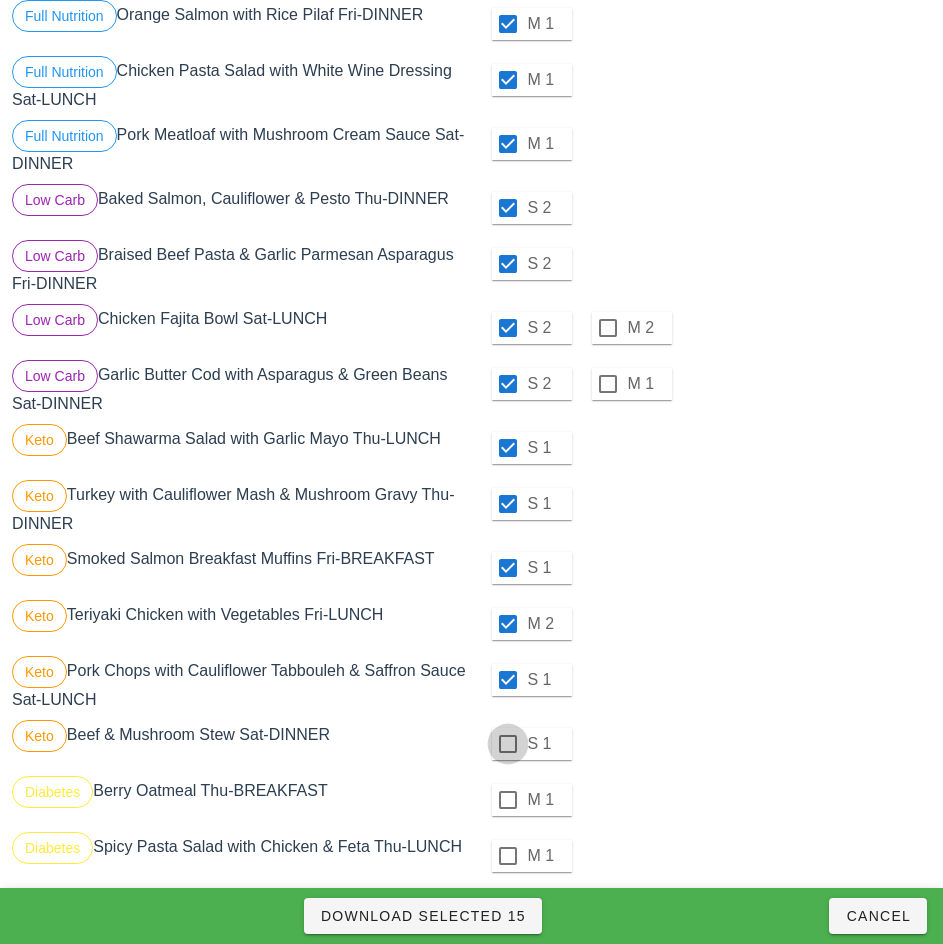click at bounding box center [508, 744] 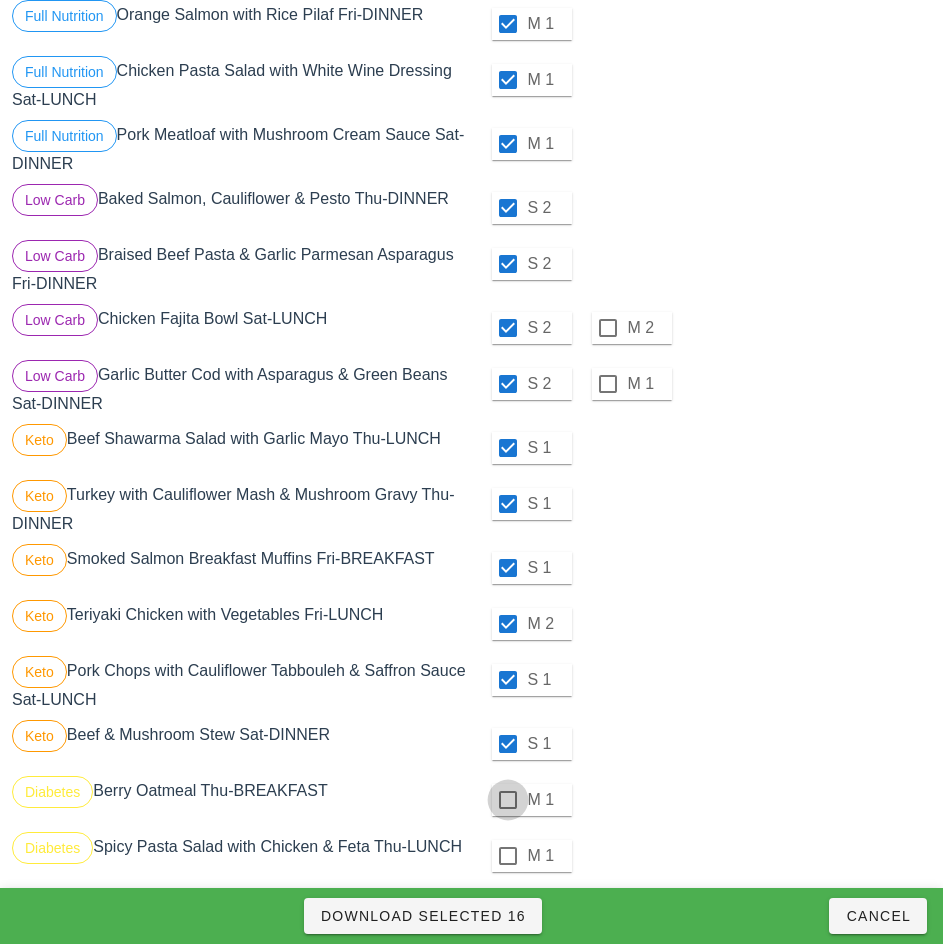 click at bounding box center (508, 800) 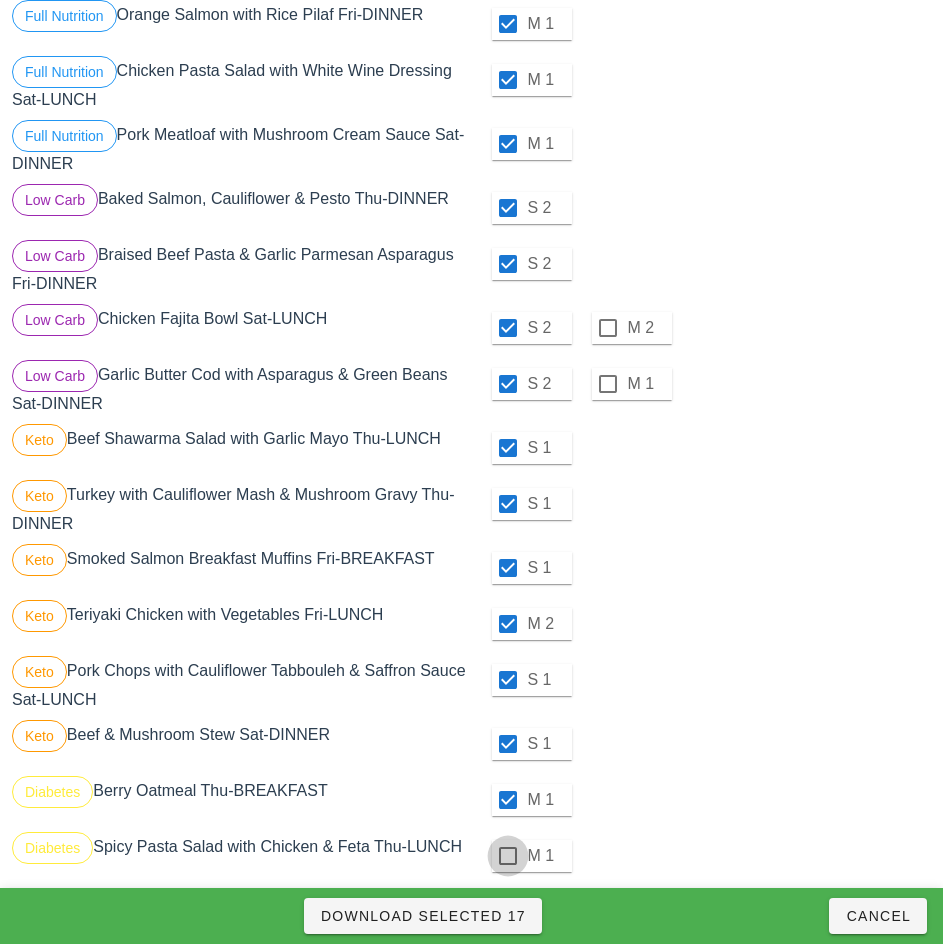 click at bounding box center [508, 856] 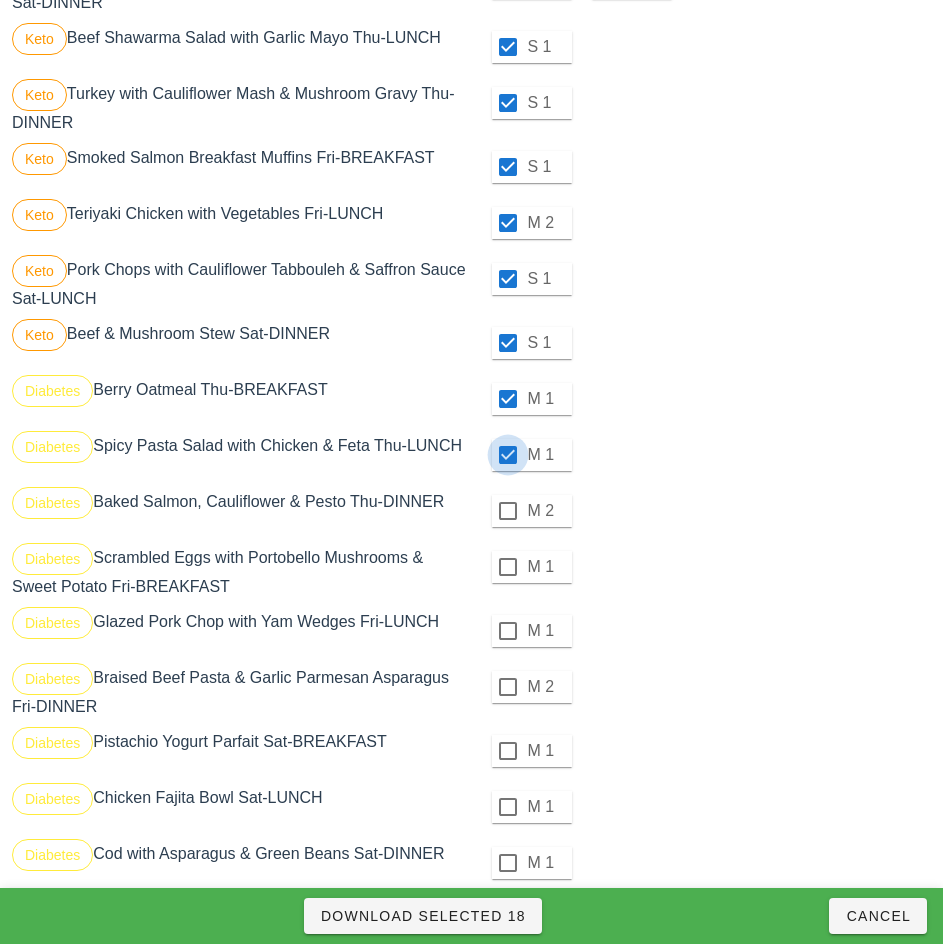 scroll, scrollTop: 806, scrollLeft: 0, axis: vertical 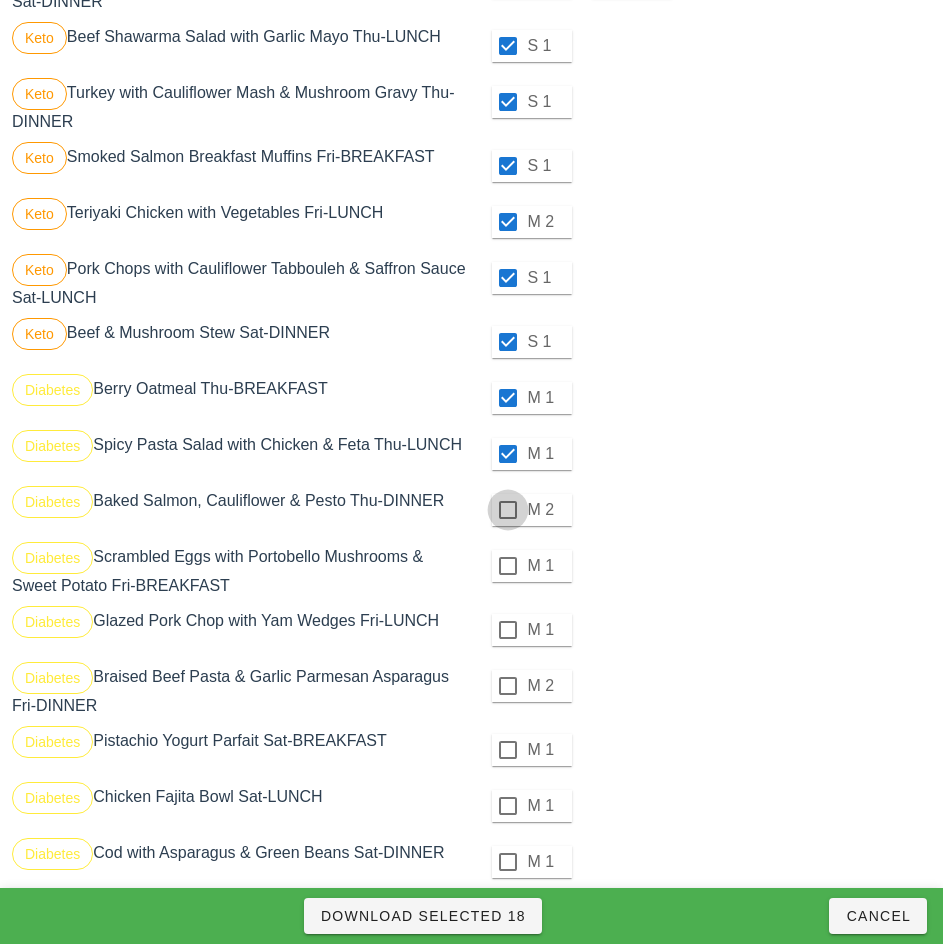click at bounding box center [508, 510] 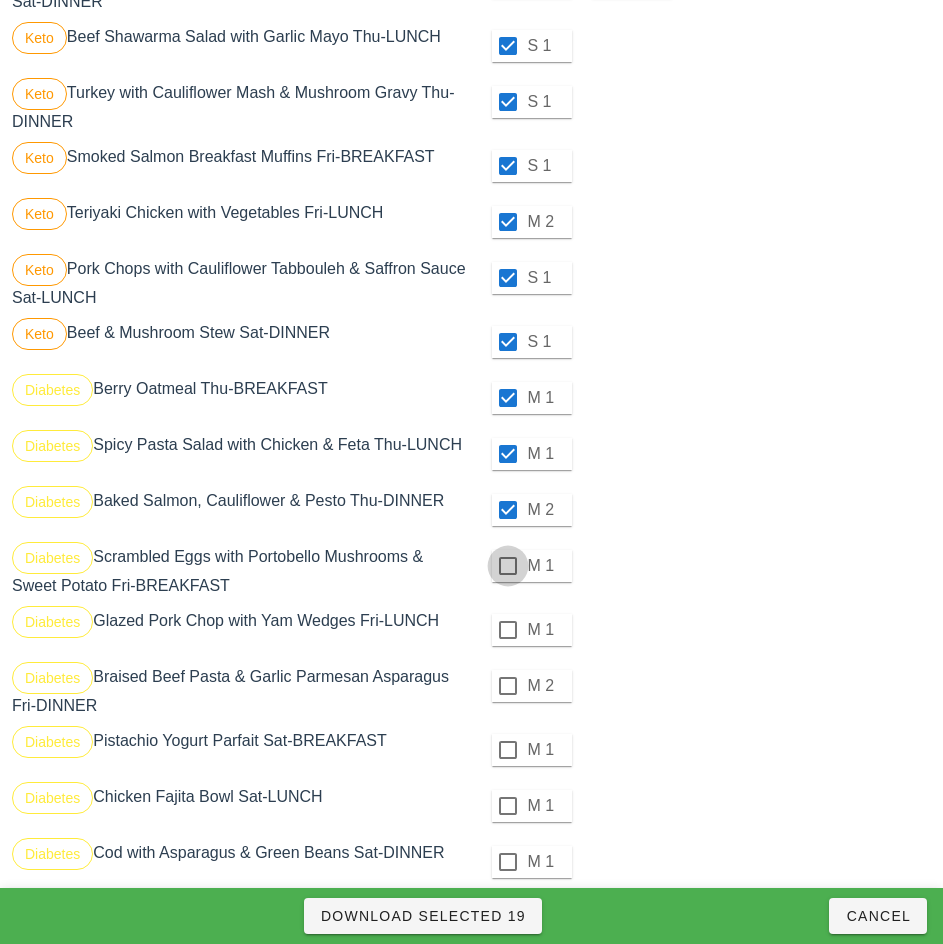 click at bounding box center [508, 566] 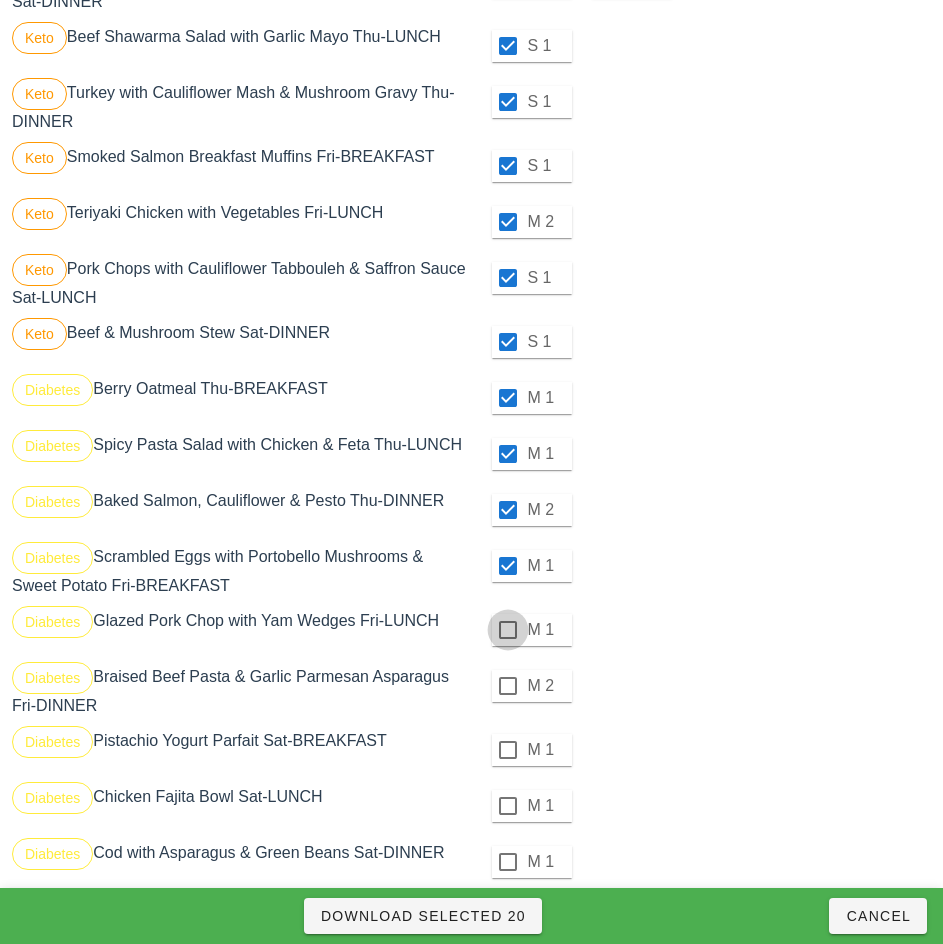 click at bounding box center [508, 630] 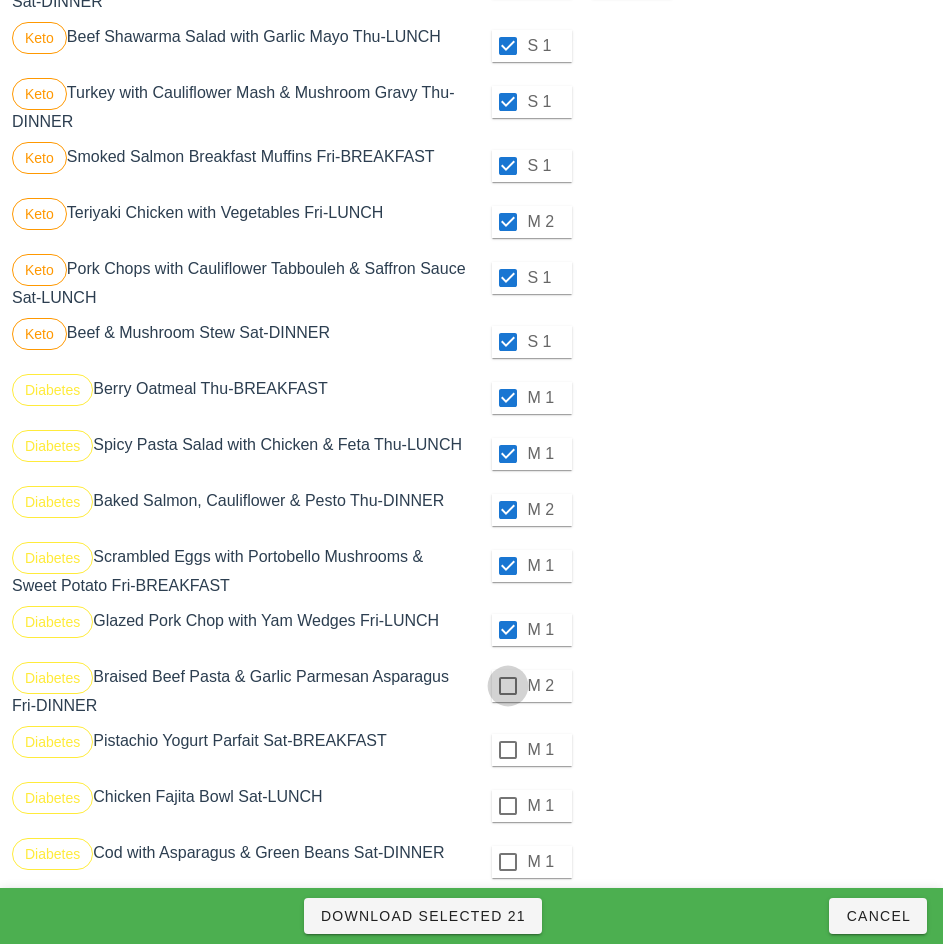 click at bounding box center [508, 686] 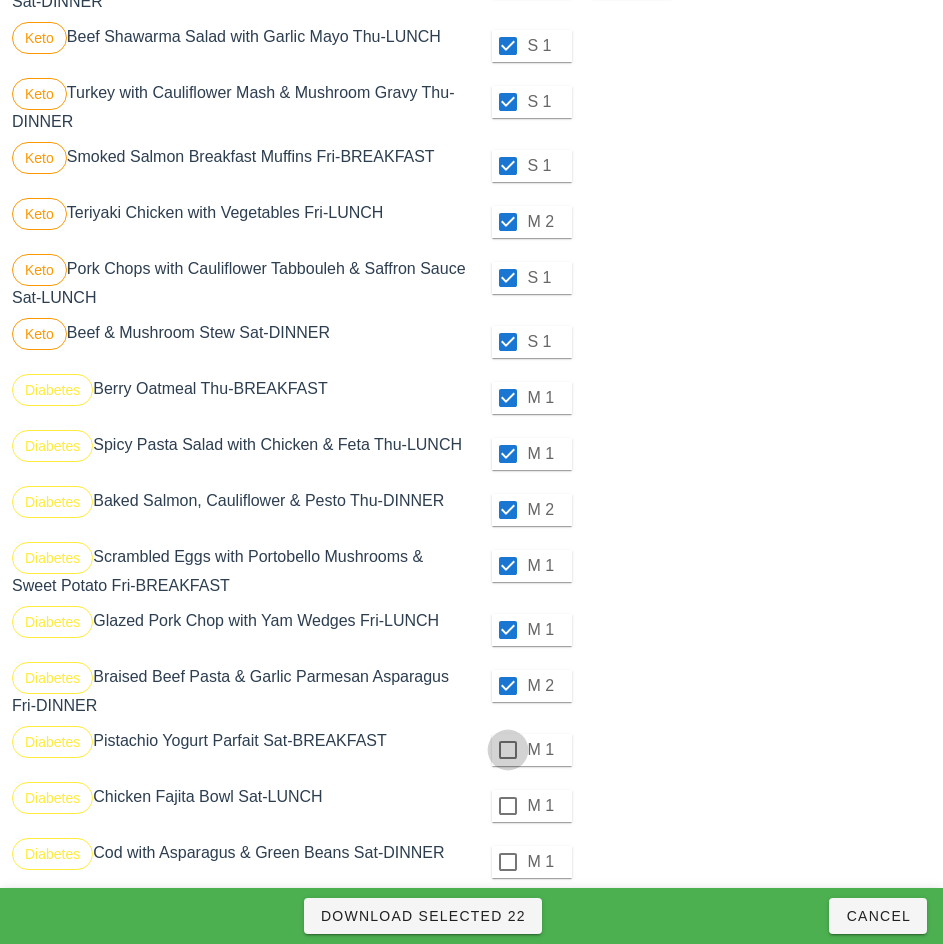 click at bounding box center [508, 750] 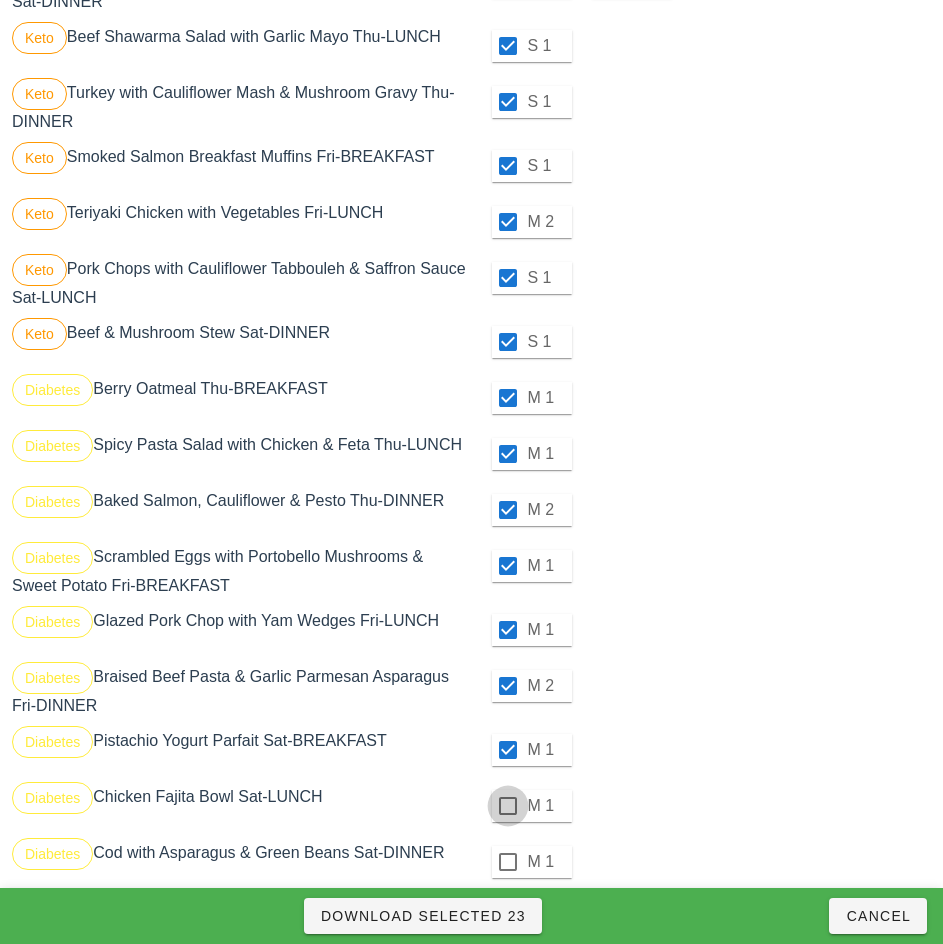 click at bounding box center (508, 806) 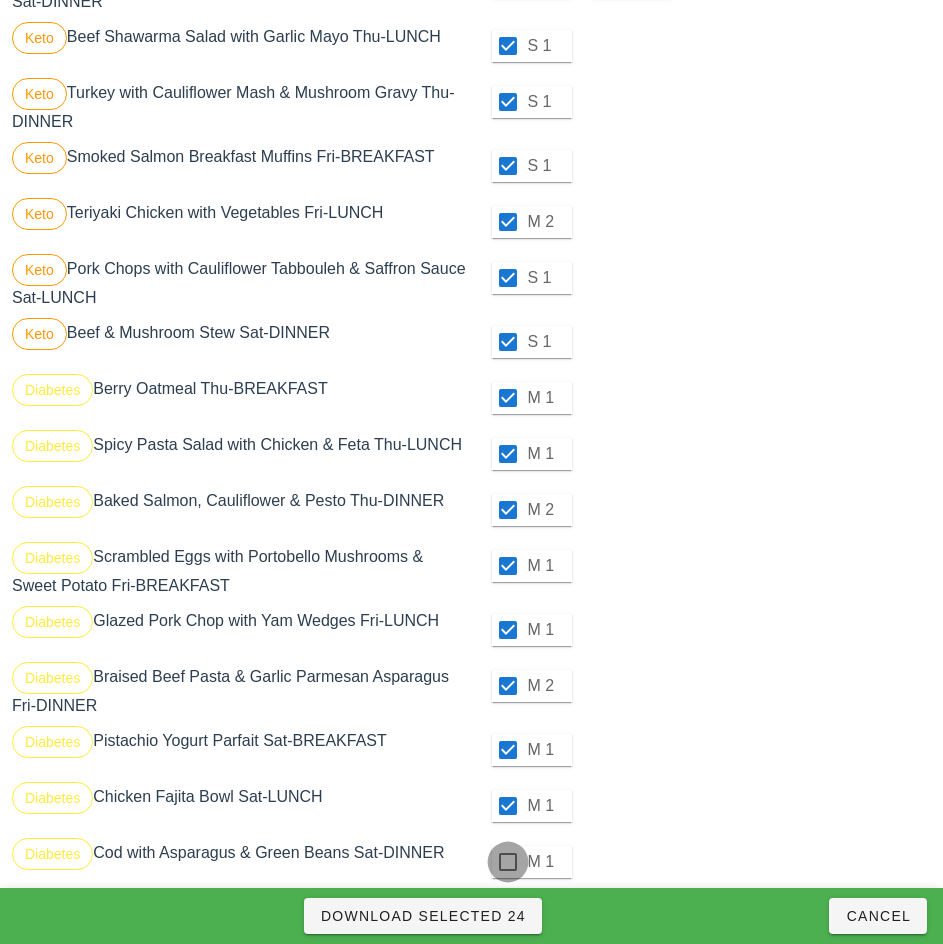 click at bounding box center [508, 862] 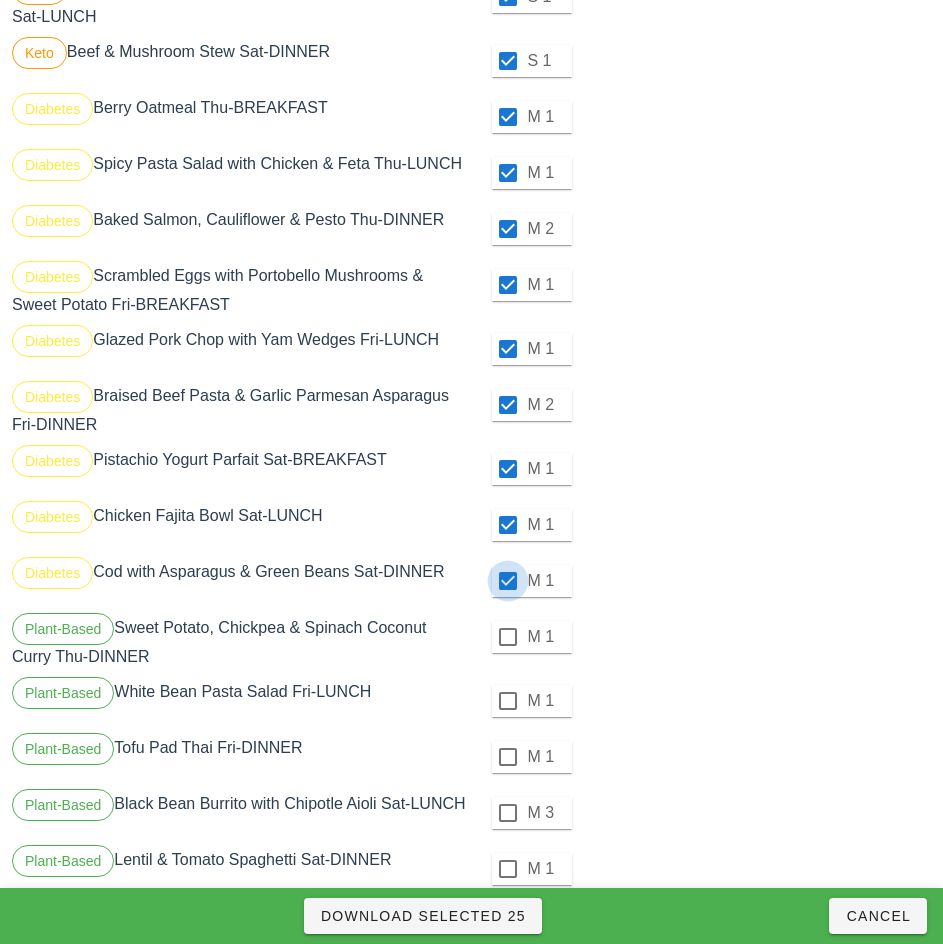 scroll, scrollTop: 1136, scrollLeft: 0, axis: vertical 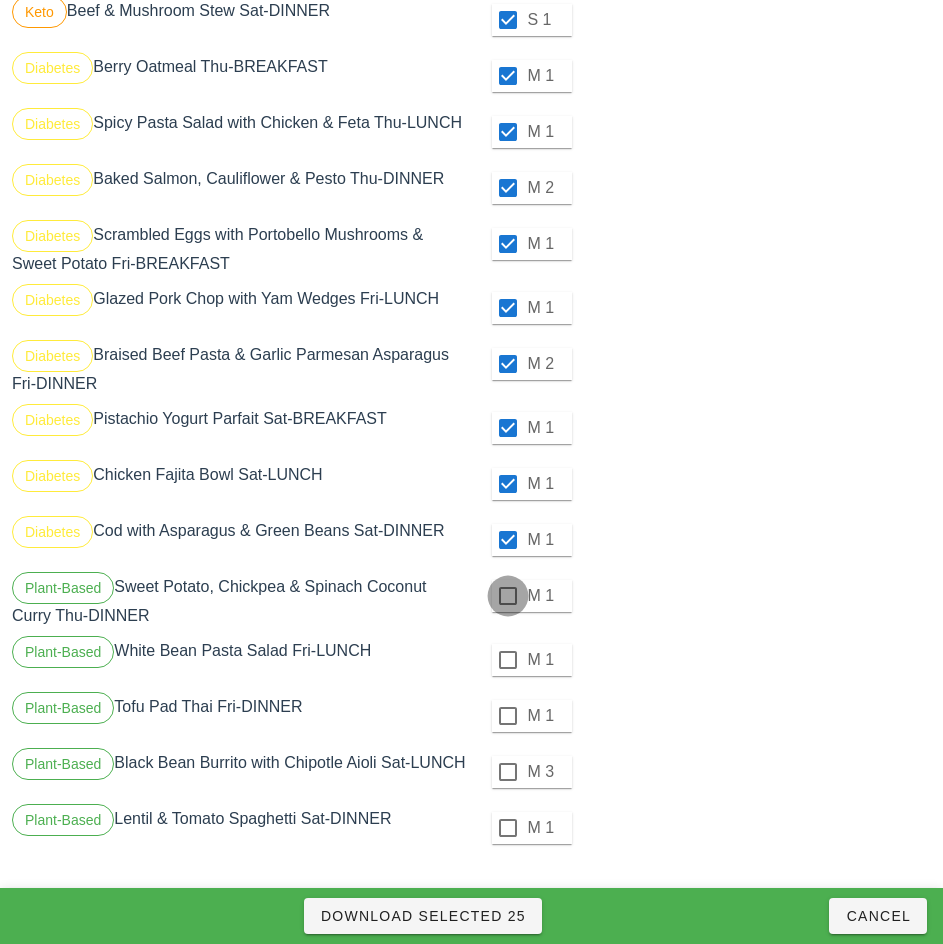 click at bounding box center [508, 596] 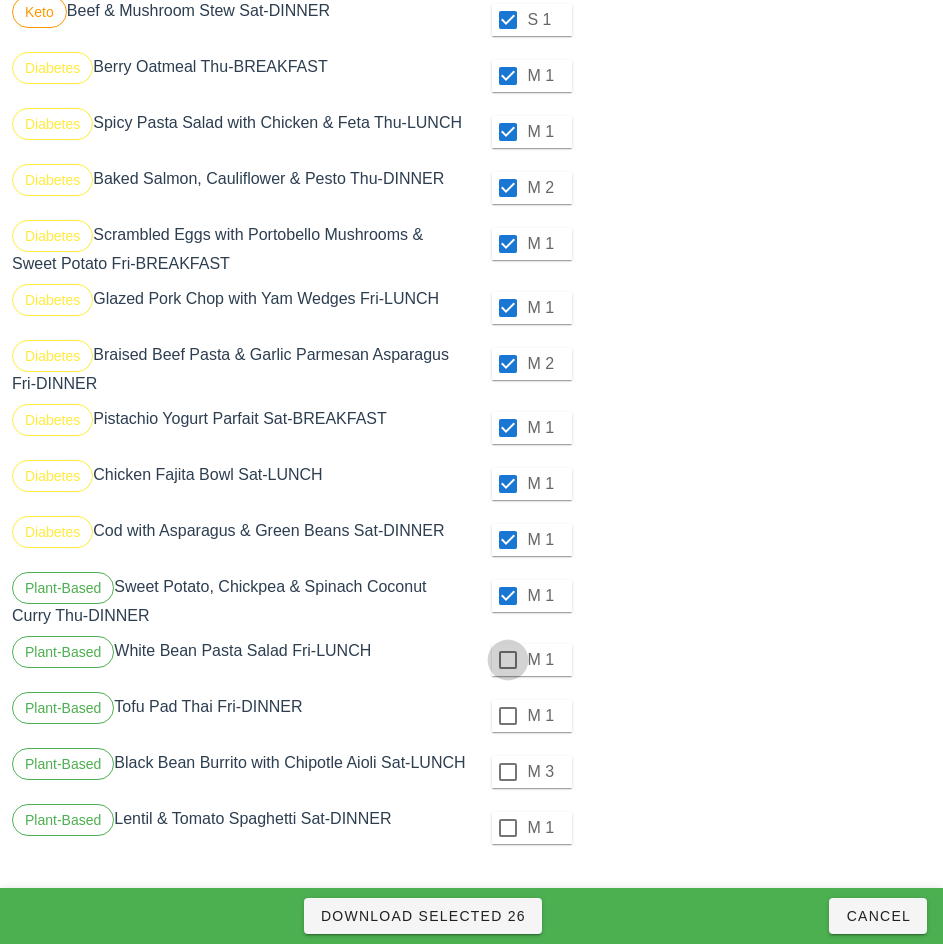 click at bounding box center [508, 660] 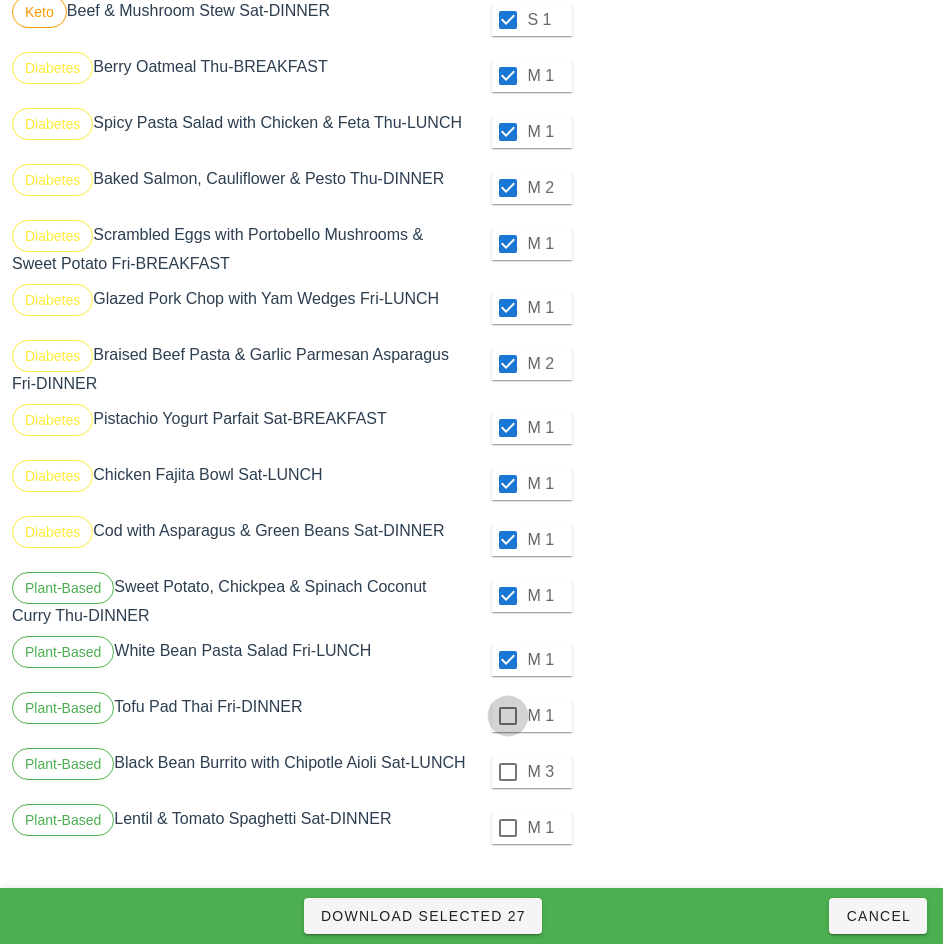 click at bounding box center (508, 716) 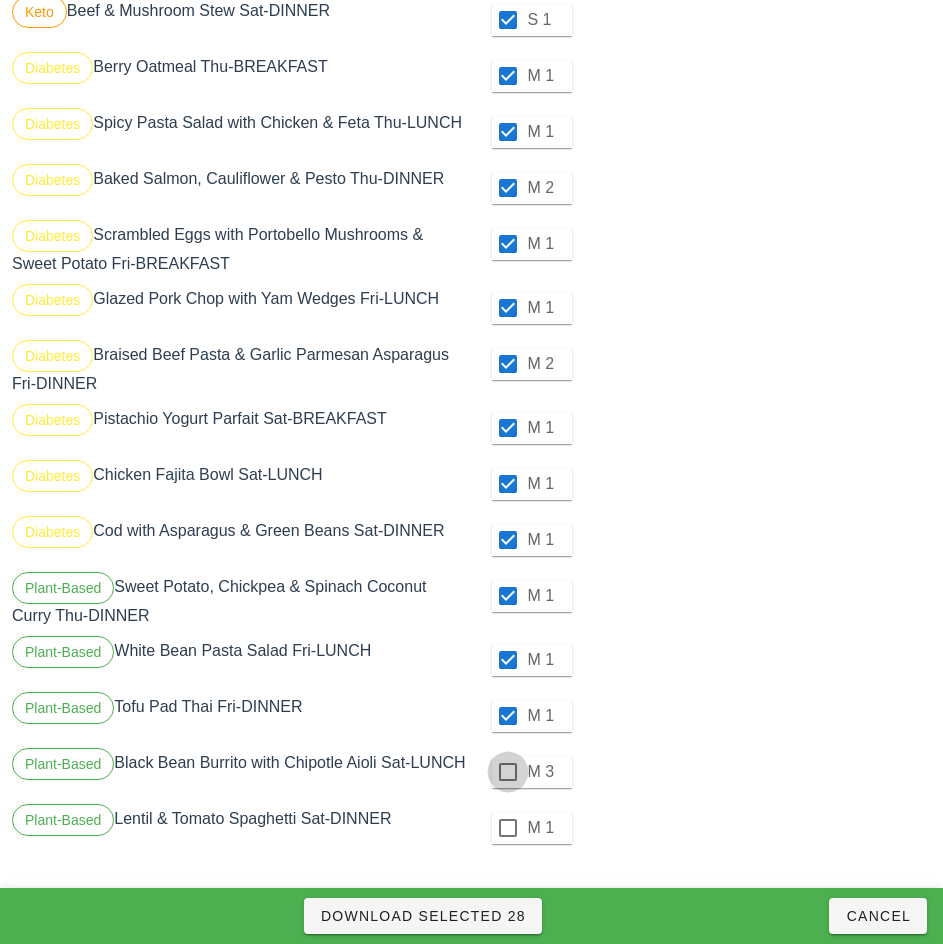 click at bounding box center [508, 772] 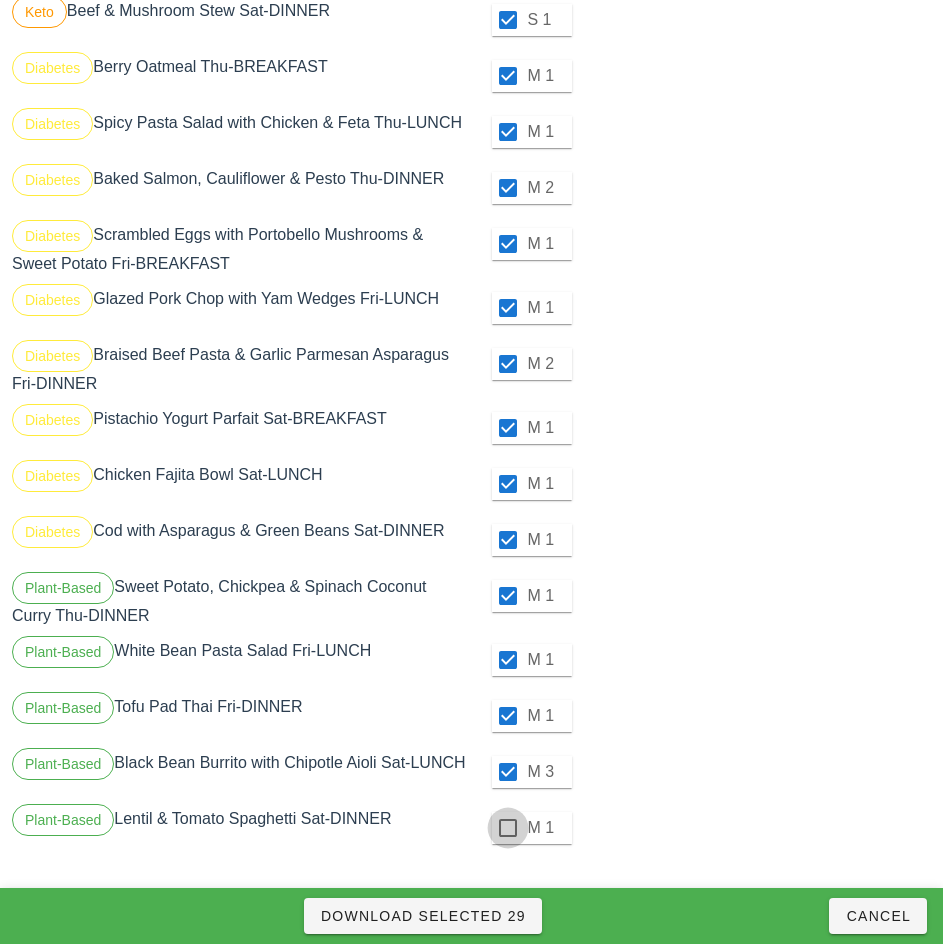 click at bounding box center (508, 828) 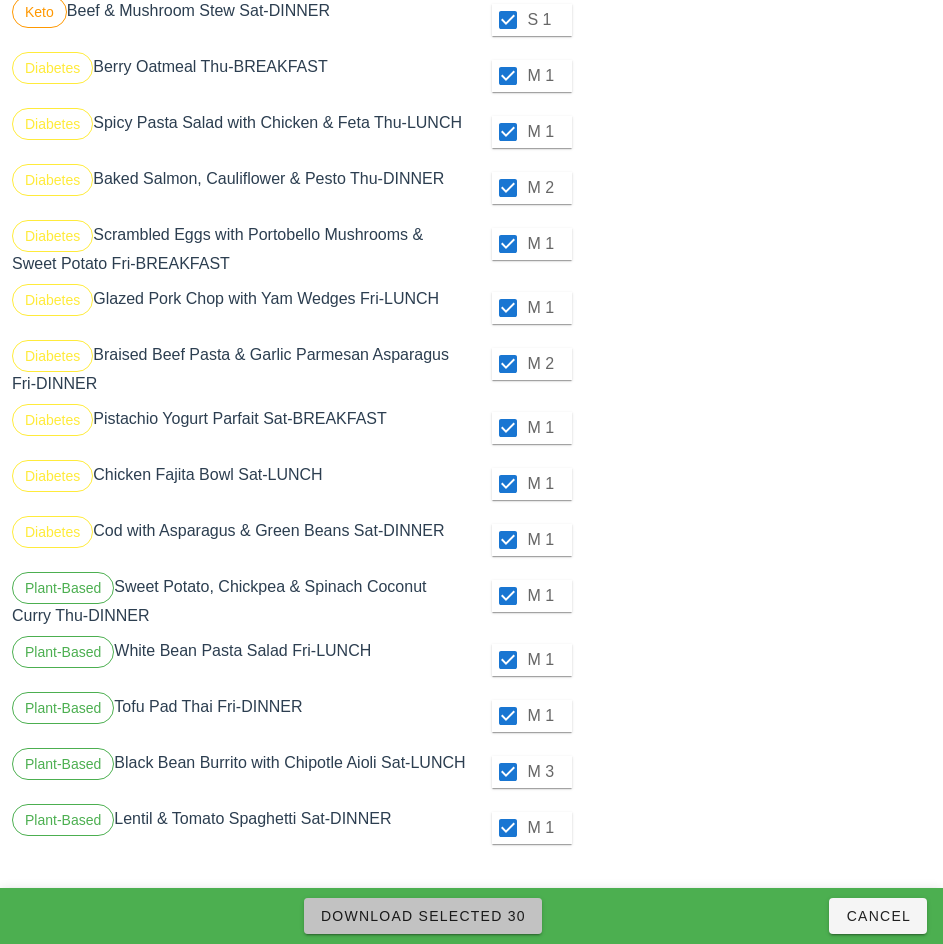 click on "Download Selected 30" at bounding box center [423, 916] 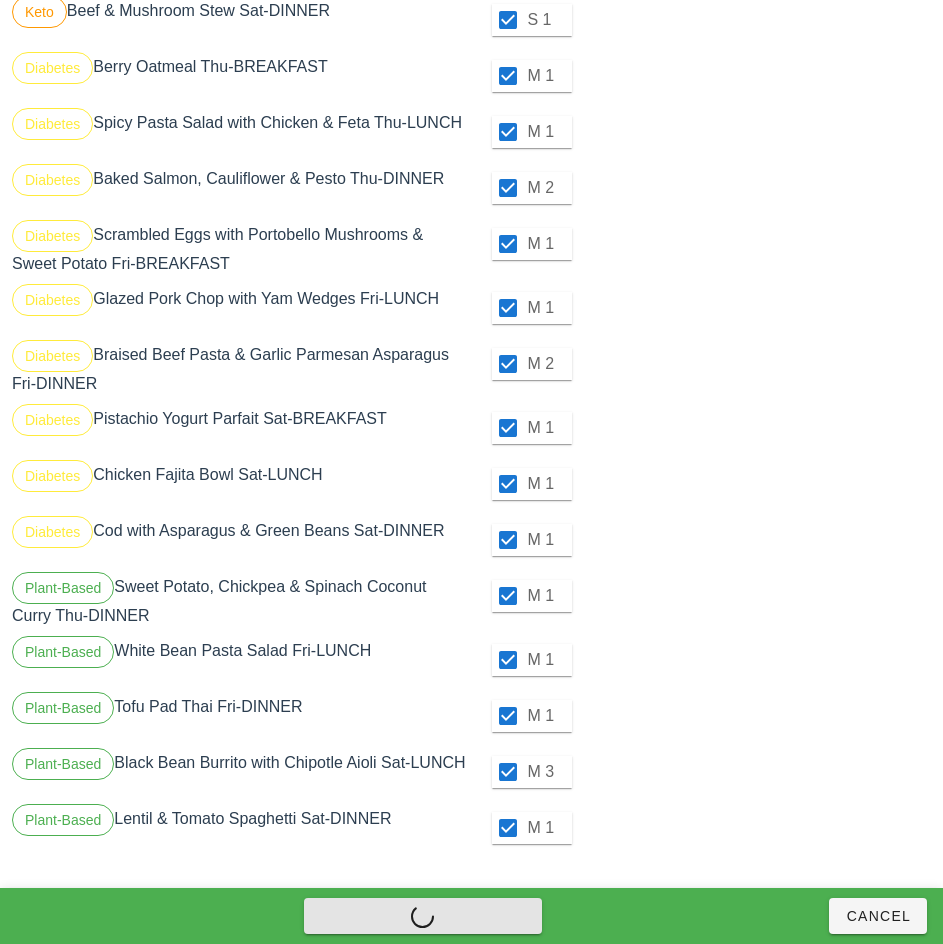 checkbox on "false" 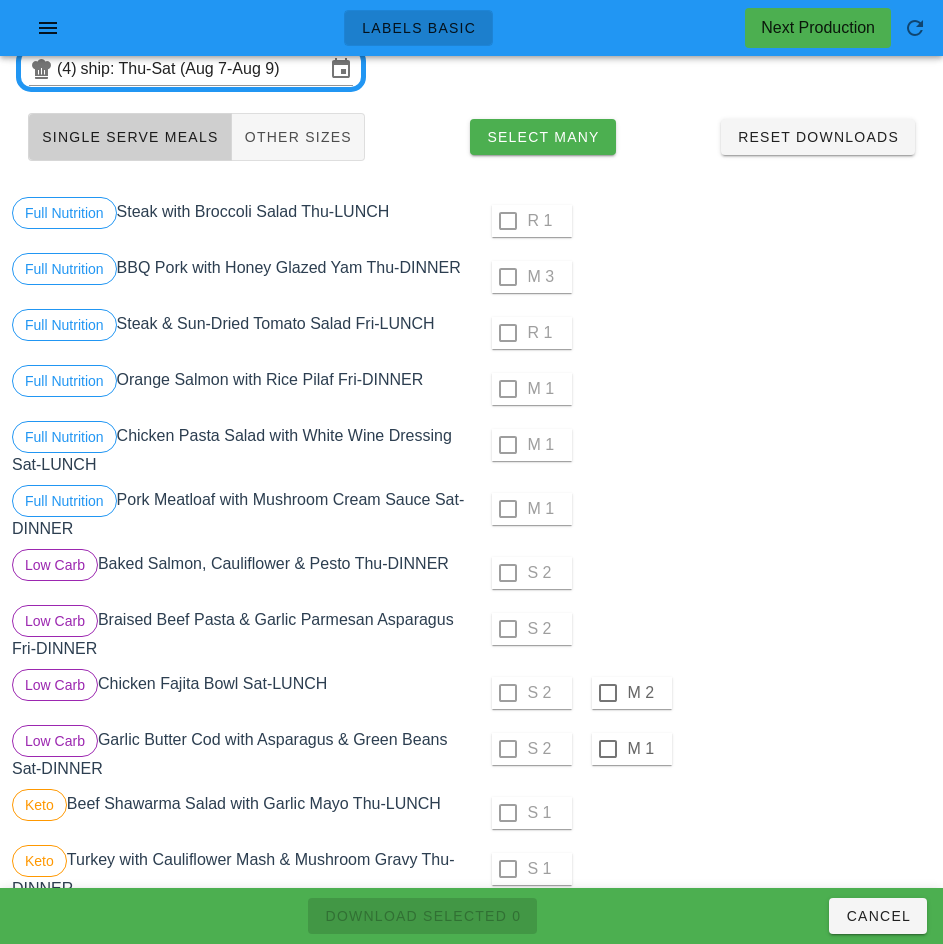 scroll, scrollTop: 0, scrollLeft: 0, axis: both 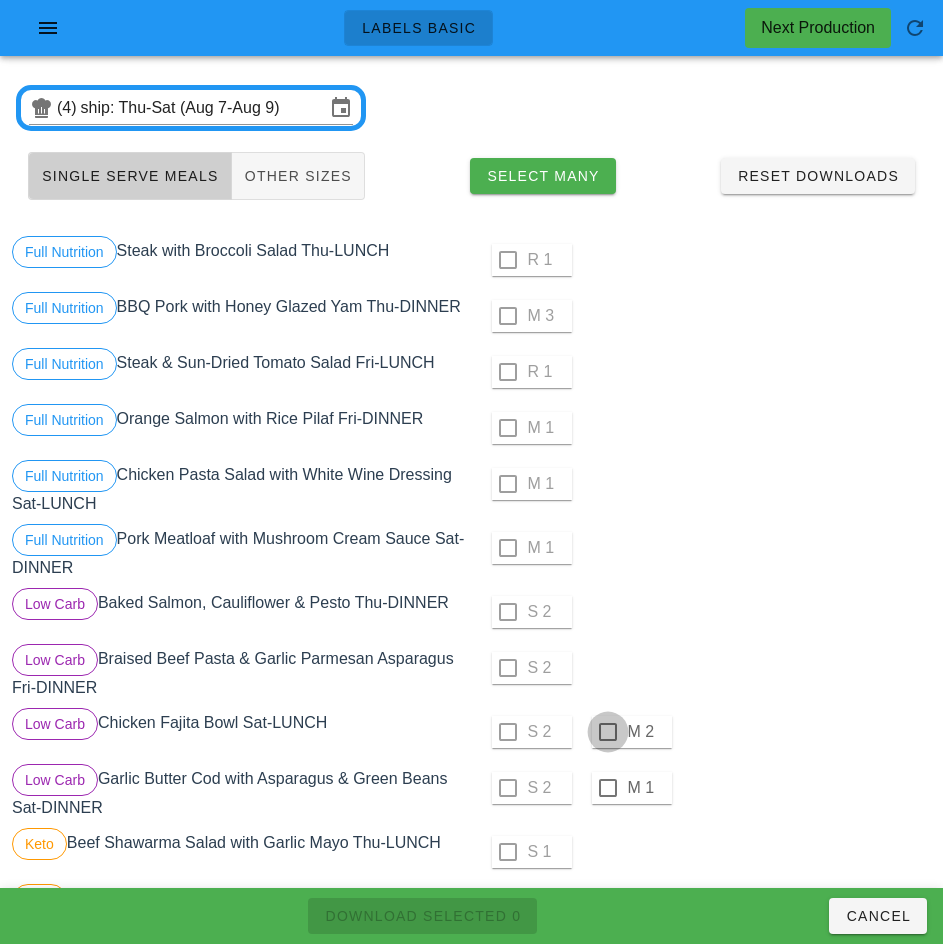 click at bounding box center [608, 732] 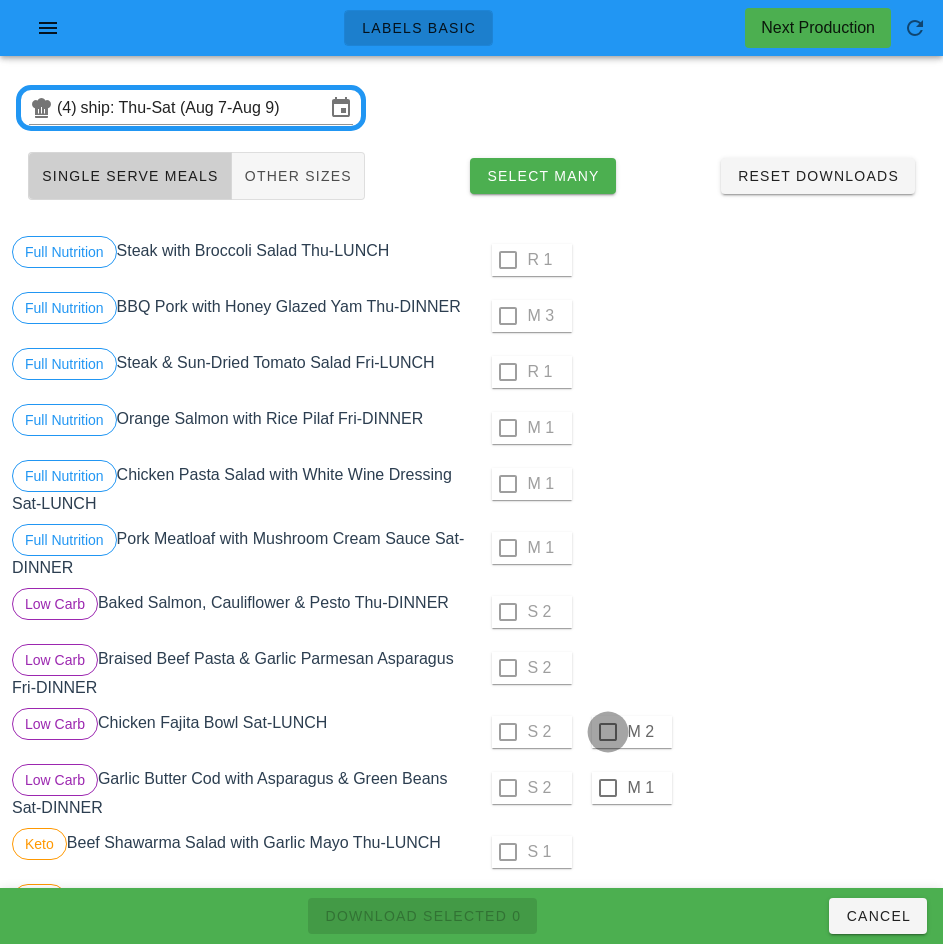 checkbox on "true" 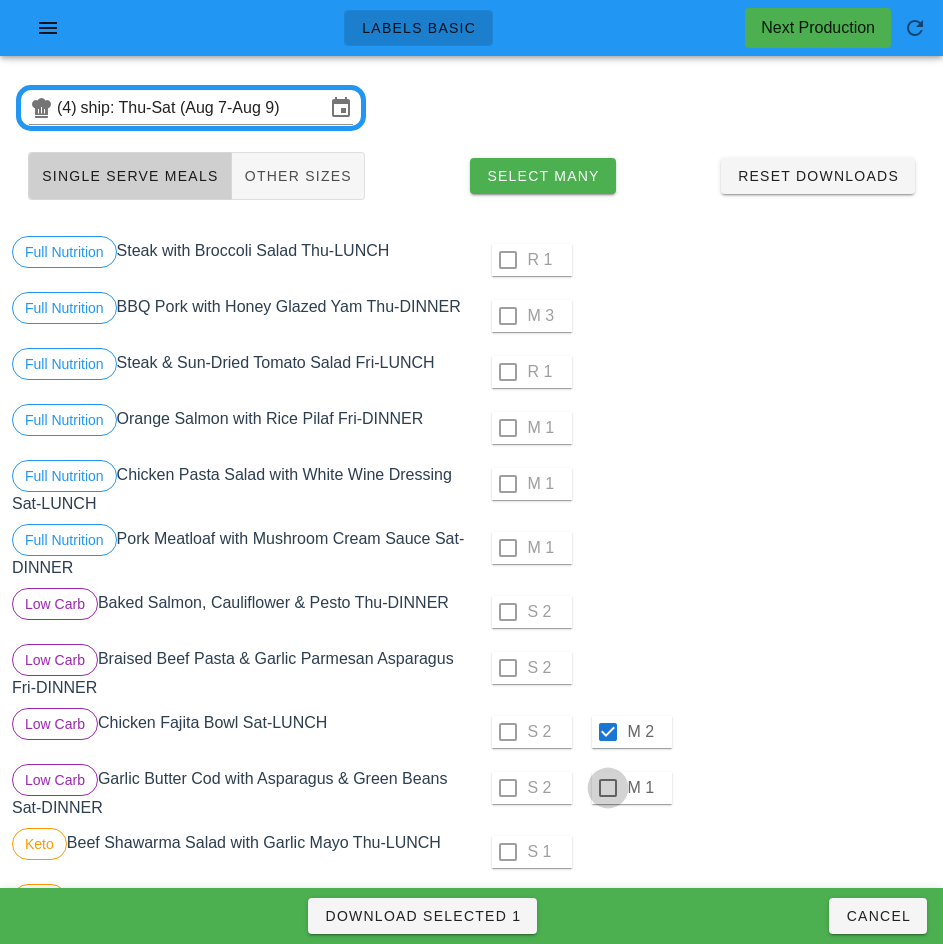 click at bounding box center [608, 788] 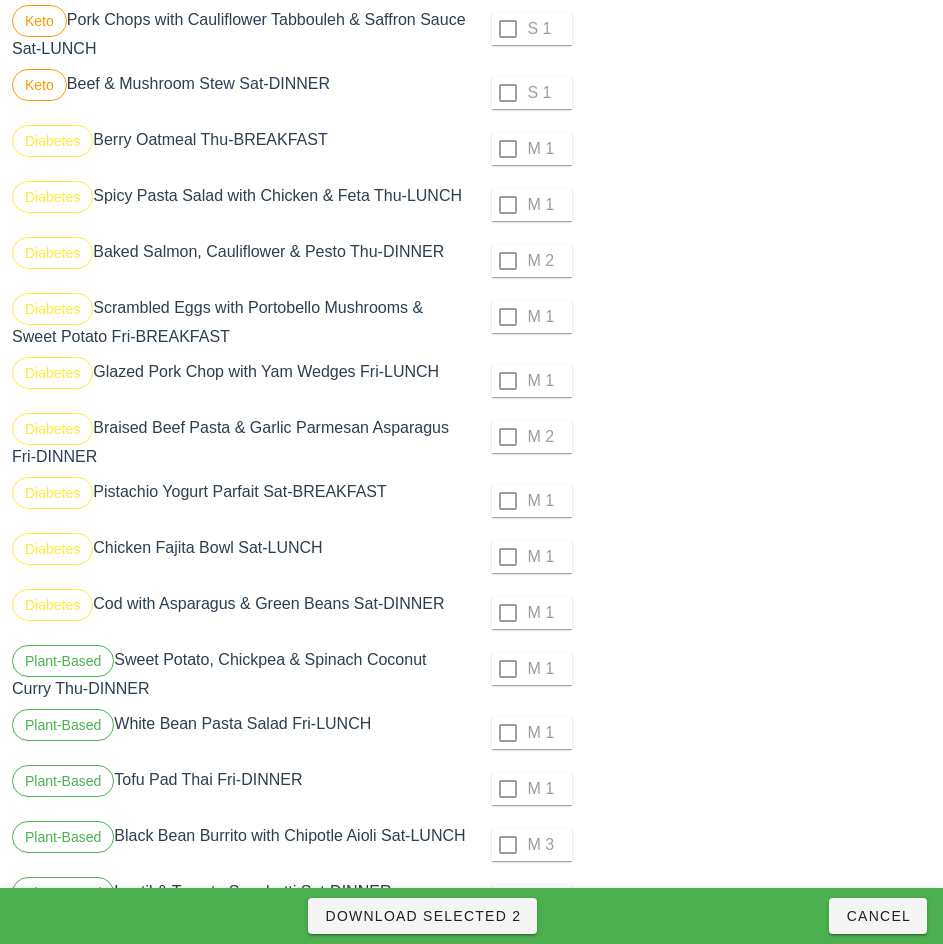scroll, scrollTop: 1136, scrollLeft: 0, axis: vertical 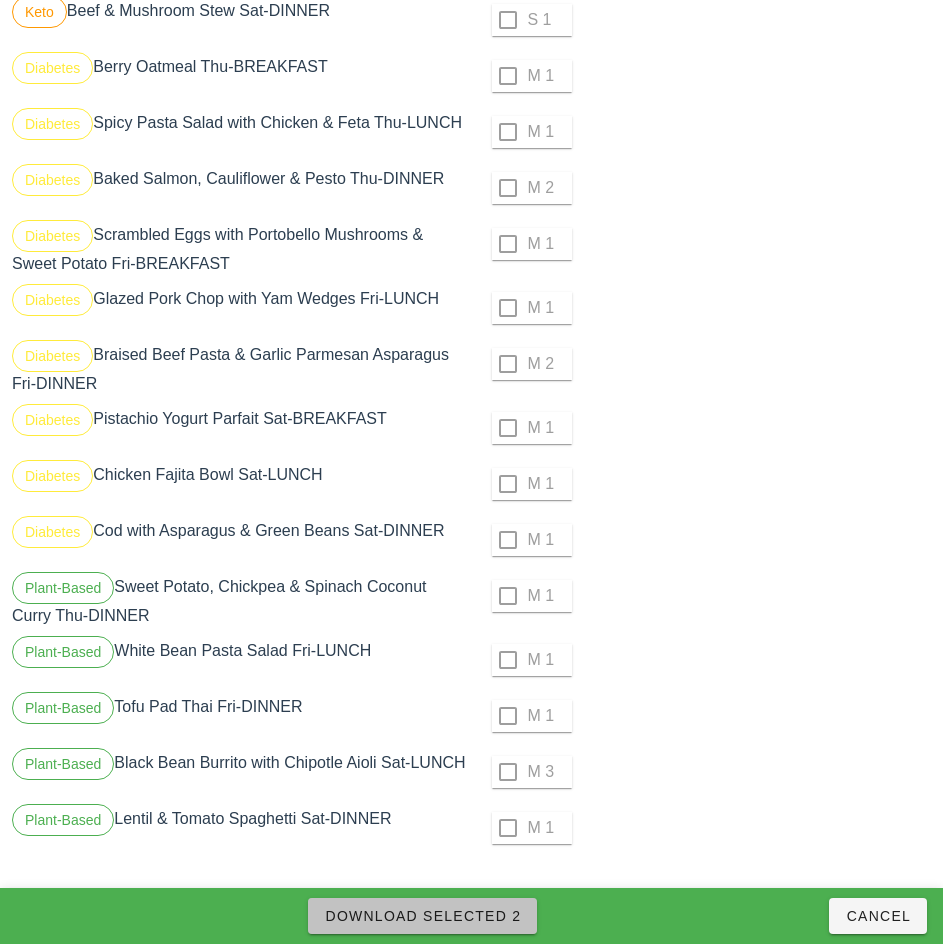 click on "Download Selected 2" at bounding box center (422, 916) 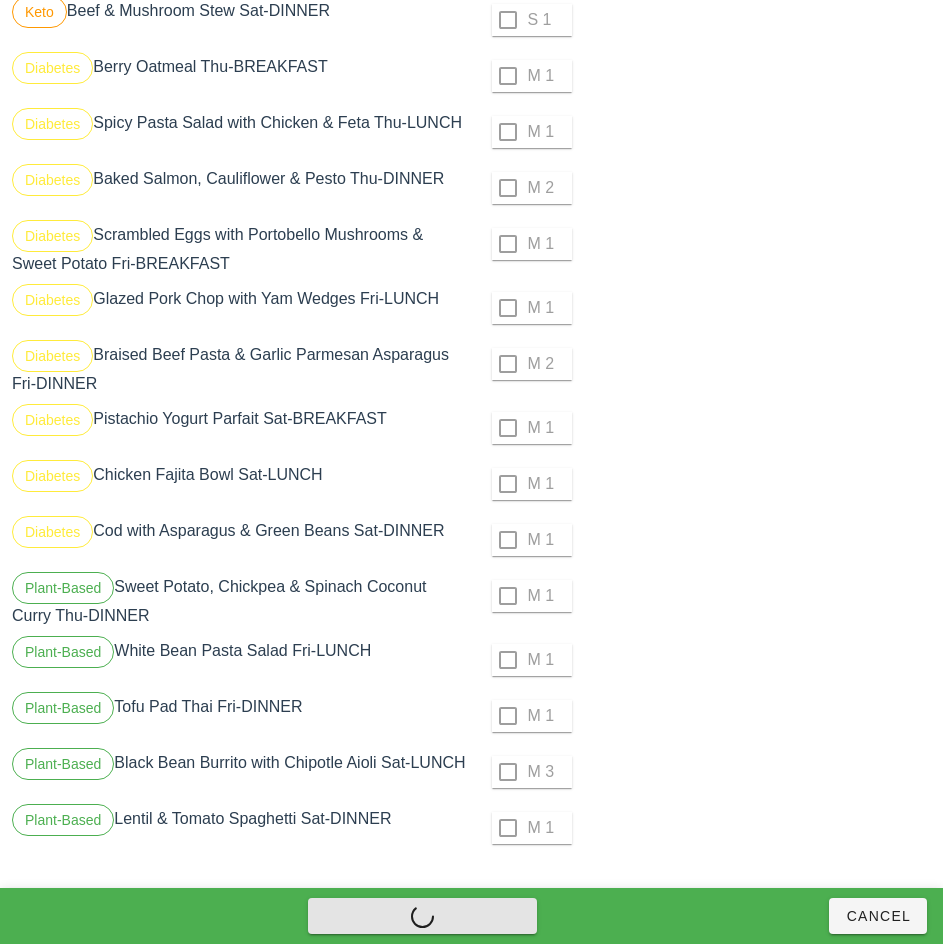 checkbox on "false" 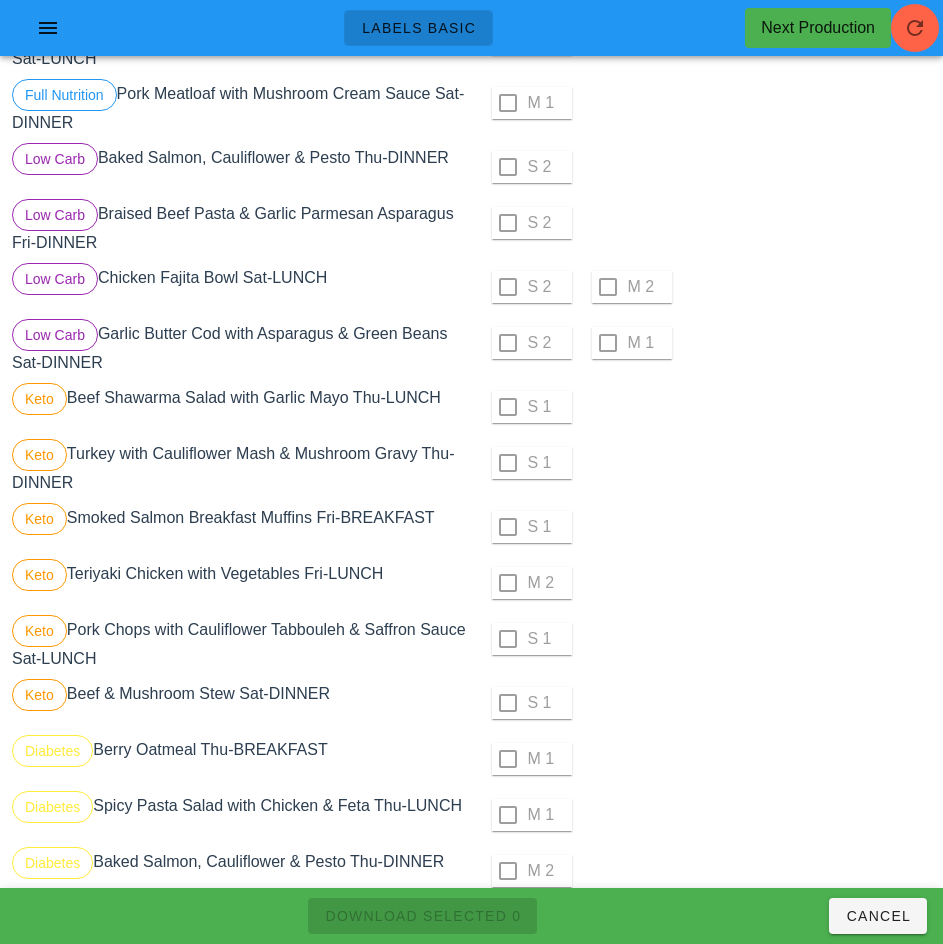 scroll, scrollTop: 0, scrollLeft: 0, axis: both 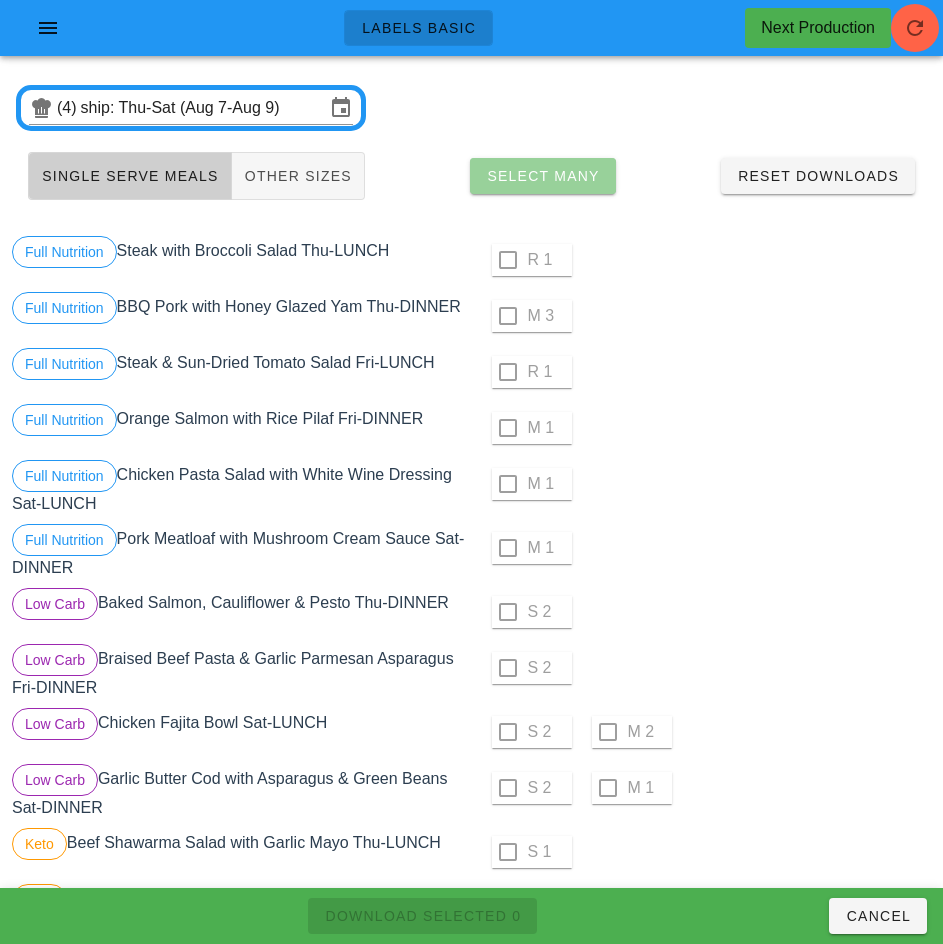 click on "Select Many" at bounding box center [543, 176] 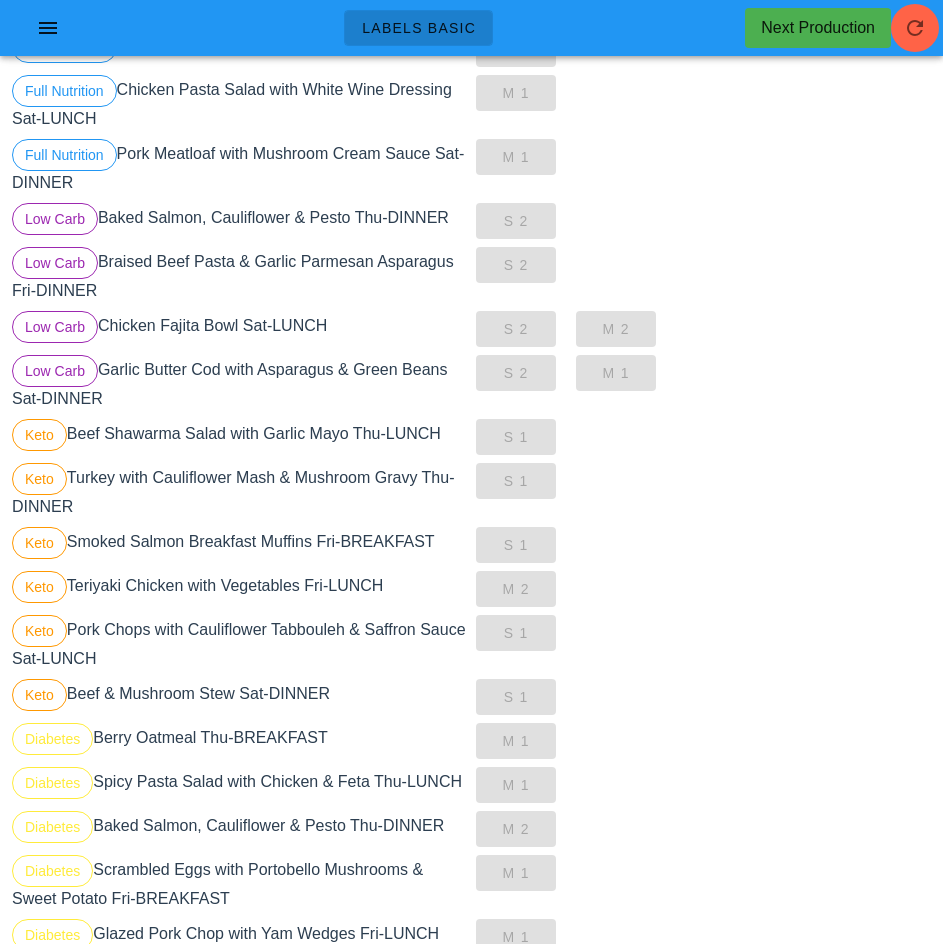 scroll, scrollTop: 0, scrollLeft: 0, axis: both 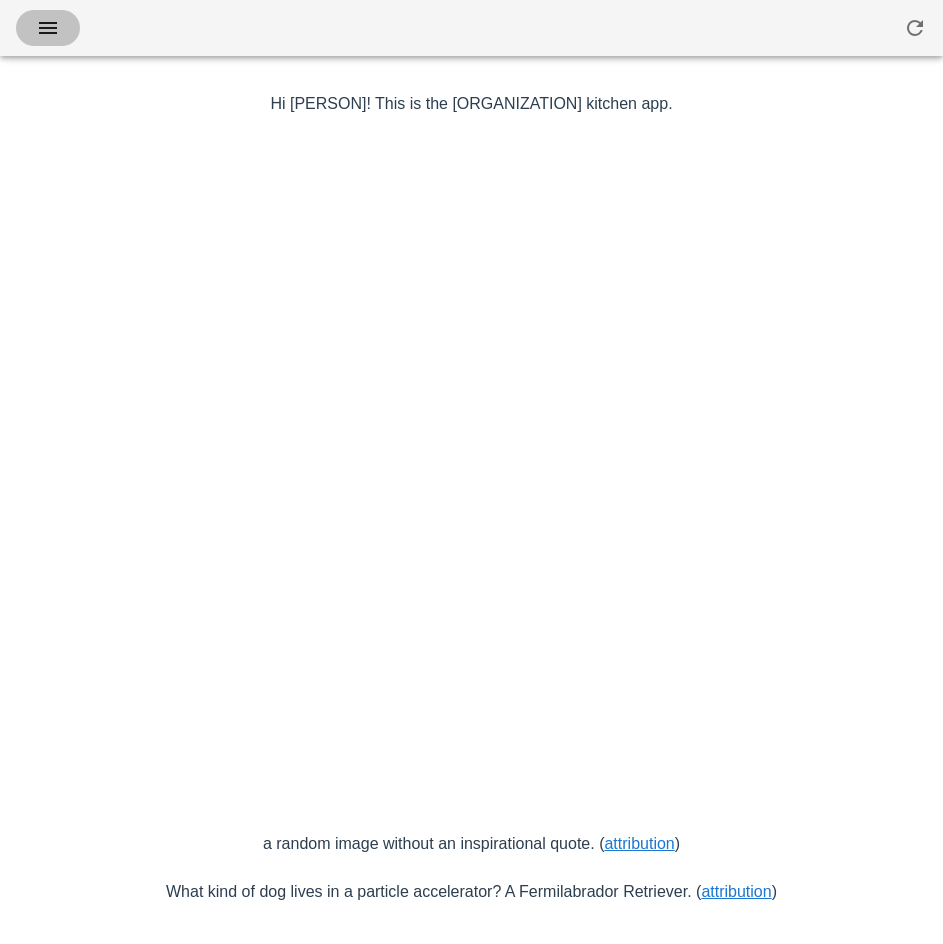 click at bounding box center (48, 28) 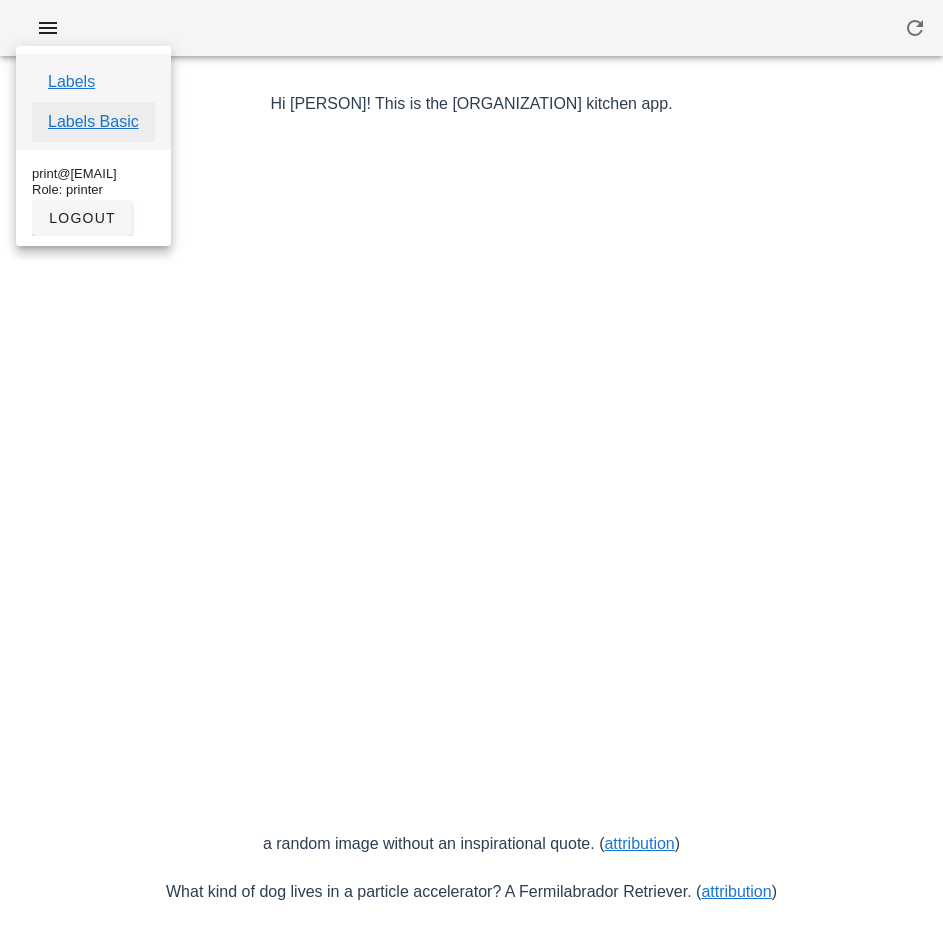 click on "Labels Basic" at bounding box center [93, 122] 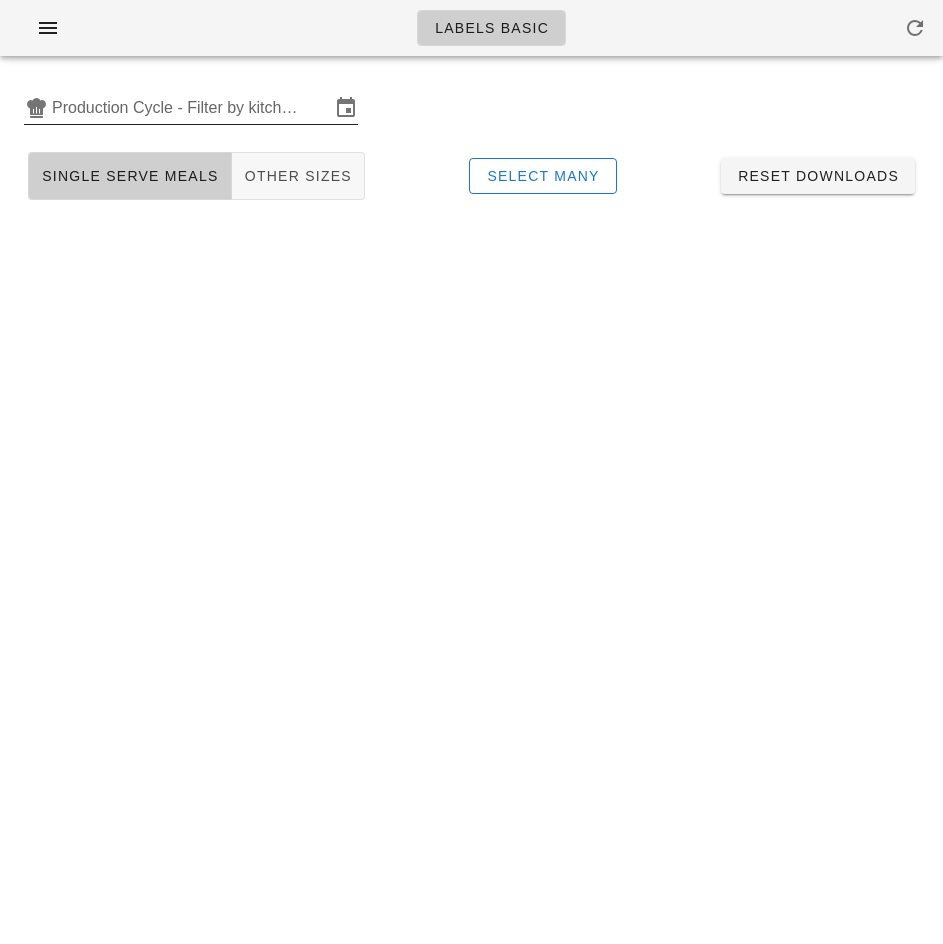 click on "Production Cycle - Filter by kitchen production schedules" at bounding box center [191, 108] 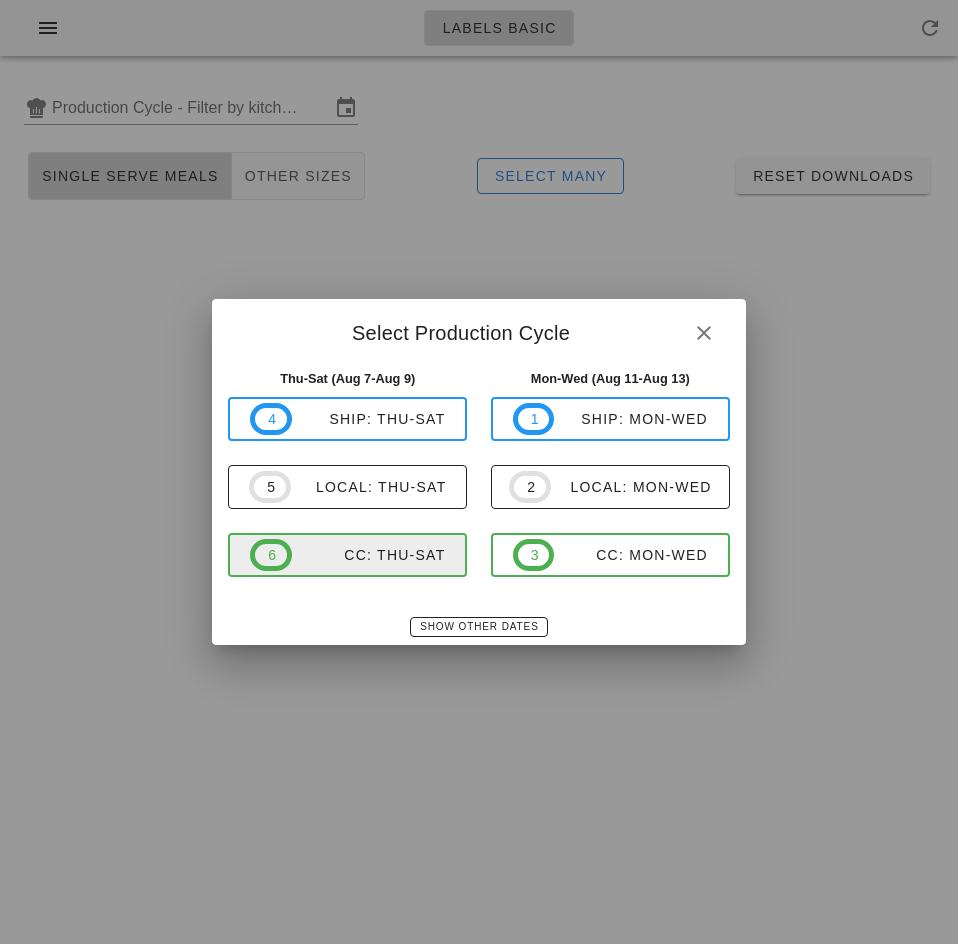 click on "CC: Thu-Sat" at bounding box center (369, 555) 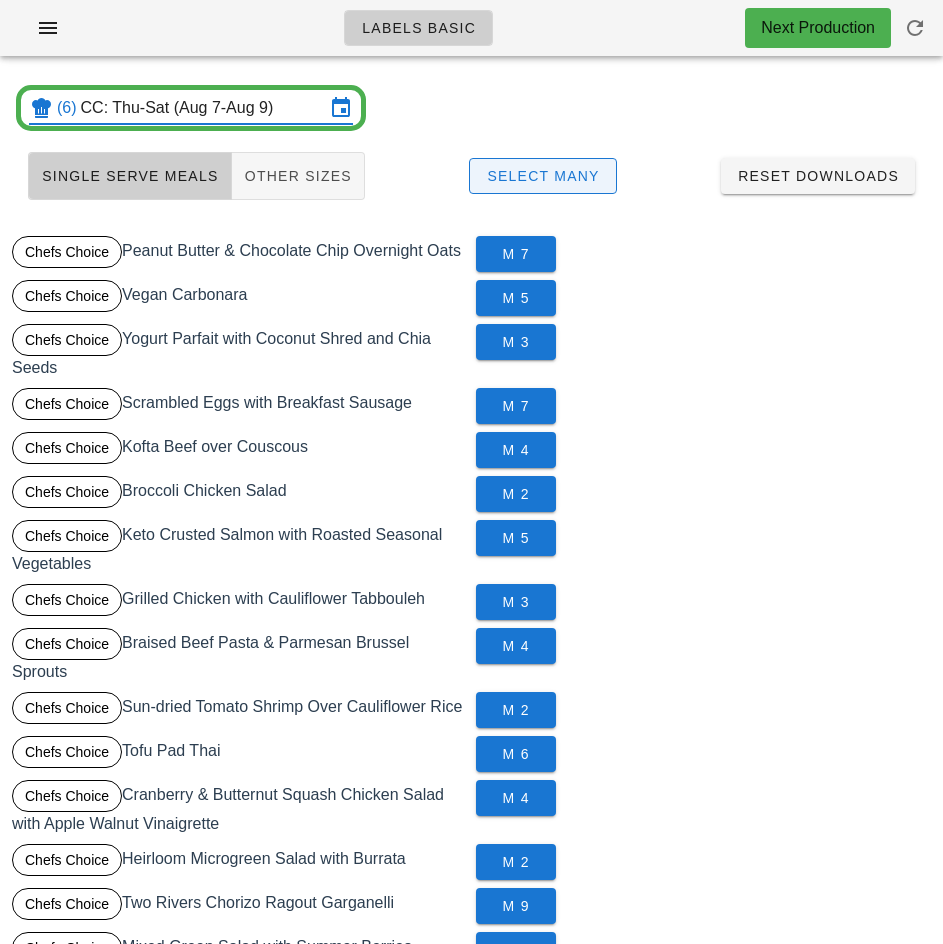 click on "Select Many" at bounding box center [543, 176] 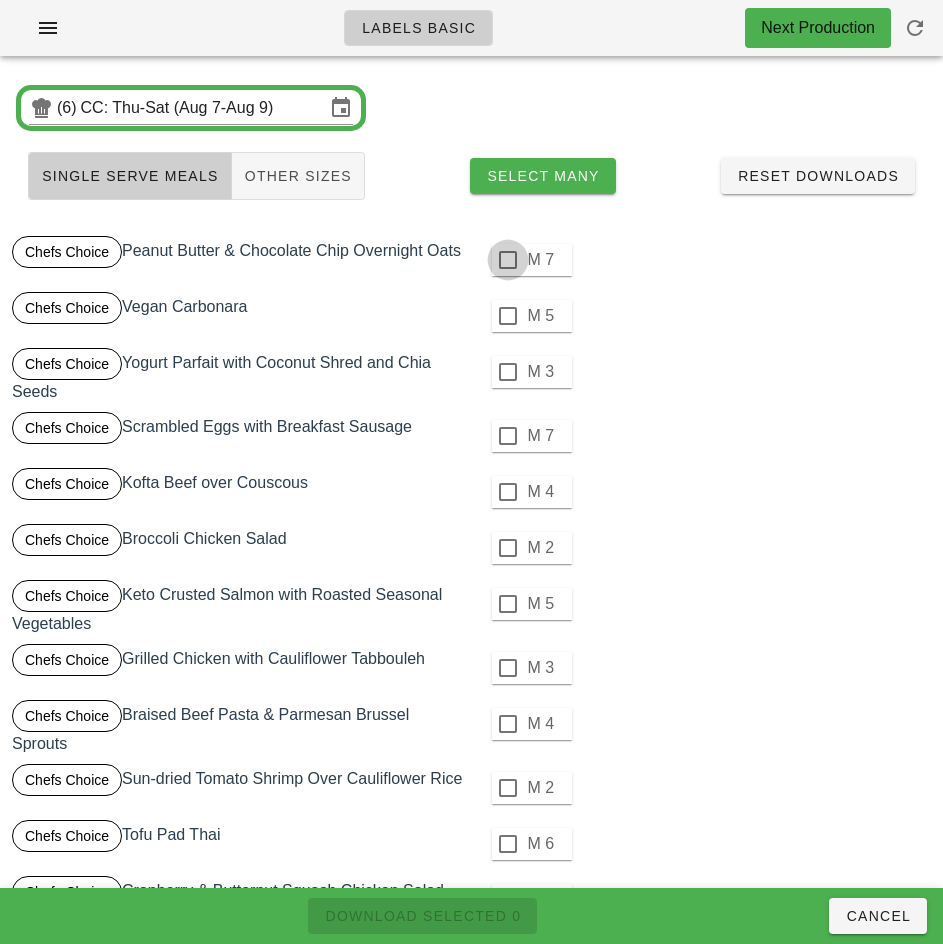 click at bounding box center [508, 260] 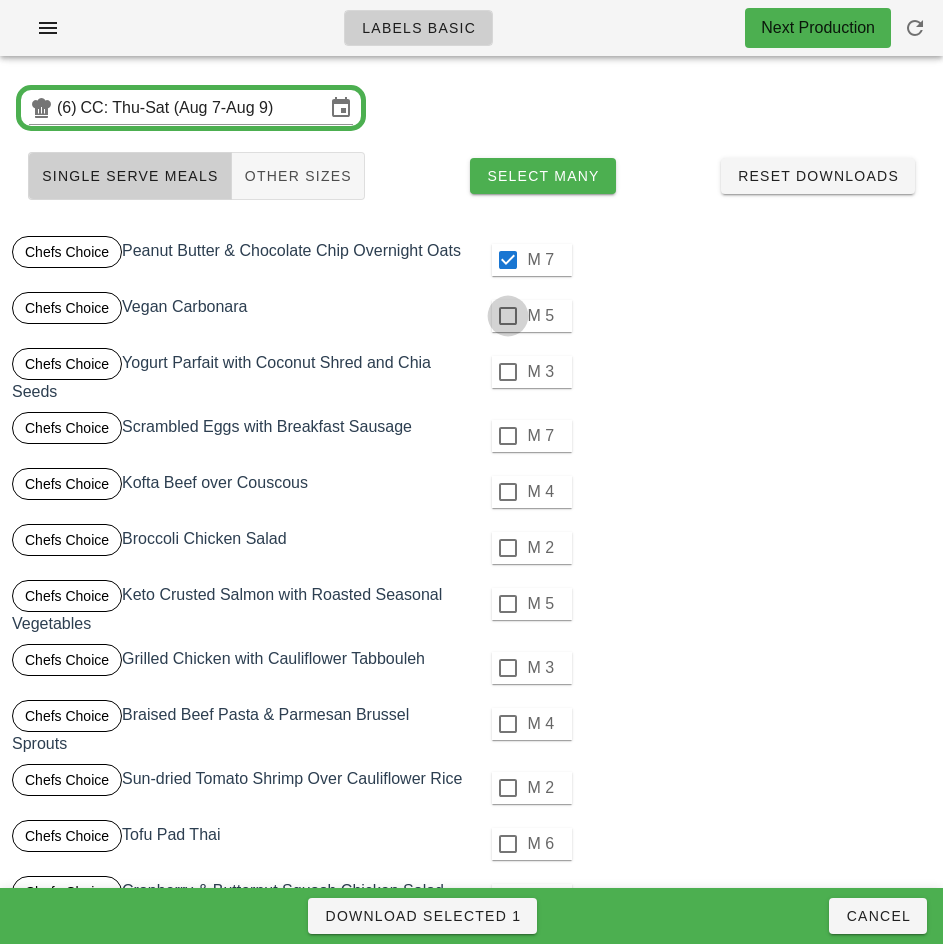 click at bounding box center [508, 316] 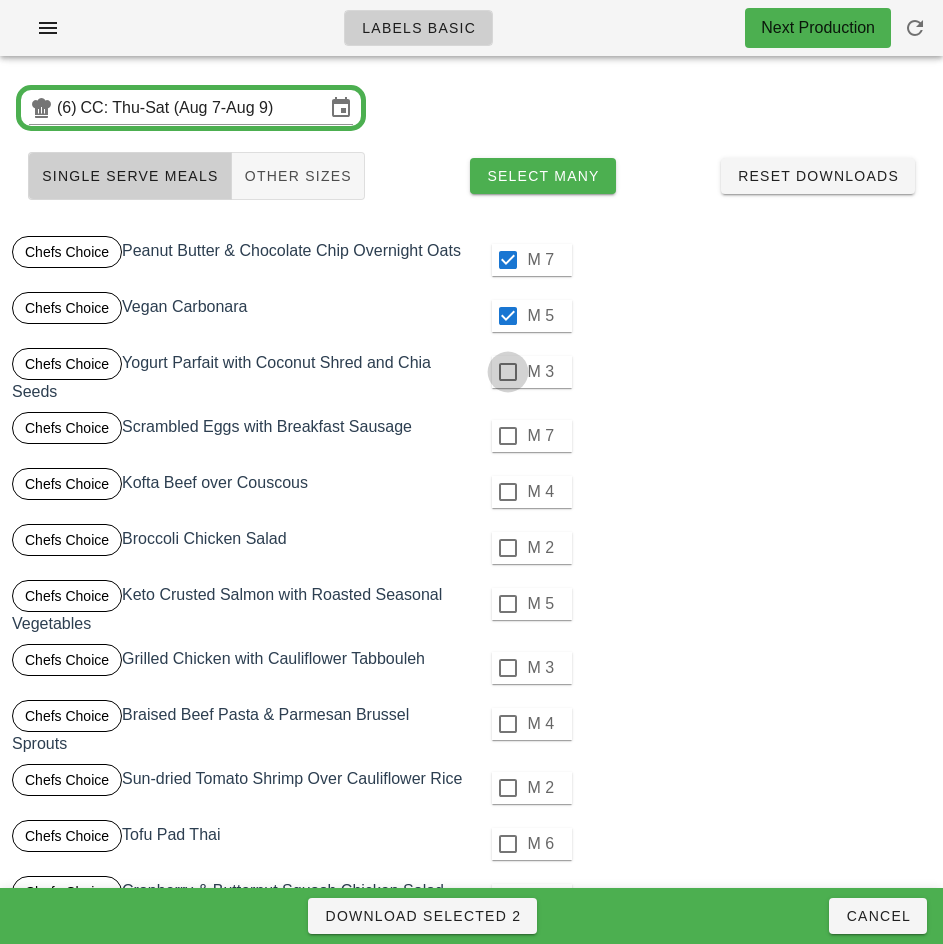 click at bounding box center (508, 372) 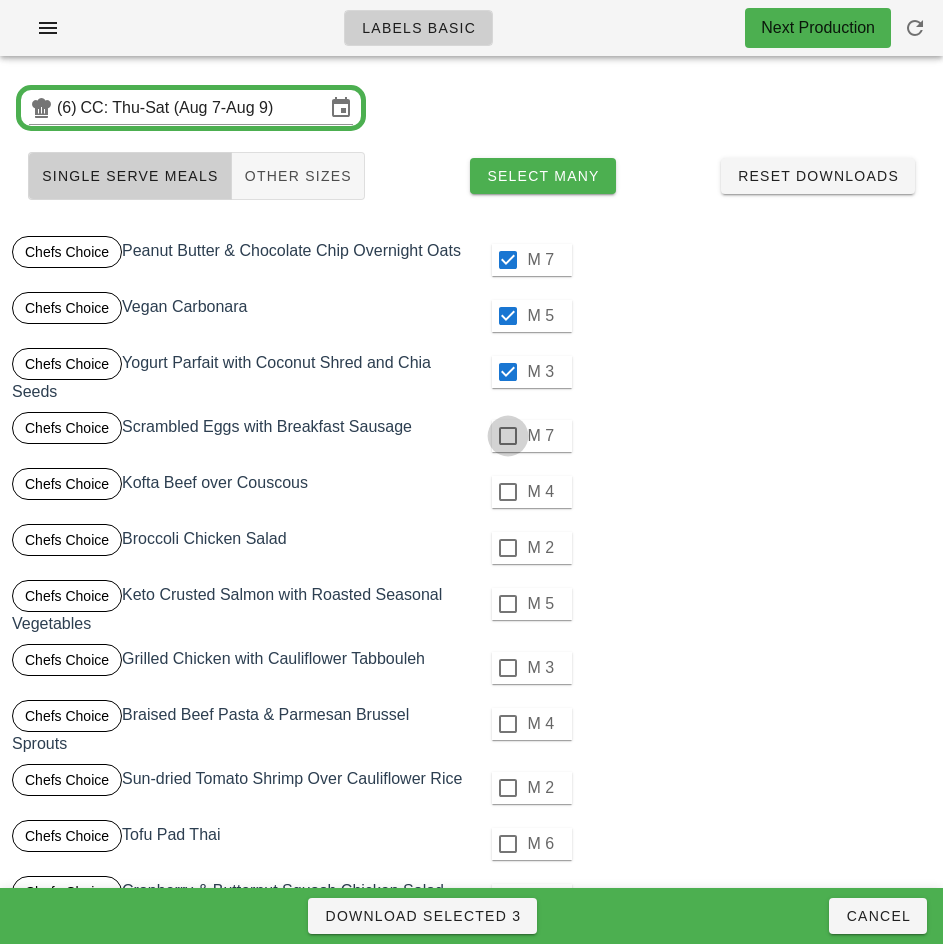 click at bounding box center [508, 436] 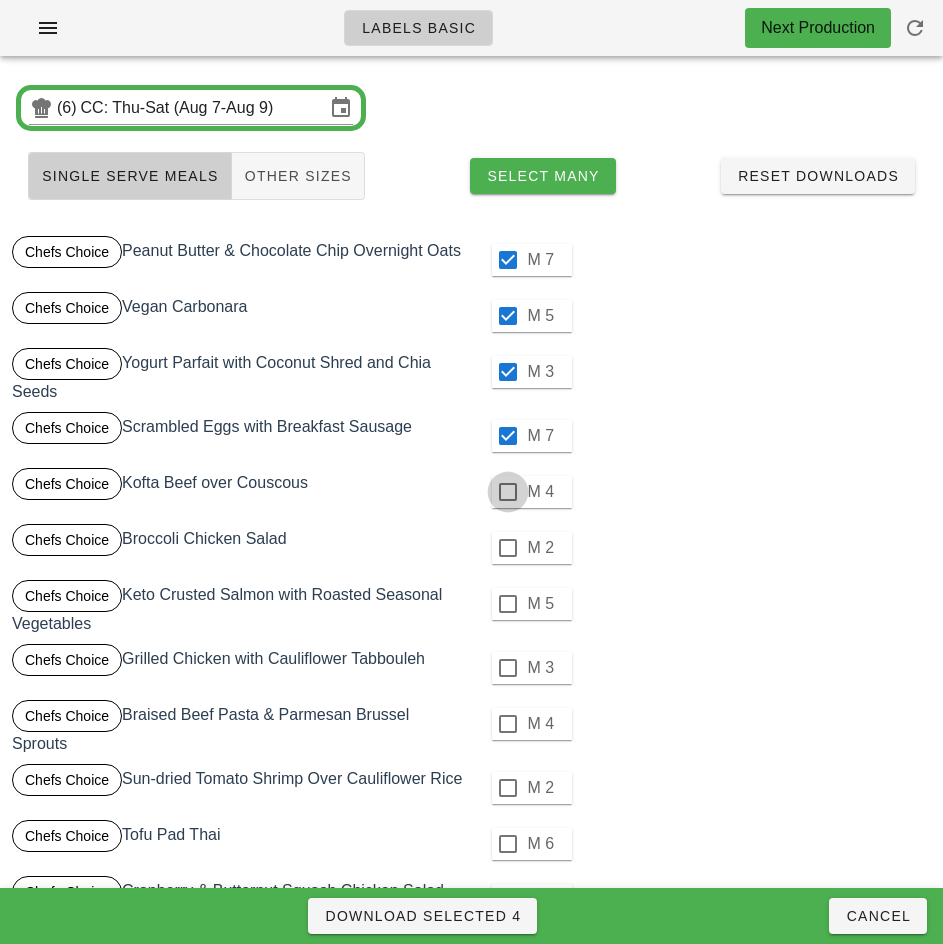 click at bounding box center [508, 492] 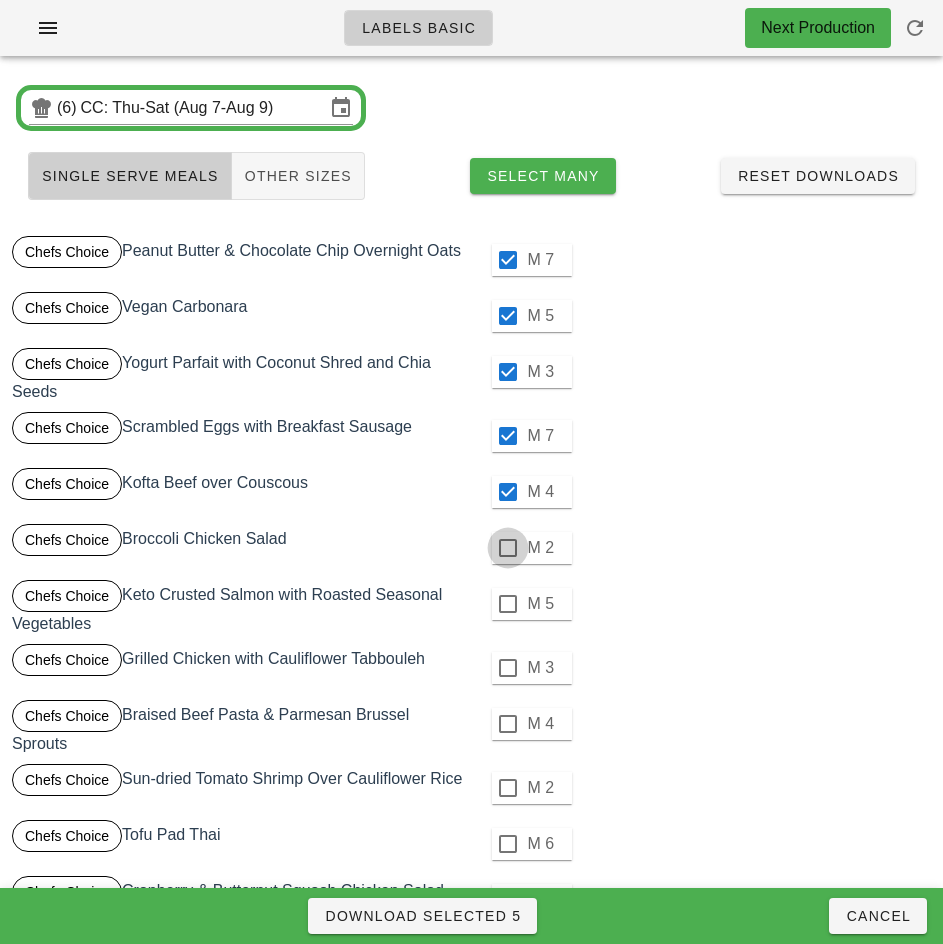 click at bounding box center (508, 548) 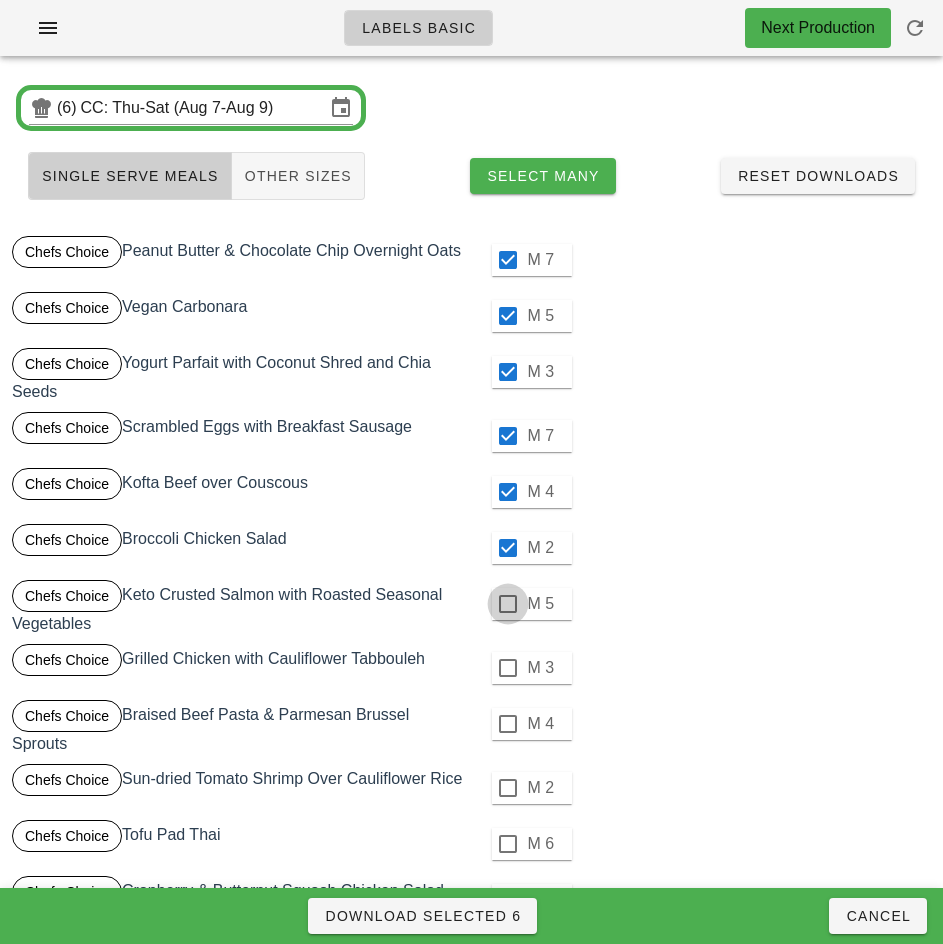 click at bounding box center (508, 604) 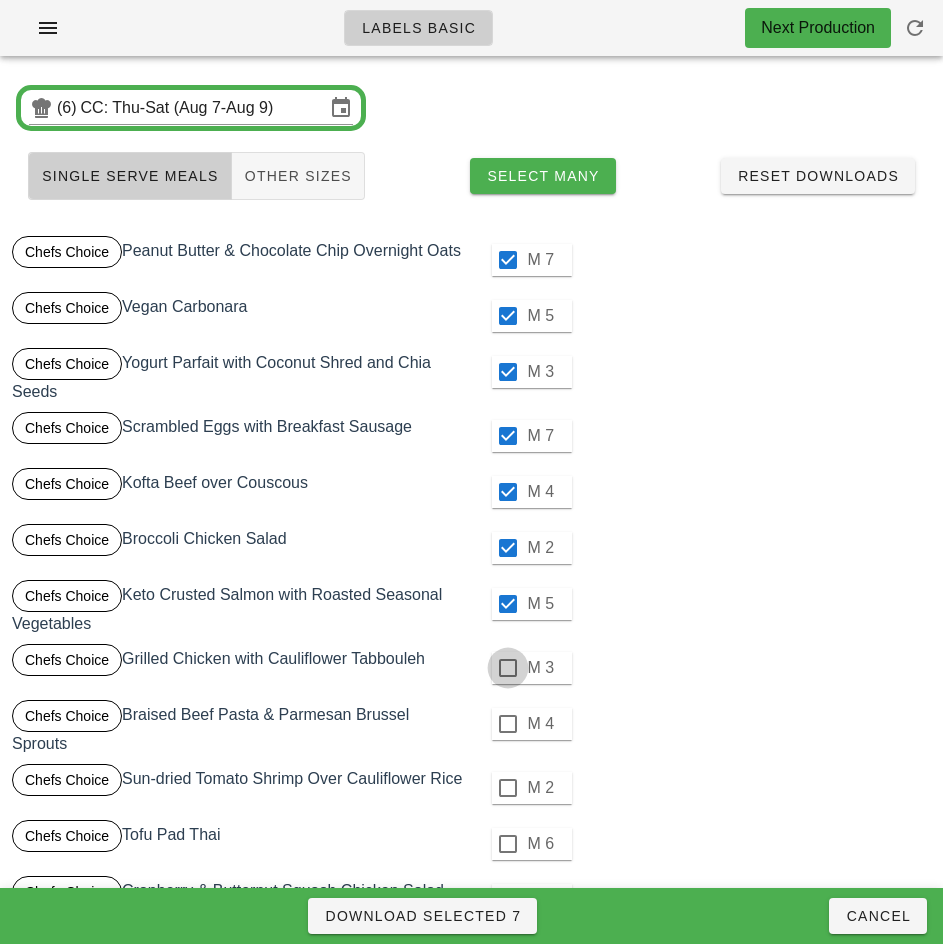 click at bounding box center (508, 668) 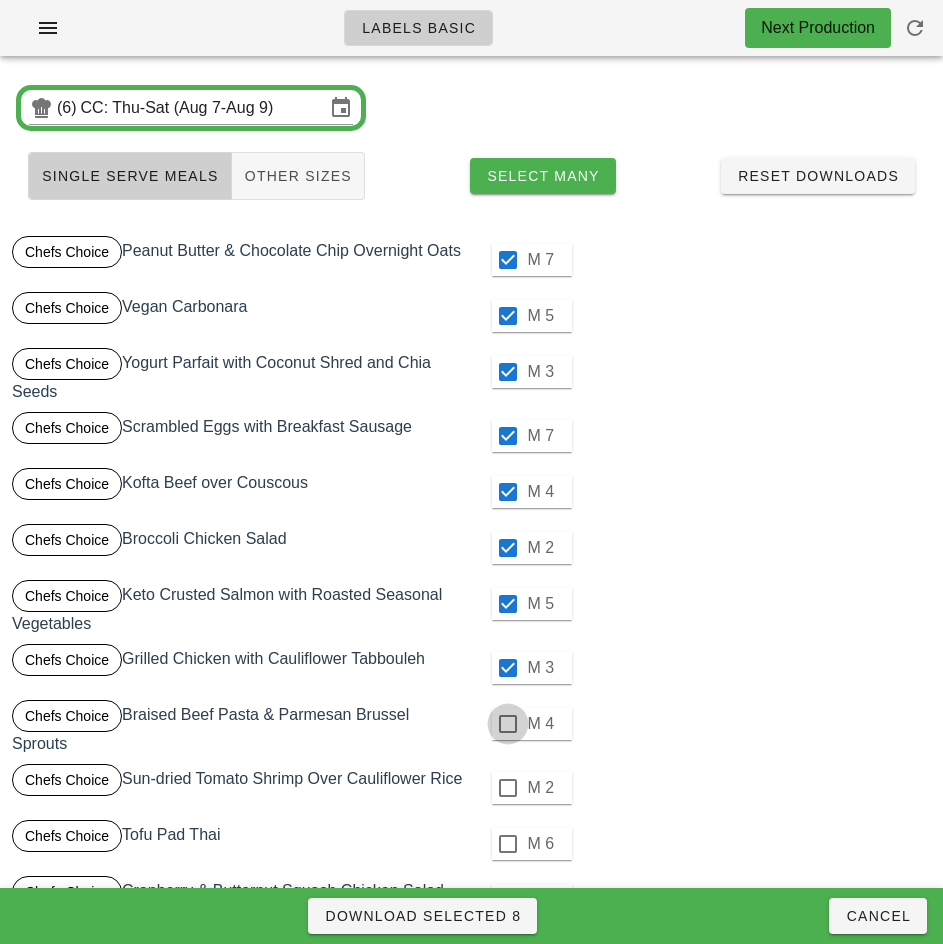 click at bounding box center [508, 724] 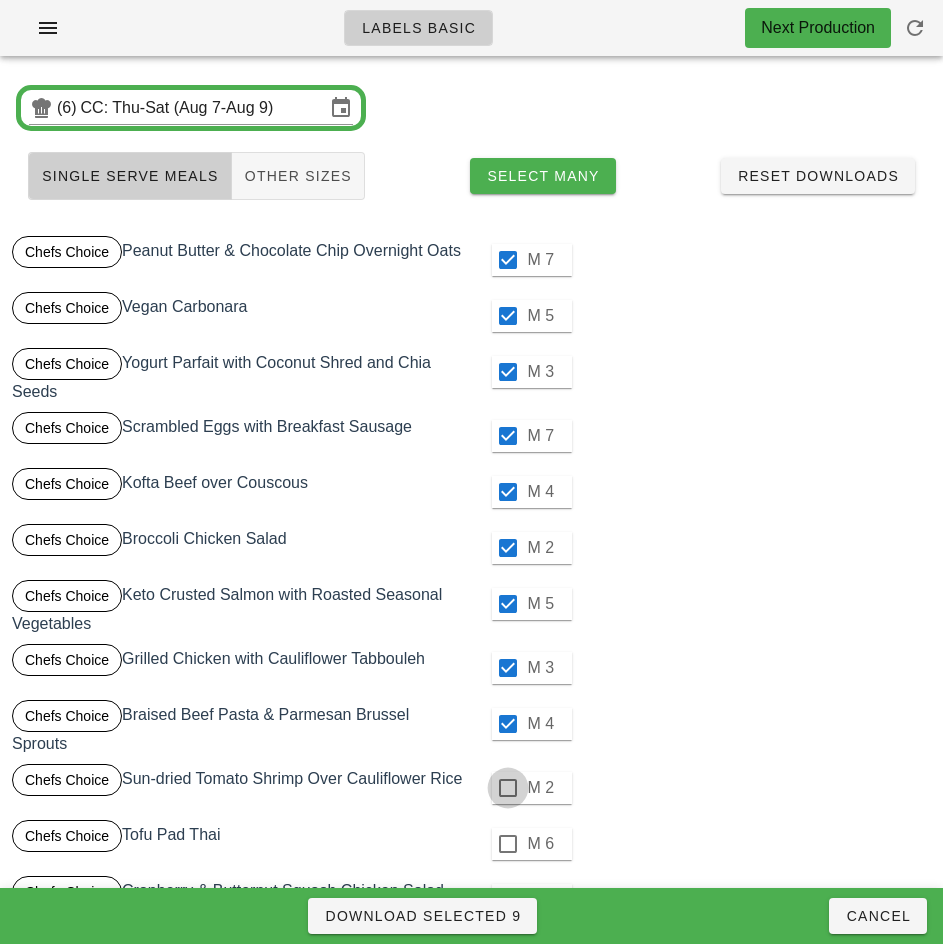 click at bounding box center [508, 788] 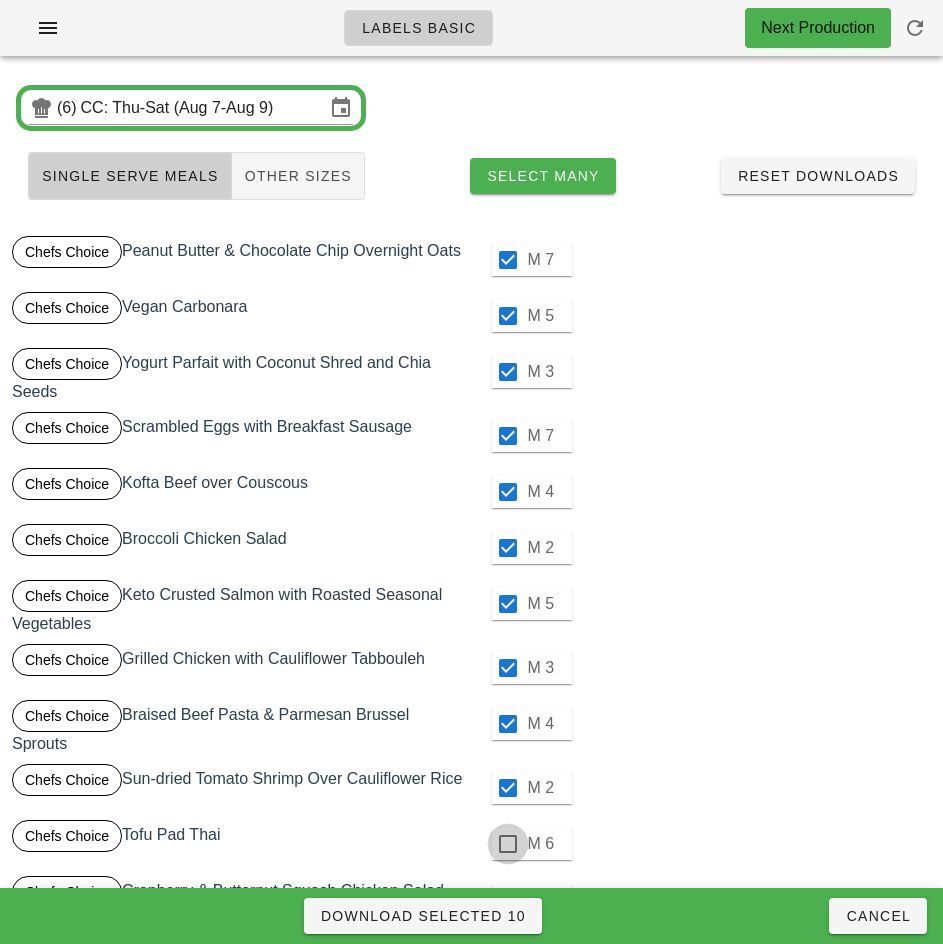 click at bounding box center [508, 844] 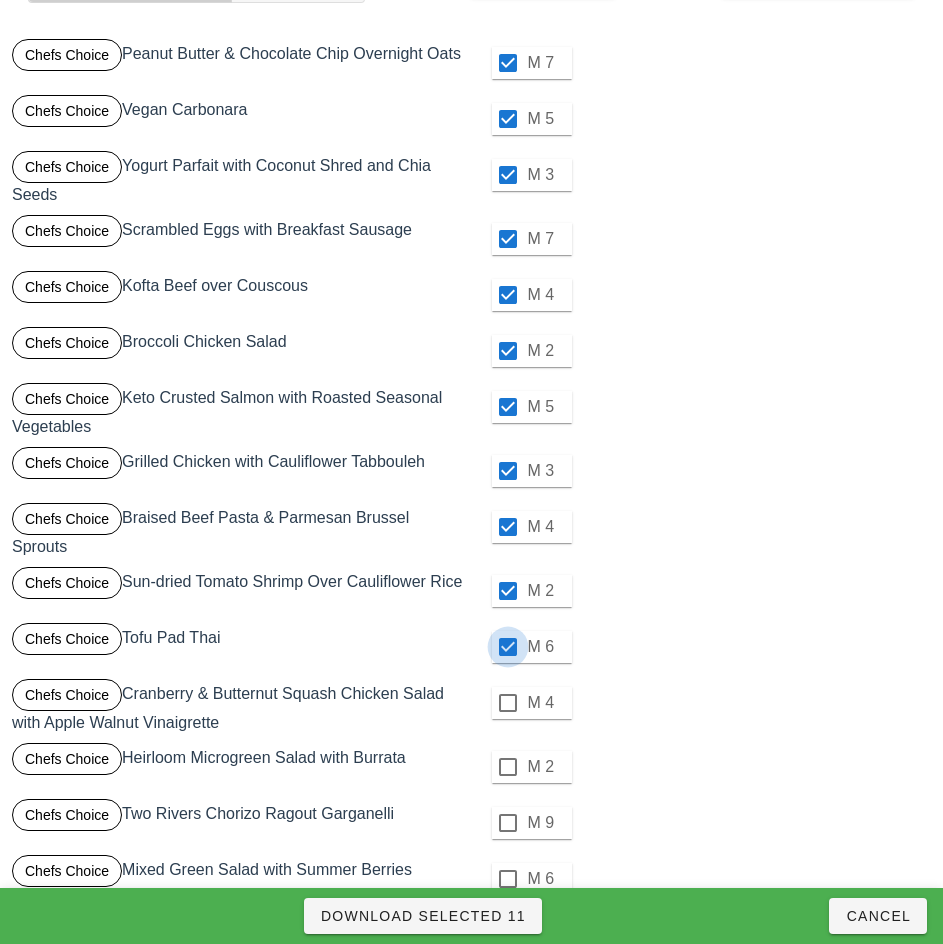 scroll, scrollTop: 275, scrollLeft: 0, axis: vertical 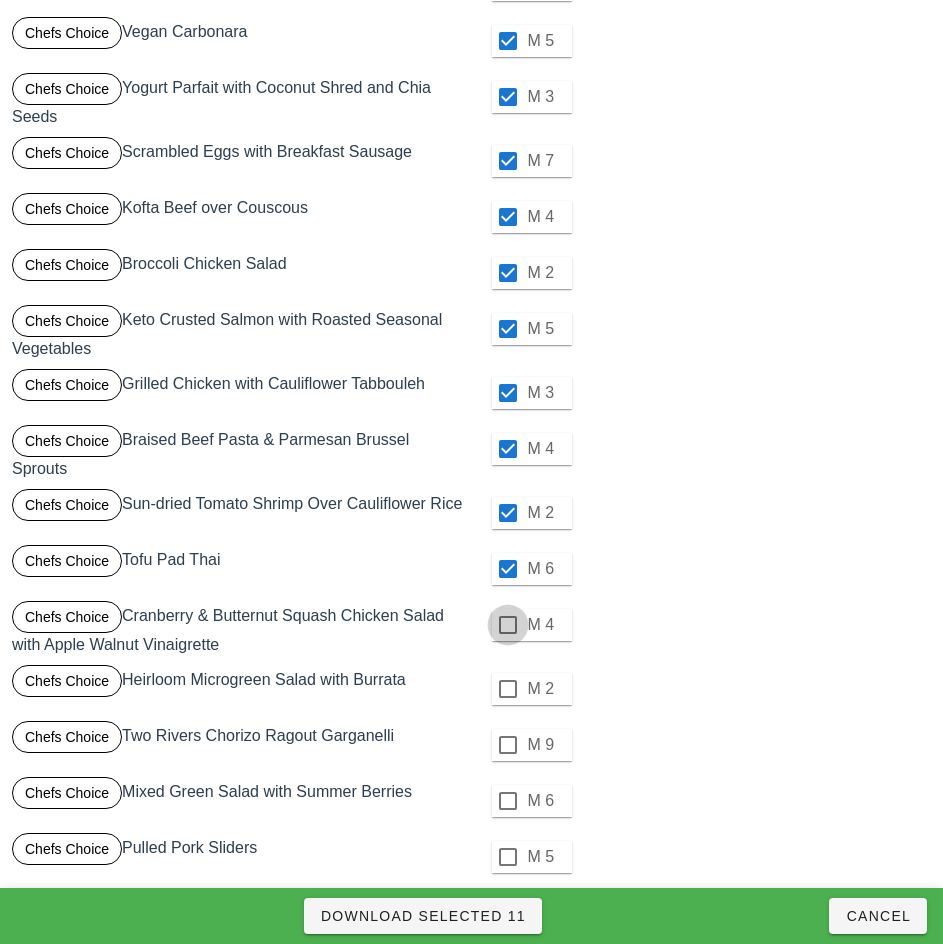 click at bounding box center [508, 625] 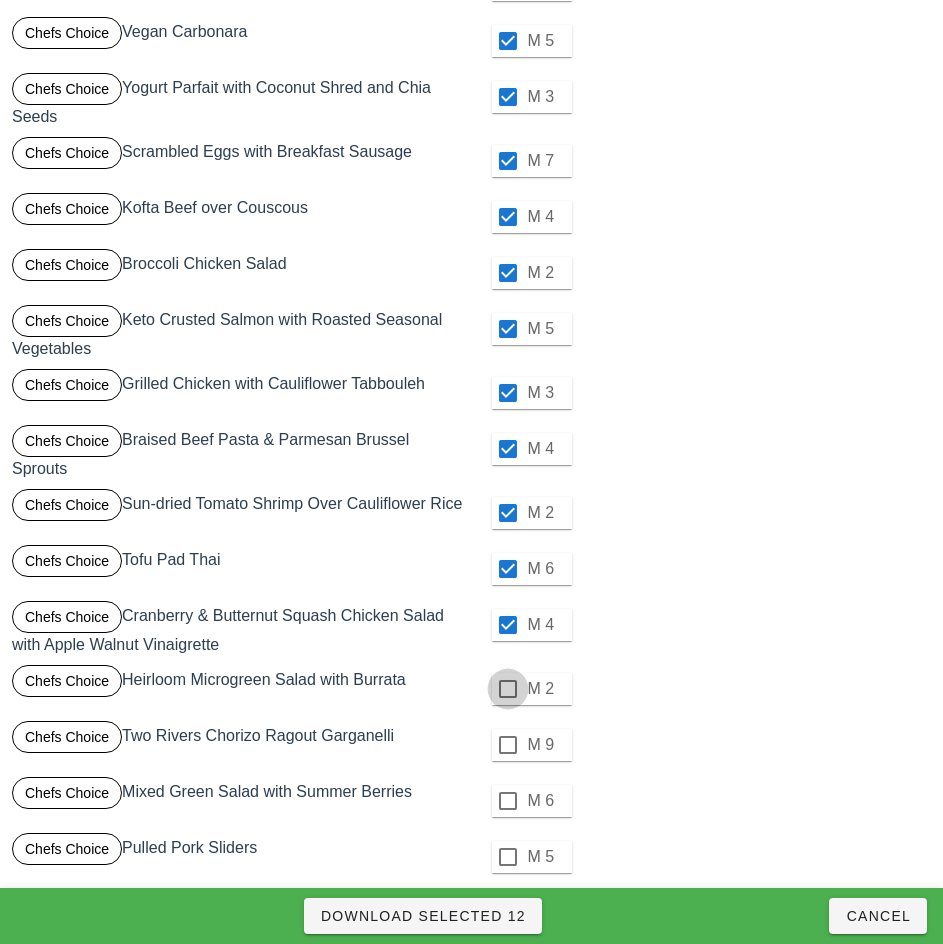 click at bounding box center (508, 689) 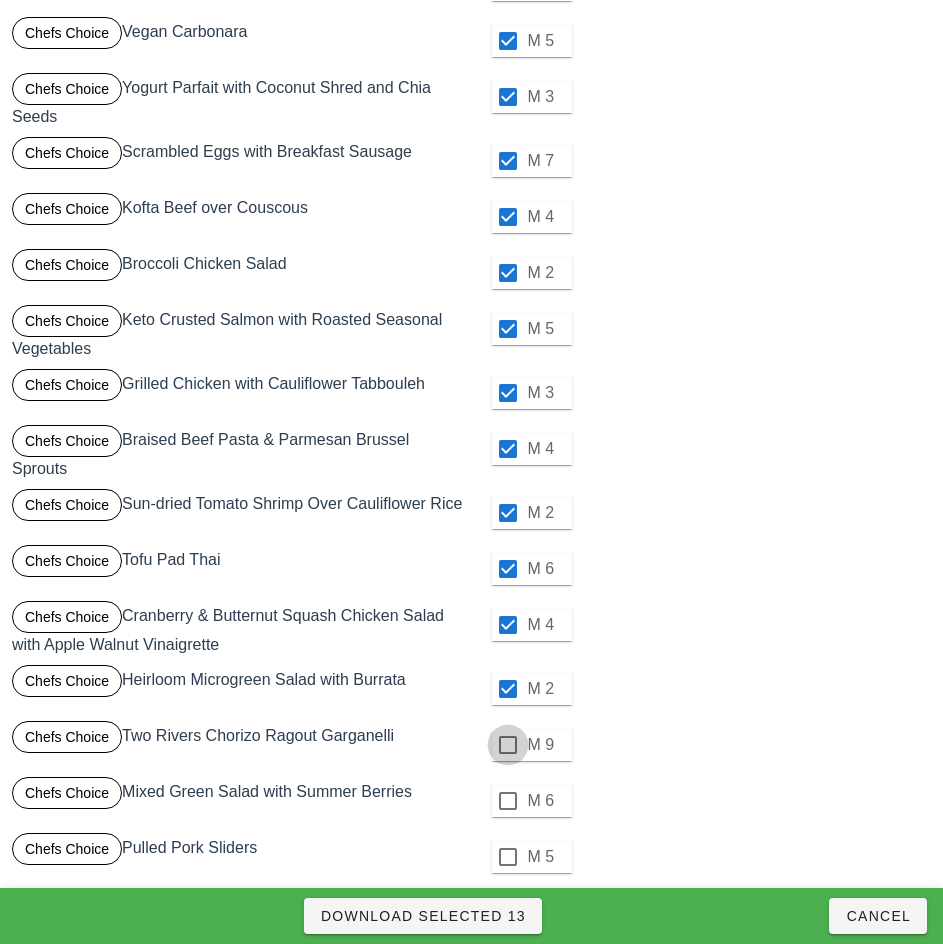 click at bounding box center [508, 745] 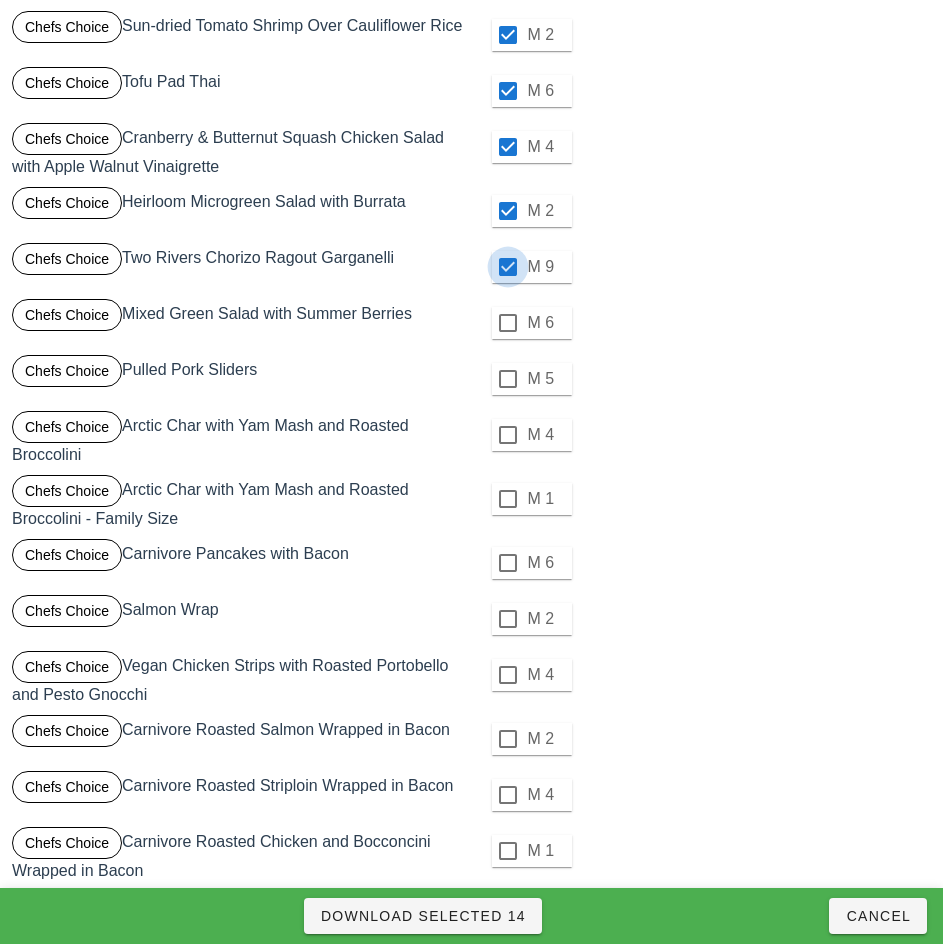 scroll, scrollTop: 754, scrollLeft: 0, axis: vertical 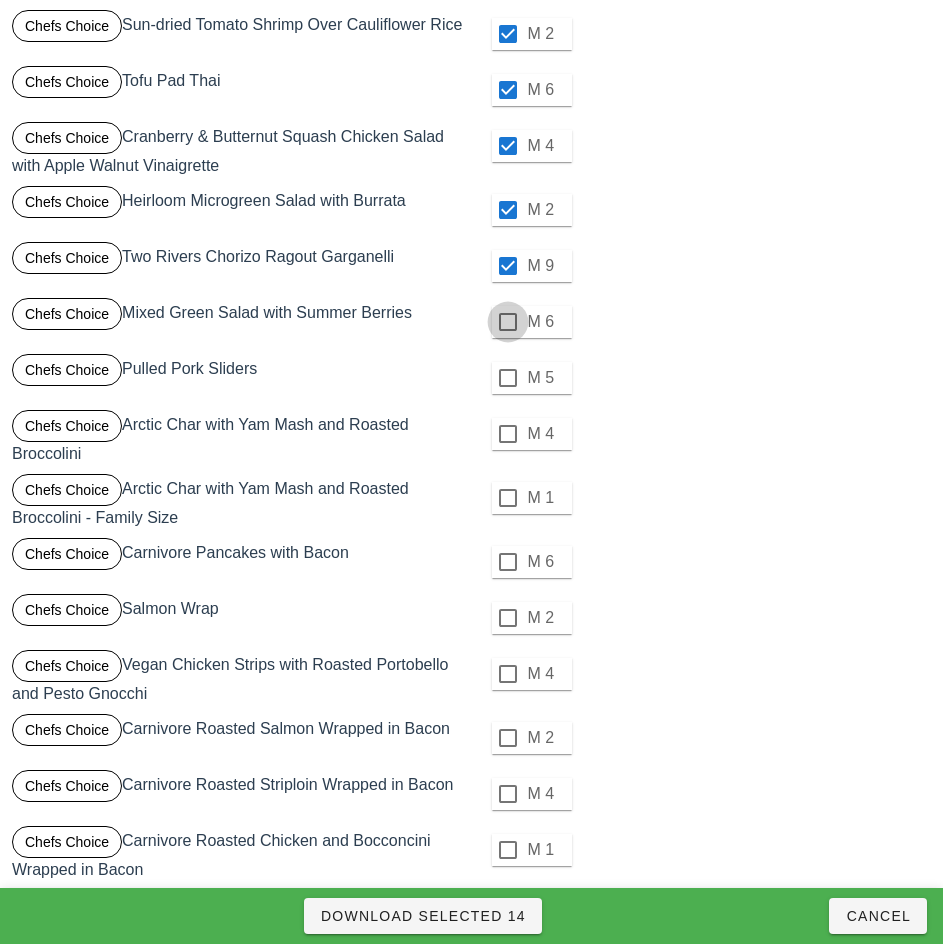 click at bounding box center [508, 322] 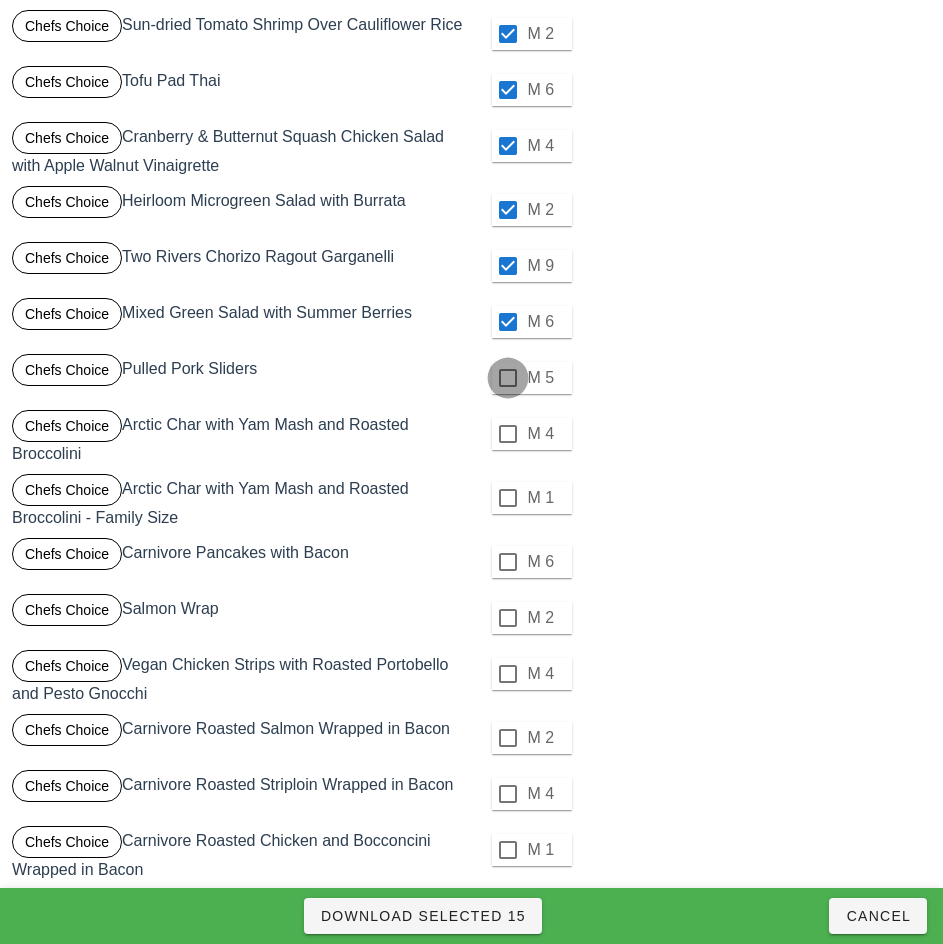 click at bounding box center [508, 378] 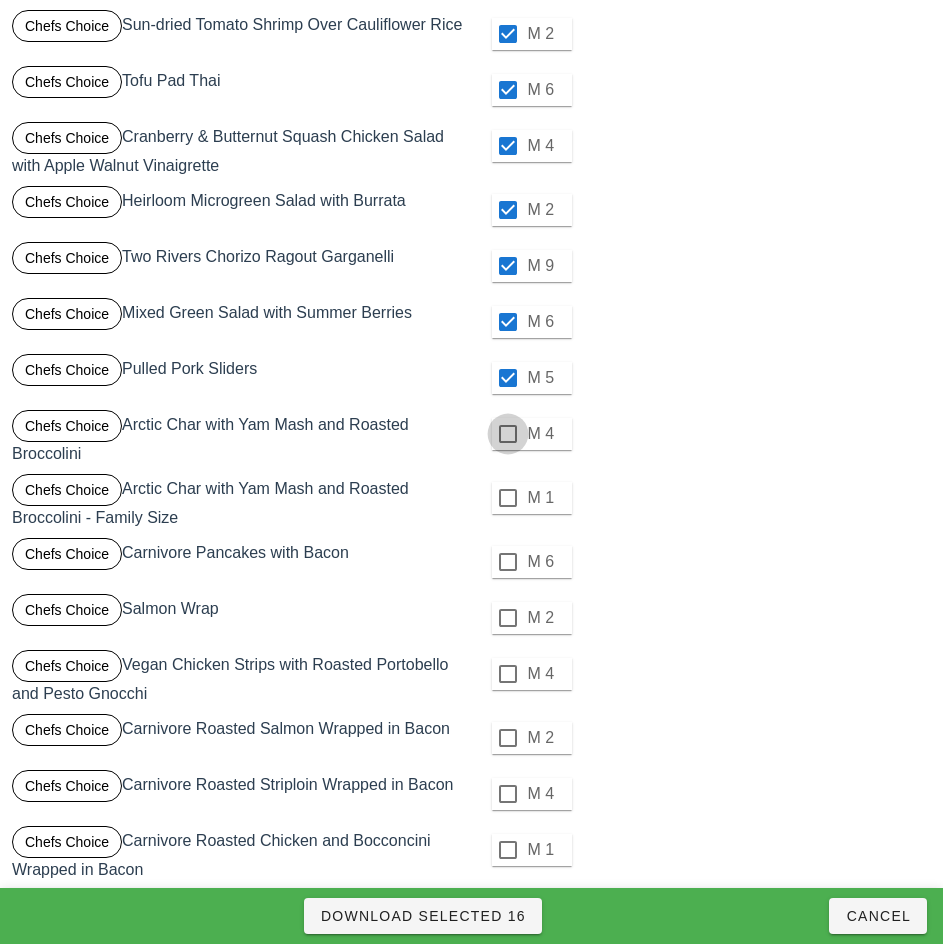 click at bounding box center [508, 434] 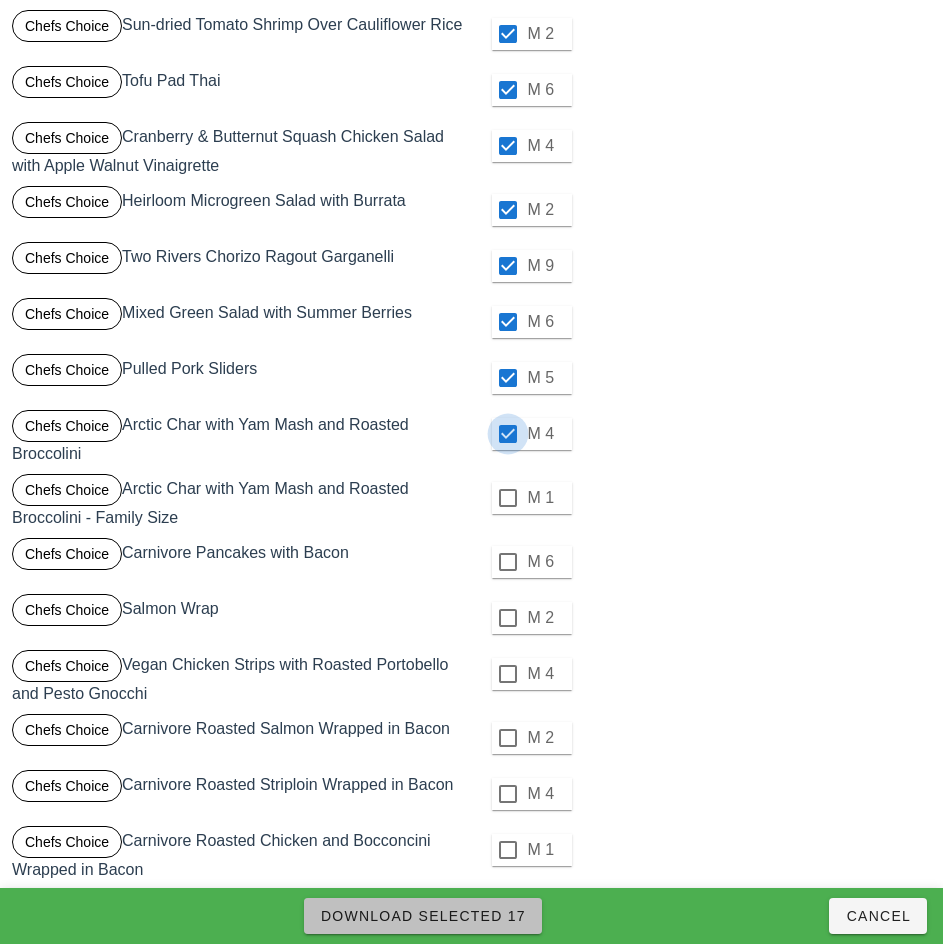 click on "Download Selected 17" at bounding box center (423, 916) 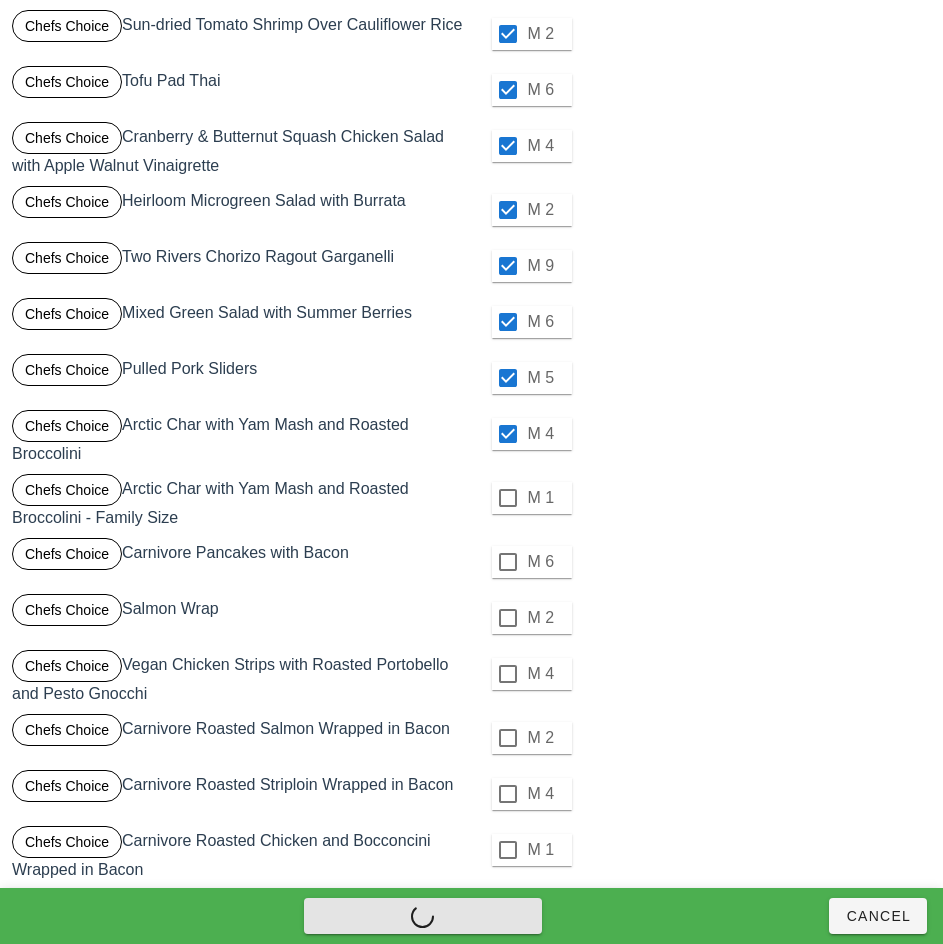 checkbox on "false" 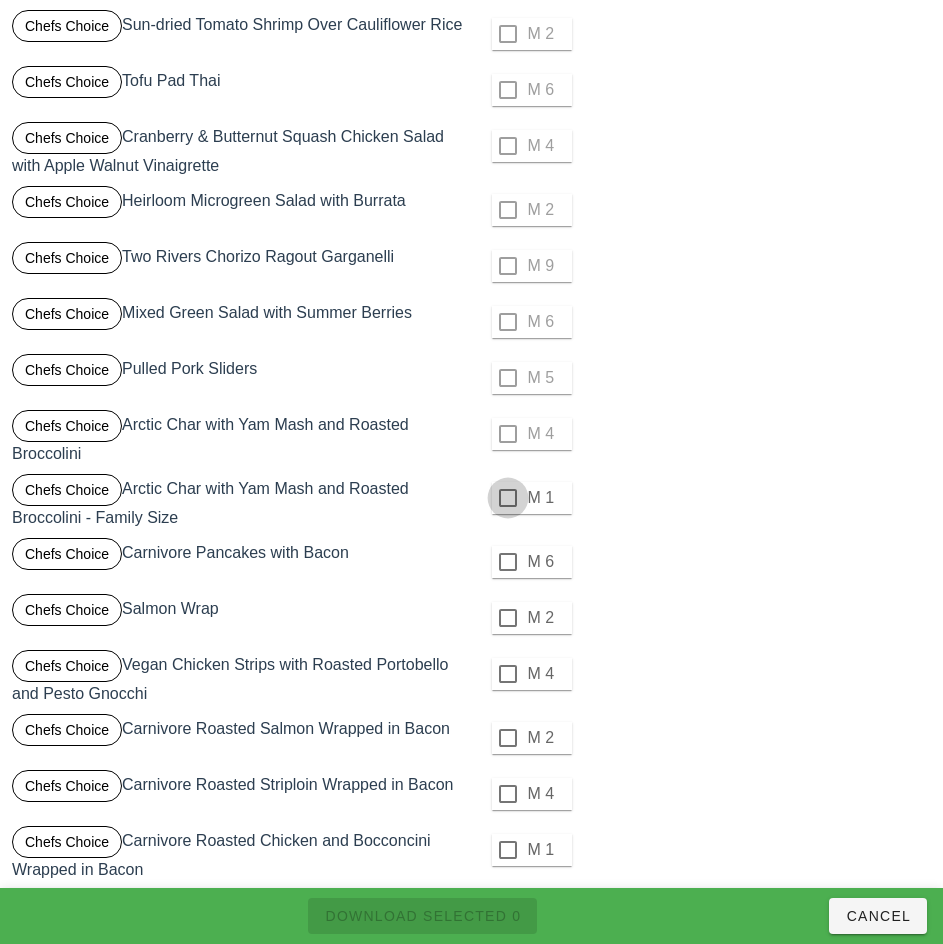 click at bounding box center [508, 498] 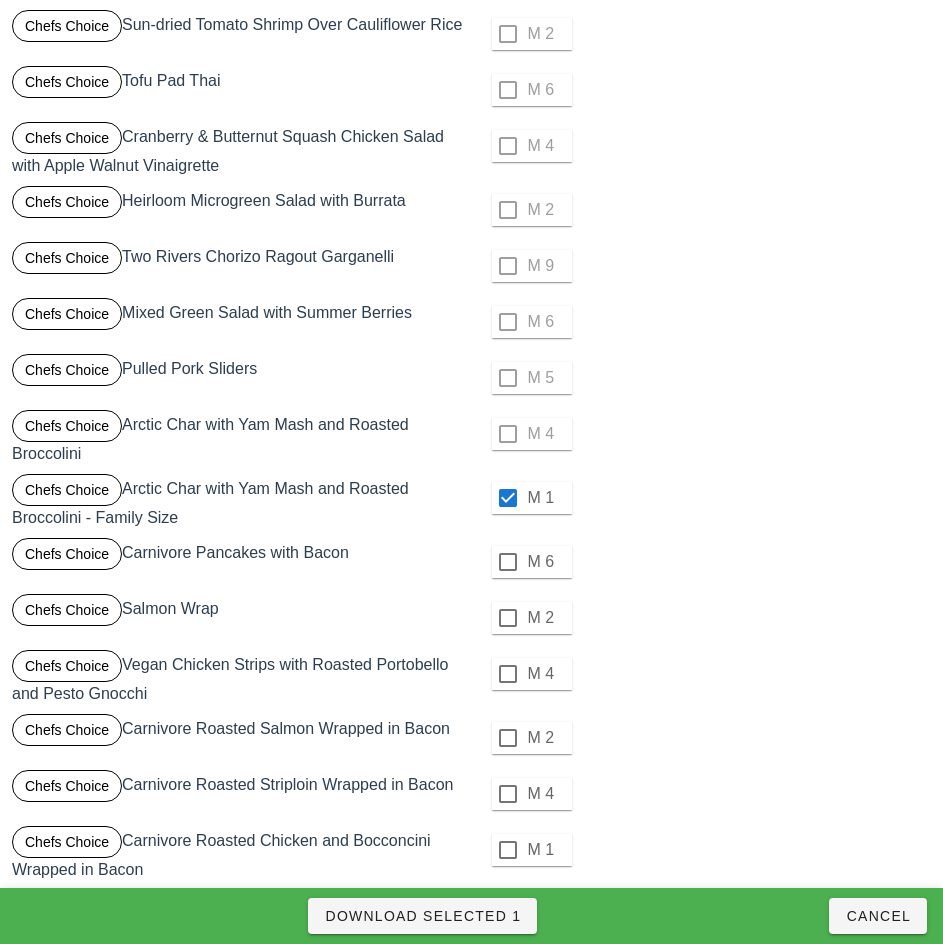 click on "M 6" at bounding box center (704, 562) 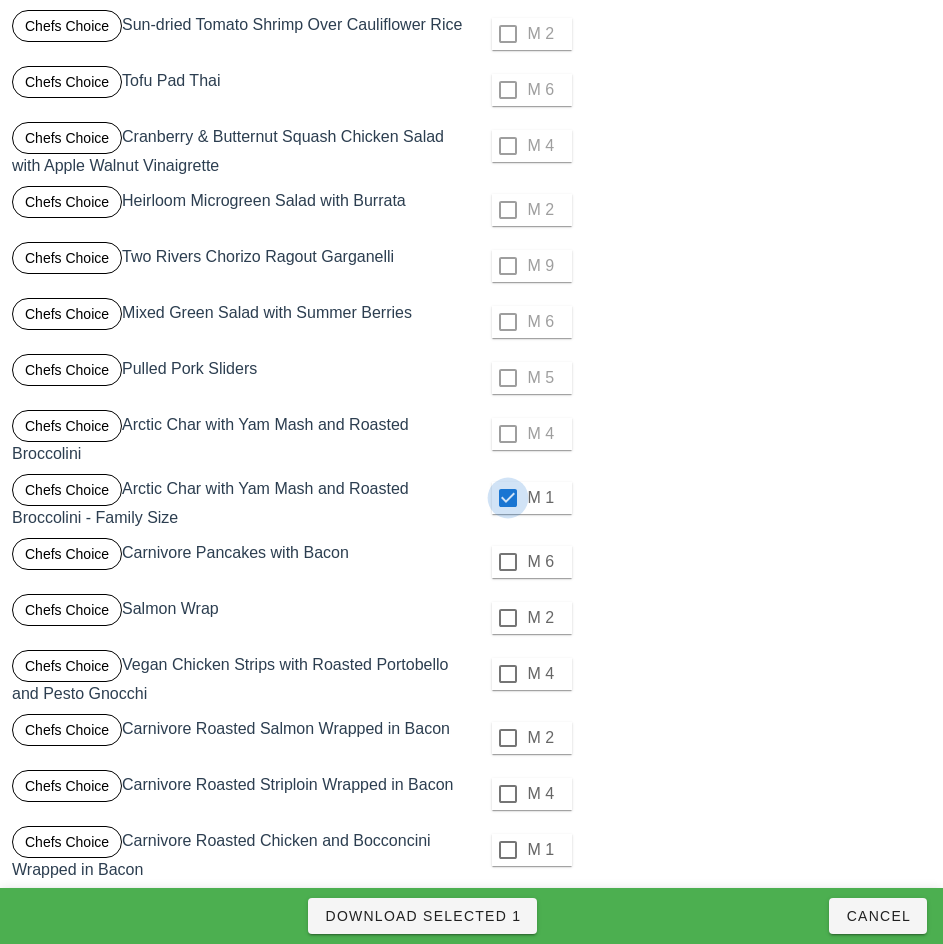 click at bounding box center [508, 498] 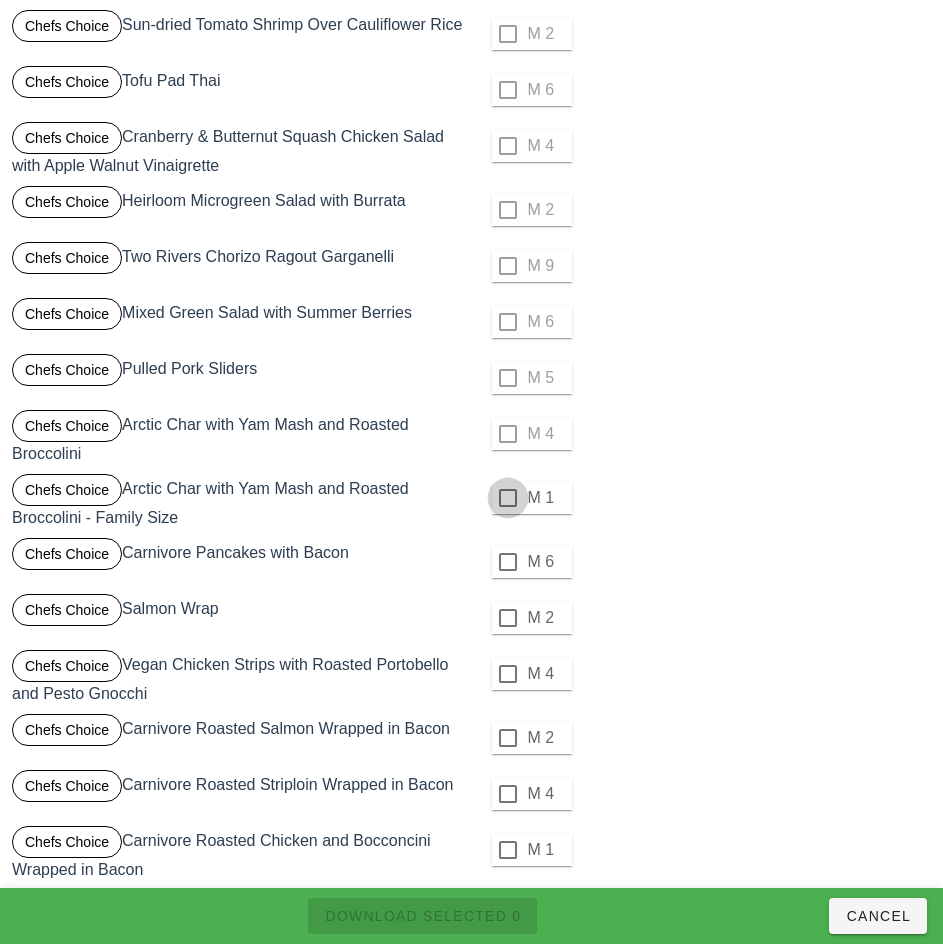 click on "M 4" at bounding box center (704, 434) 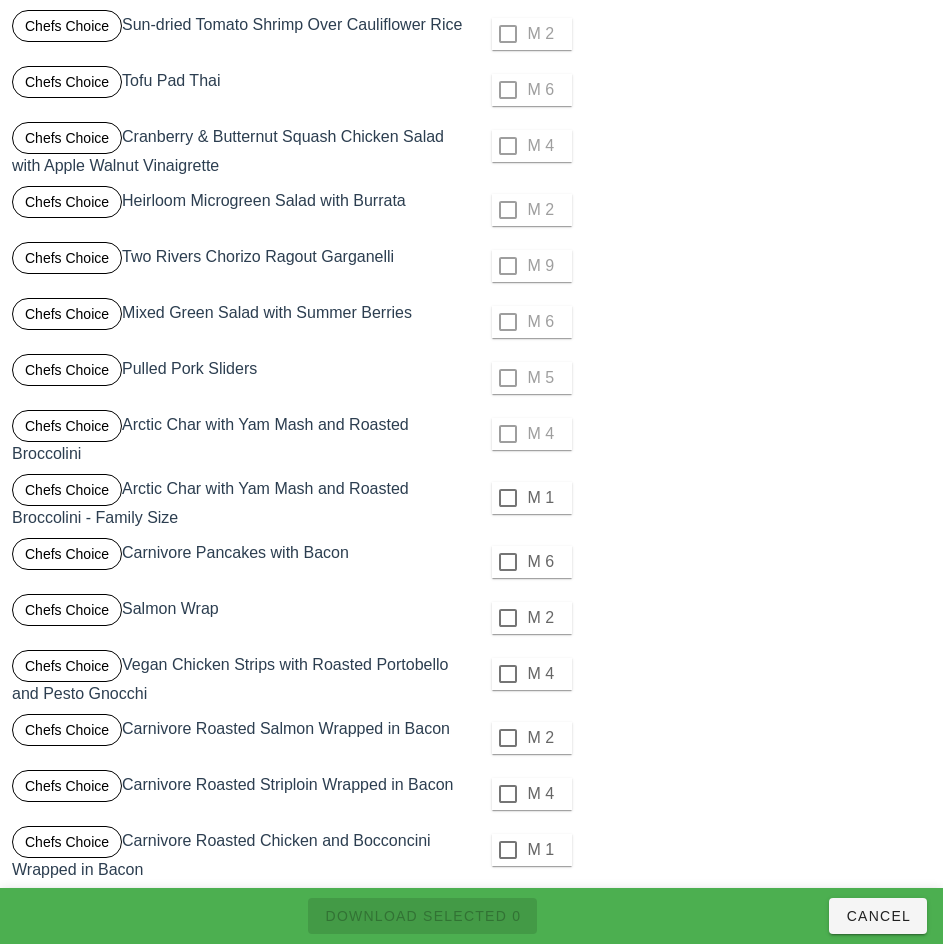 click on "M 4" at bounding box center [704, 434] 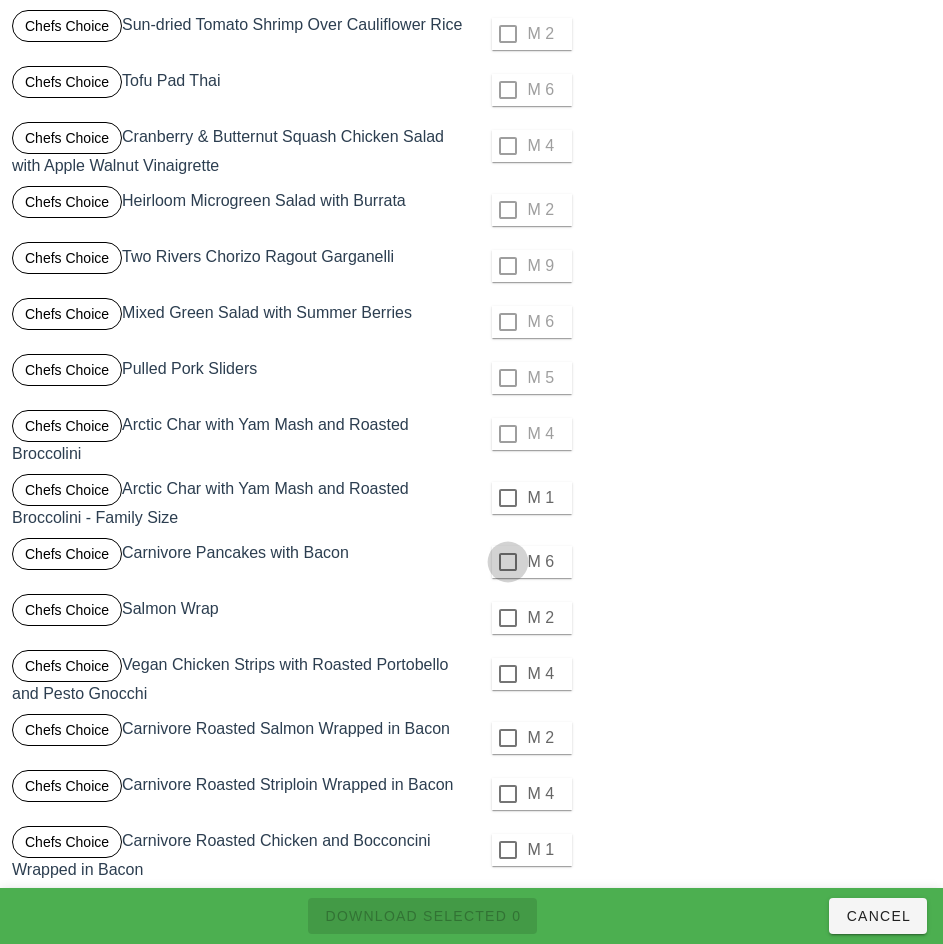 click at bounding box center (508, 562) 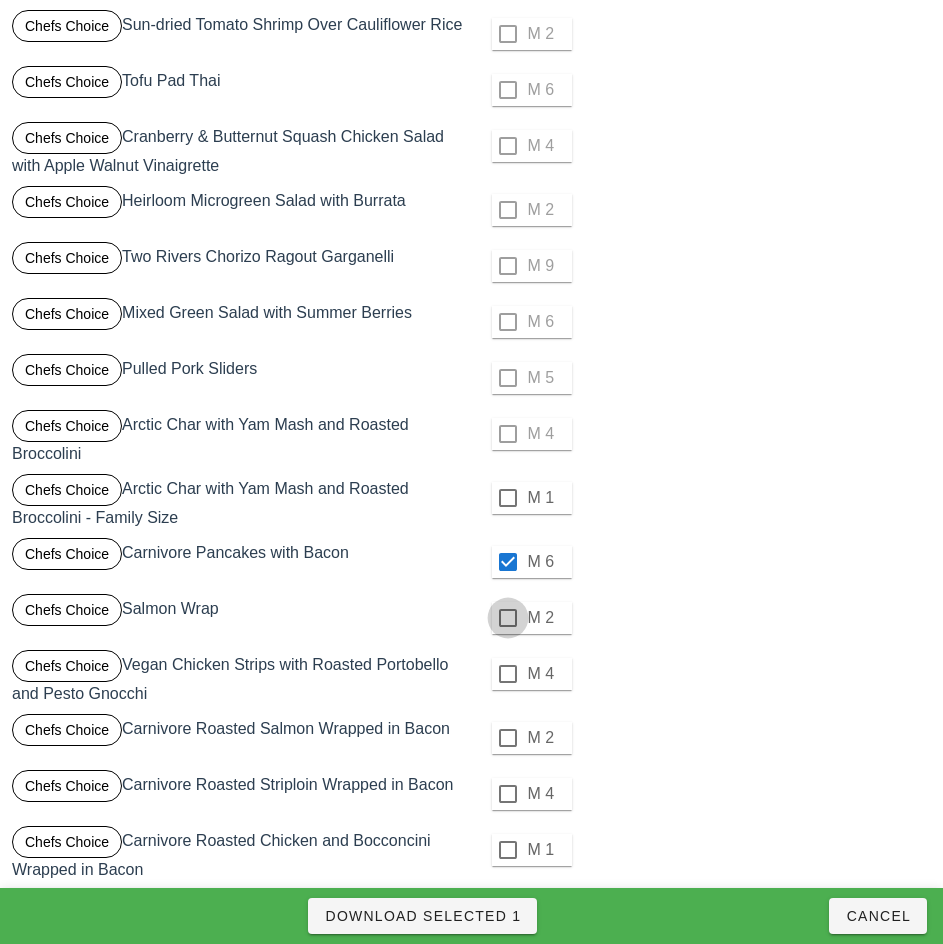 click at bounding box center (508, 618) 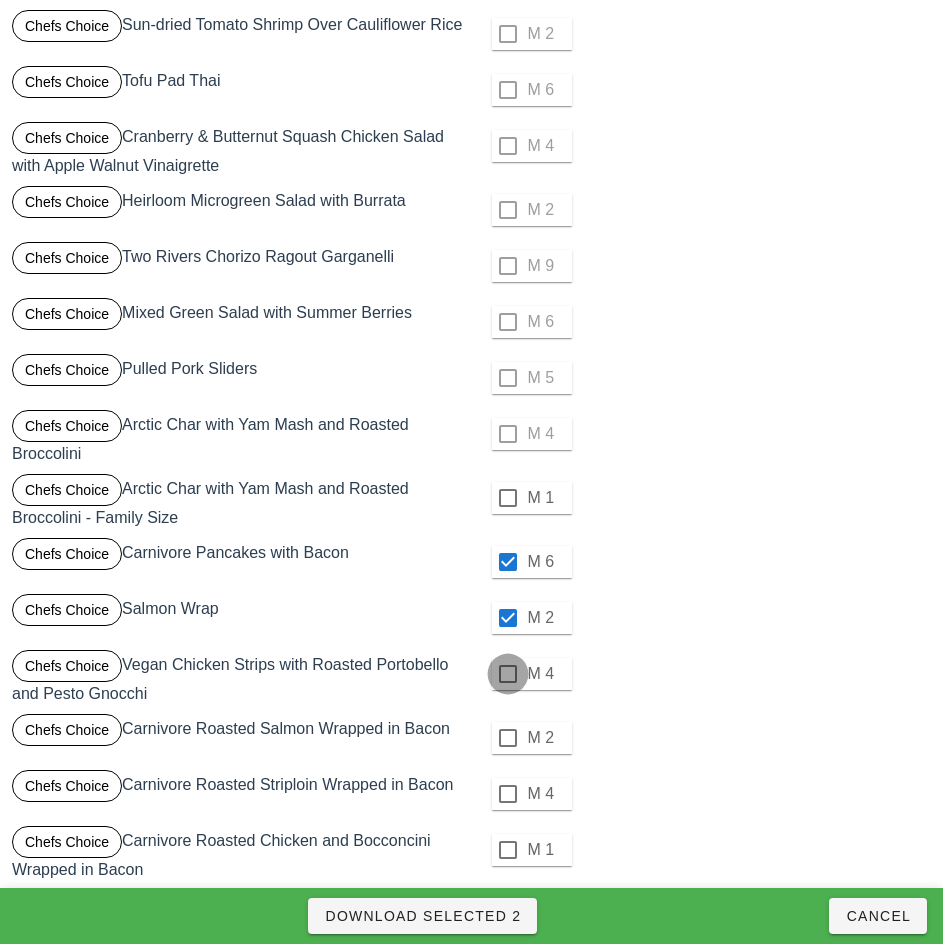 click at bounding box center (508, 674) 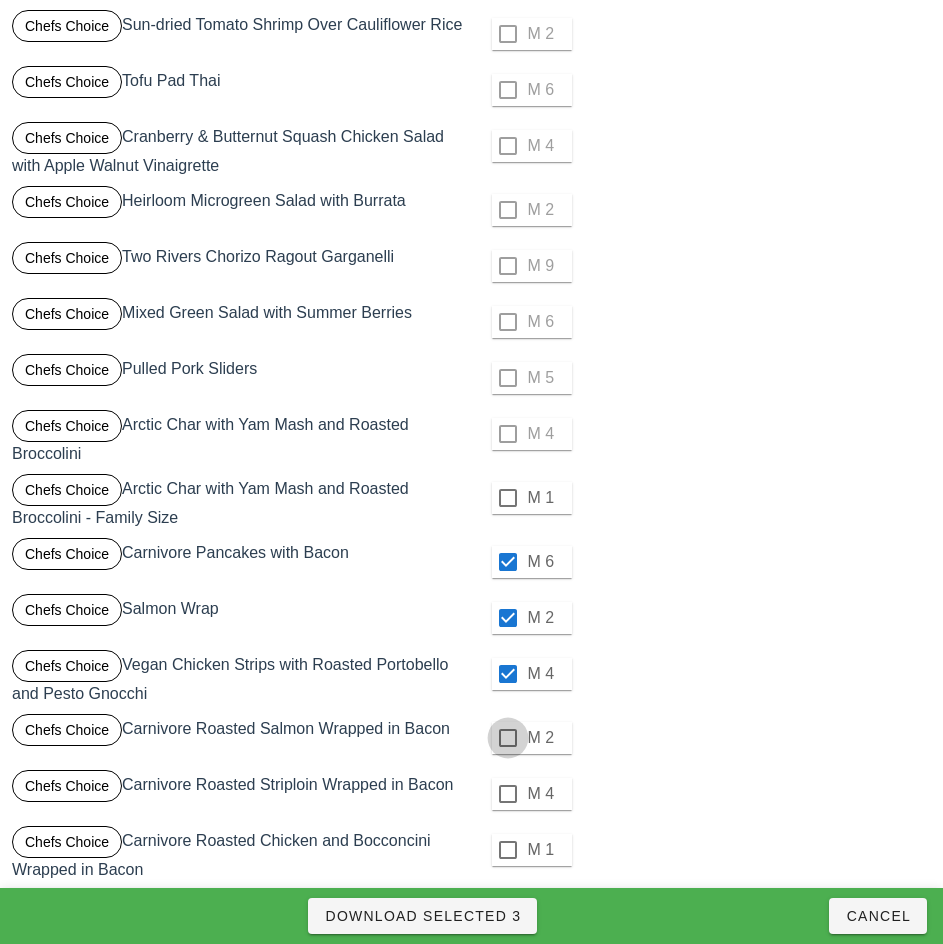 click at bounding box center [508, 738] 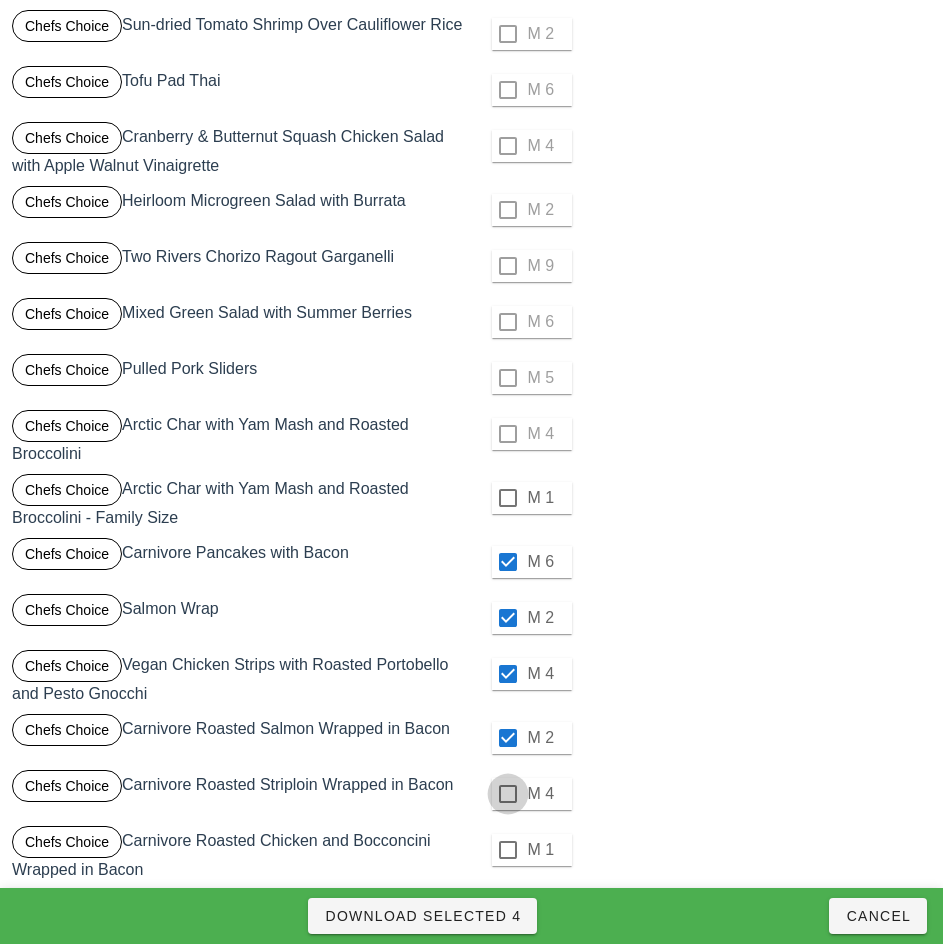 click at bounding box center [508, 794] 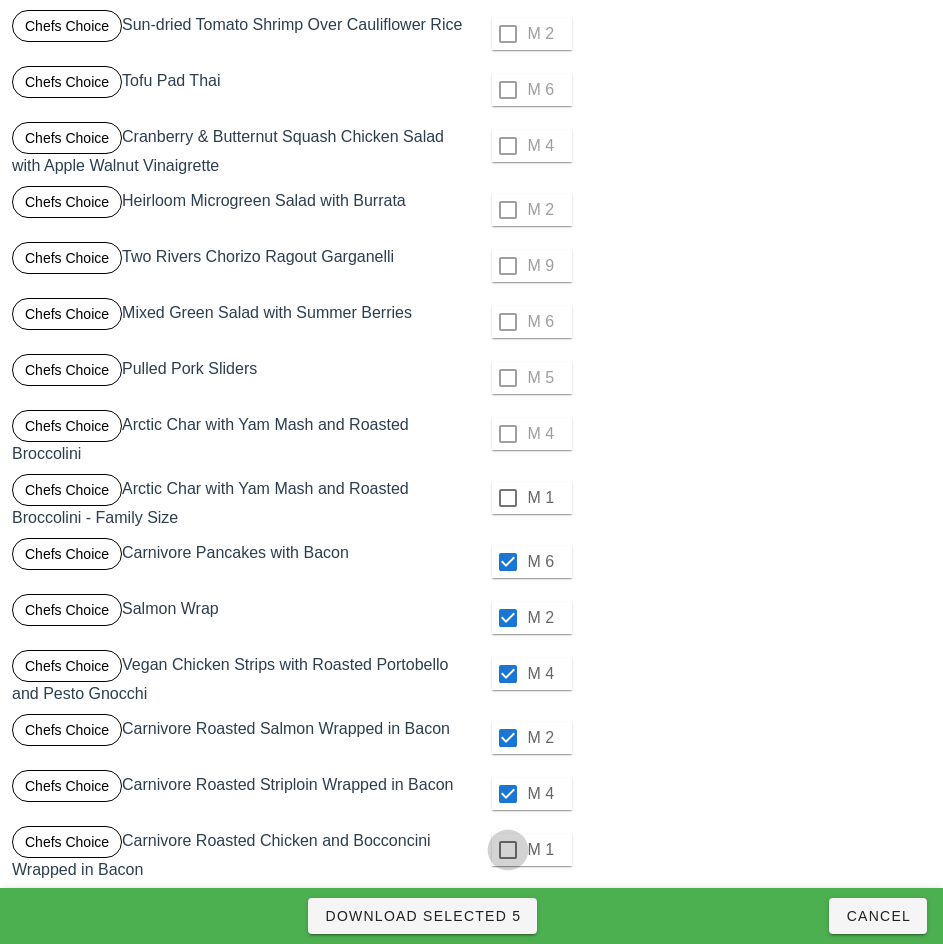 click at bounding box center (508, 850) 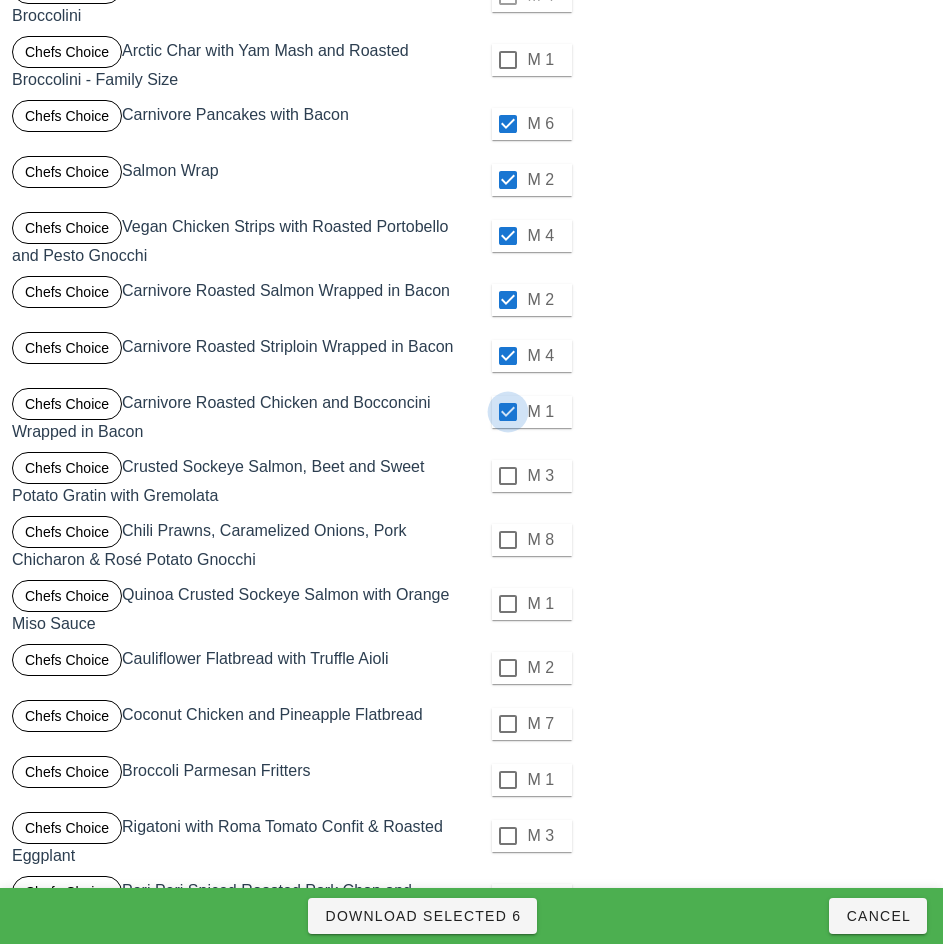 scroll, scrollTop: 1193, scrollLeft: 0, axis: vertical 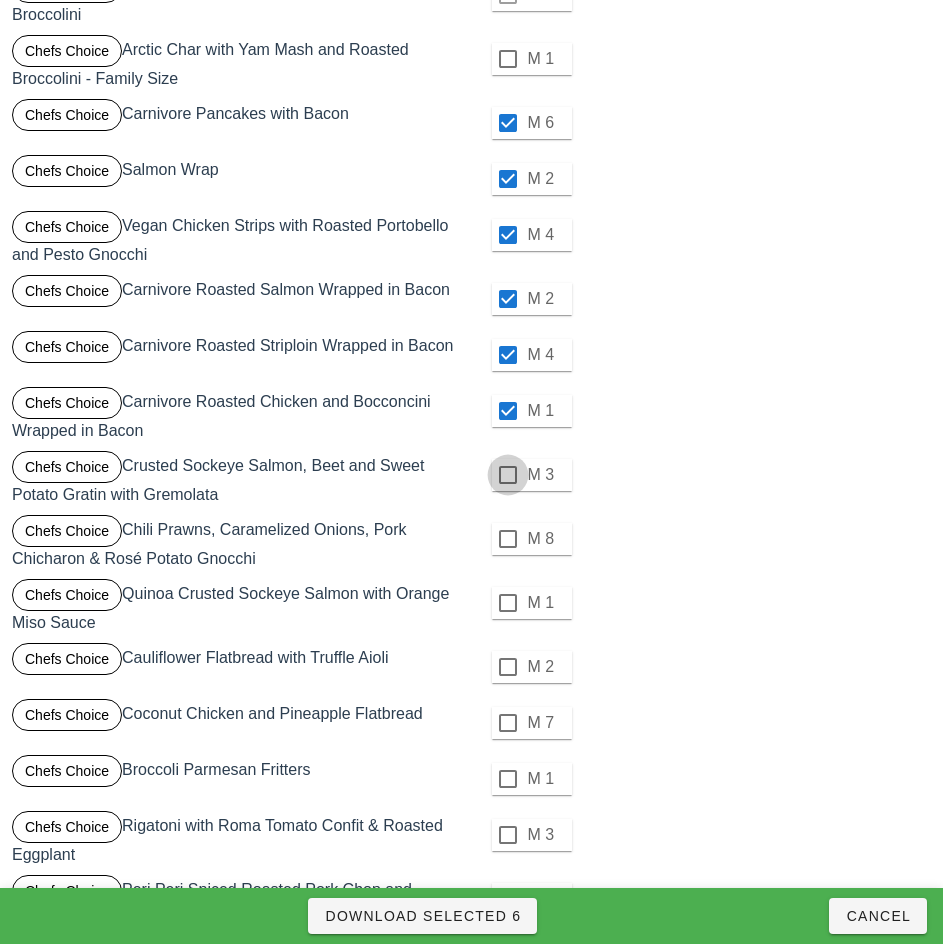 click at bounding box center [508, 475] 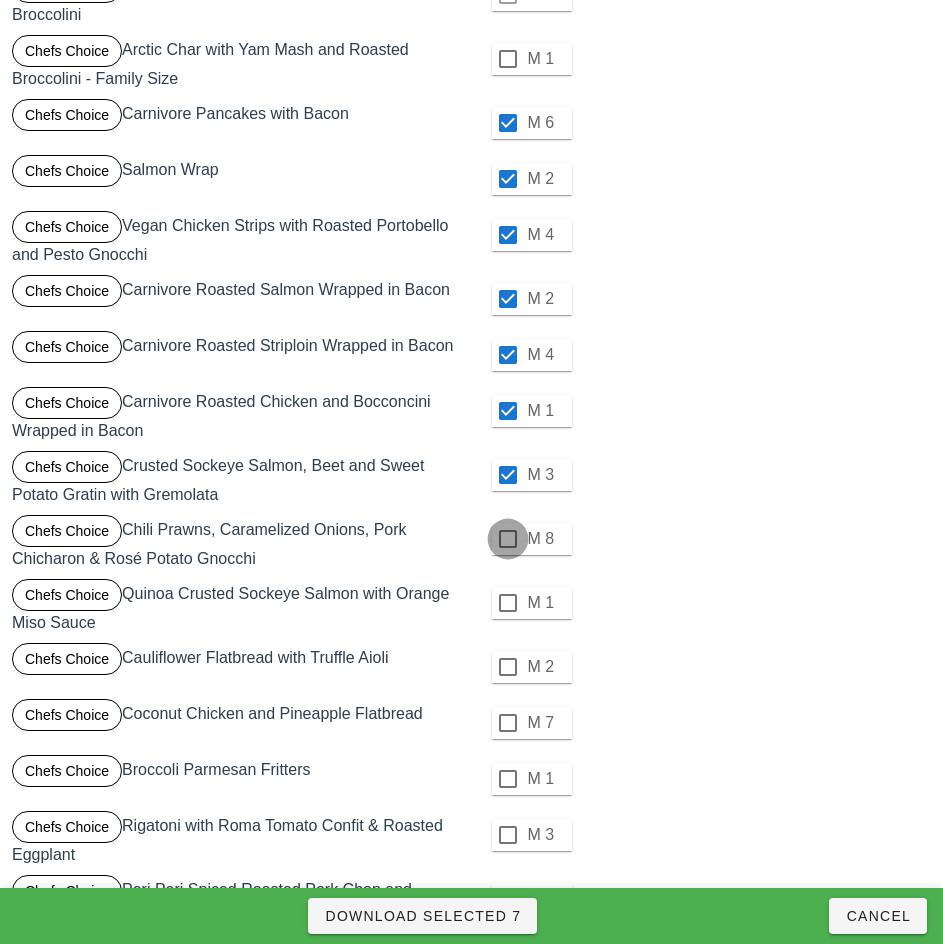 click at bounding box center [508, 539] 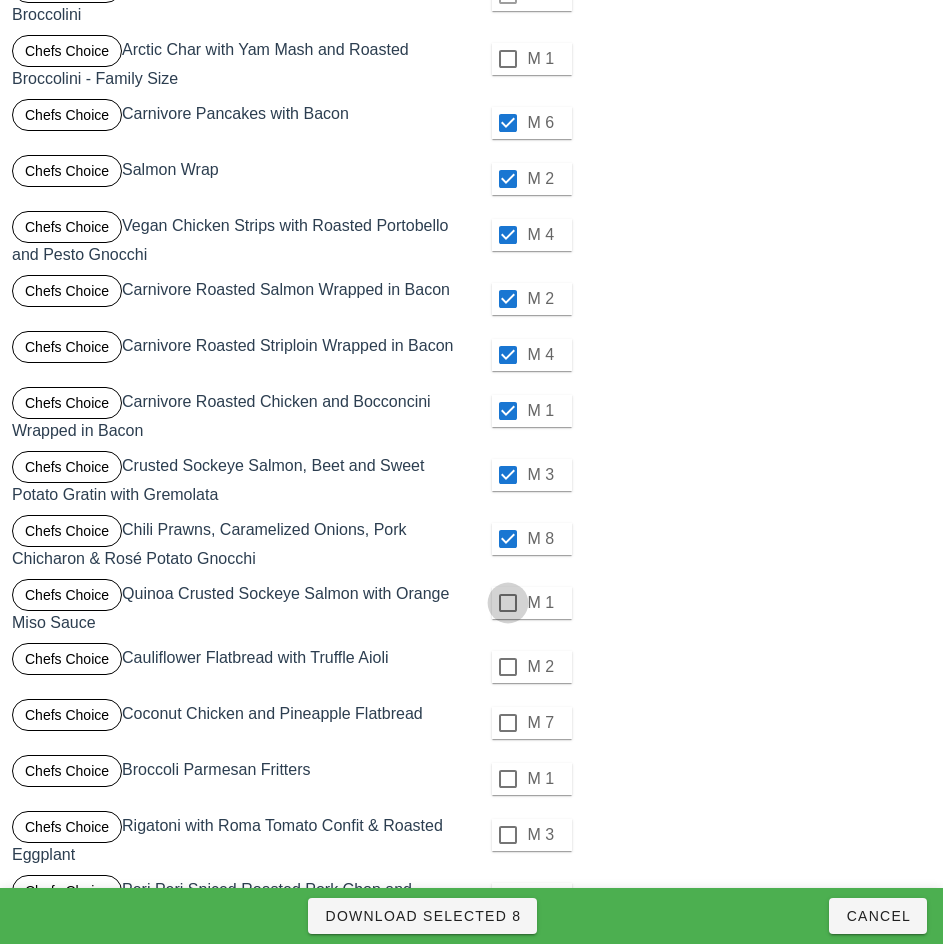 click at bounding box center [508, 603] 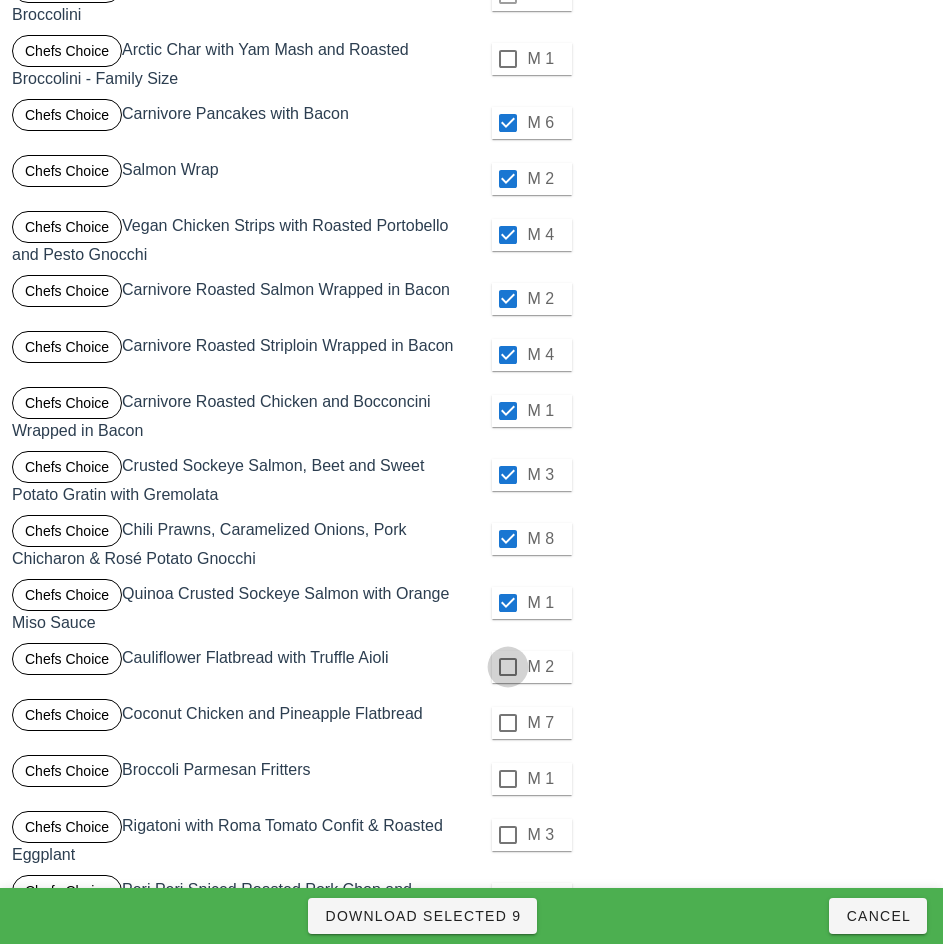 click at bounding box center (508, 667) 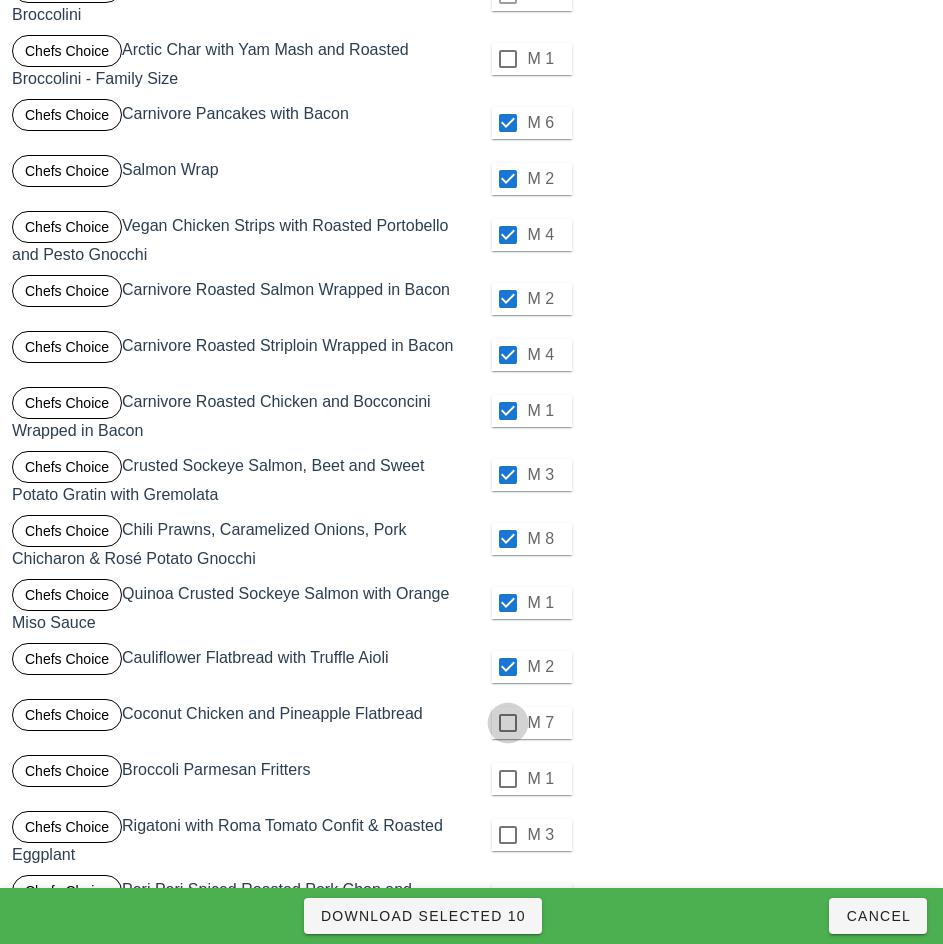 click at bounding box center [508, 723] 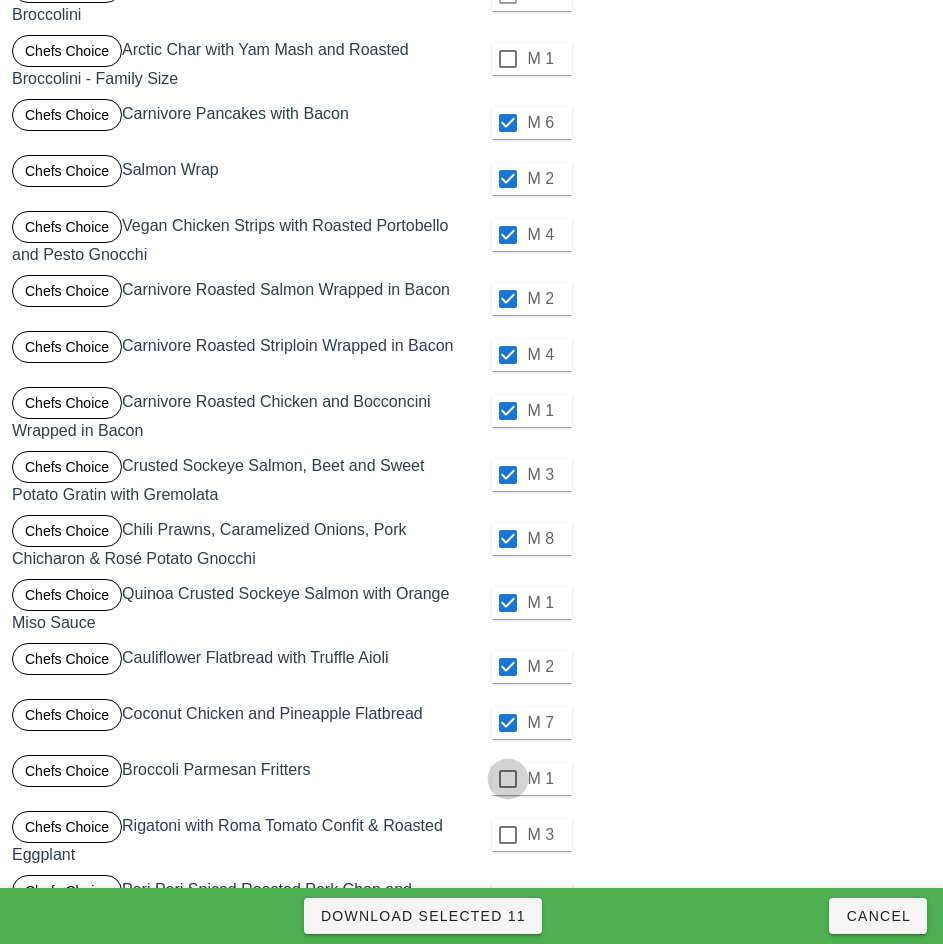click at bounding box center [508, 779] 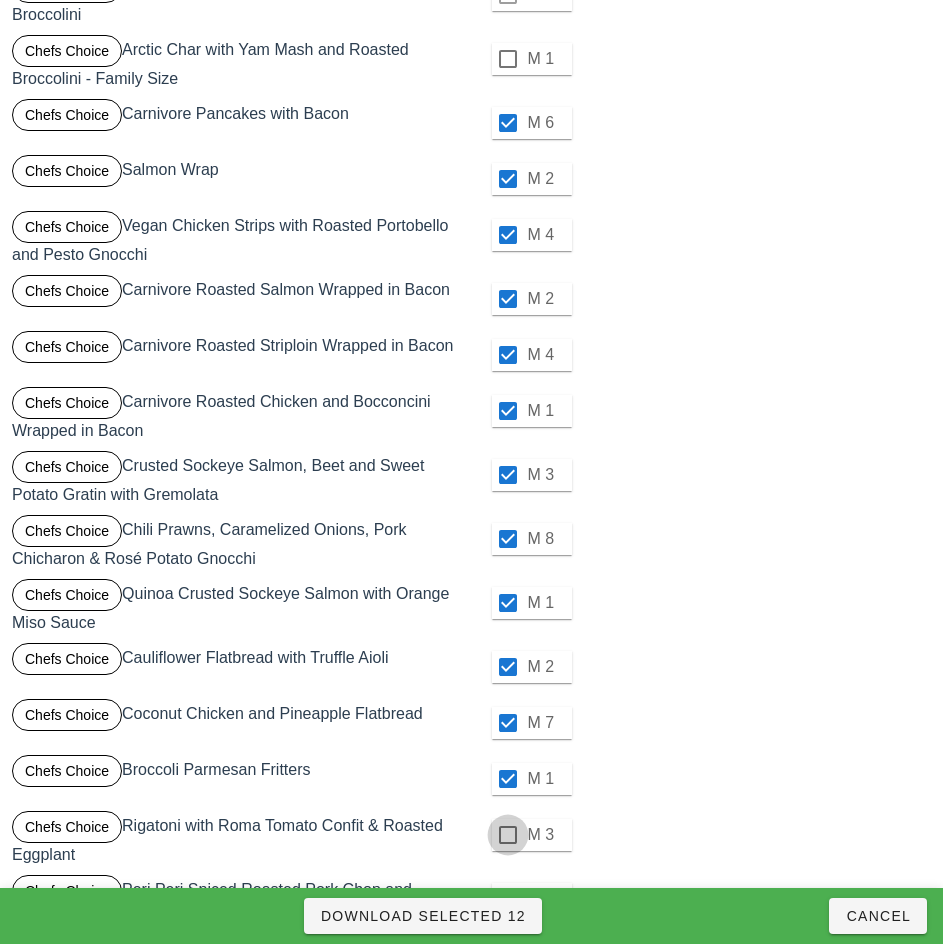 click at bounding box center [508, 835] 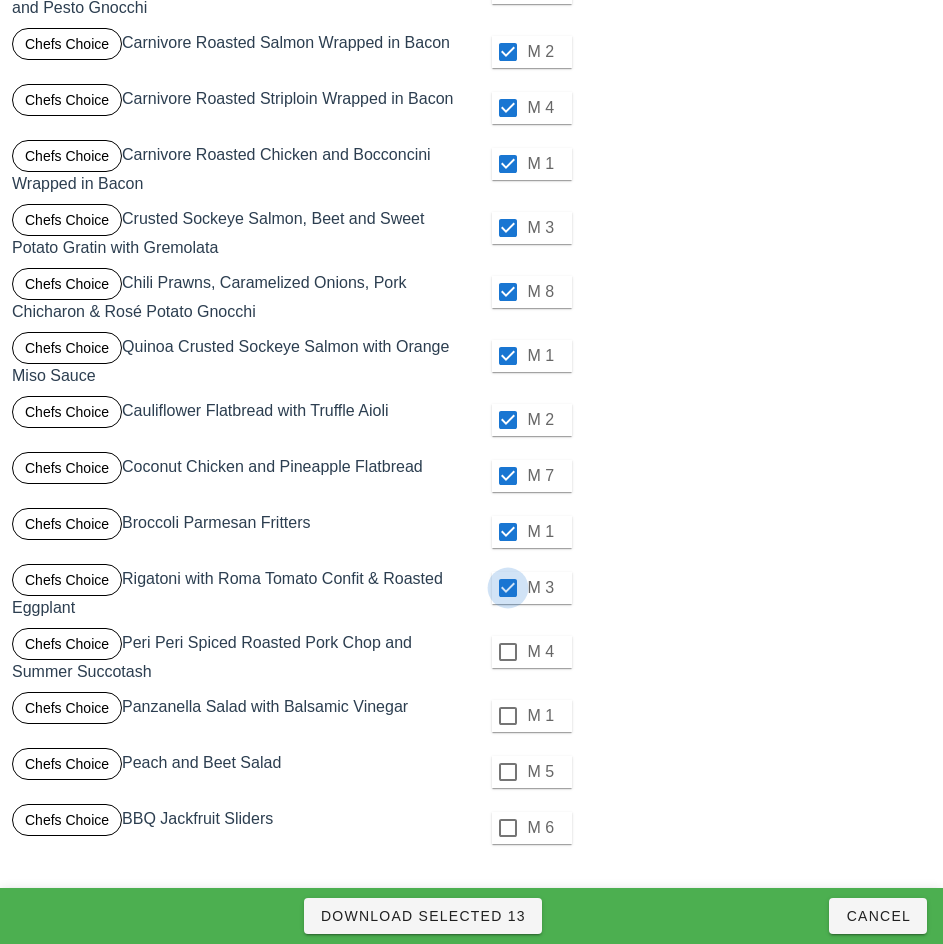 scroll, scrollTop: 1439, scrollLeft: 0, axis: vertical 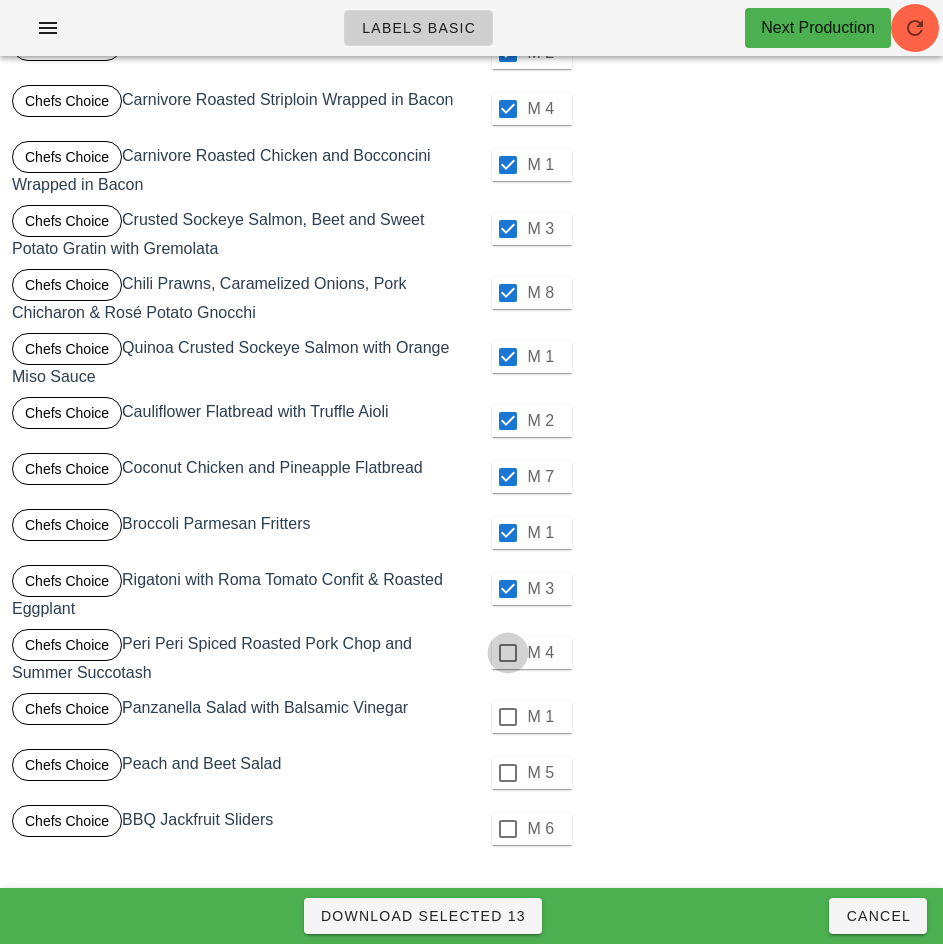 click at bounding box center [508, 653] 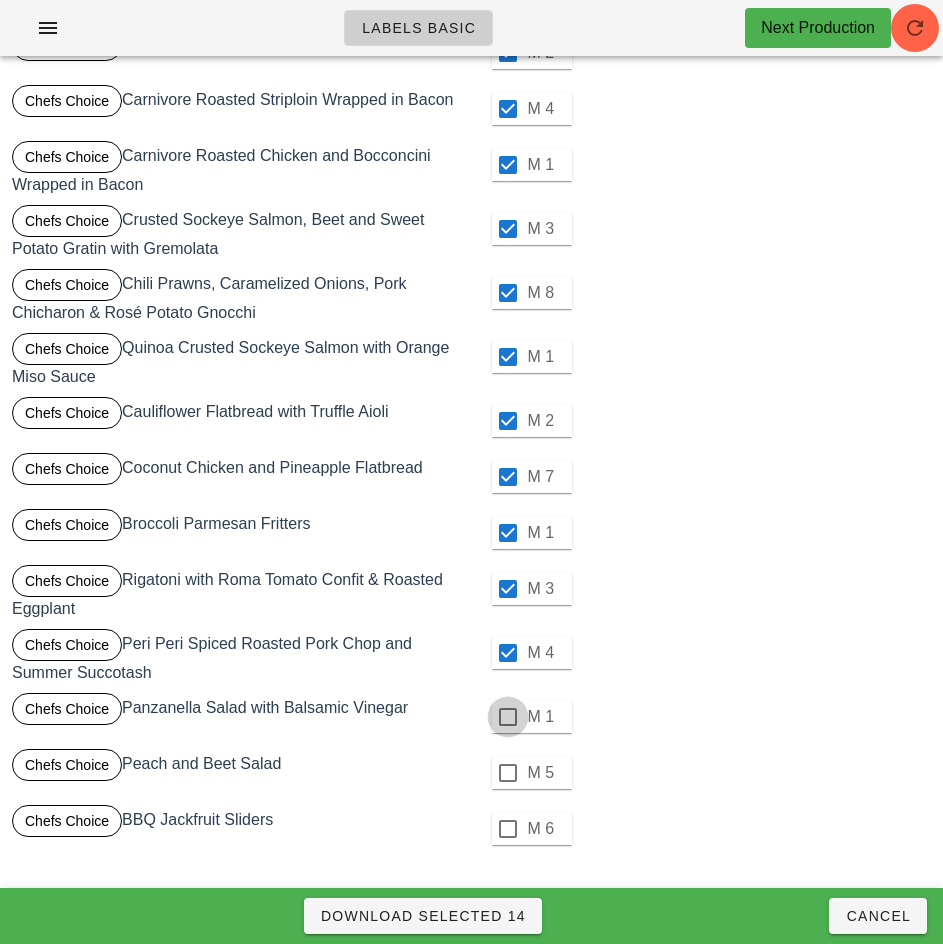 click at bounding box center [508, 717] 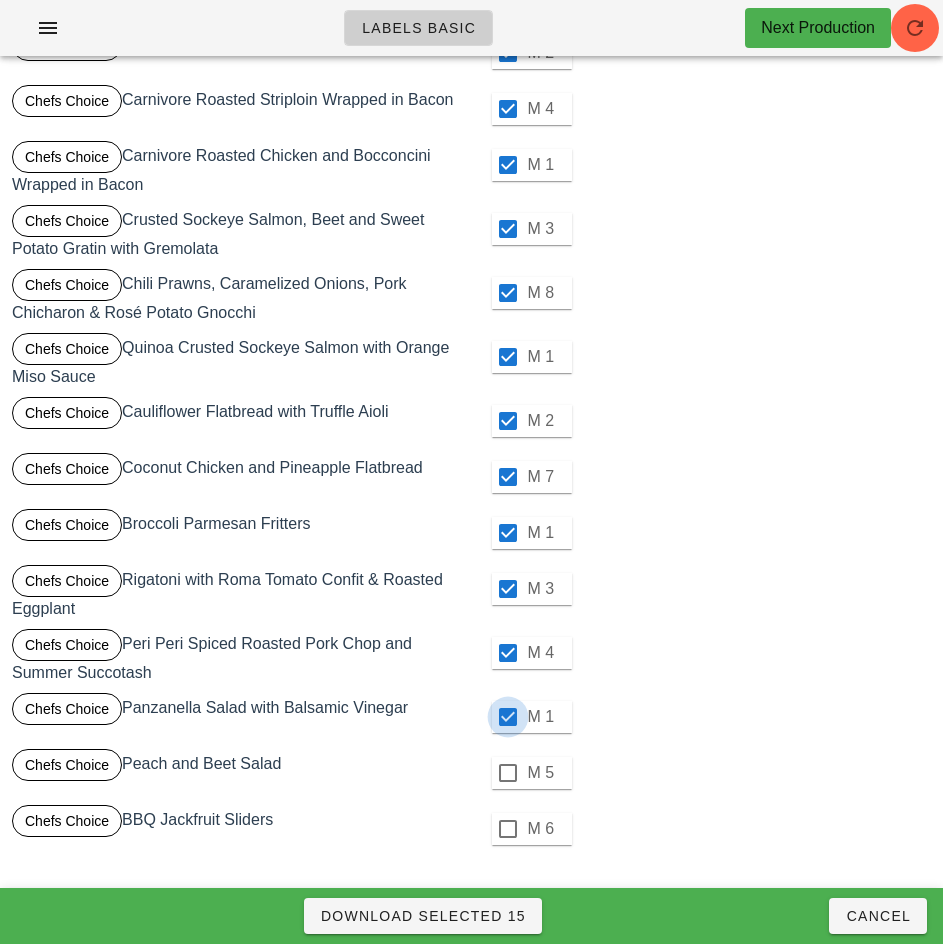 click at bounding box center [508, 773] 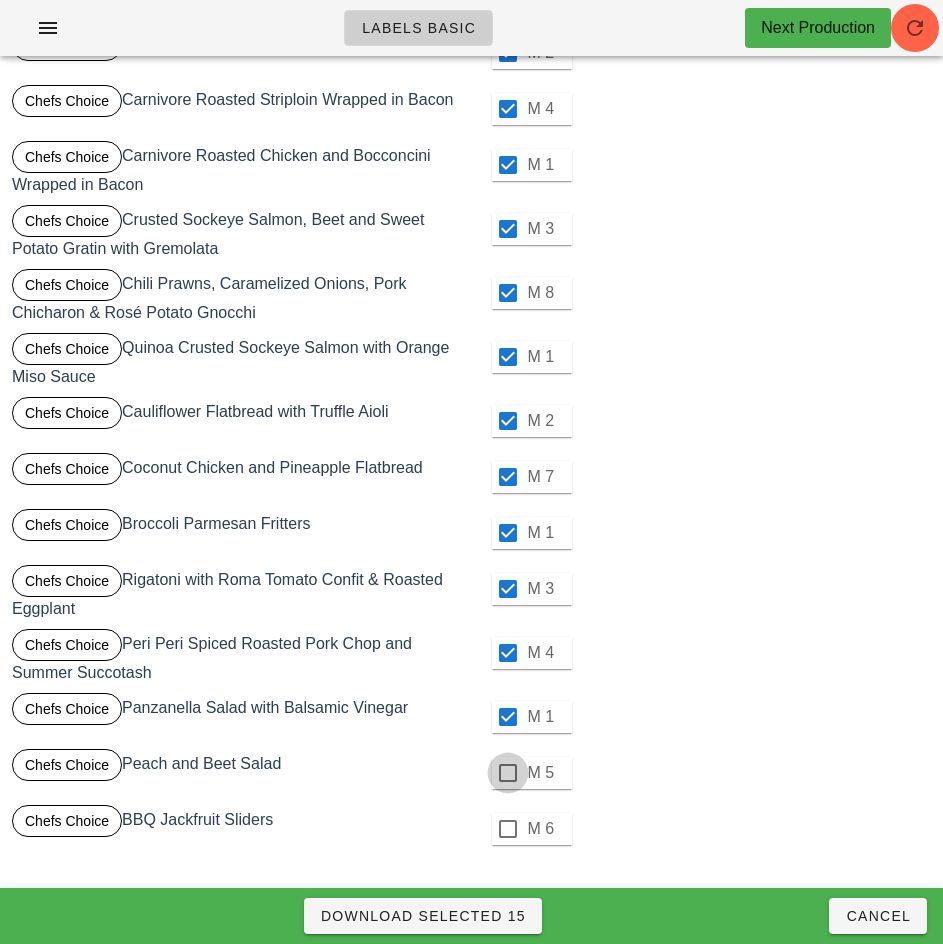 checkbox on "true" 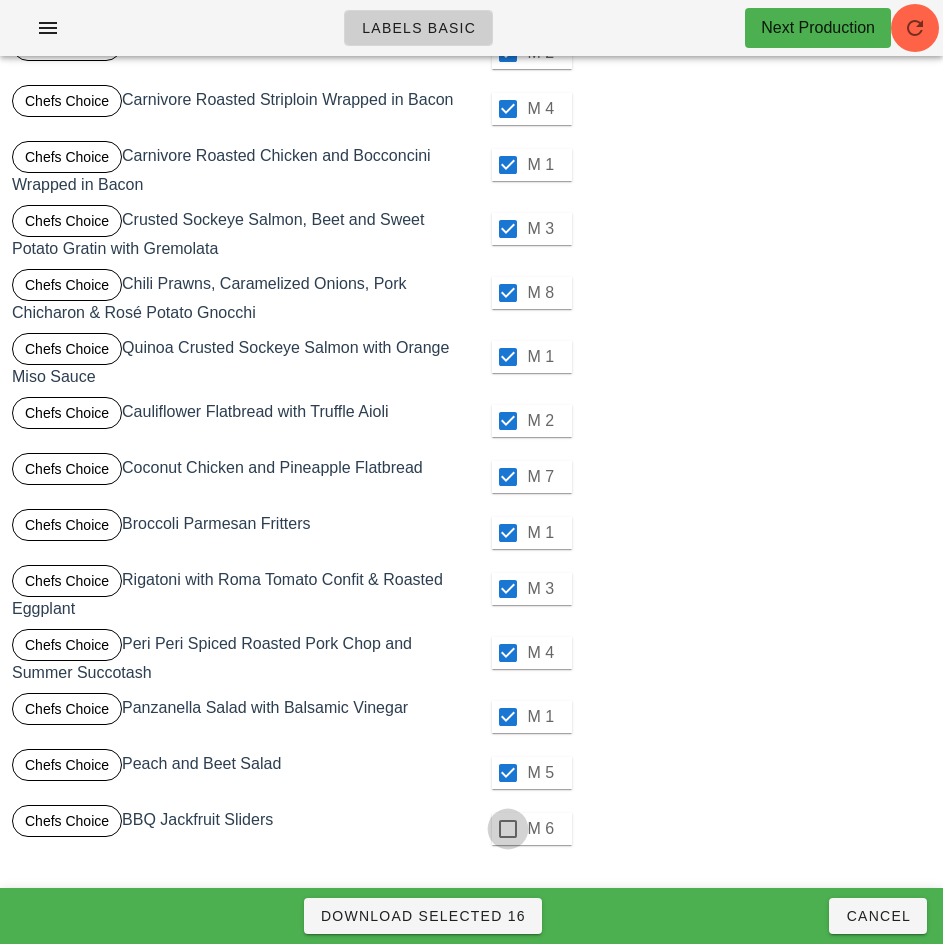 click at bounding box center [508, 829] 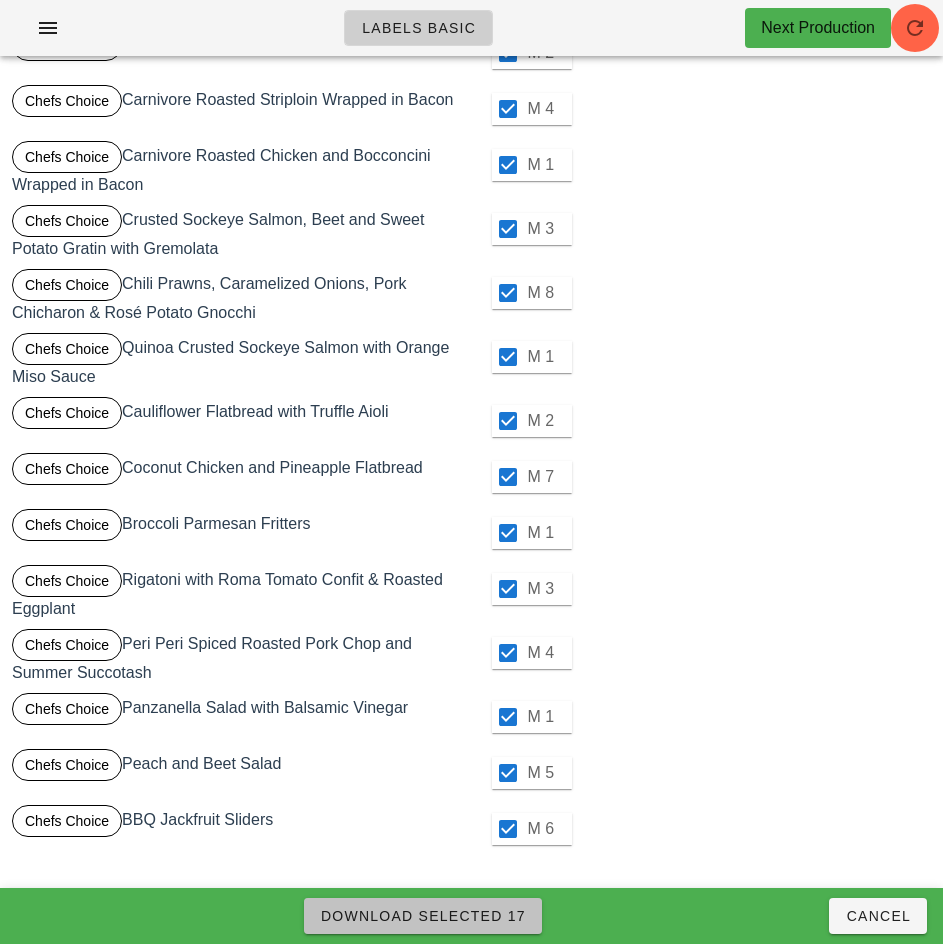 click on "Download Selected 17" at bounding box center [423, 916] 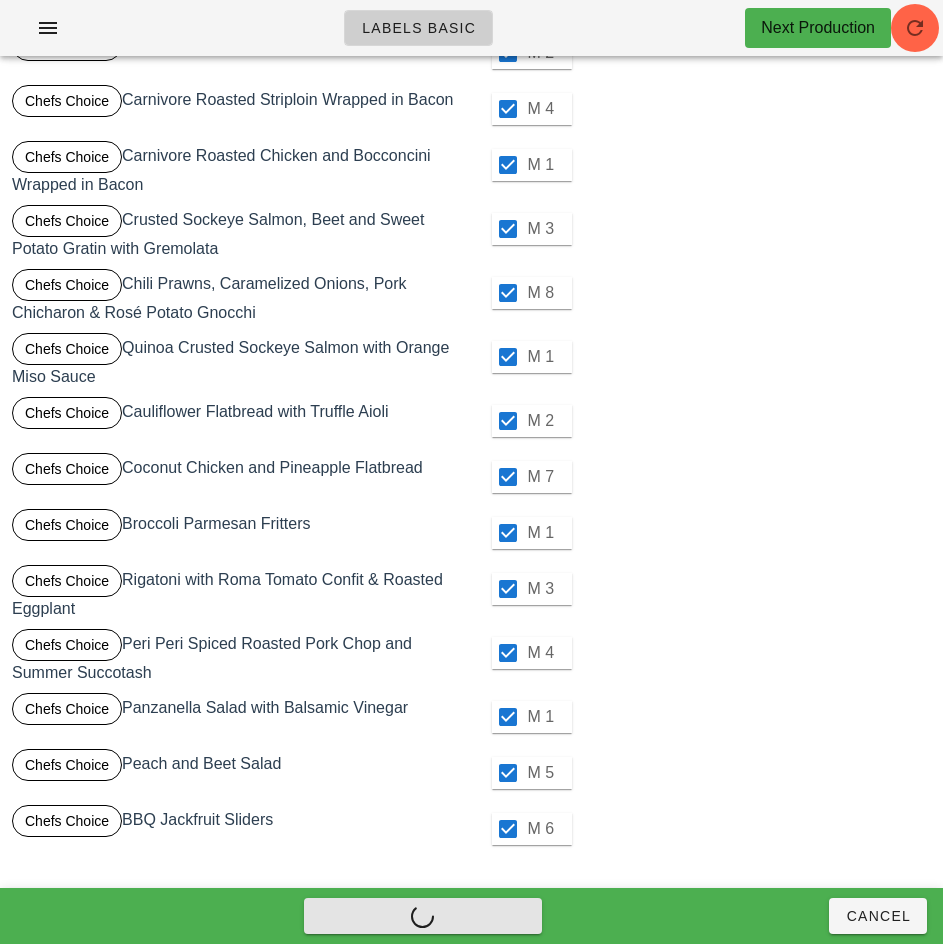 checkbox on "false" 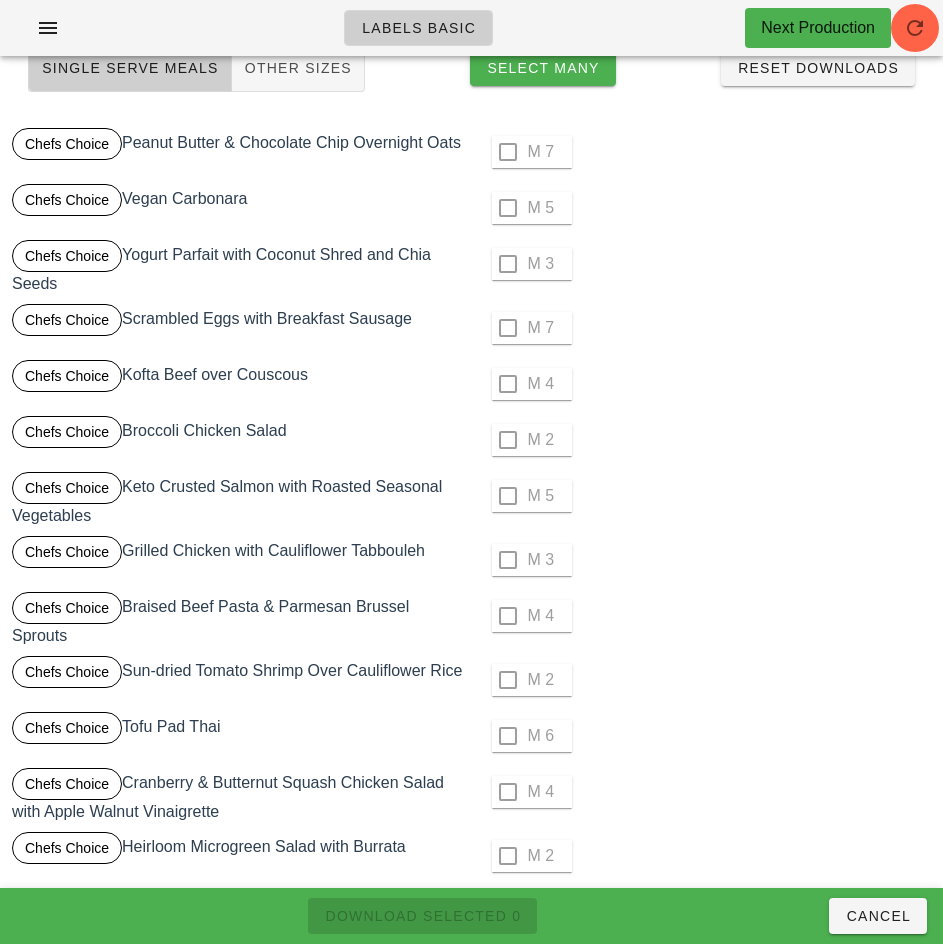 scroll, scrollTop: 0, scrollLeft: 0, axis: both 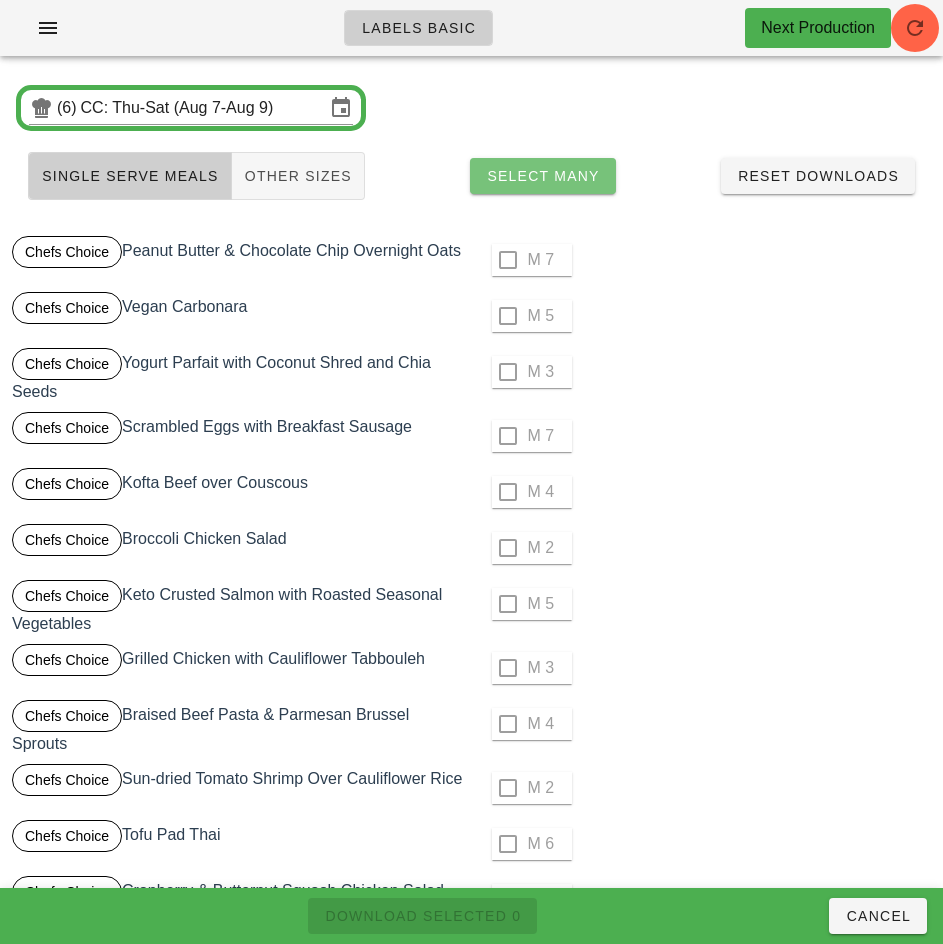 click on "Select Many" at bounding box center [543, 176] 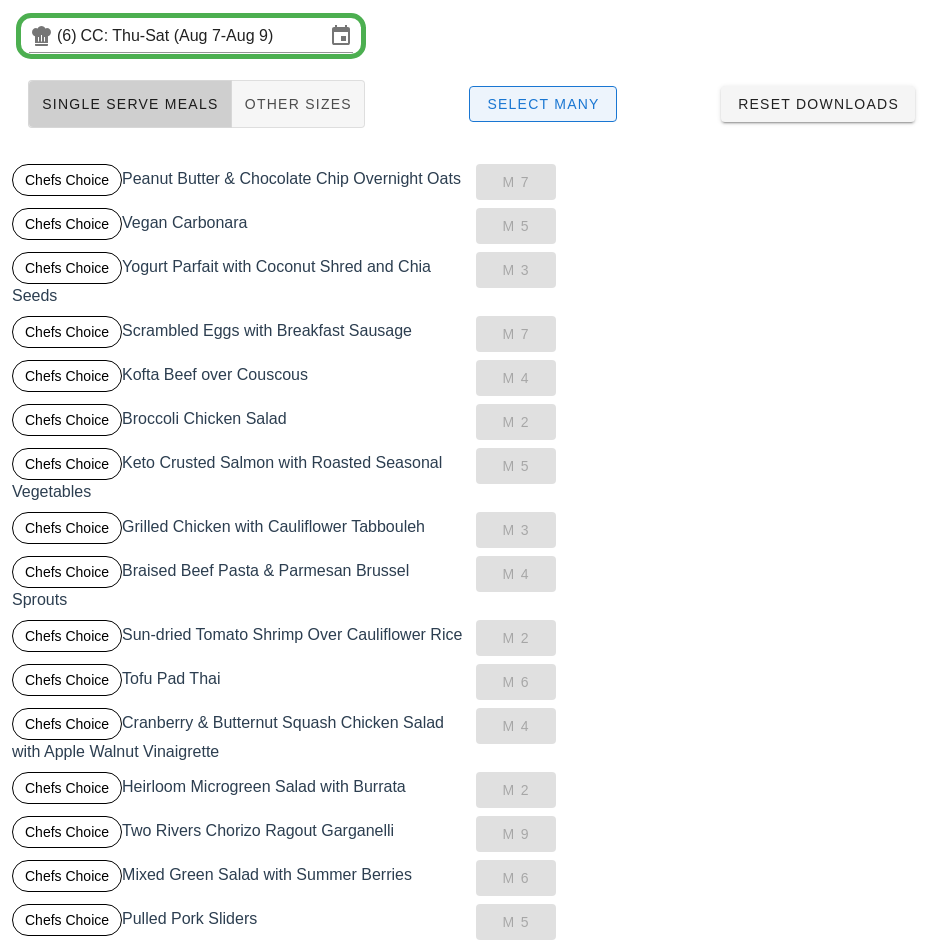 scroll, scrollTop: 0, scrollLeft: 0, axis: both 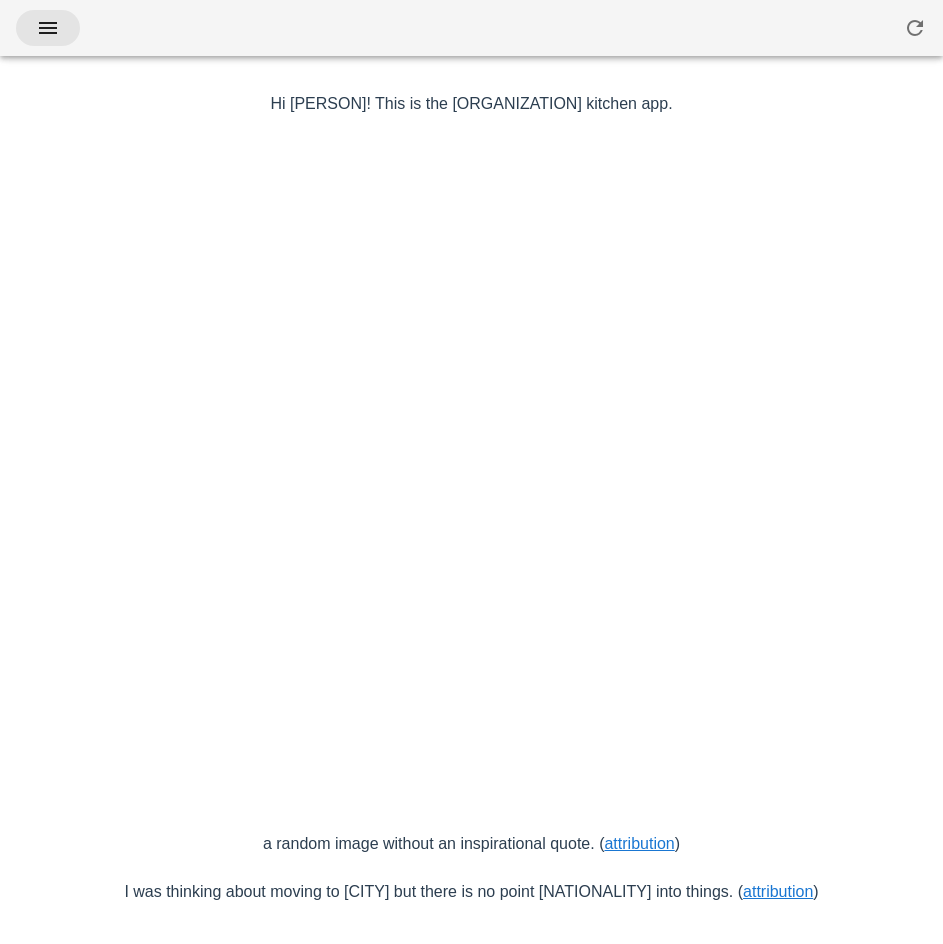 click at bounding box center [48, 28] 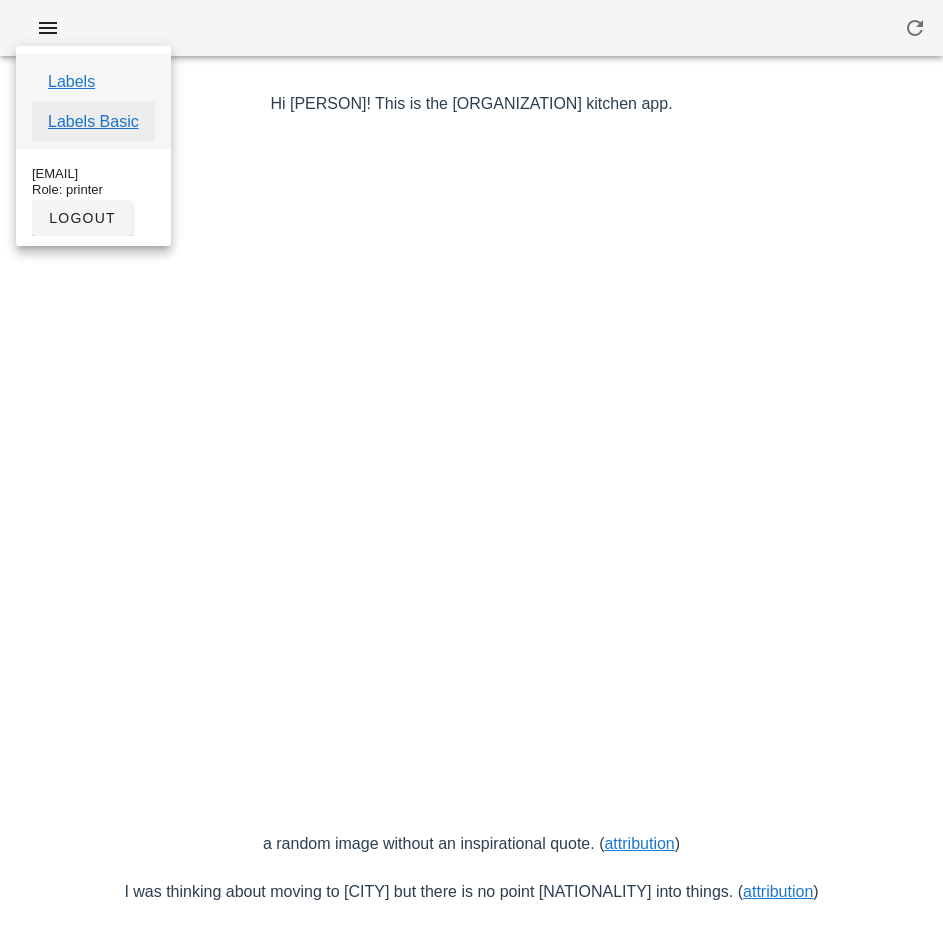 click on "Labels Basic" at bounding box center [93, 122] 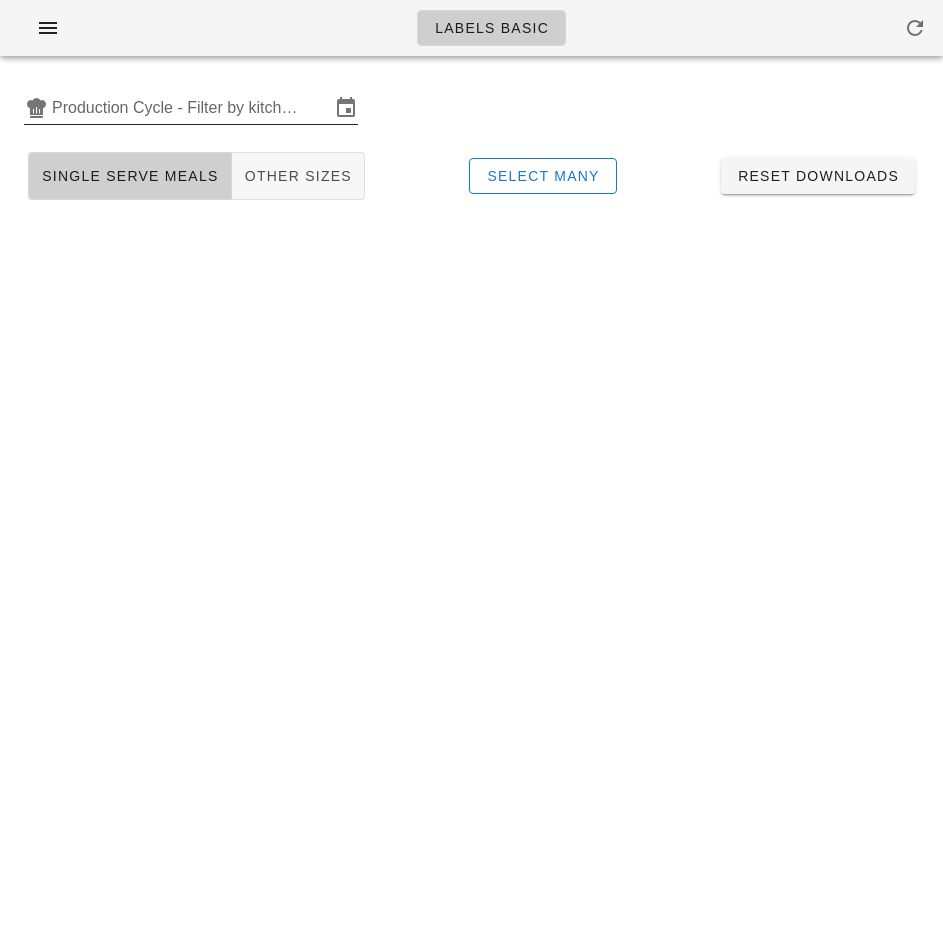 click on "Production Cycle - Filter by kitchen production schedules" at bounding box center (191, 108) 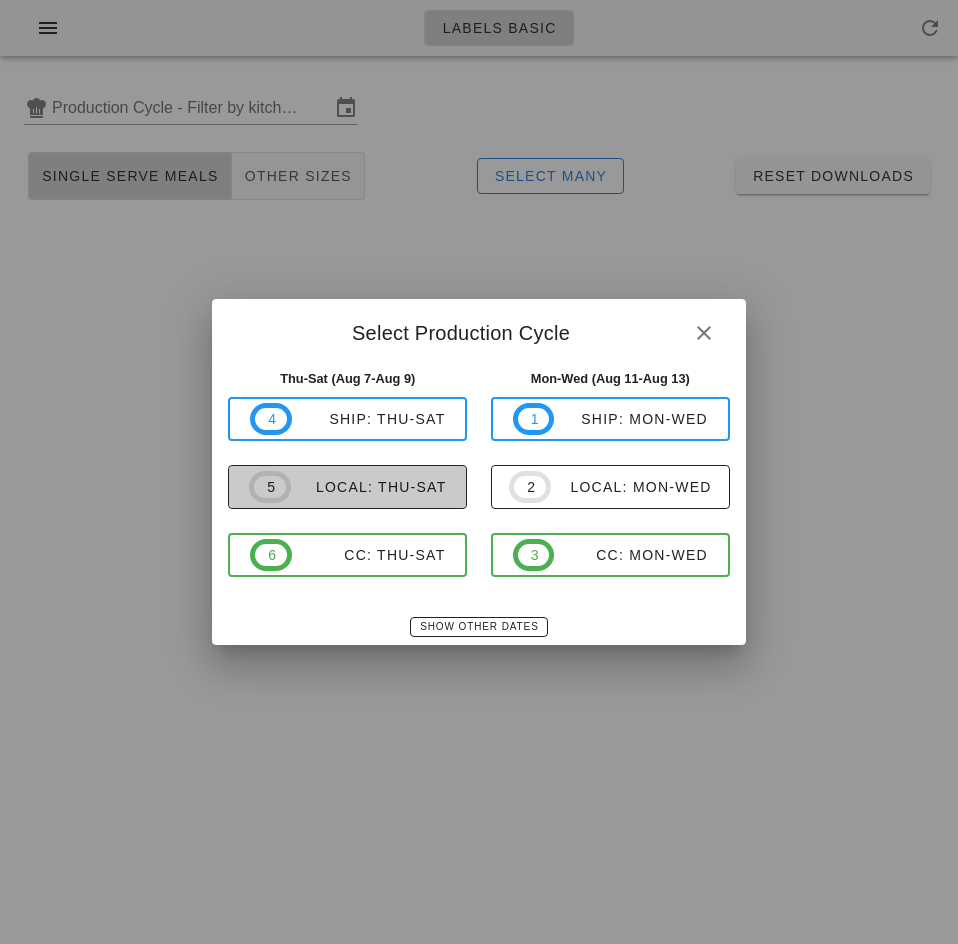click on "local: Thu-Sat" at bounding box center [369, 487] 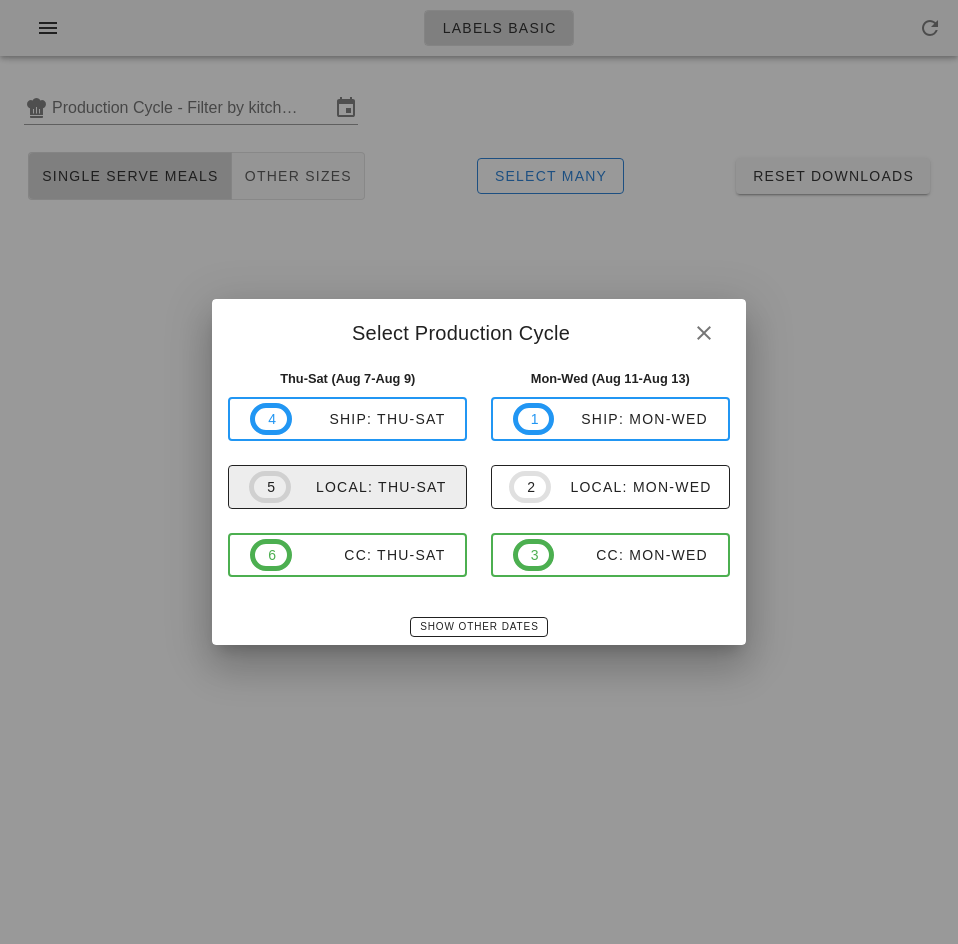 type on "local: Thu-Sat (Aug 7-Aug 9)" 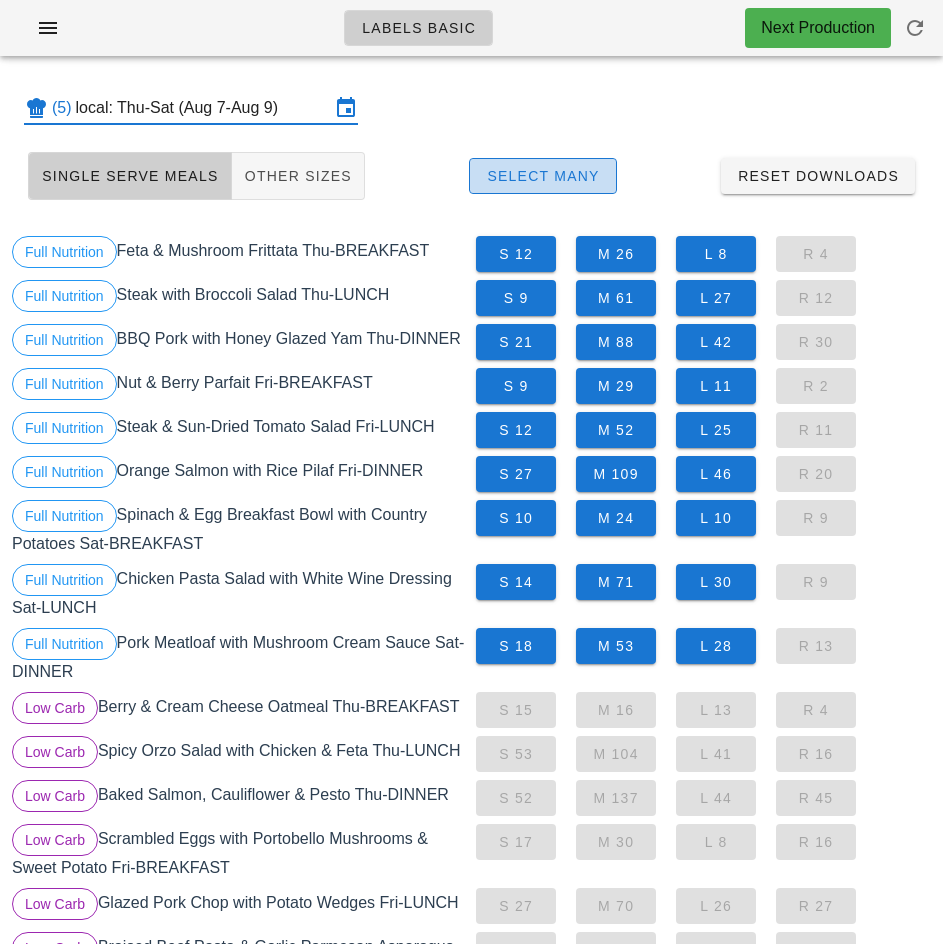 click on "Select Many" at bounding box center [543, 176] 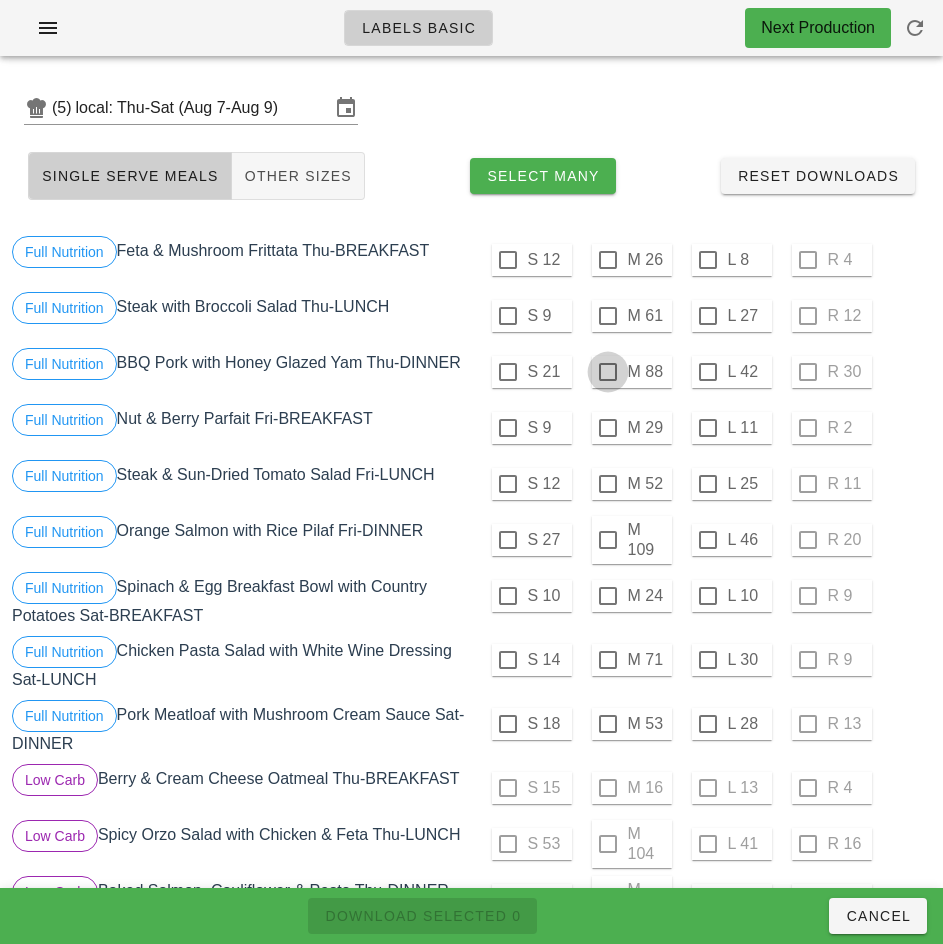click at bounding box center [608, 372] 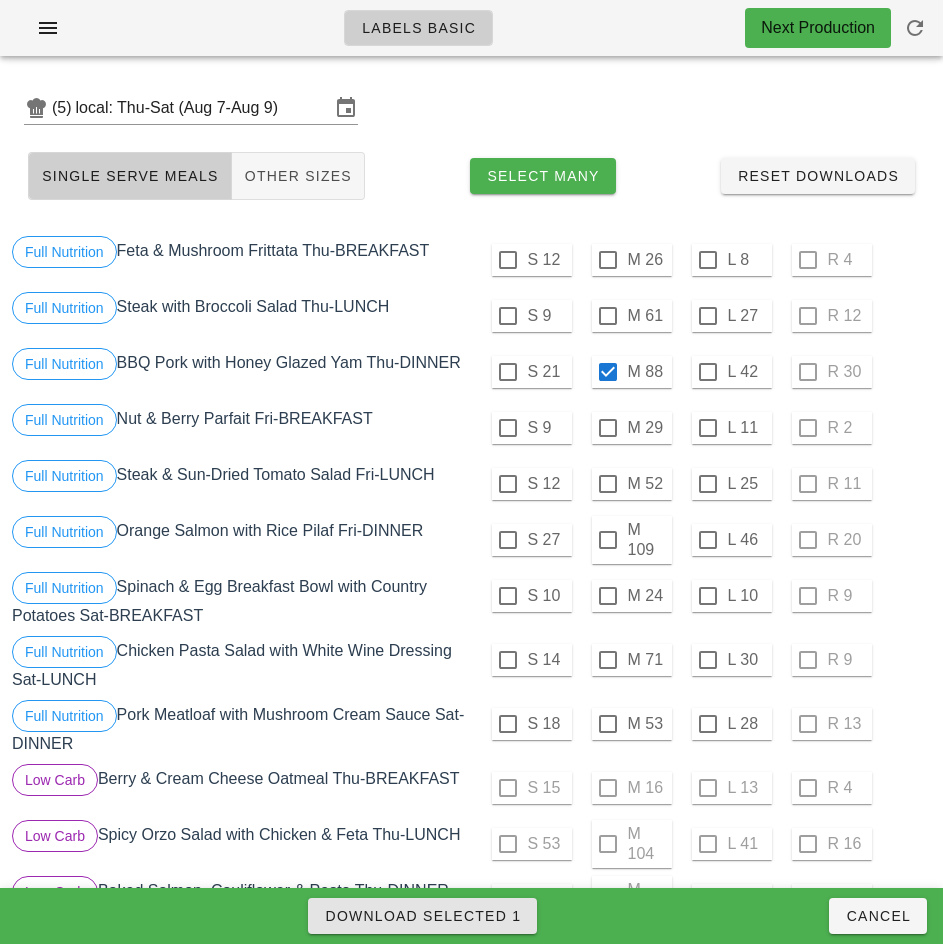 click on "Download Selected 1" at bounding box center (422, 916) 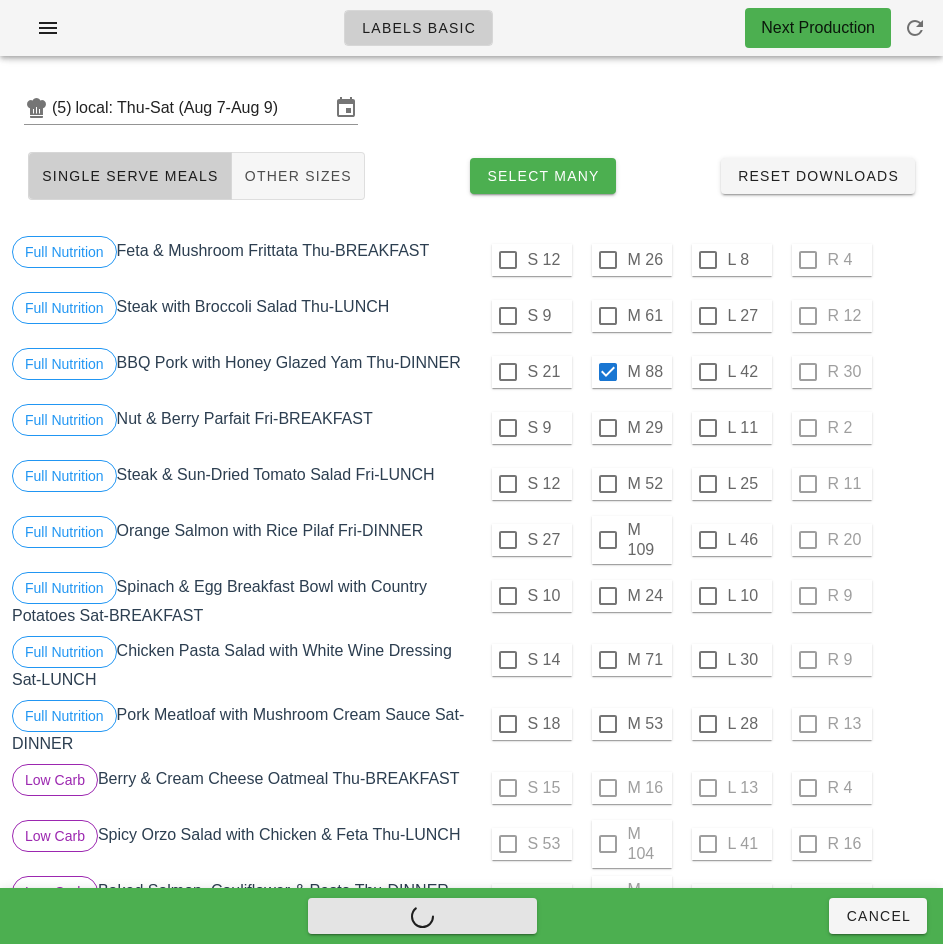checkbox on "false" 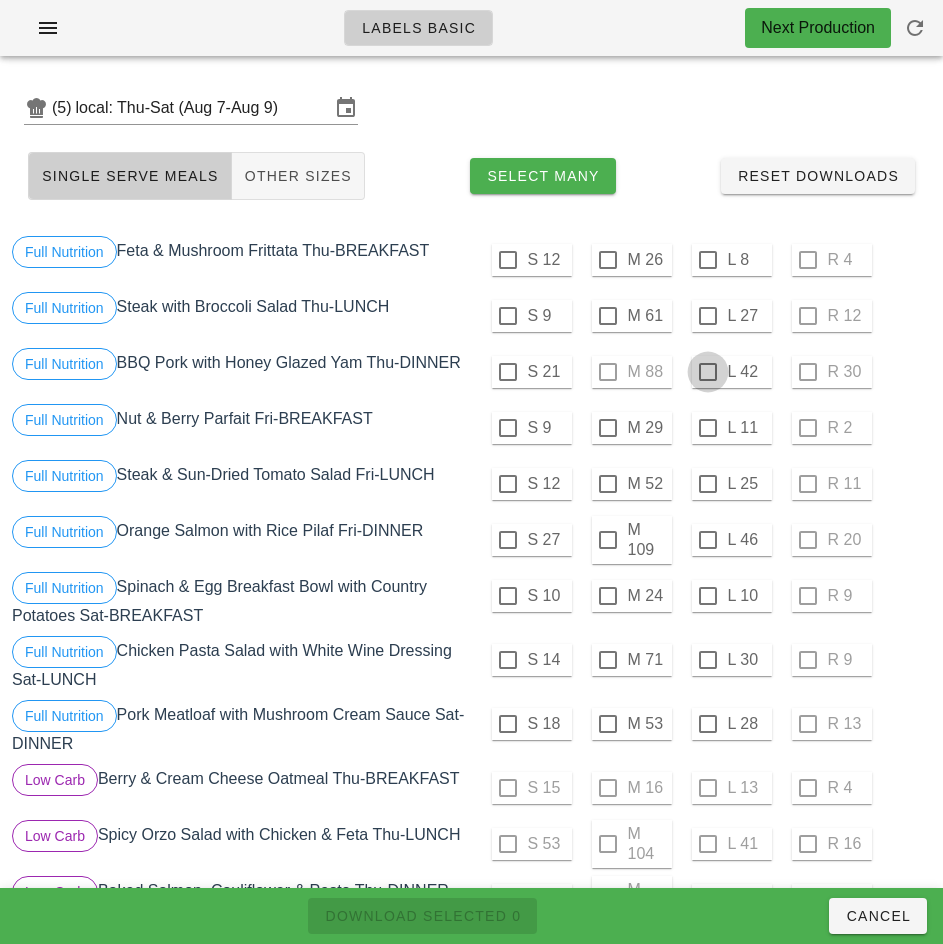 click at bounding box center (708, 372) 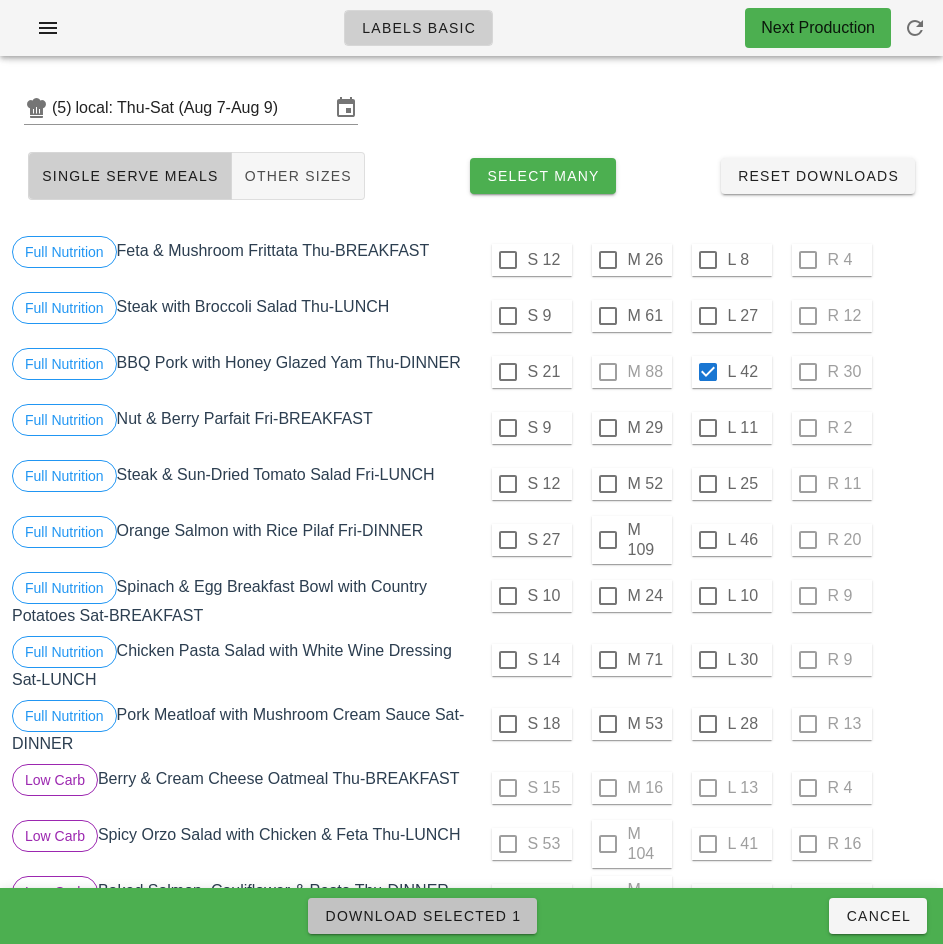 click on "Download Selected 1" at bounding box center (422, 916) 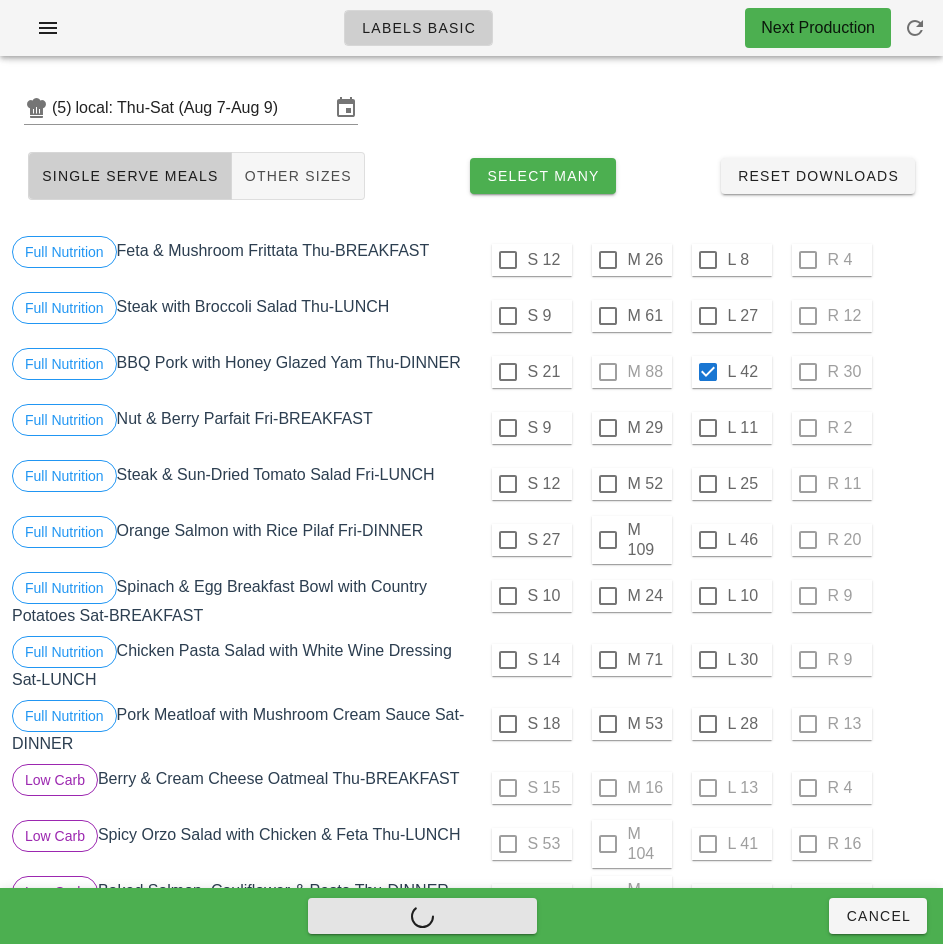checkbox on "false" 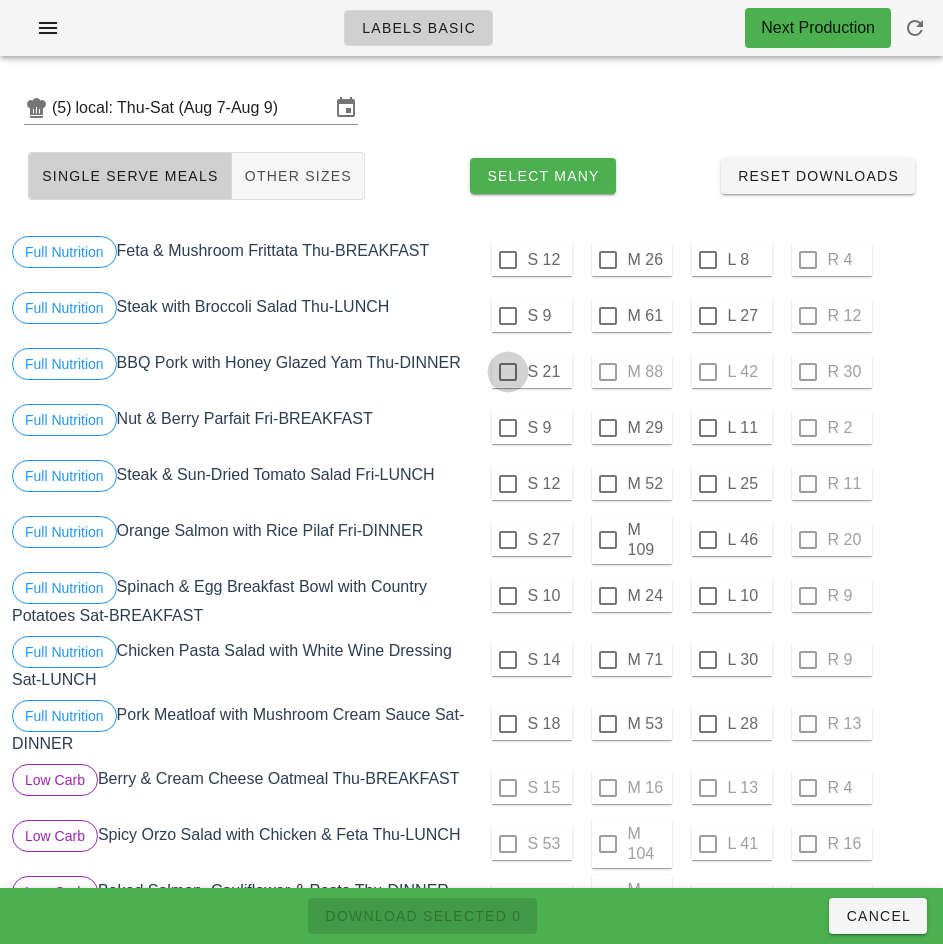 click at bounding box center (508, 372) 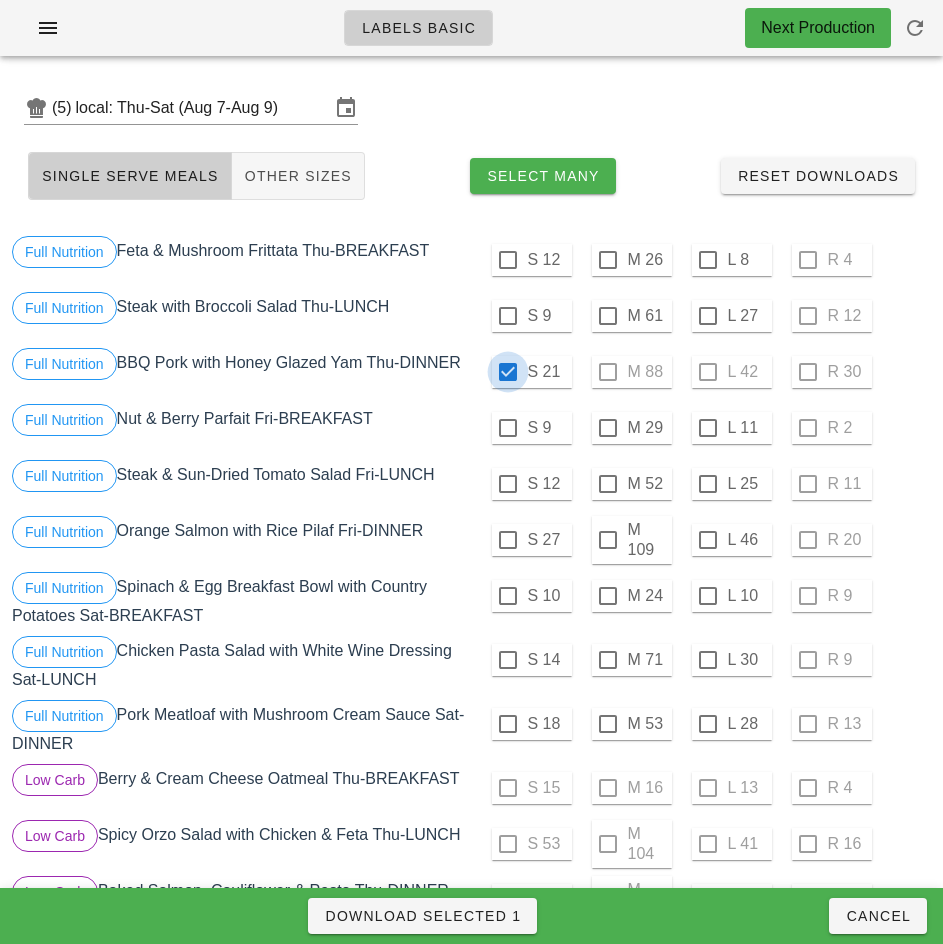 click on "Download Selected 1" at bounding box center [422, 916] 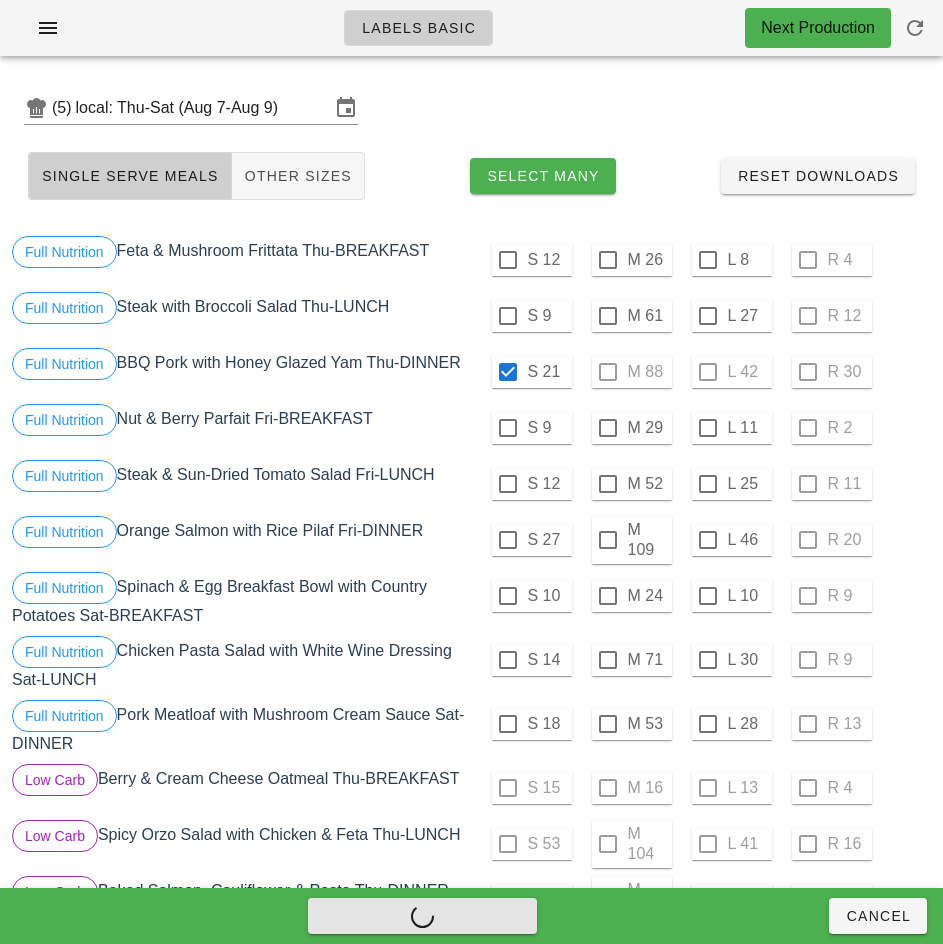 checkbox on "false" 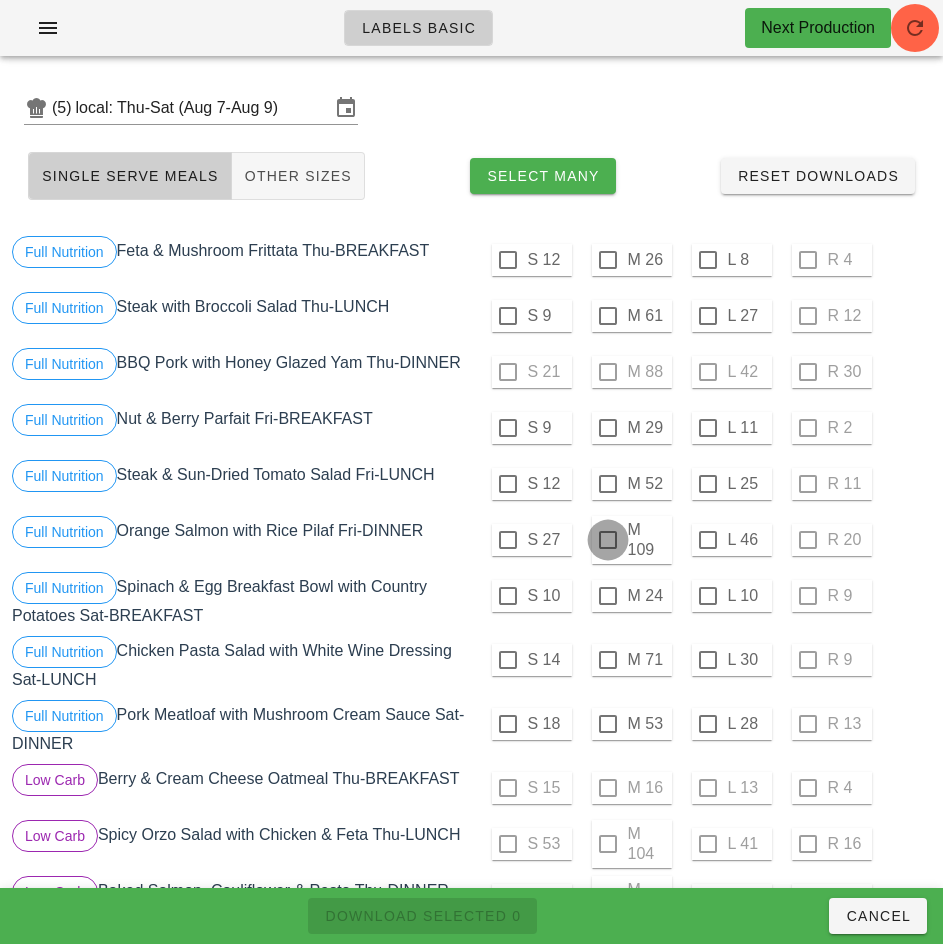 click at bounding box center (608, 540) 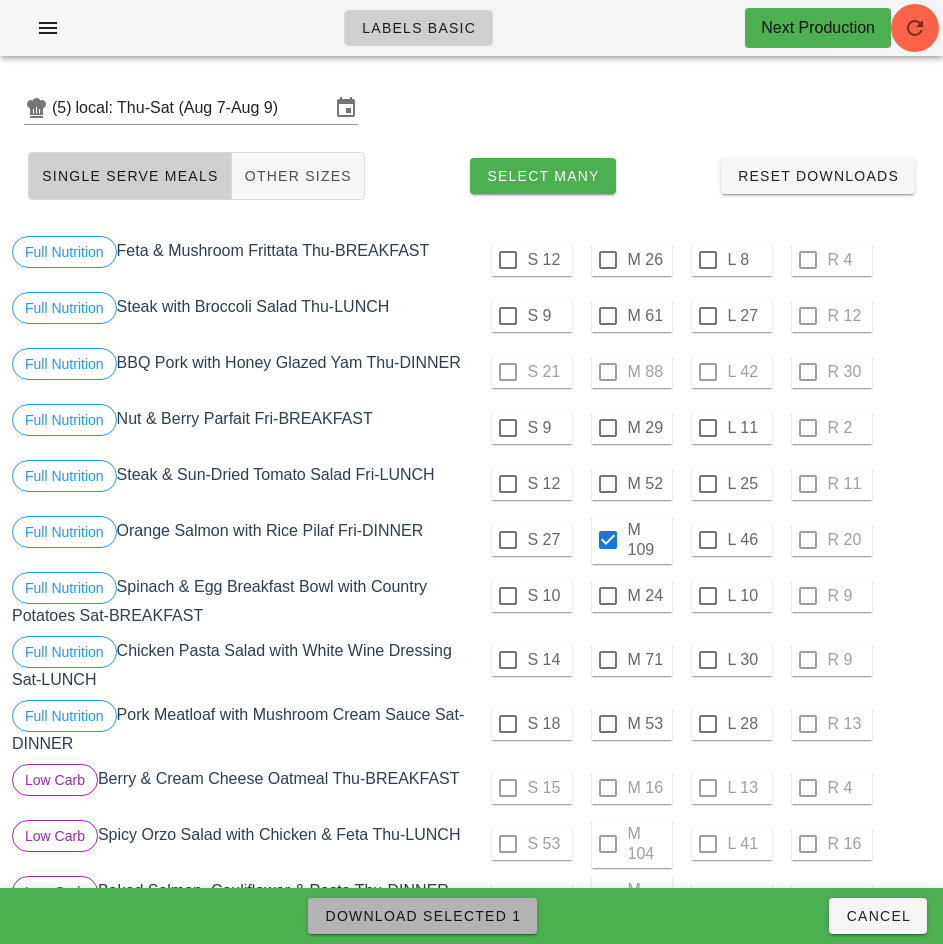 click on "Download Selected 1" at bounding box center [422, 916] 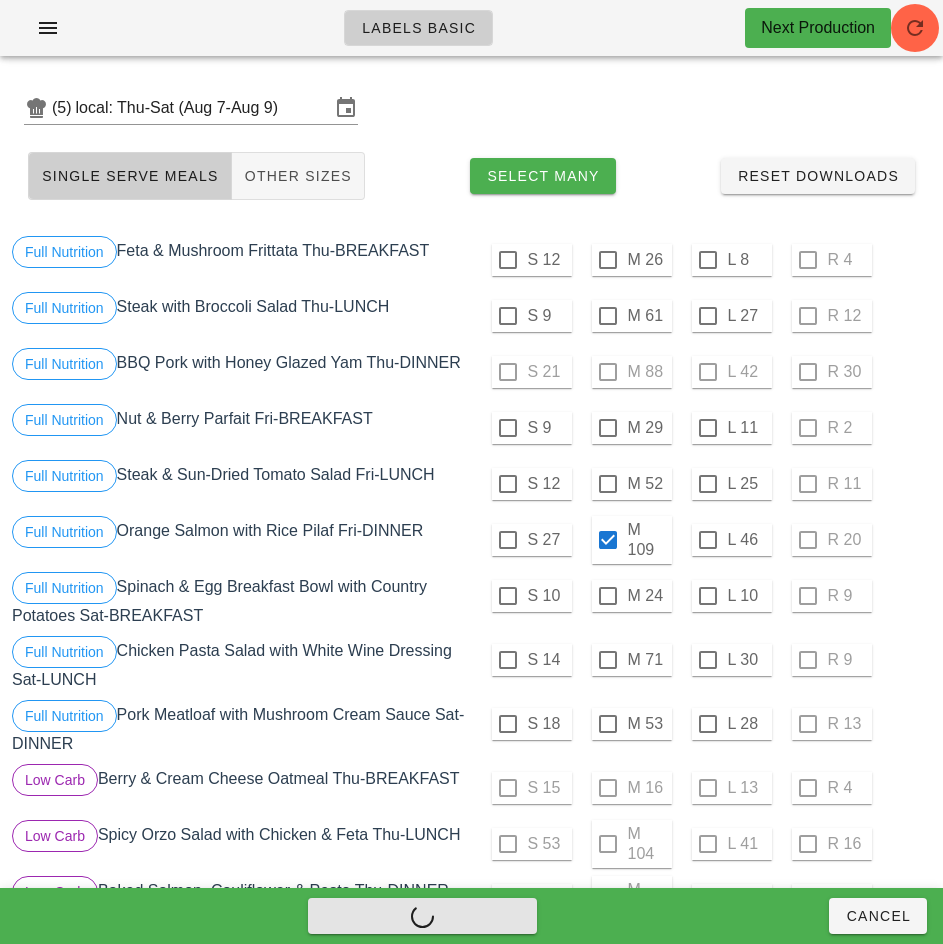checkbox on "false" 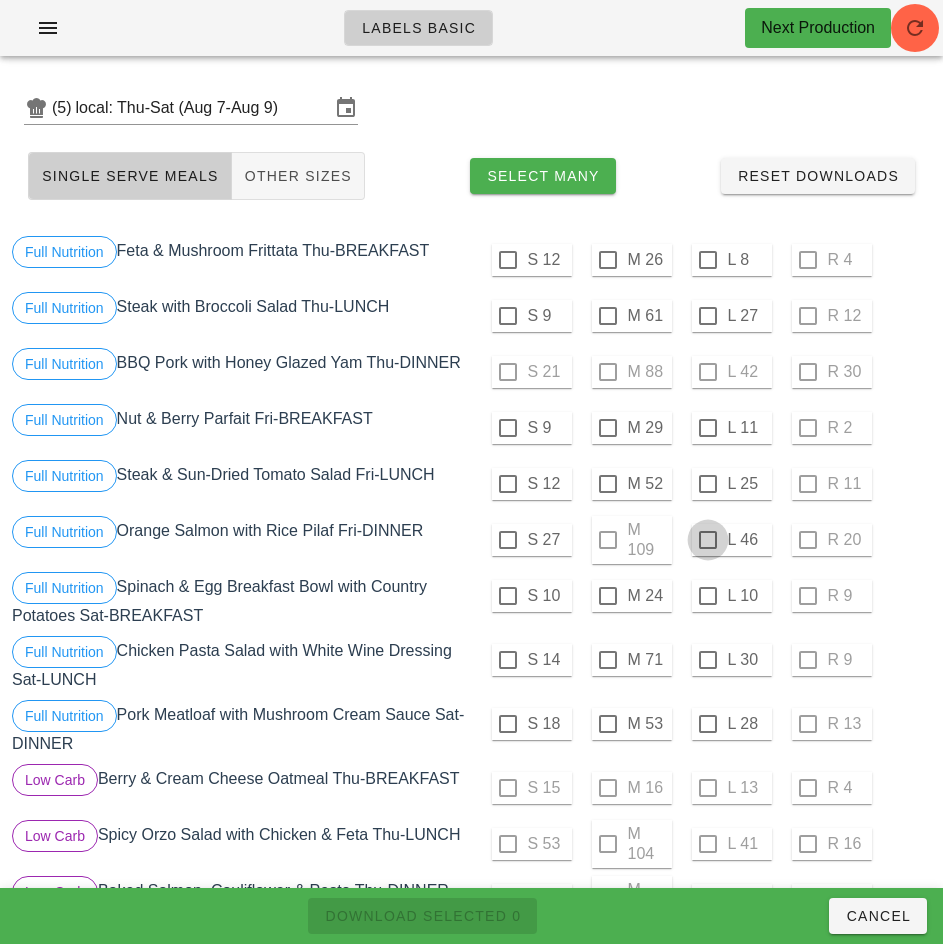 click at bounding box center (708, 540) 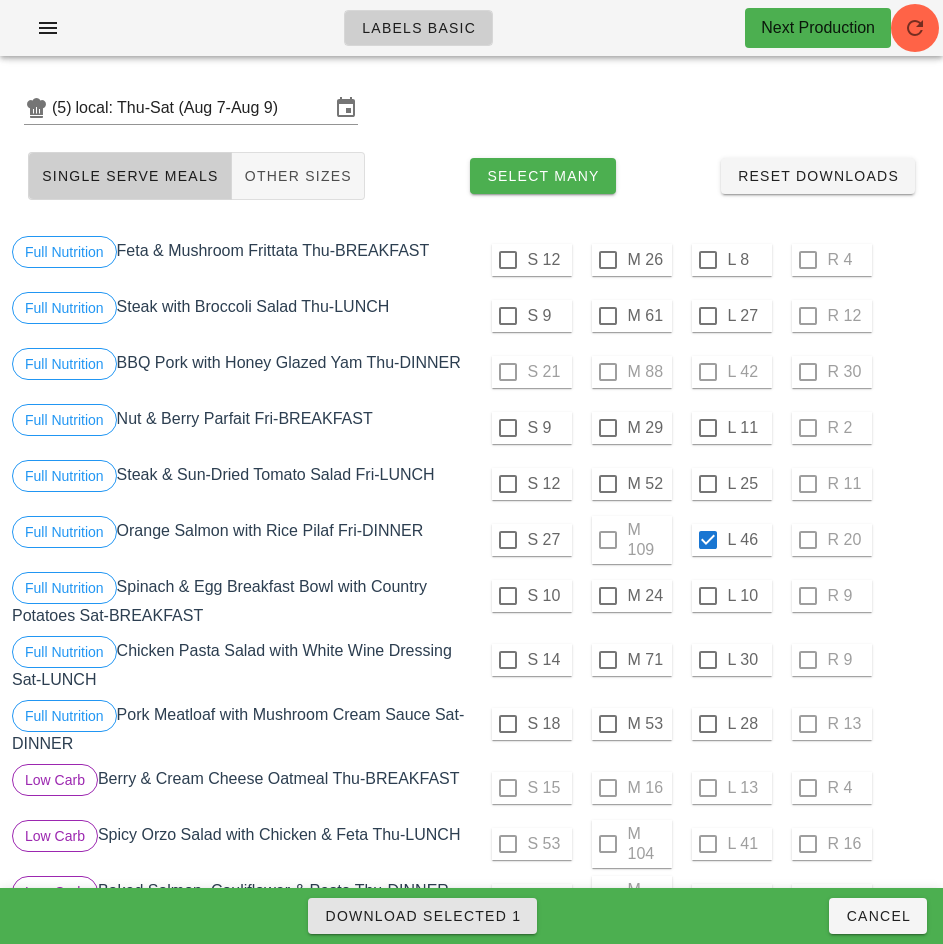 click on "Download Selected 1" at bounding box center [422, 916] 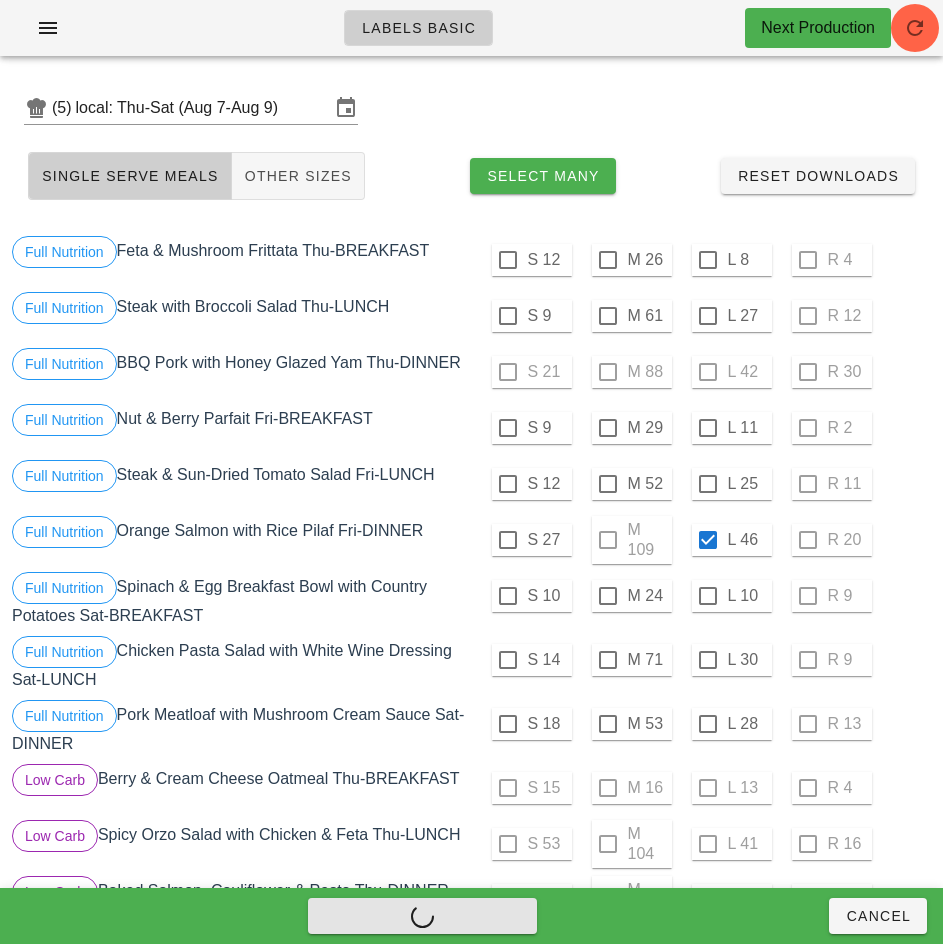 checkbox on "false" 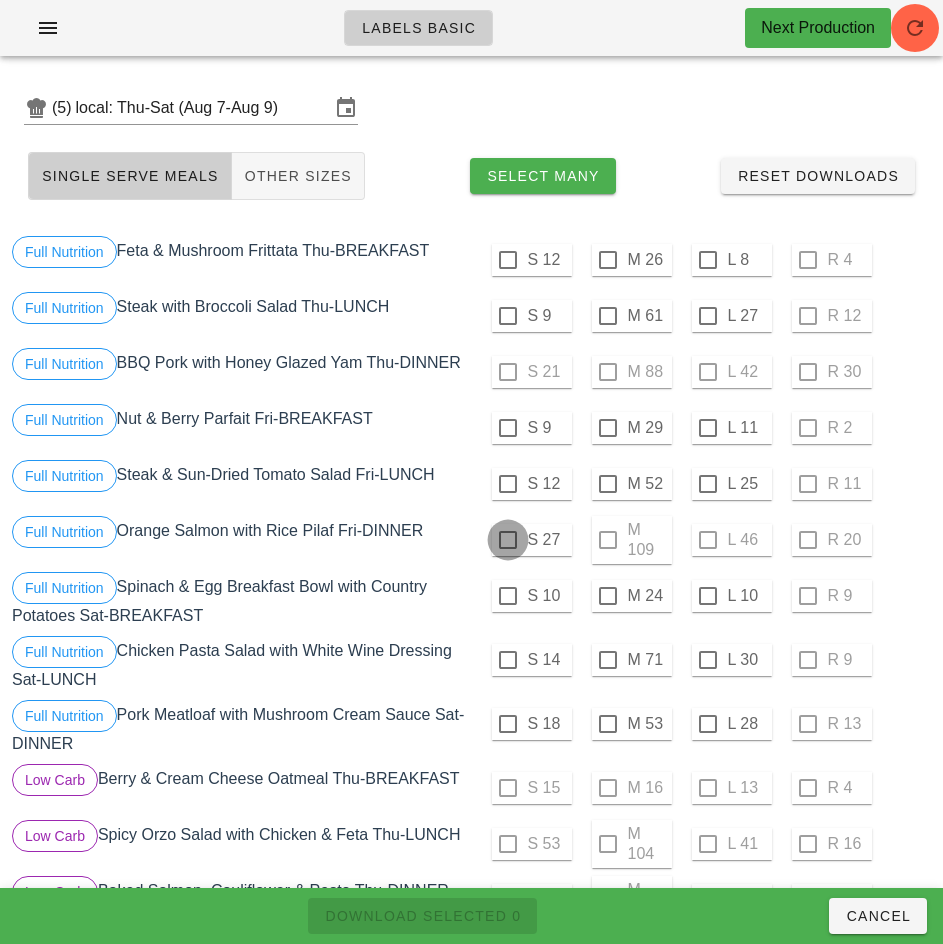 click at bounding box center (508, 540) 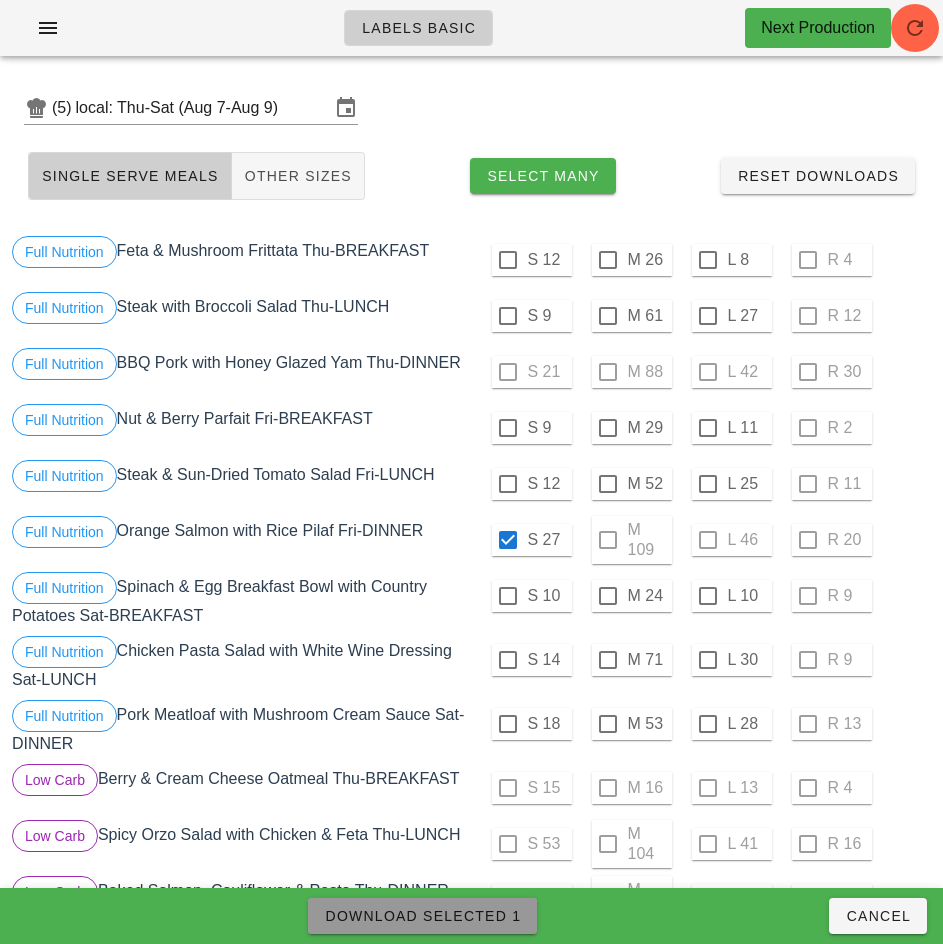click on "Download Selected 1" at bounding box center (422, 916) 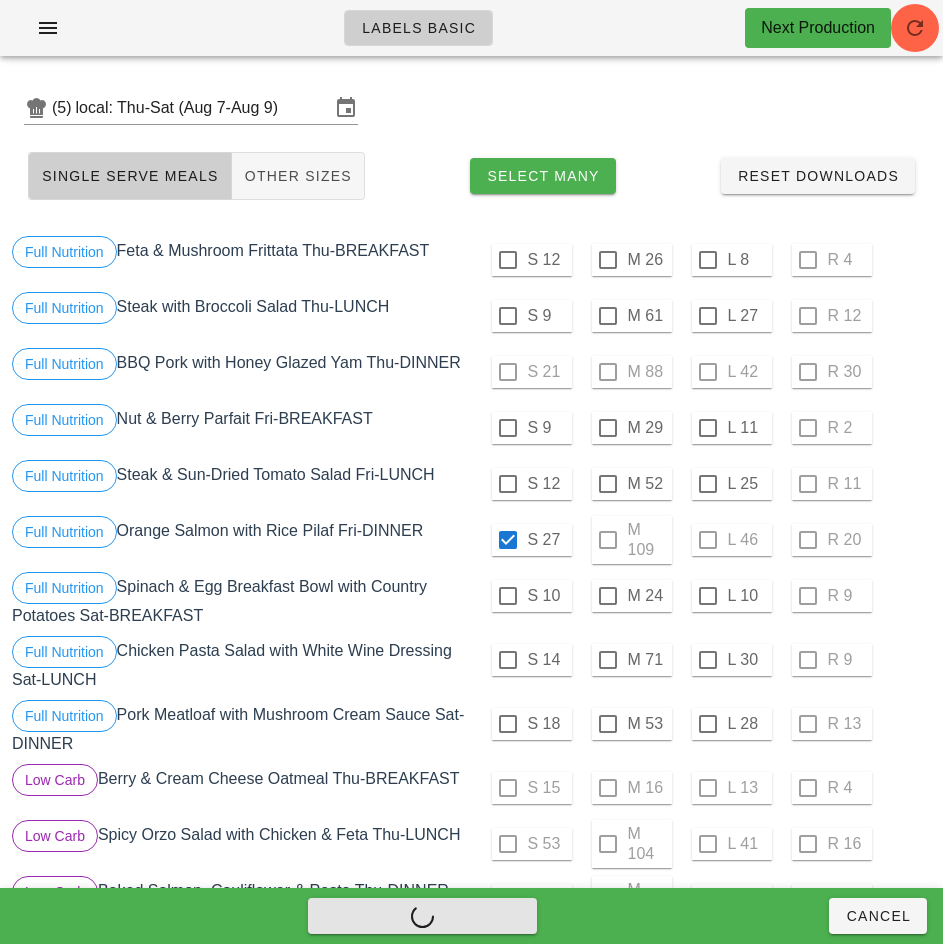 checkbox on "false" 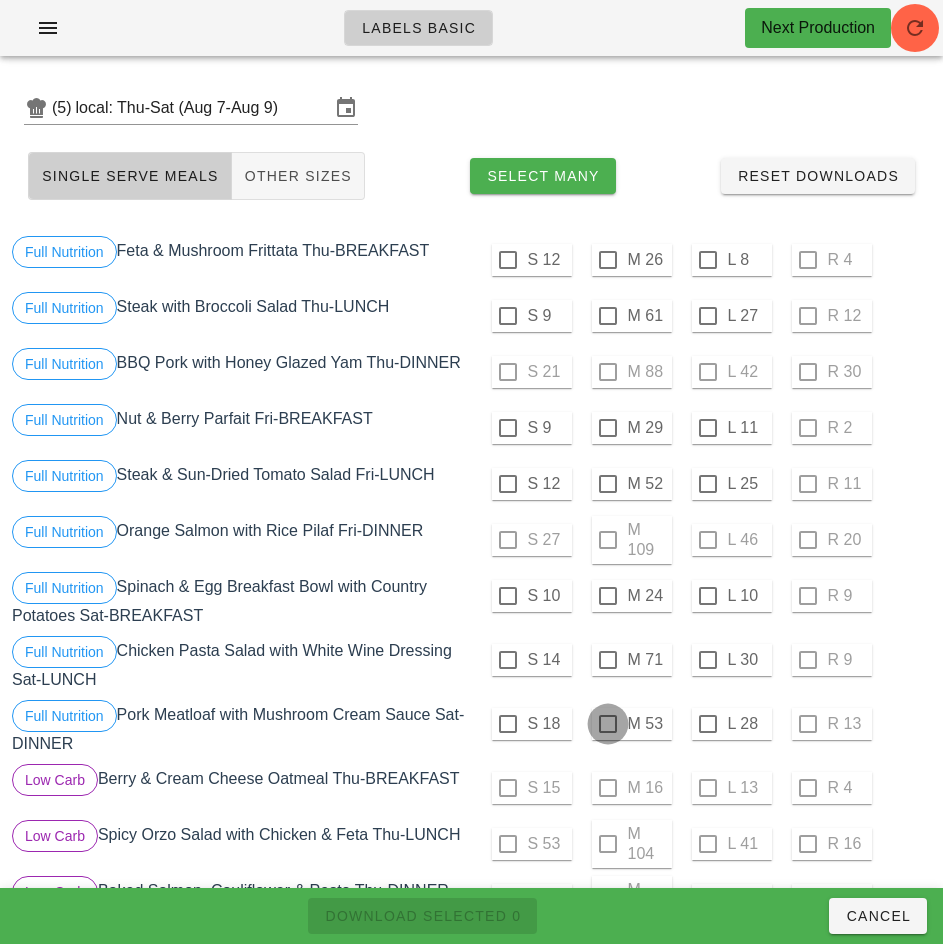 click at bounding box center [608, 724] 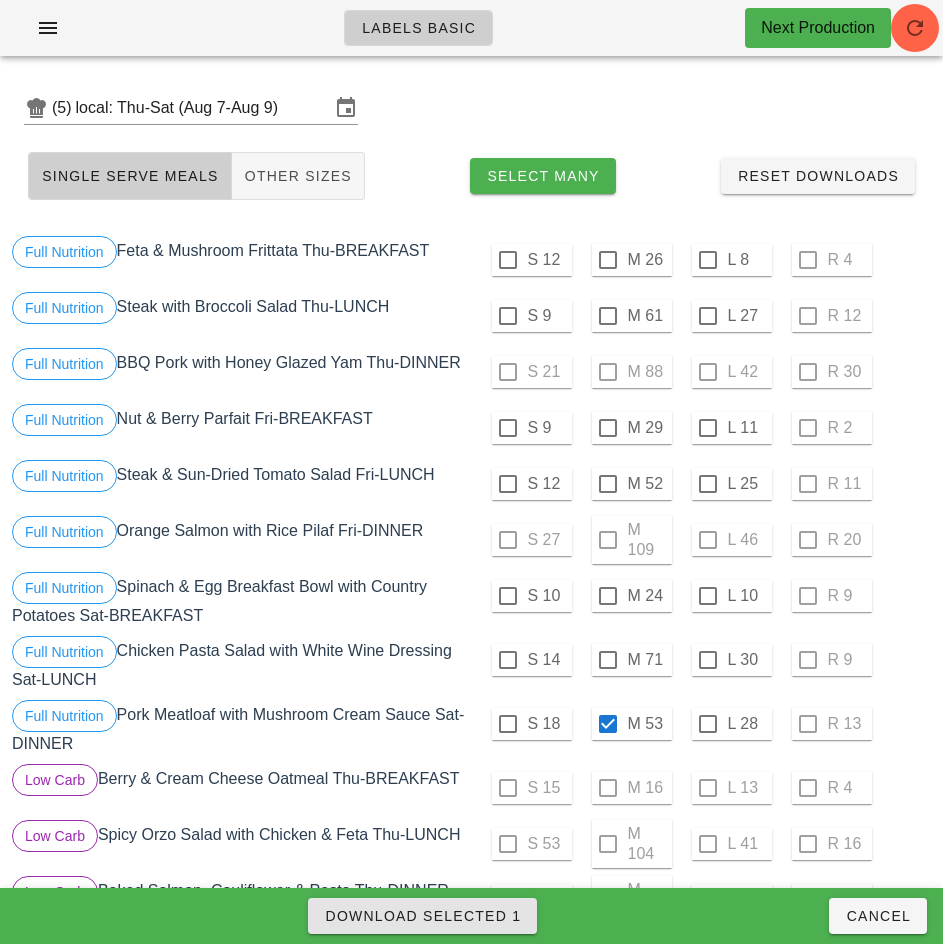 click on "Download Selected 1" at bounding box center (422, 916) 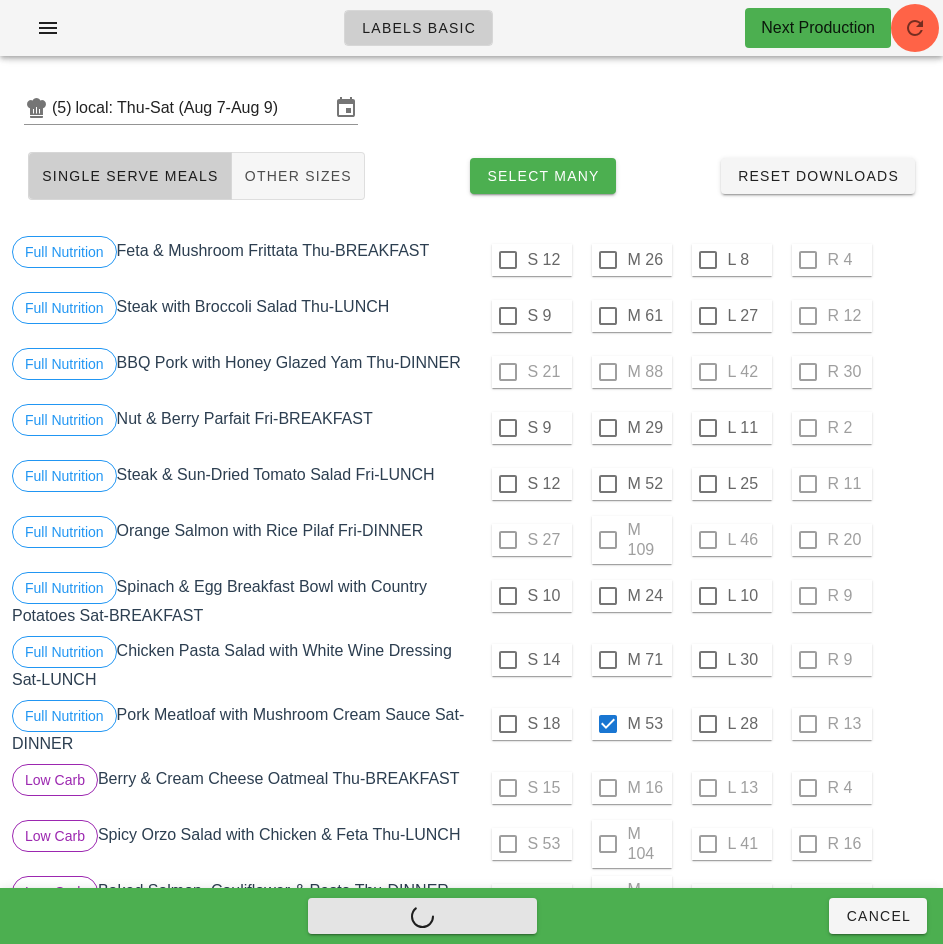 checkbox on "false" 